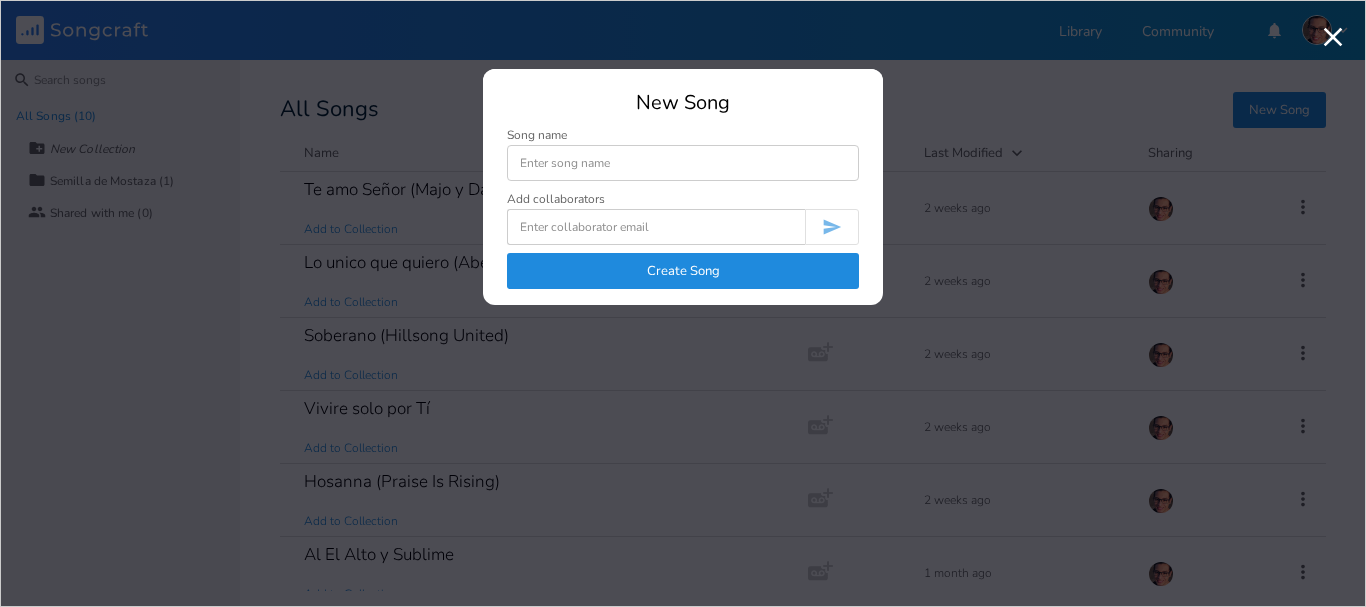 scroll, scrollTop: 0, scrollLeft: 0, axis: both 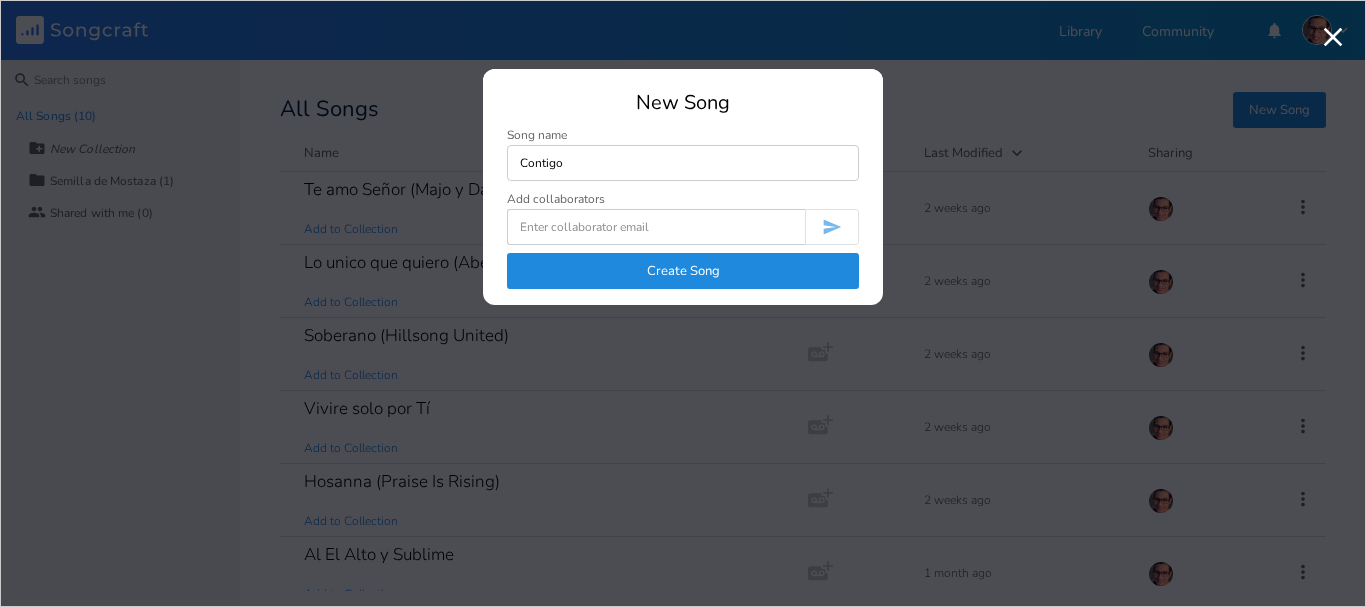 type on "Contigo" 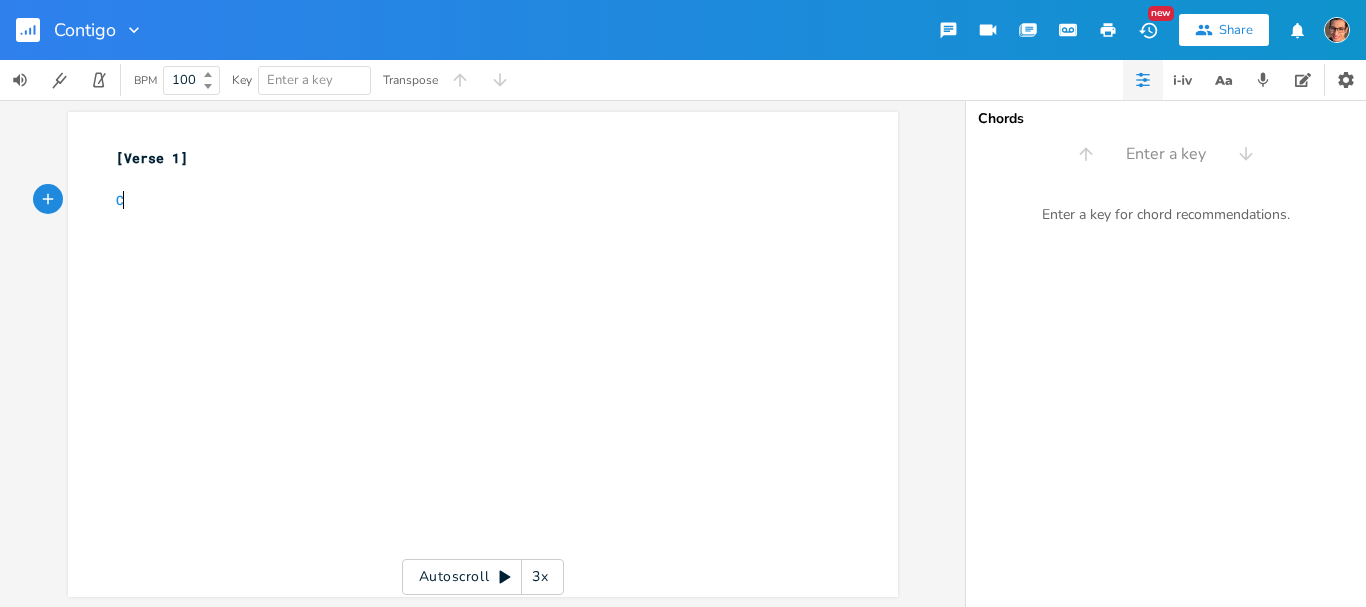 type on "Coi" 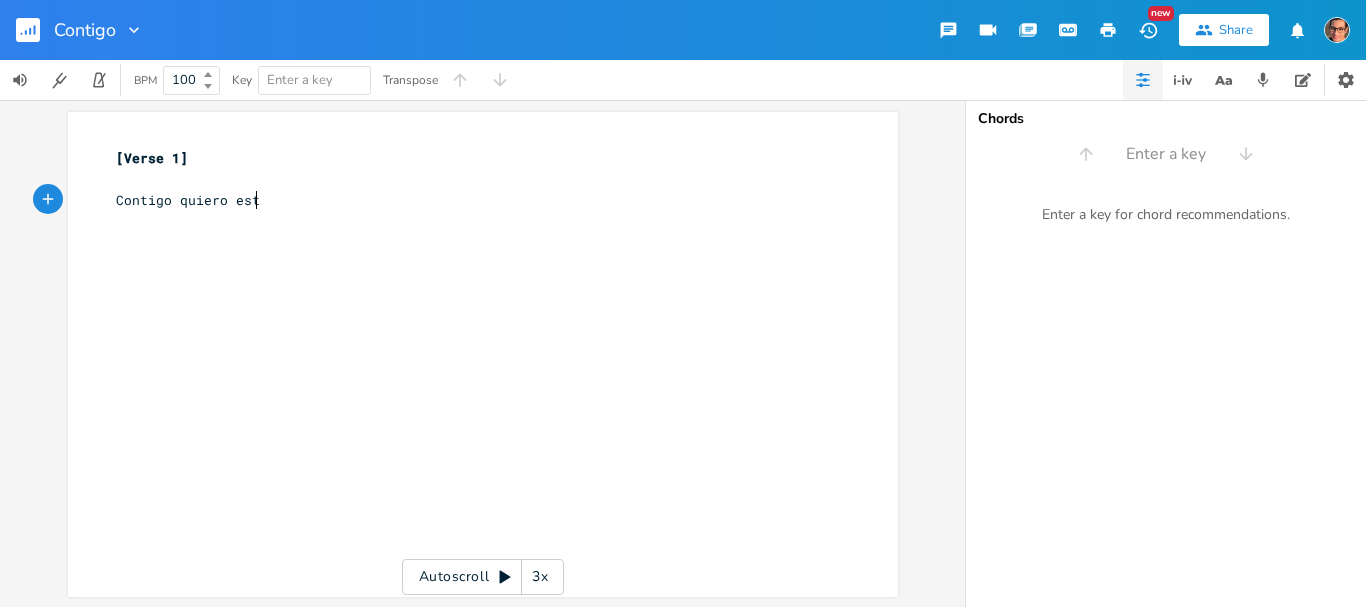 type on "ntigo quiero estar" 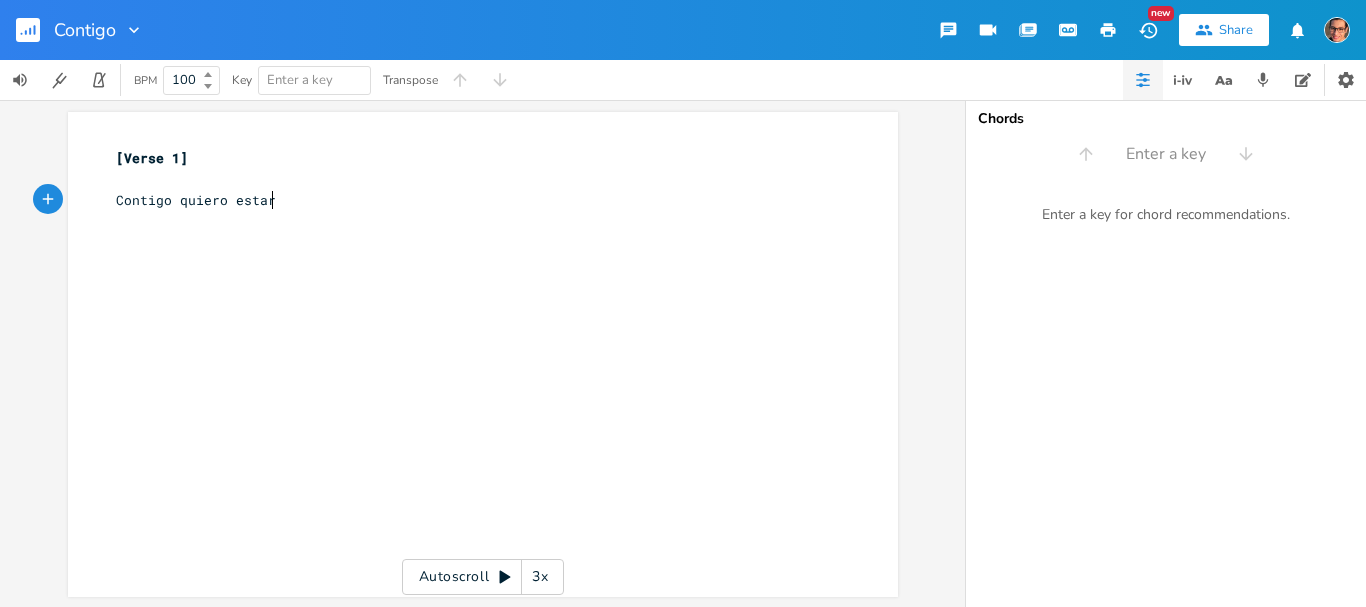 scroll, scrollTop: 0, scrollLeft: 103, axis: horizontal 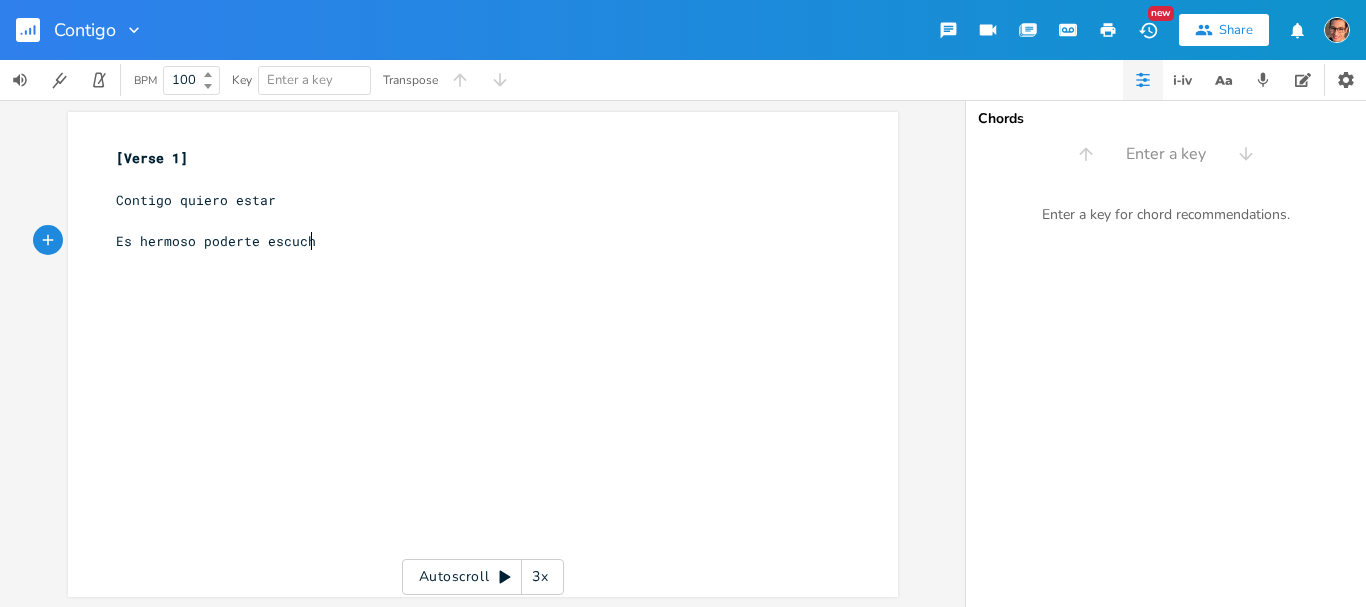 type on "Es hermoso poderte escuchar" 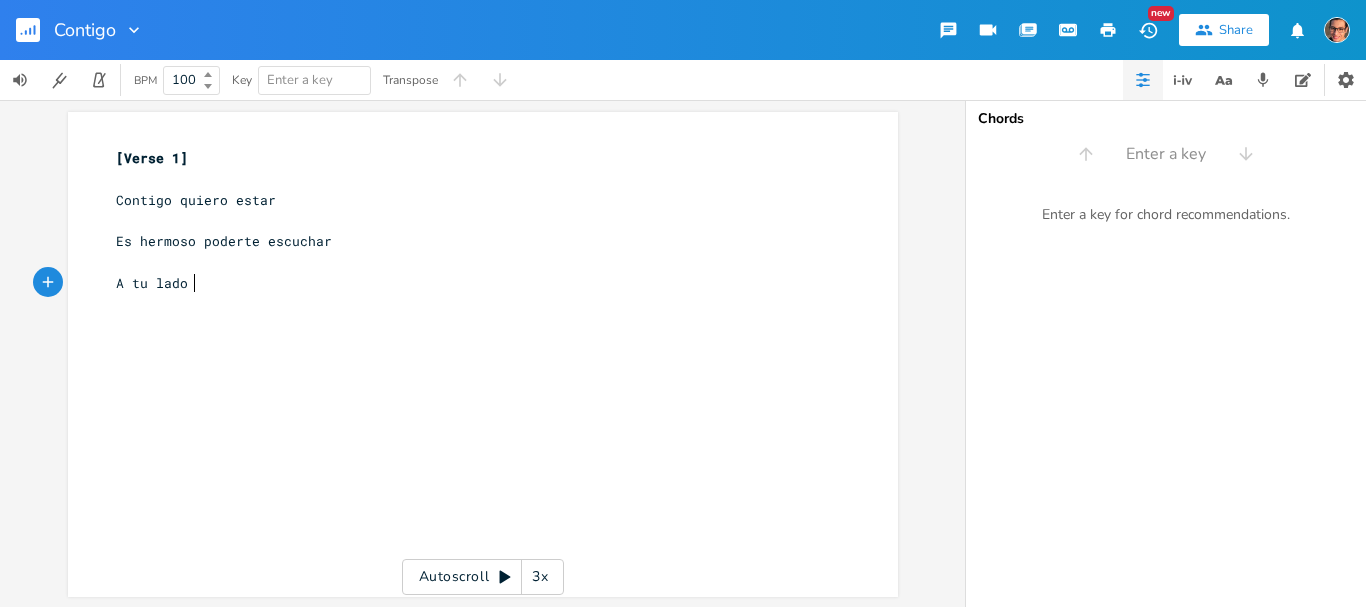 scroll, scrollTop: 0, scrollLeft: 57, axis: horizontal 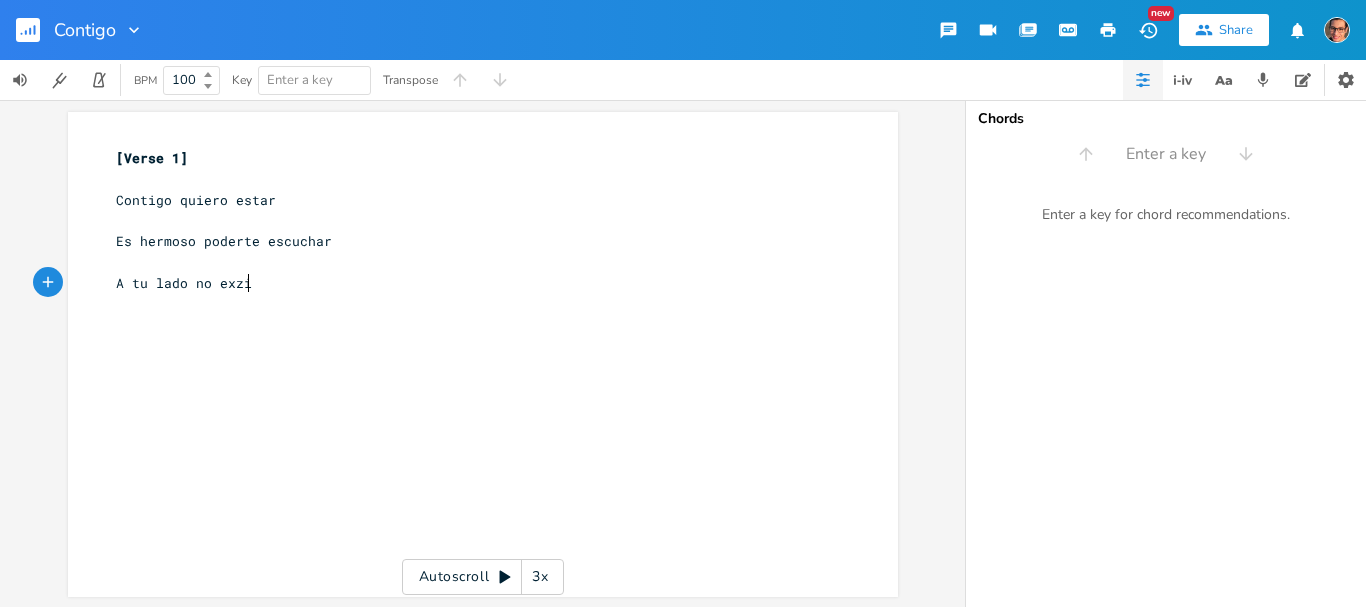 type on "A tu lado no exzi¿" 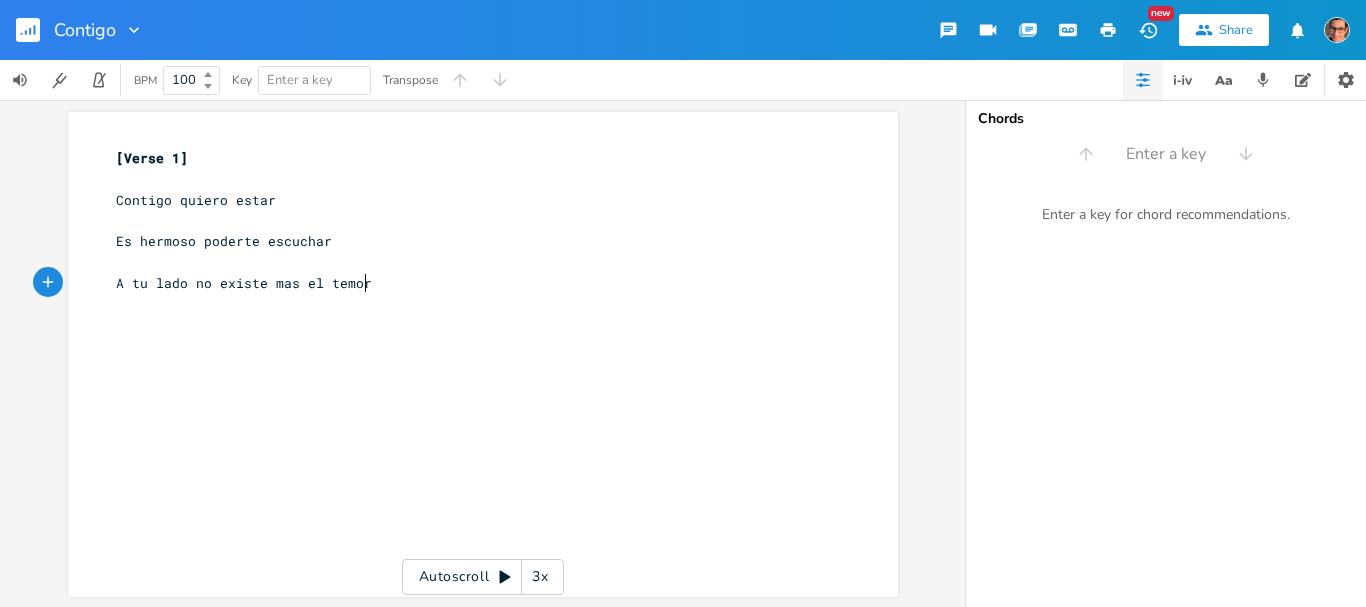 type on "iste mas el temor." 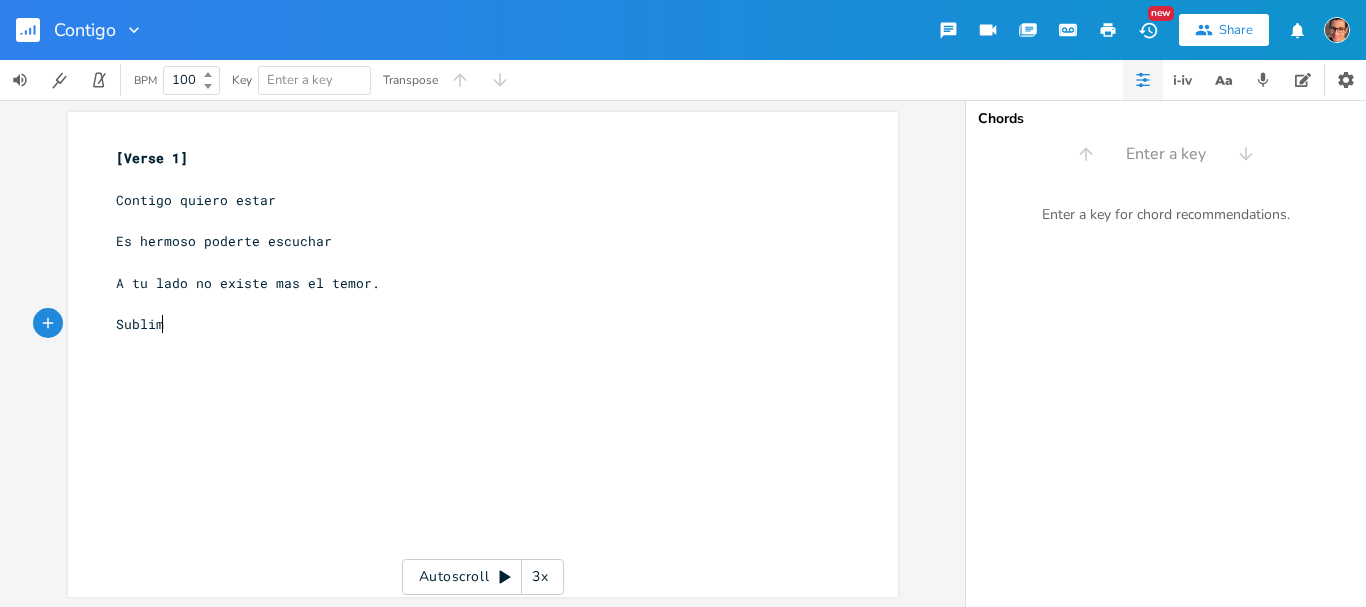 scroll, scrollTop: 0, scrollLeft: 51, axis: horizontal 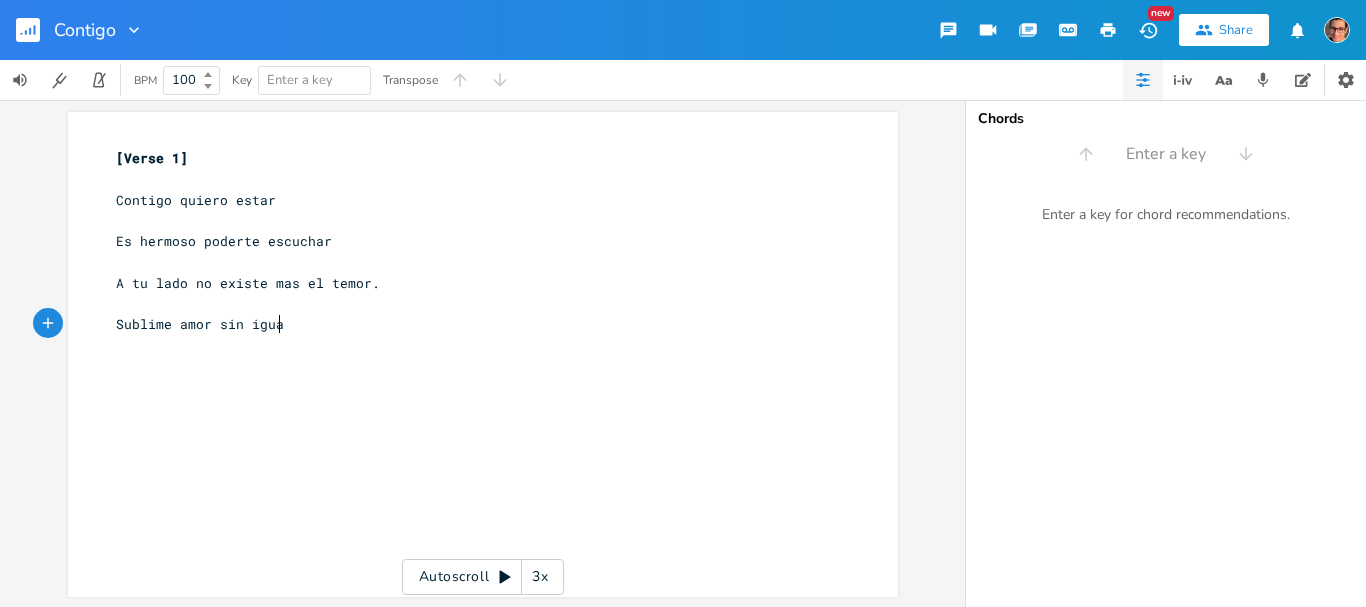 type on "Sublime amor sin igual" 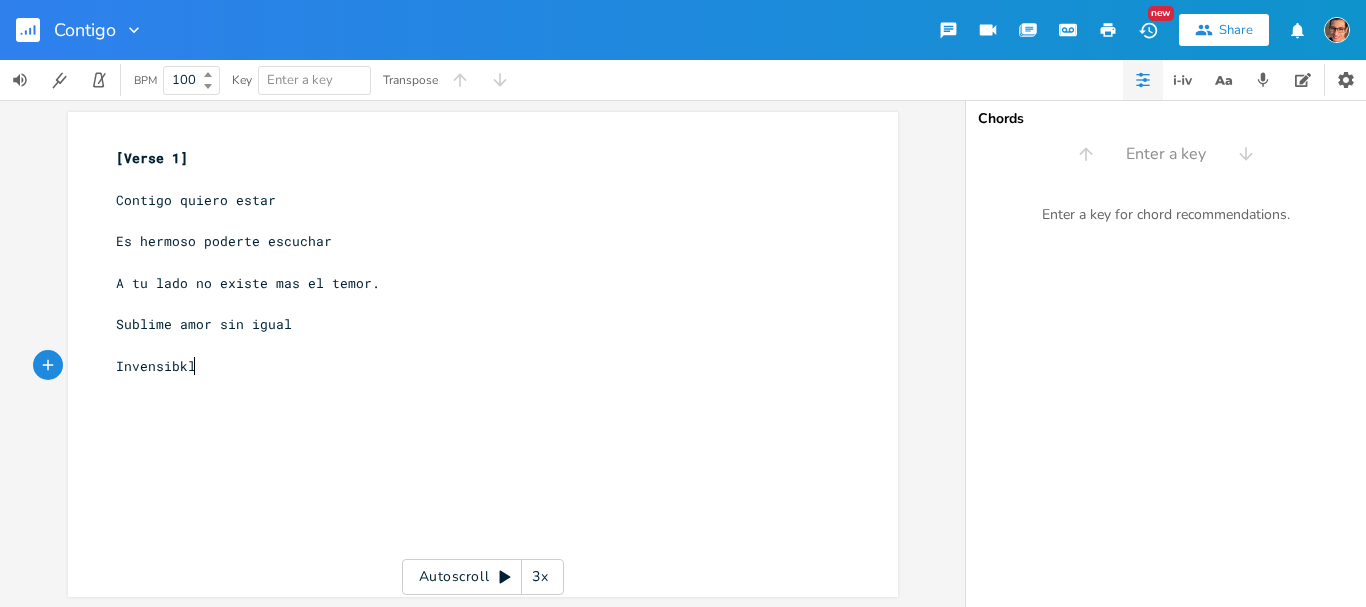 type on "Invensibkle" 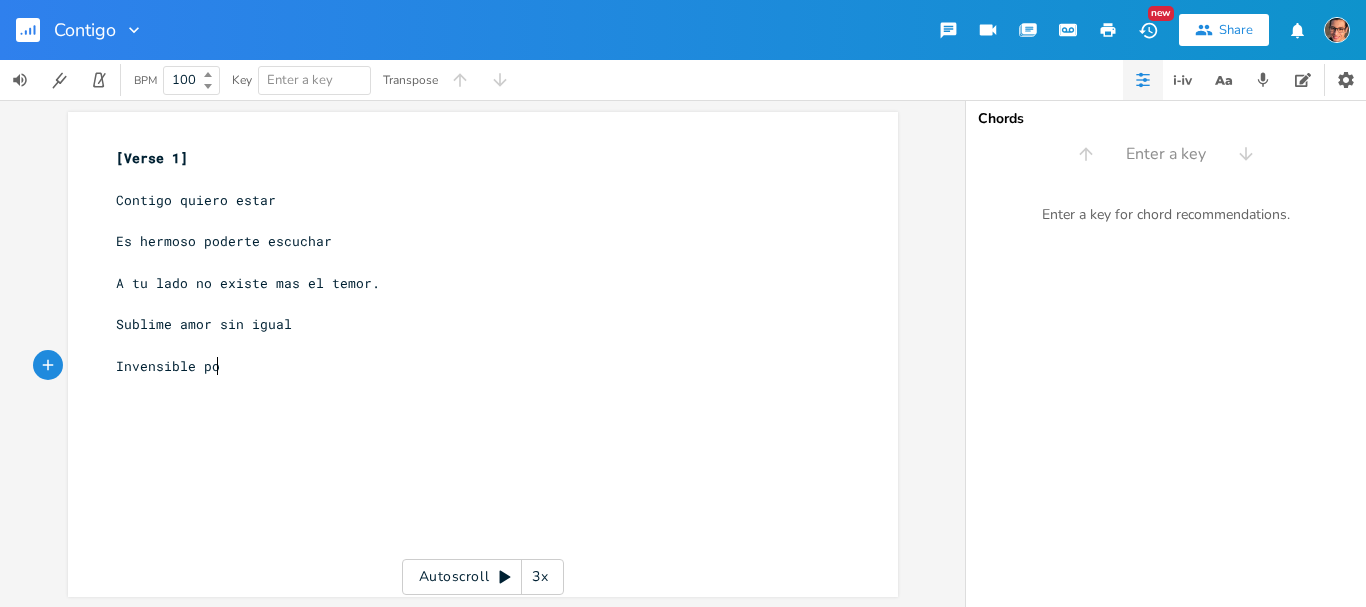 type on "le pod" 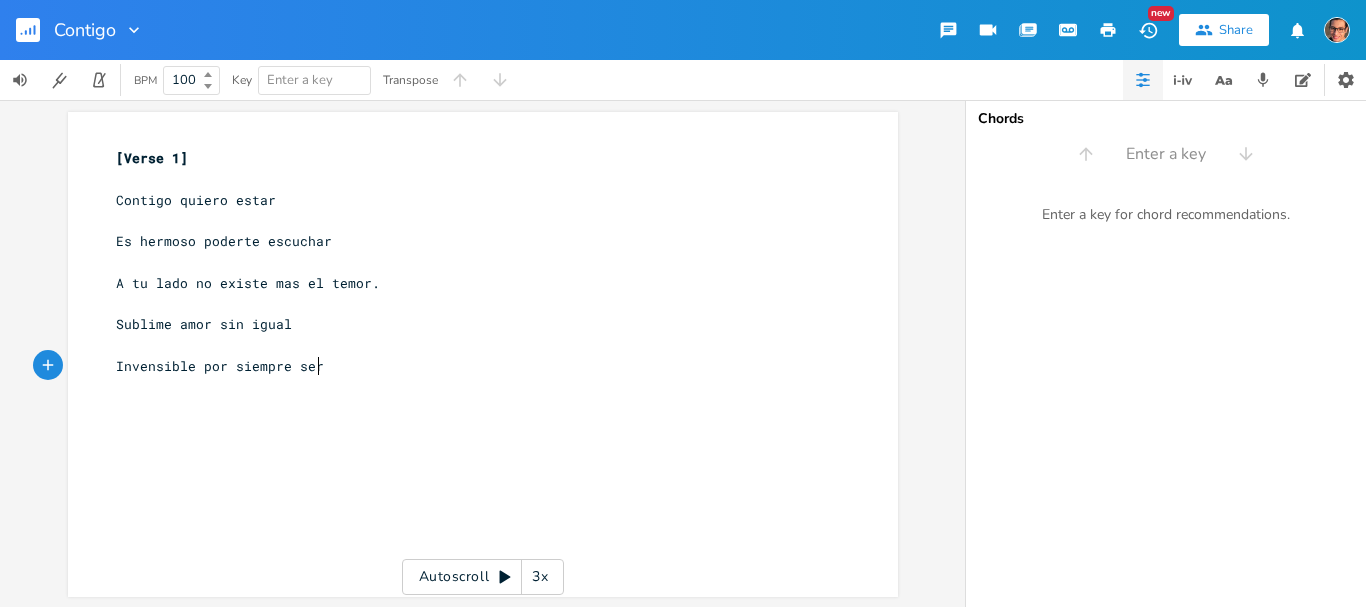 type on "r siempre serás" 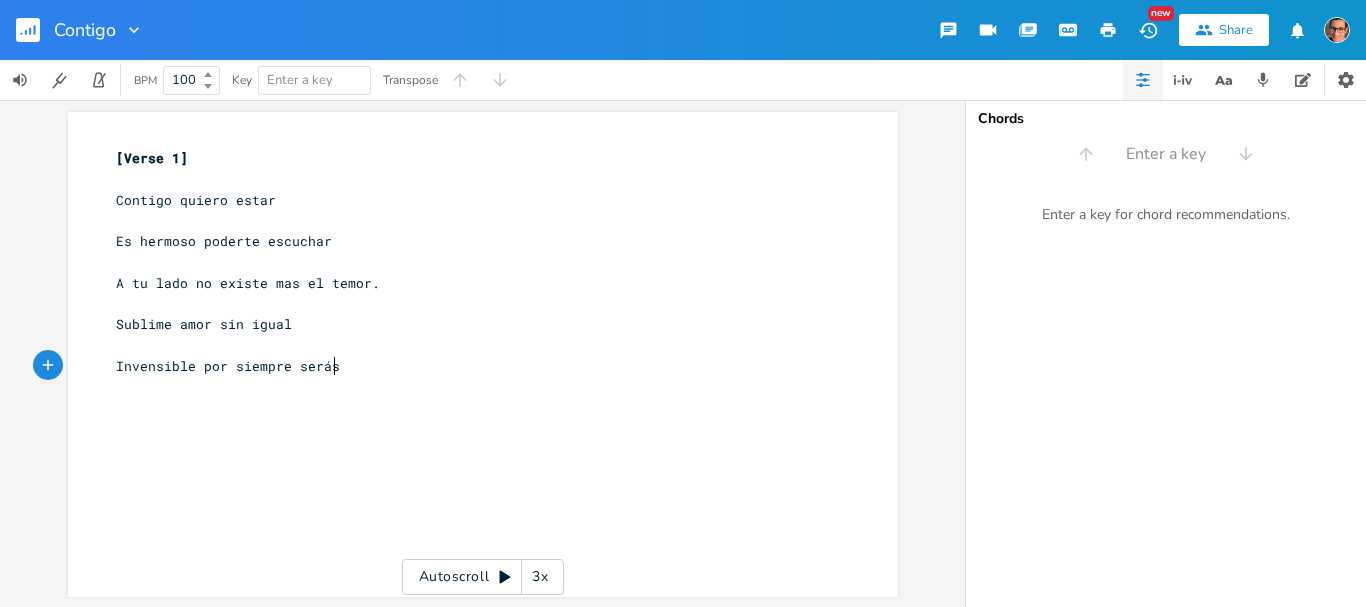 scroll, scrollTop: 0, scrollLeft: 89, axis: horizontal 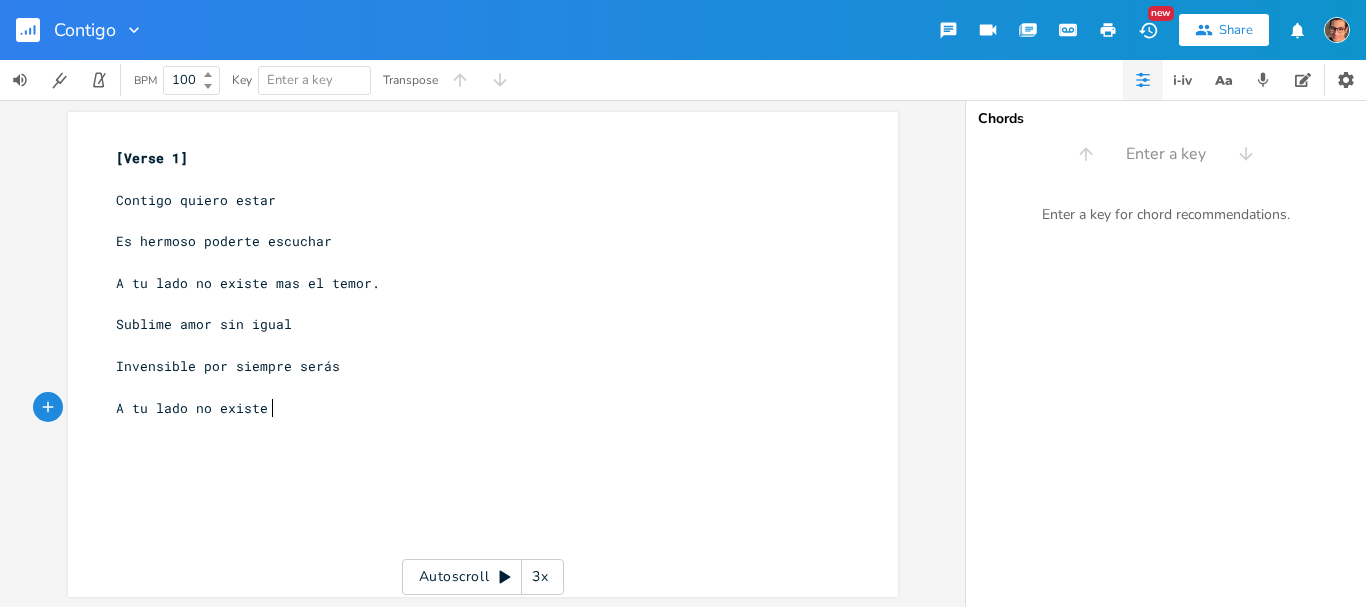 type on "A tu lado no existe e" 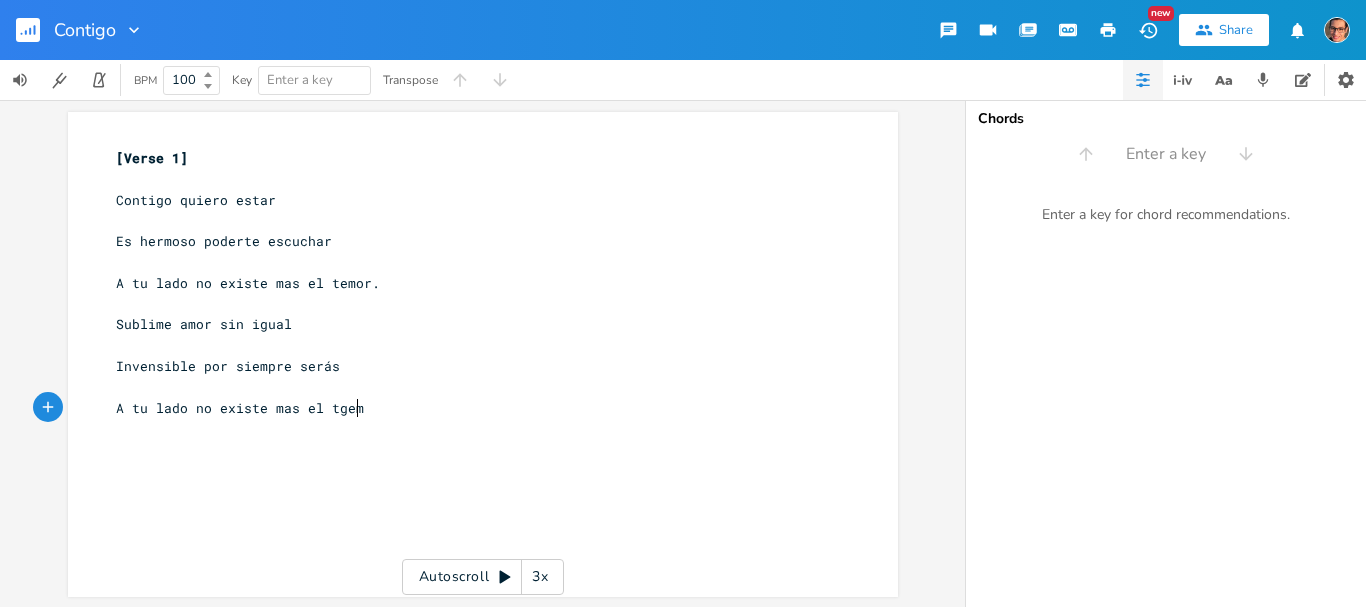 type on "mas el tgemop" 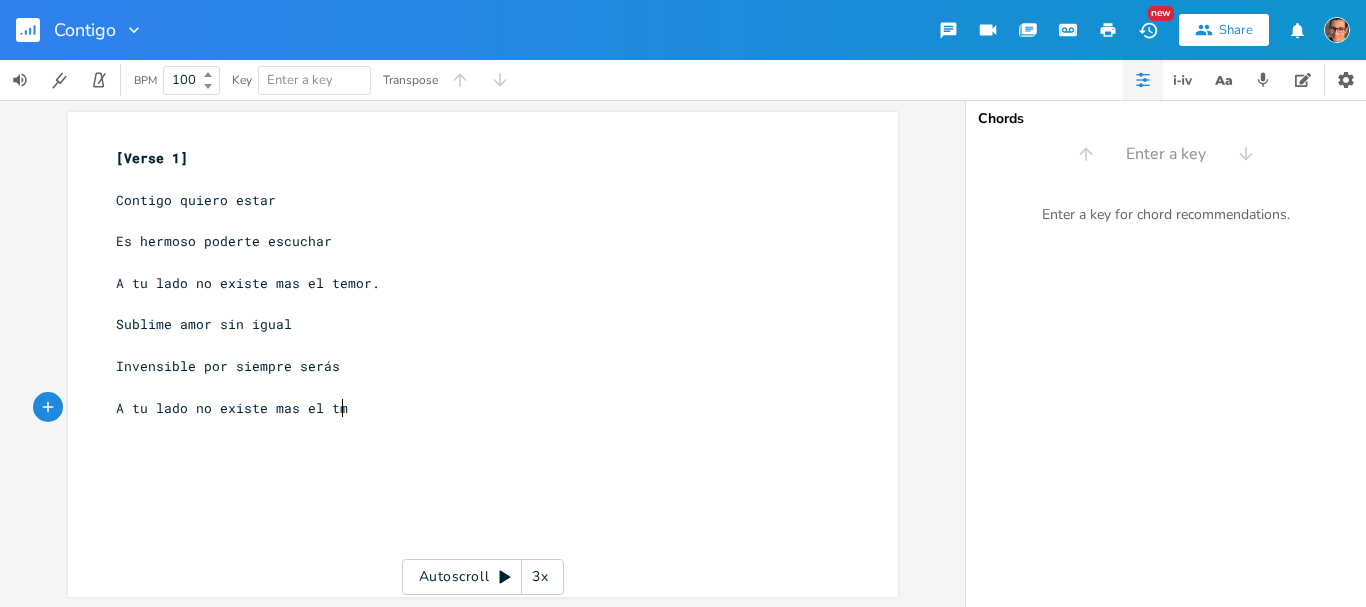 type on "me" 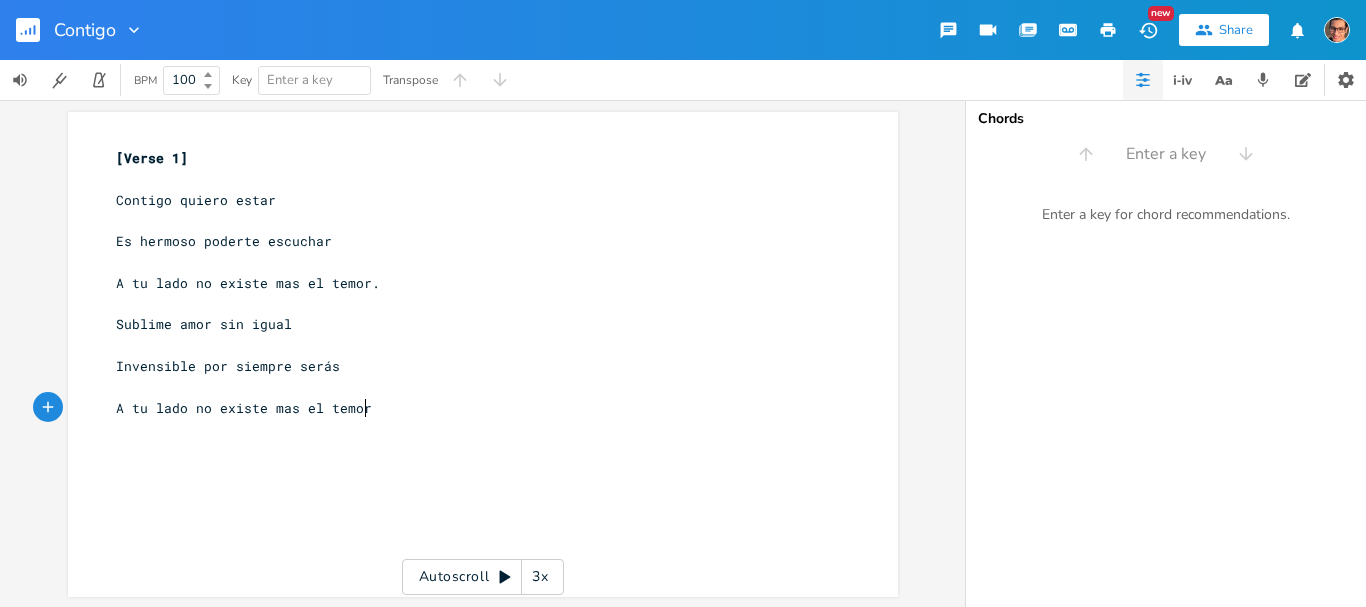 type on "emor." 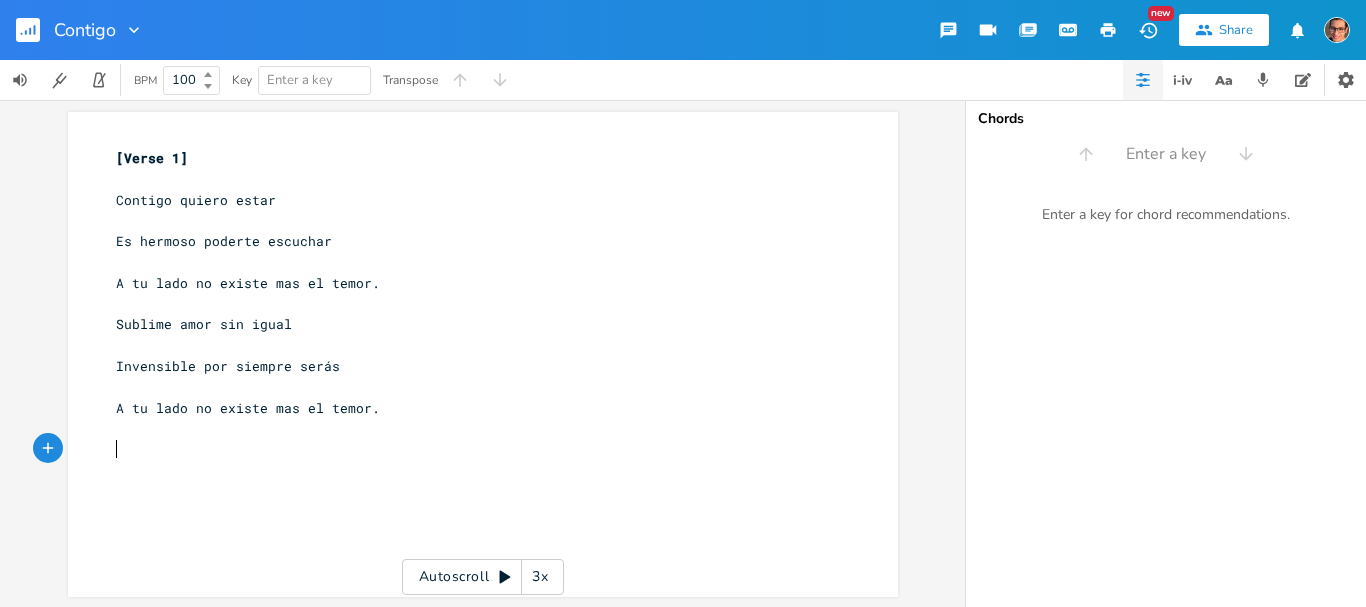 scroll, scrollTop: 0, scrollLeft: 5, axis: horizontal 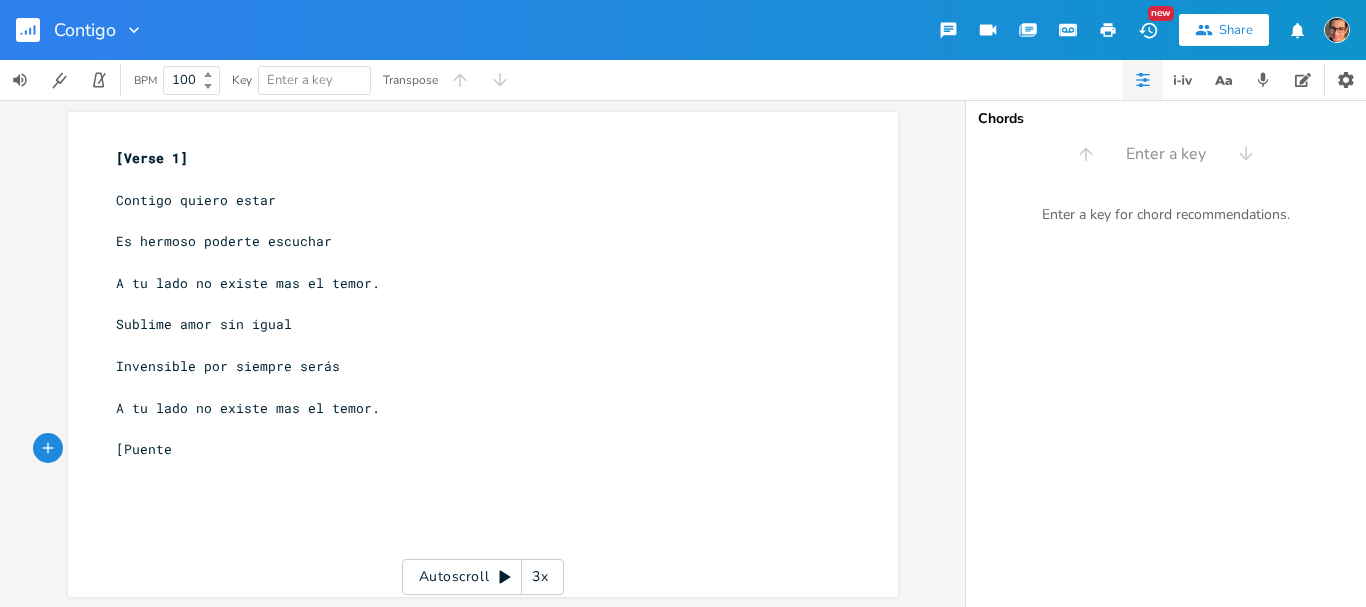 type on "[Puente]" 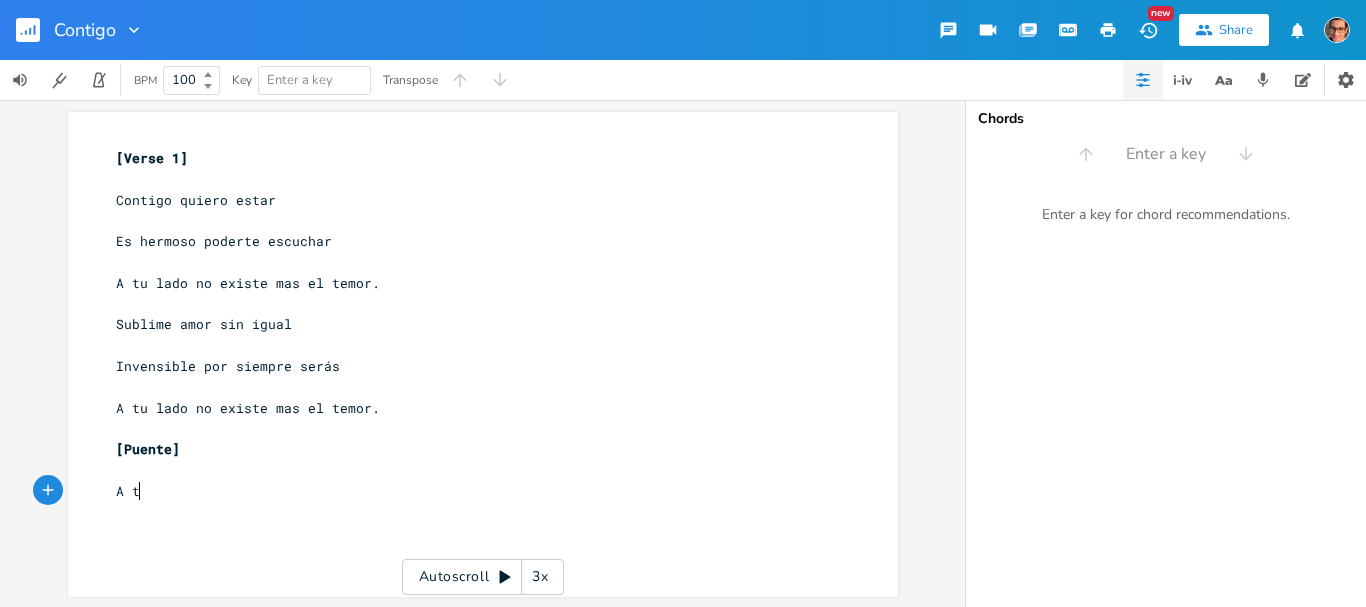type on "A ti" 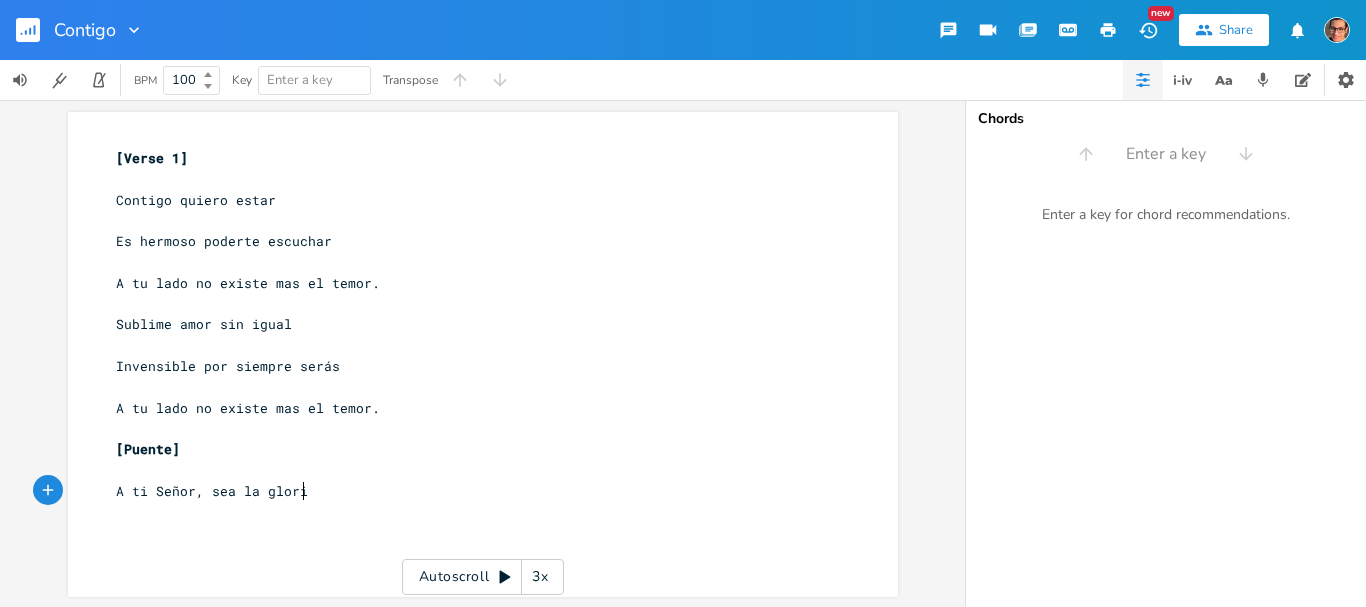 type on "Señor, sea la gloria" 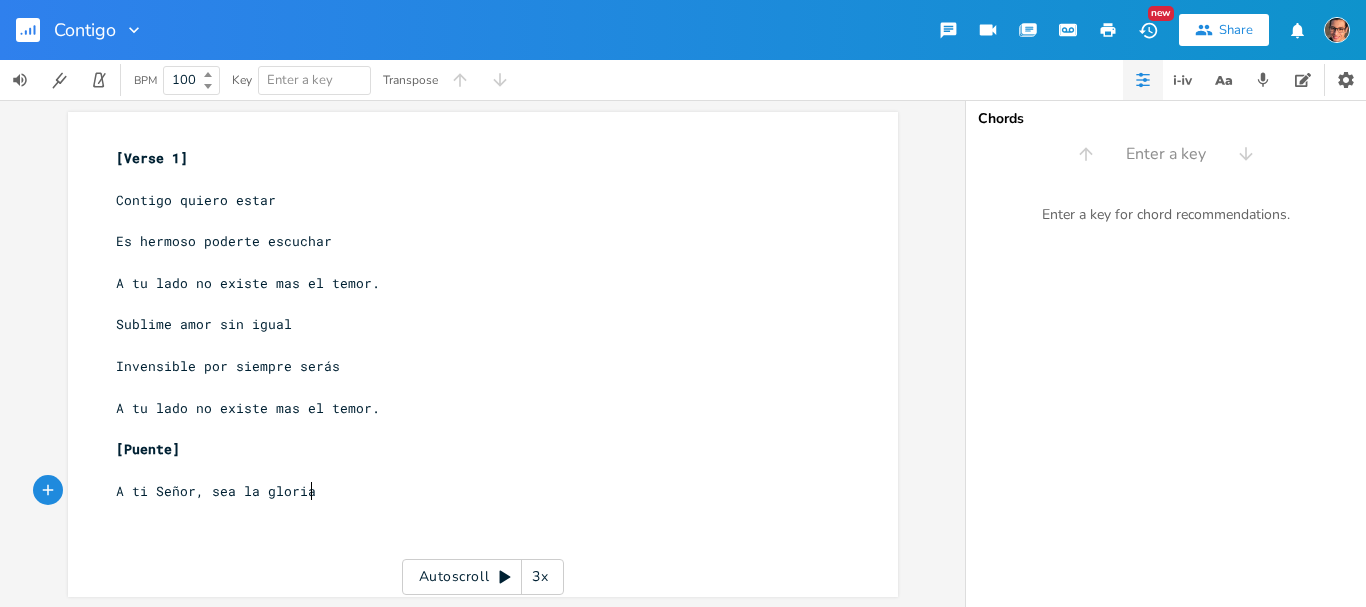 scroll, scrollTop: 0, scrollLeft: 116, axis: horizontal 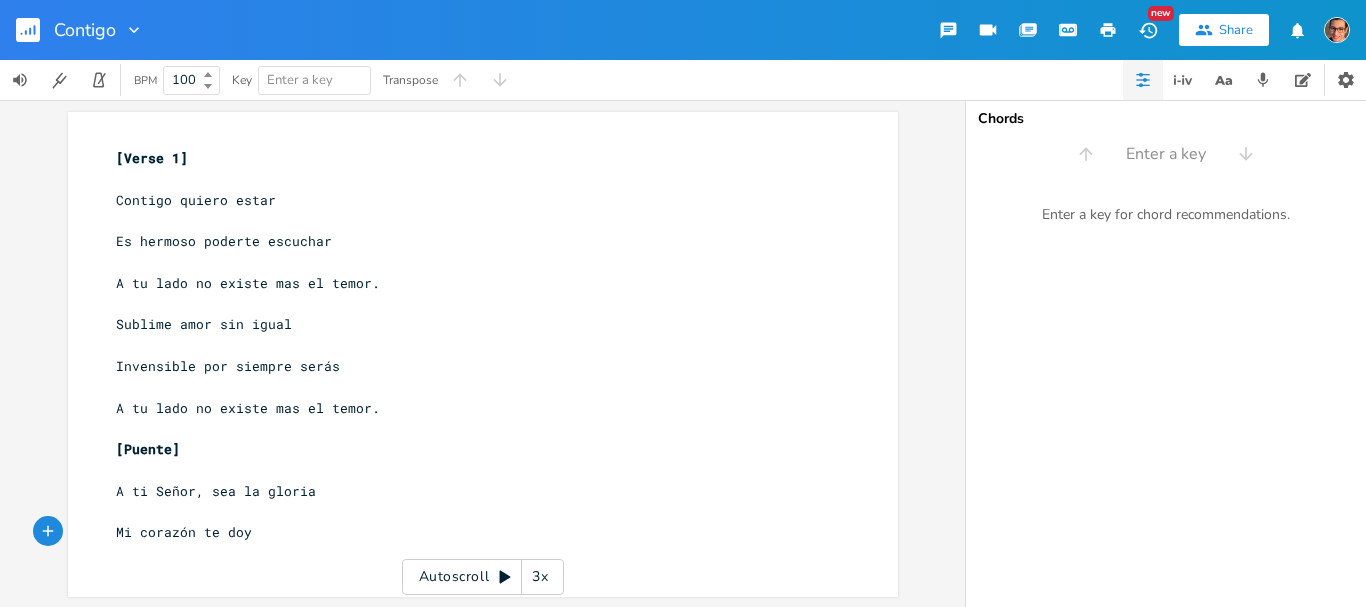 type on "Mi corazón te doy lke" 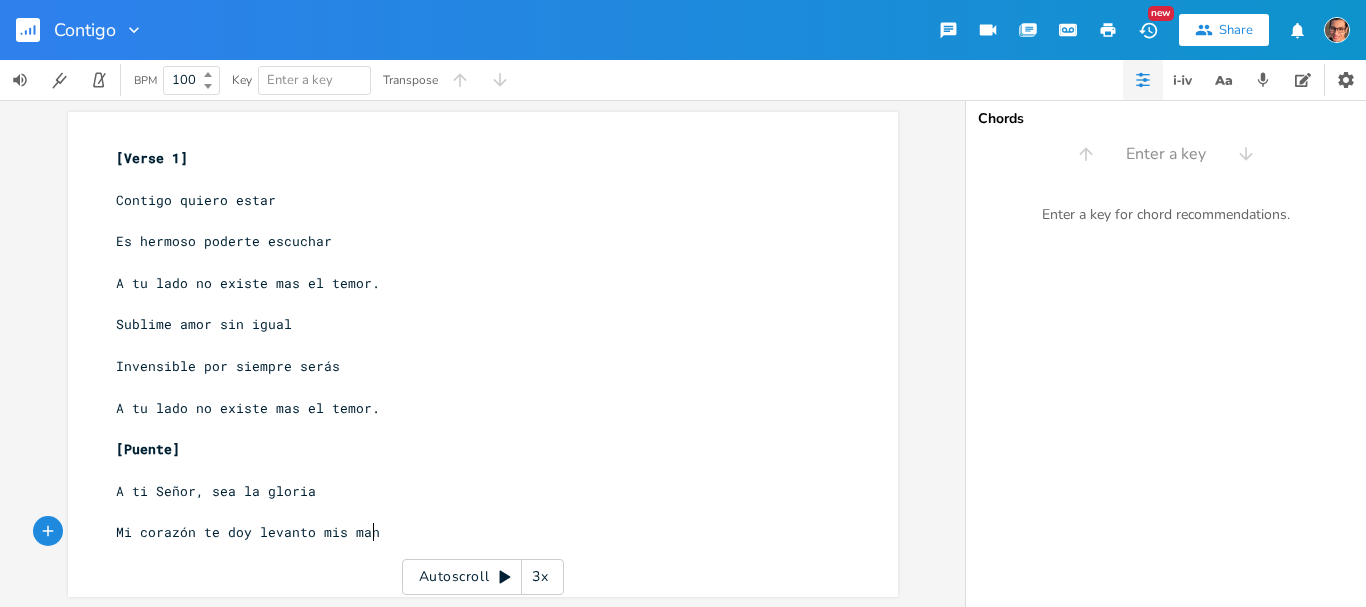 scroll, scrollTop: 0, scrollLeft: 107, axis: horizontal 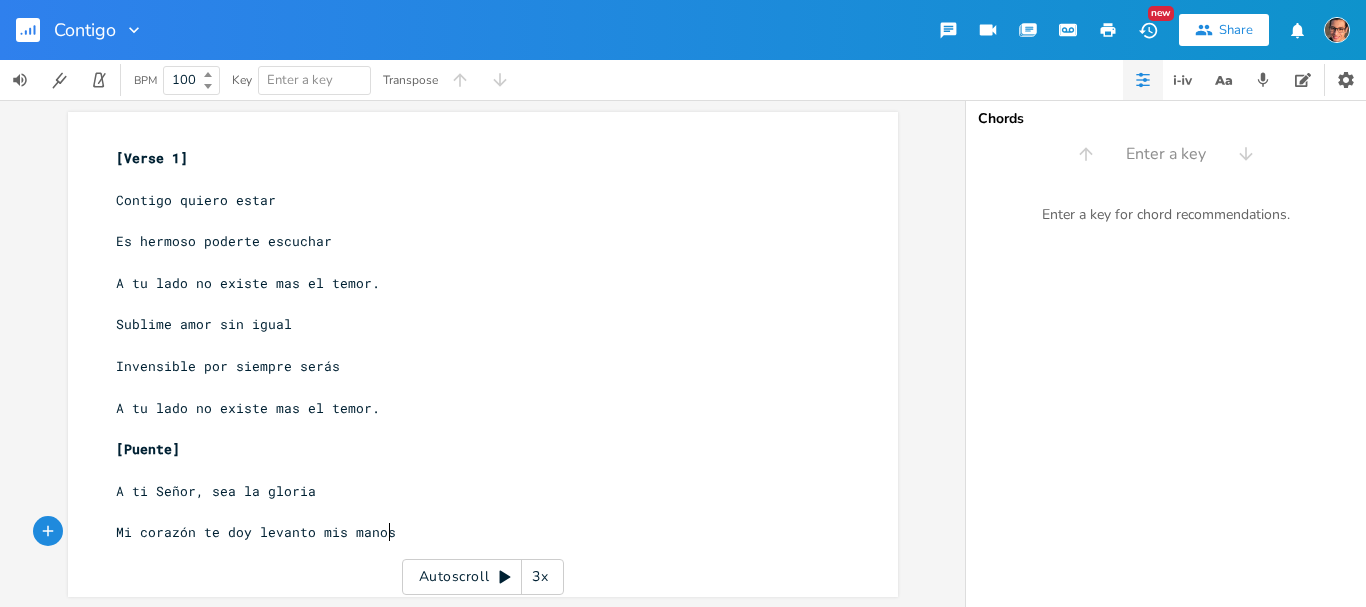 type on "evanto mis manos." 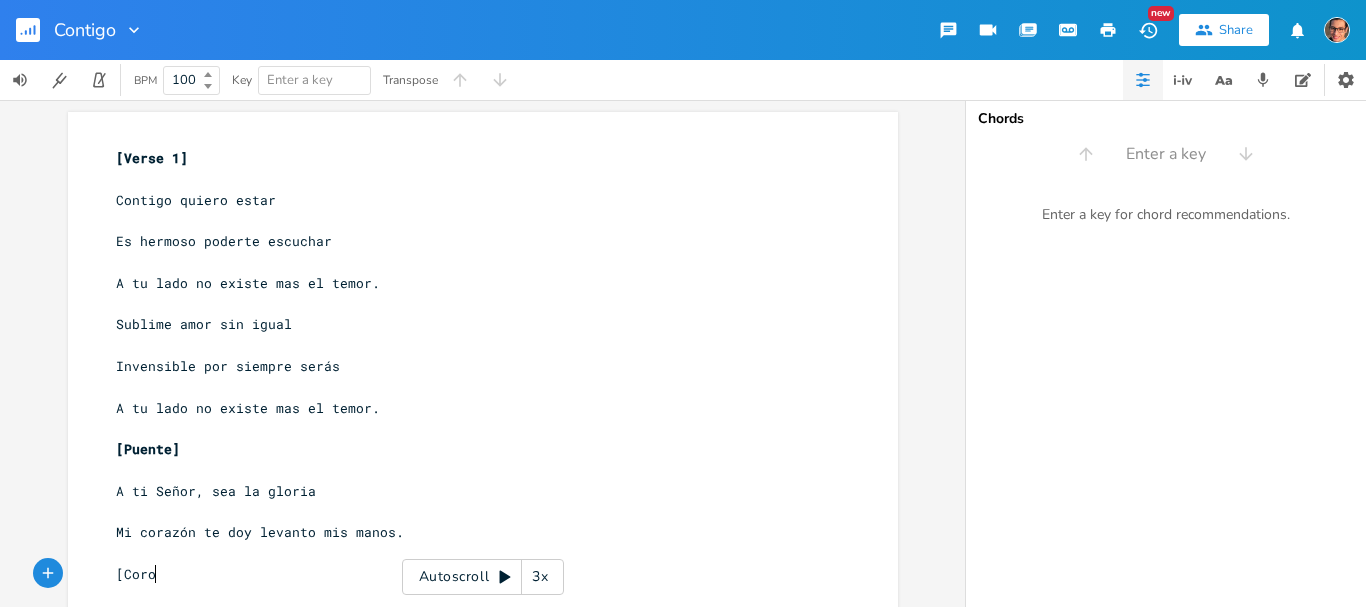 scroll, scrollTop: 0, scrollLeft: 31, axis: horizontal 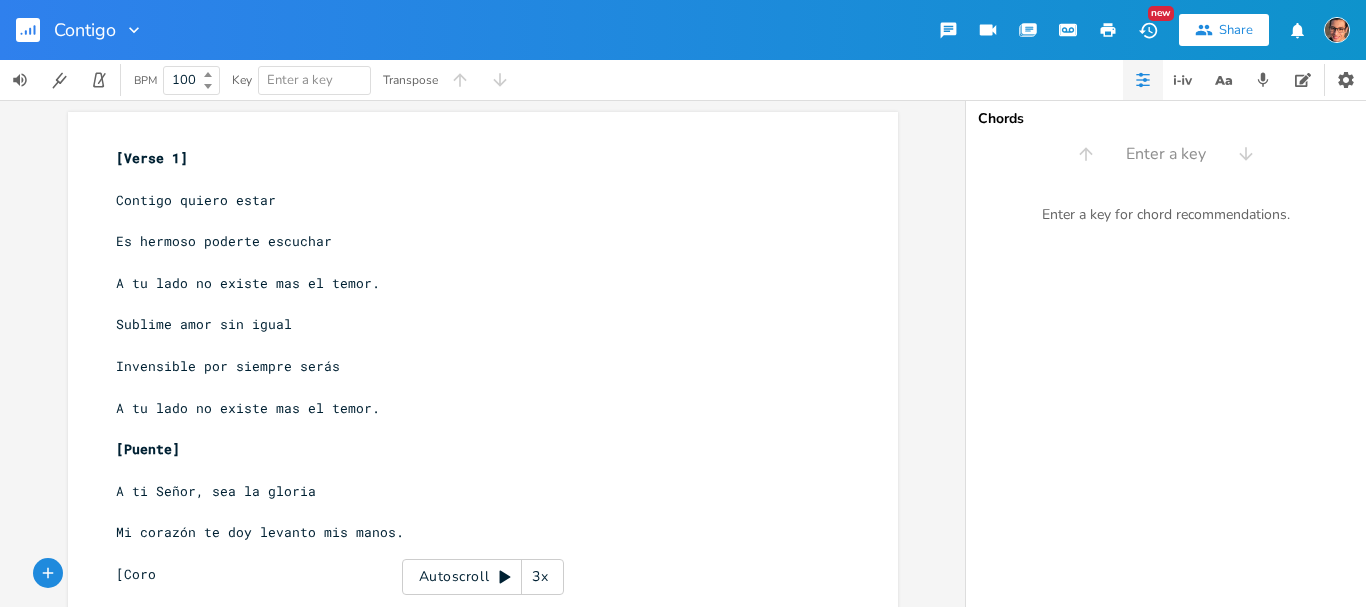 type on "[Coro]" 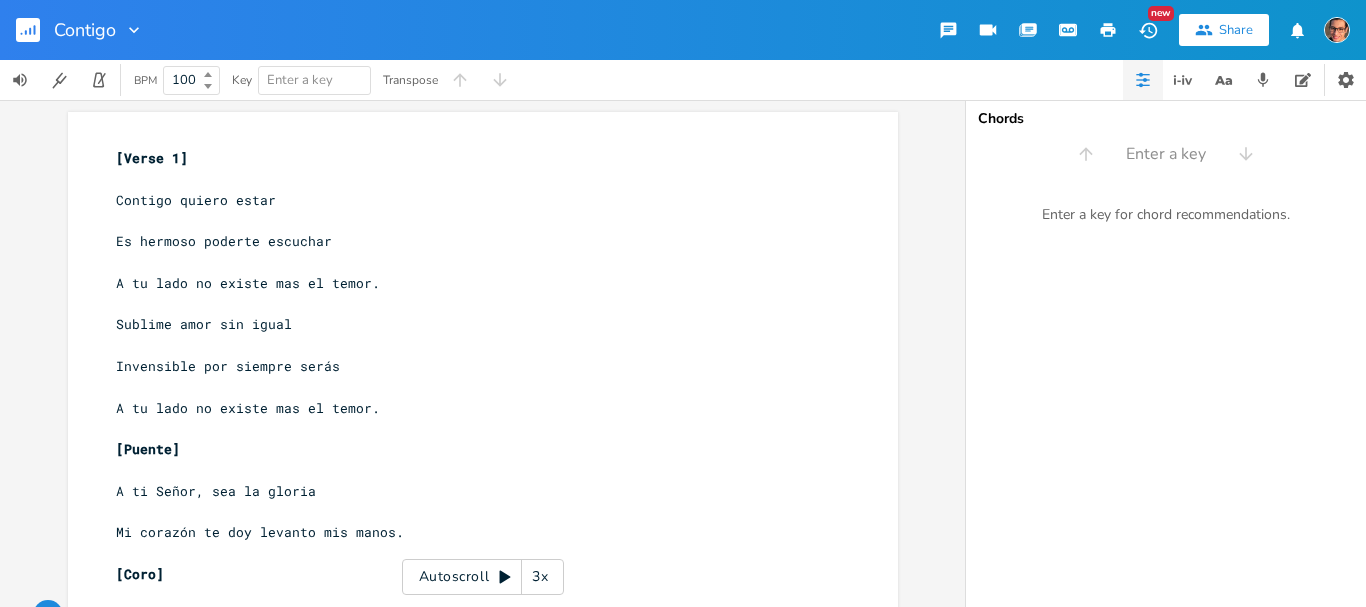 scroll, scrollTop: 0, scrollLeft: 0, axis: both 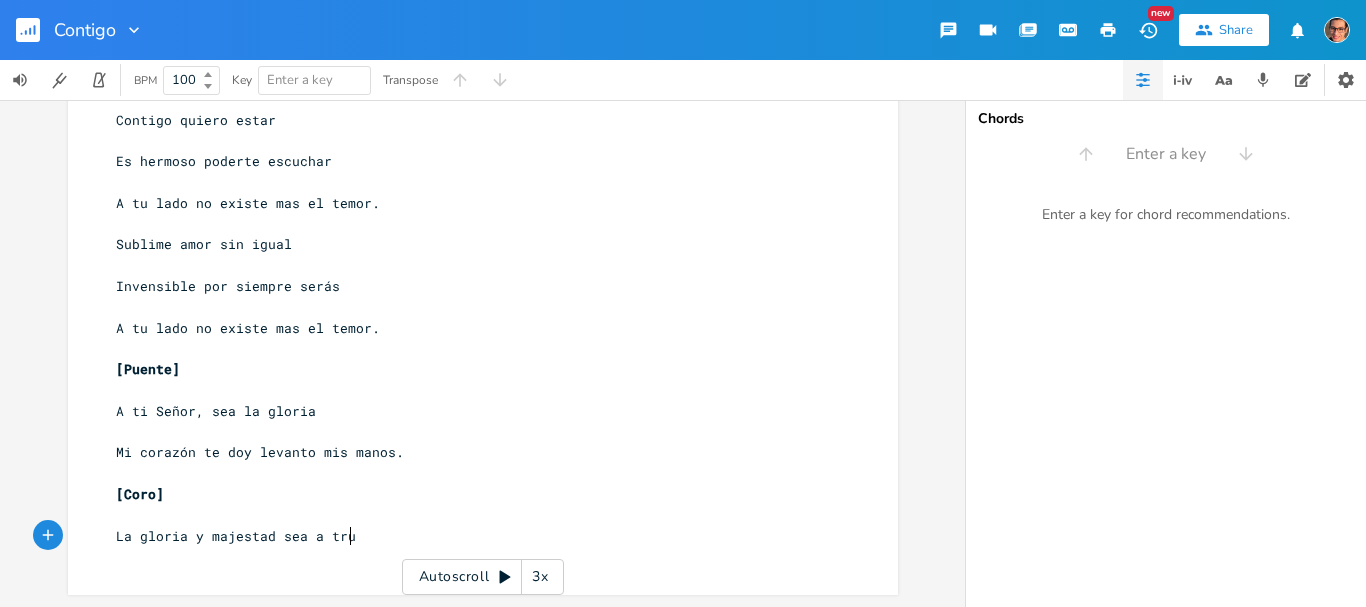 type on "La gloria y majestad sea a tru" 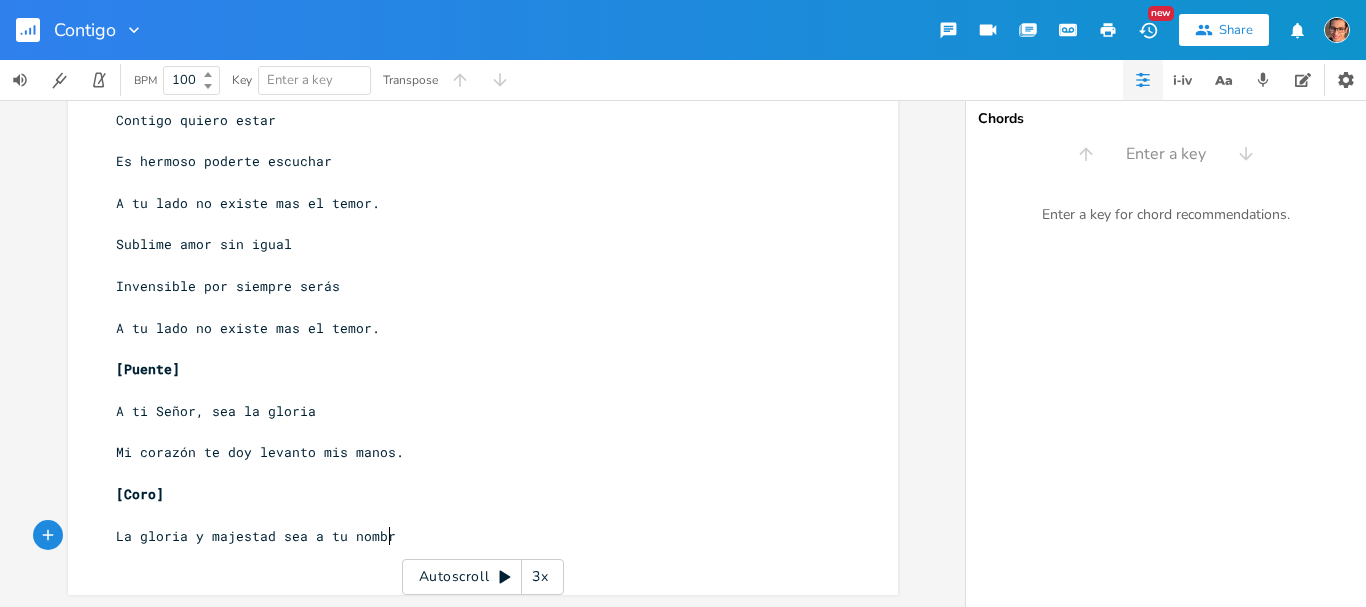 type on "u nombre" 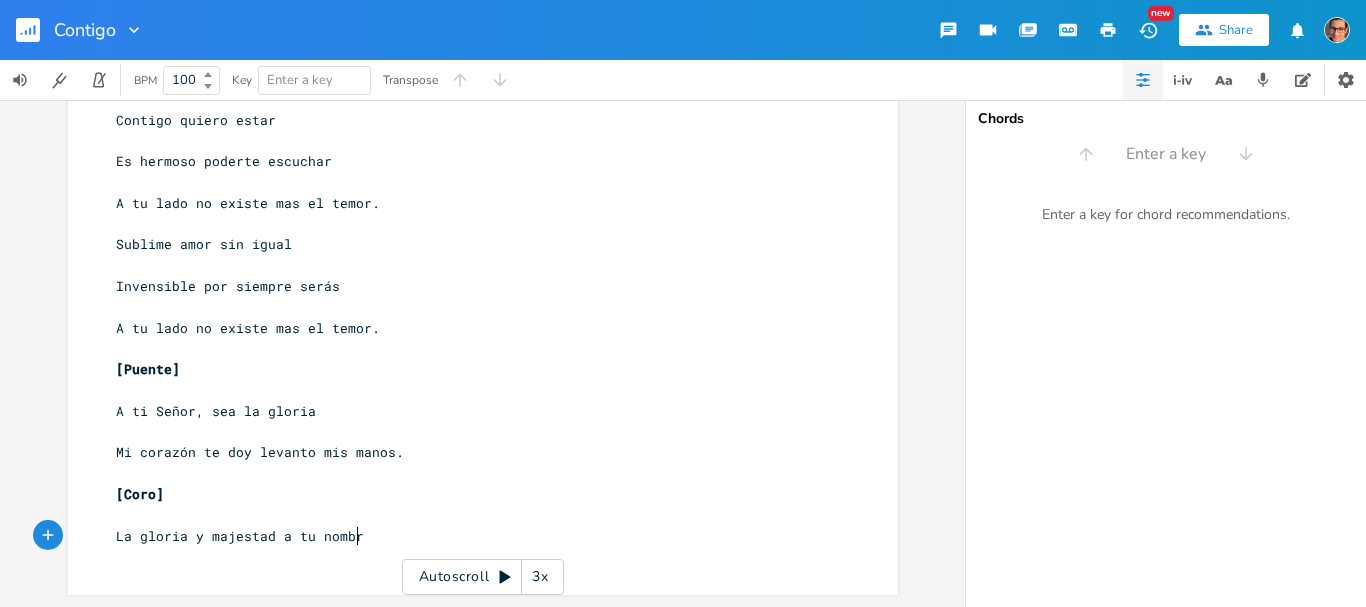 scroll, scrollTop: 0, scrollLeft: 74, axis: horizontal 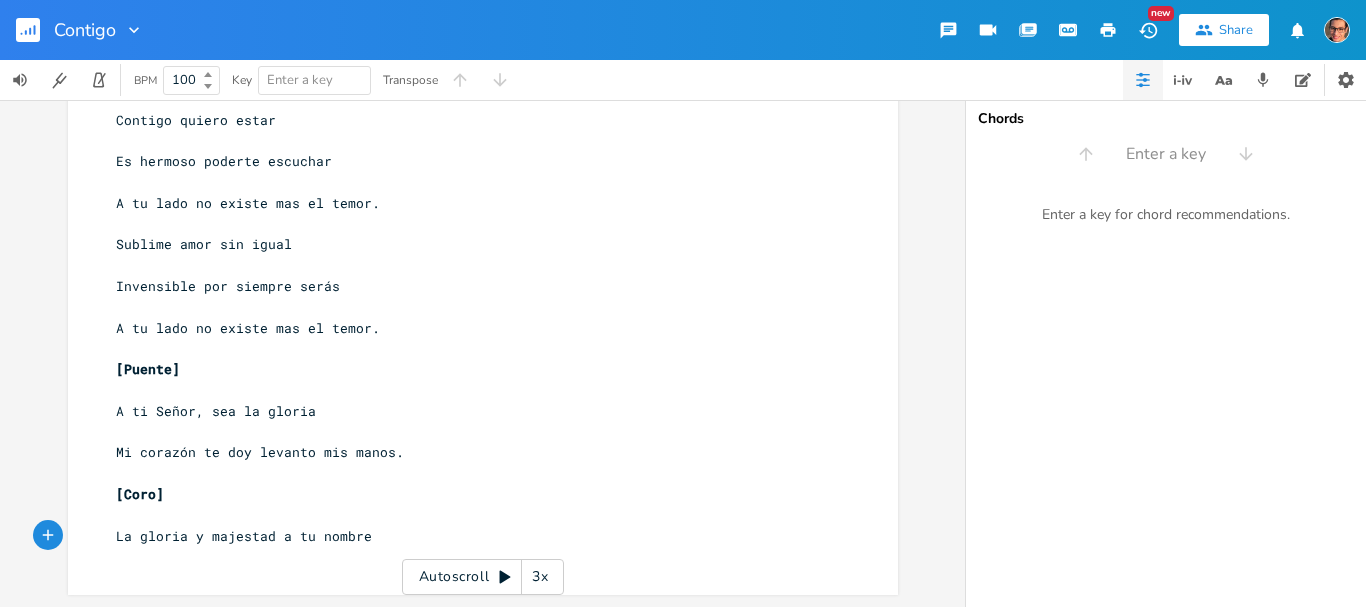 type on "." 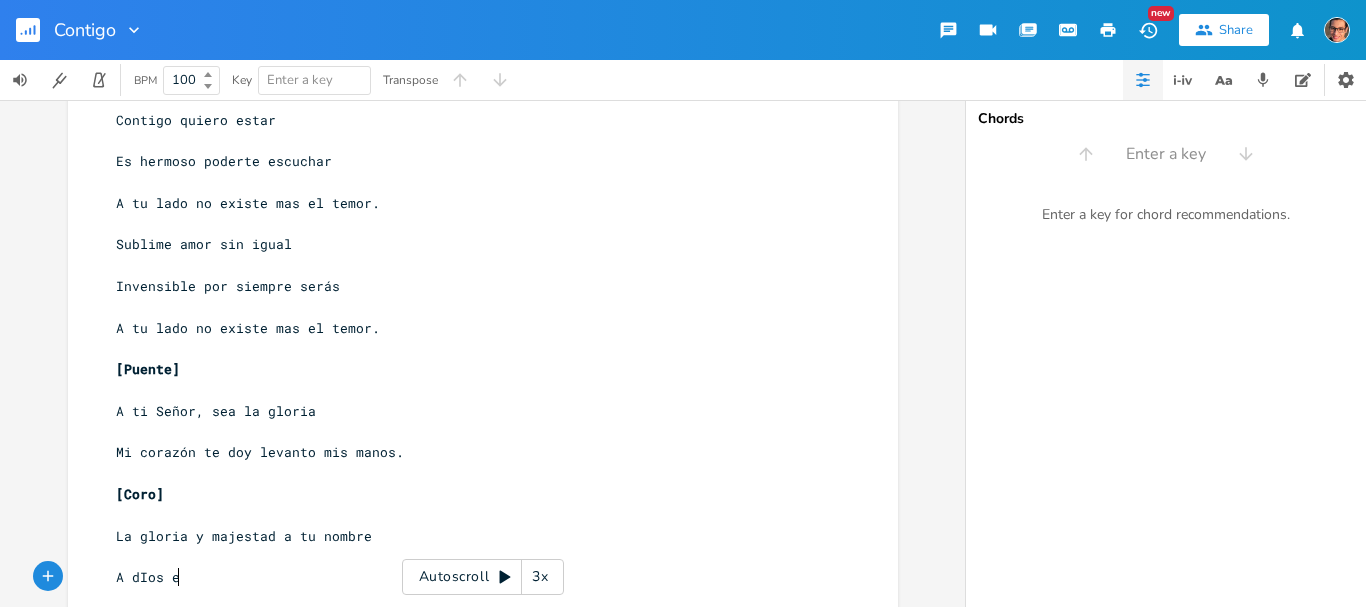 type on "A dIos el" 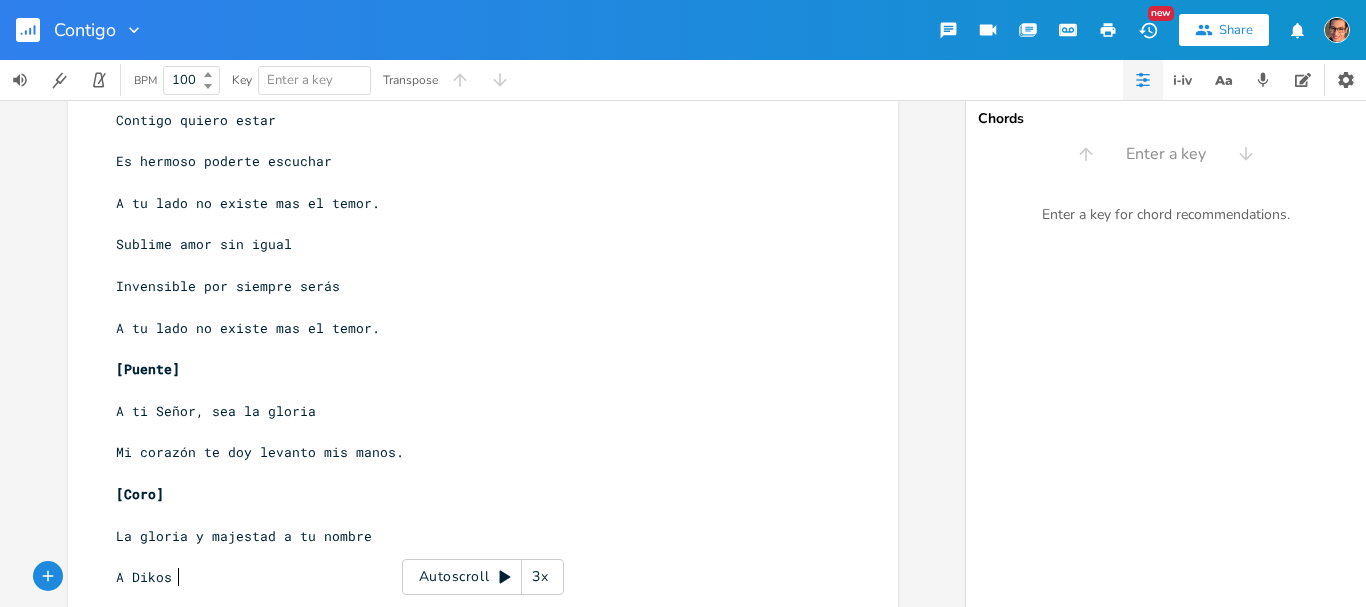 scroll, scrollTop: 0, scrollLeft: 42, axis: horizontal 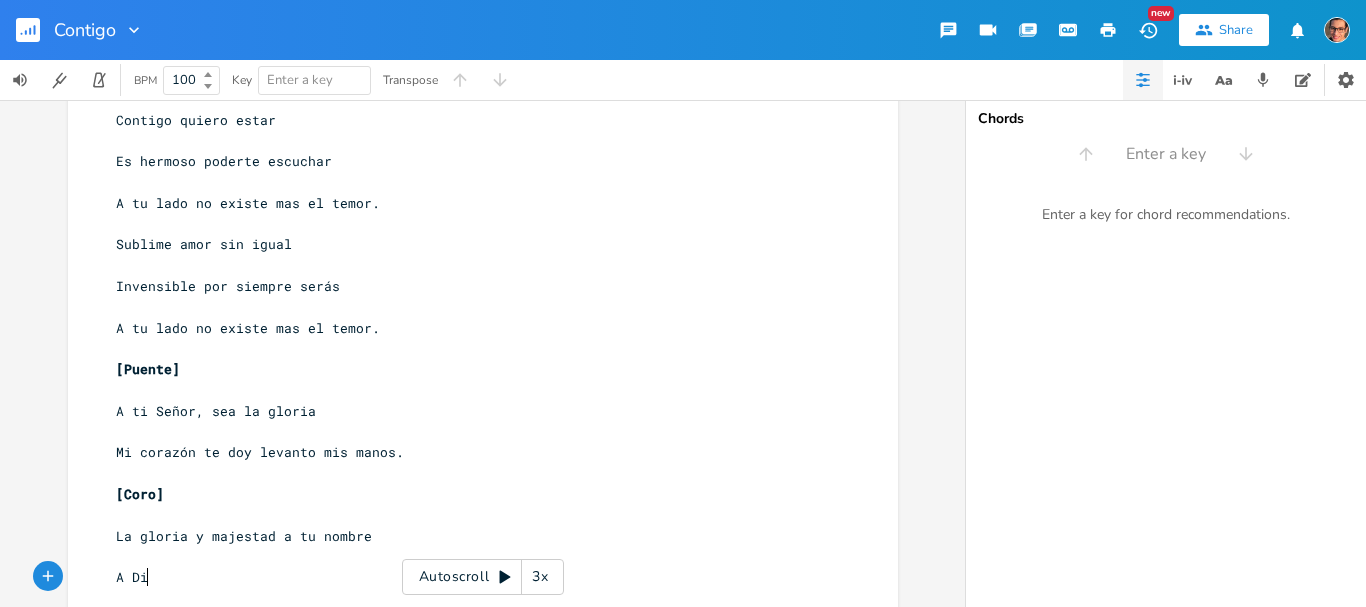 type on "ois" 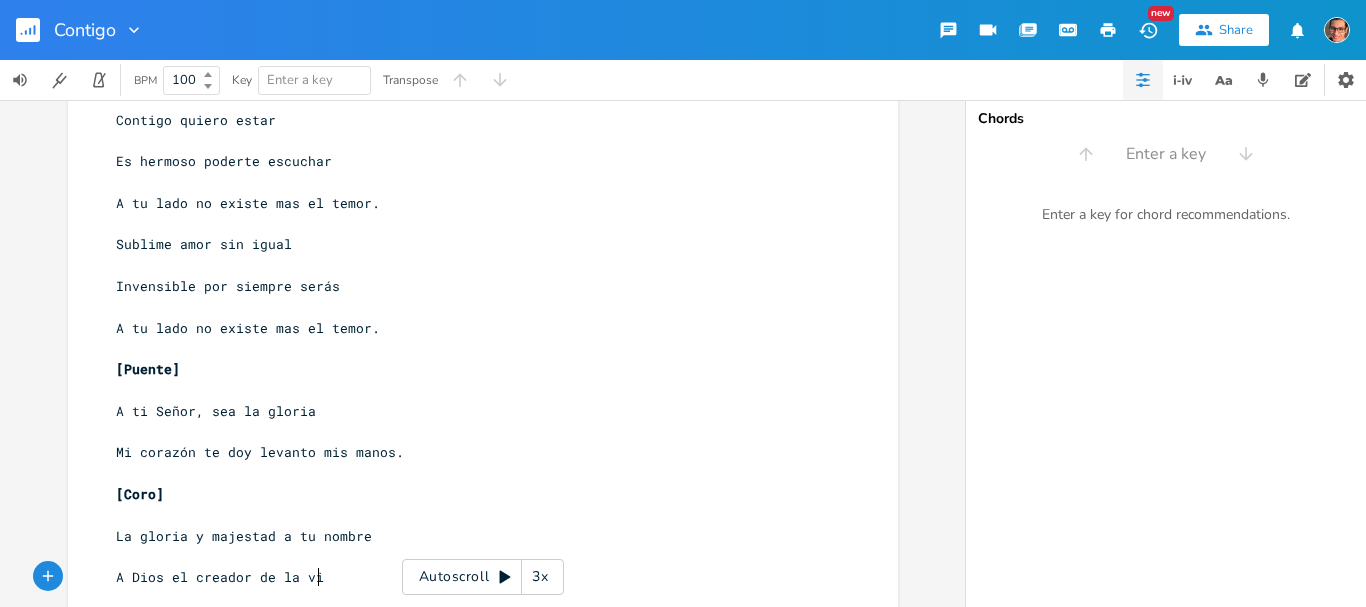 type on "os el creador de la vida" 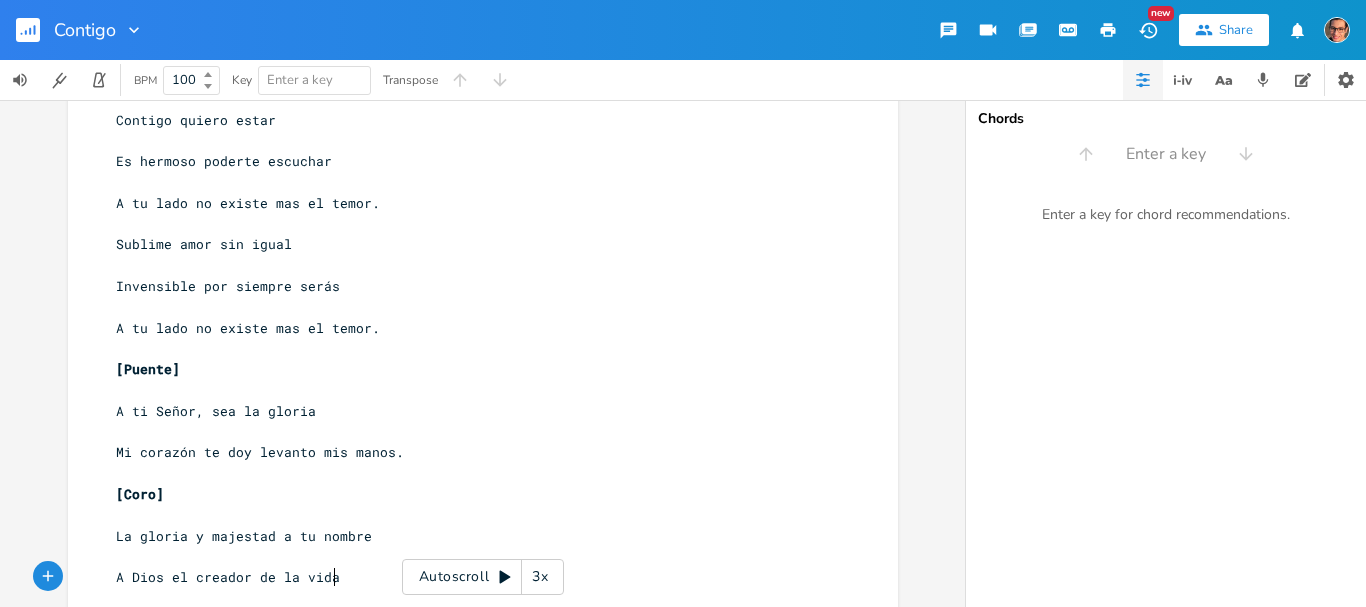 scroll, scrollTop: 0, scrollLeft: 136, axis: horizontal 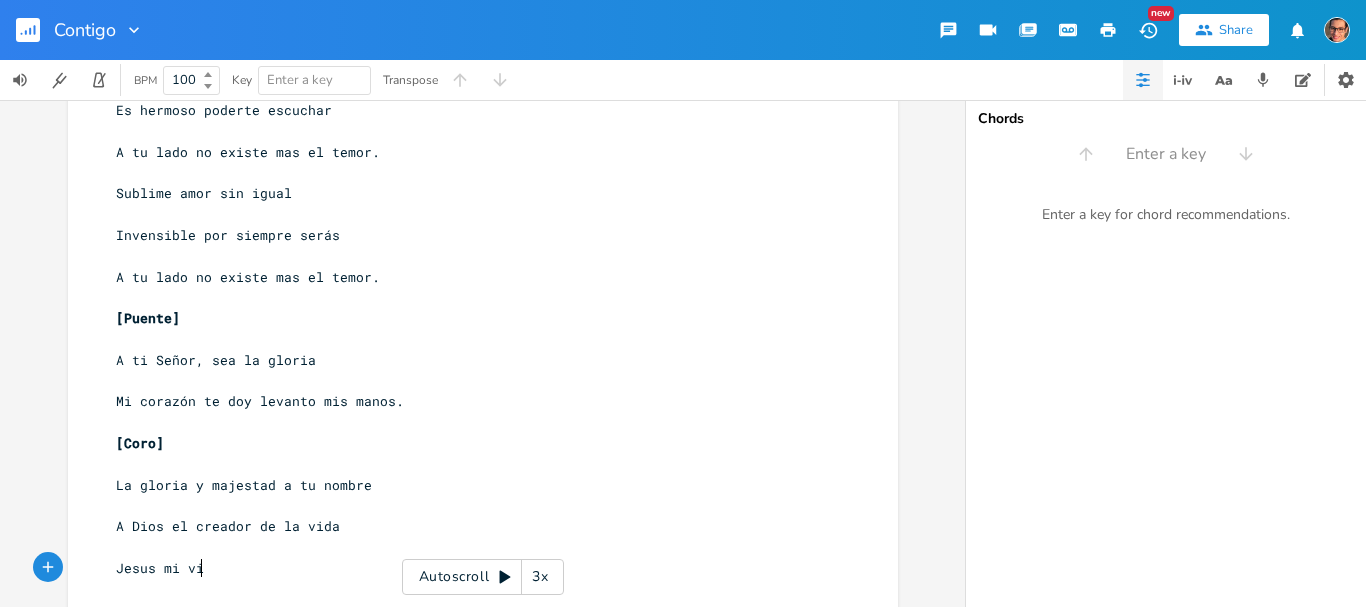 type on "Jesus mi vis" 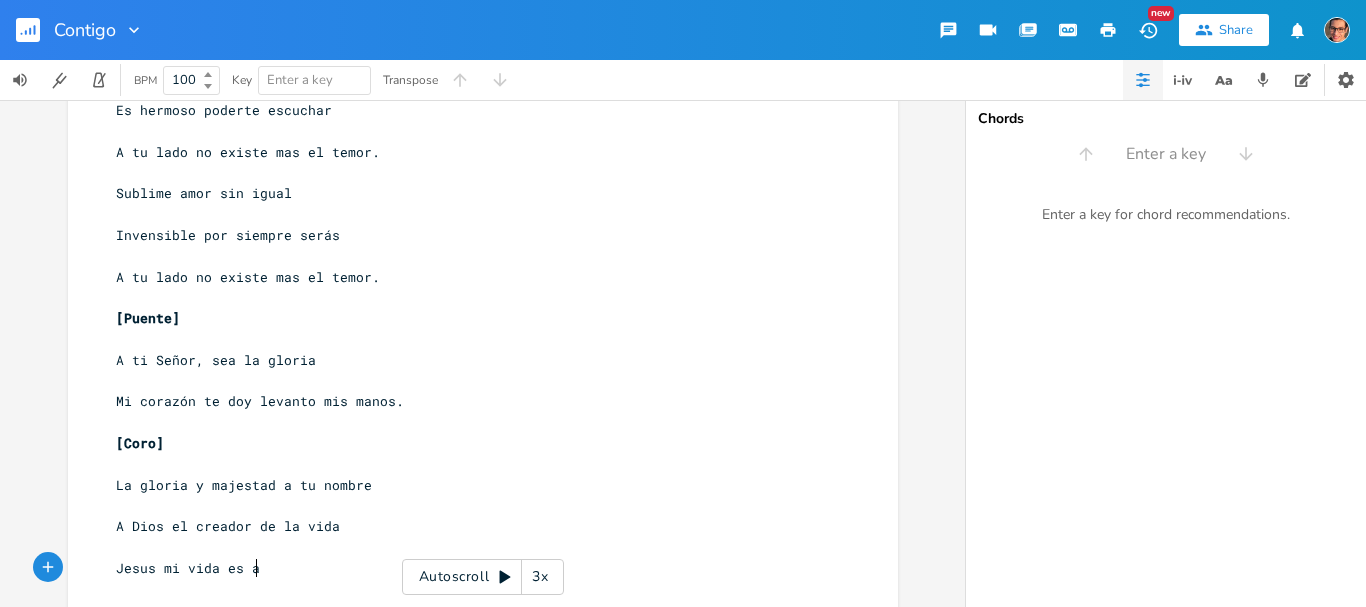 scroll, scrollTop: 0, scrollLeft: 52, axis: horizontal 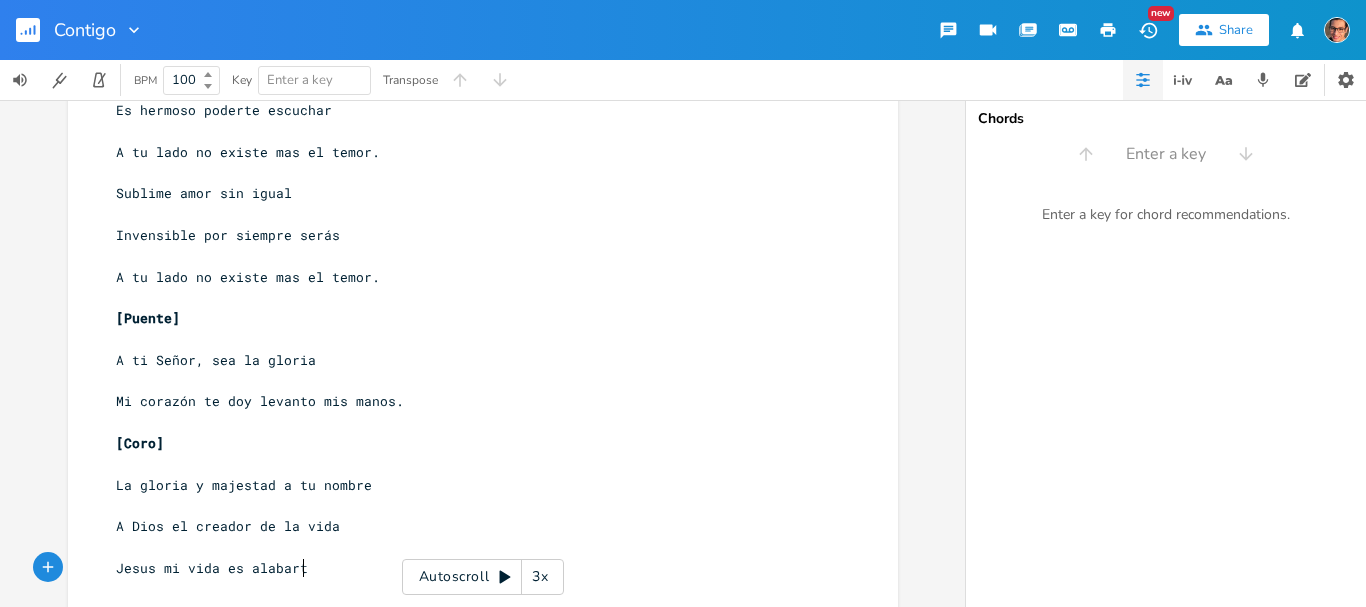 type on "da es alabarte" 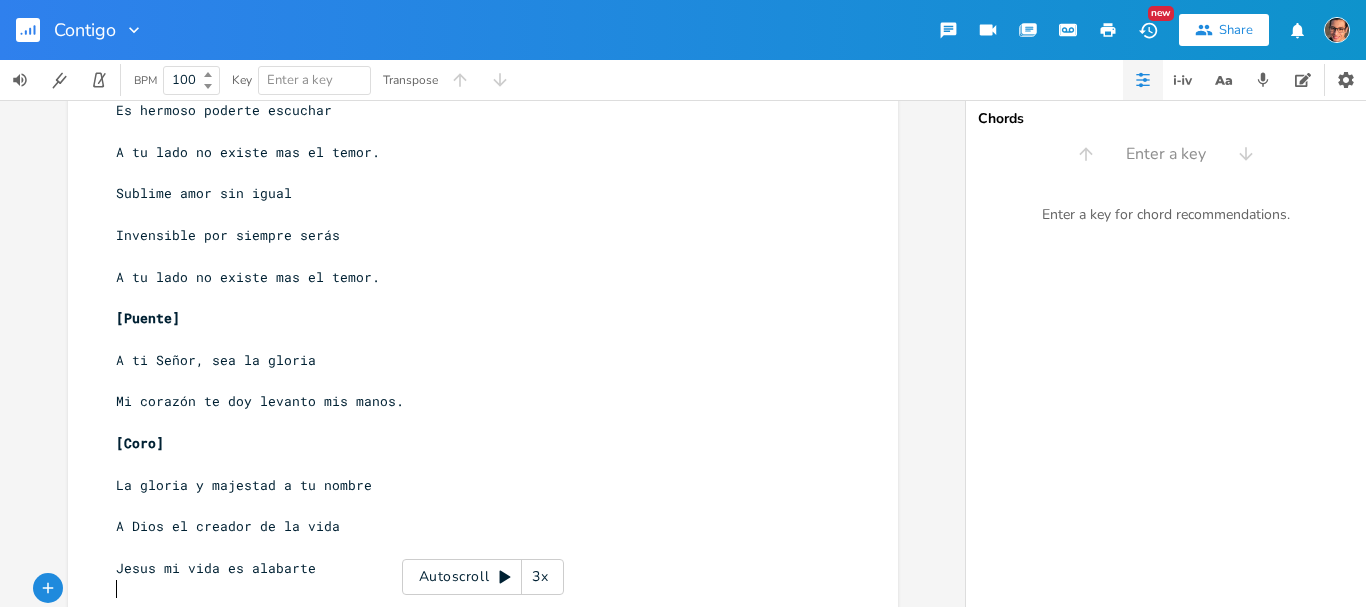 scroll, scrollTop: 0, scrollLeft: 0, axis: both 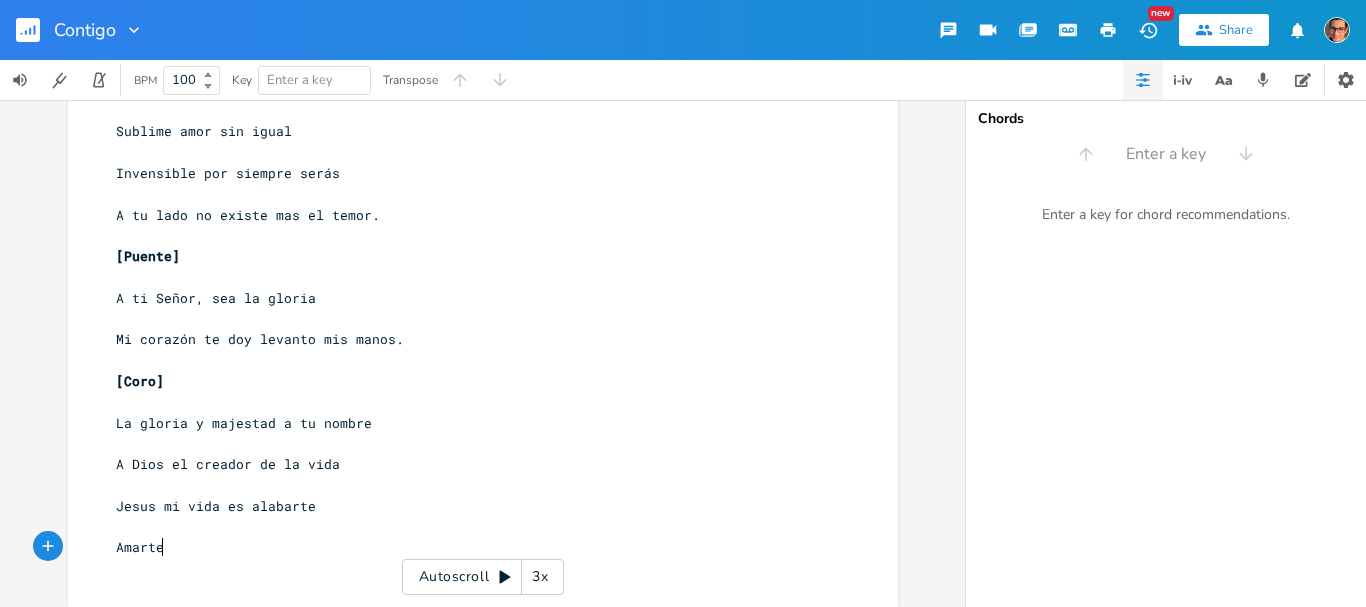 type on "Amarter" 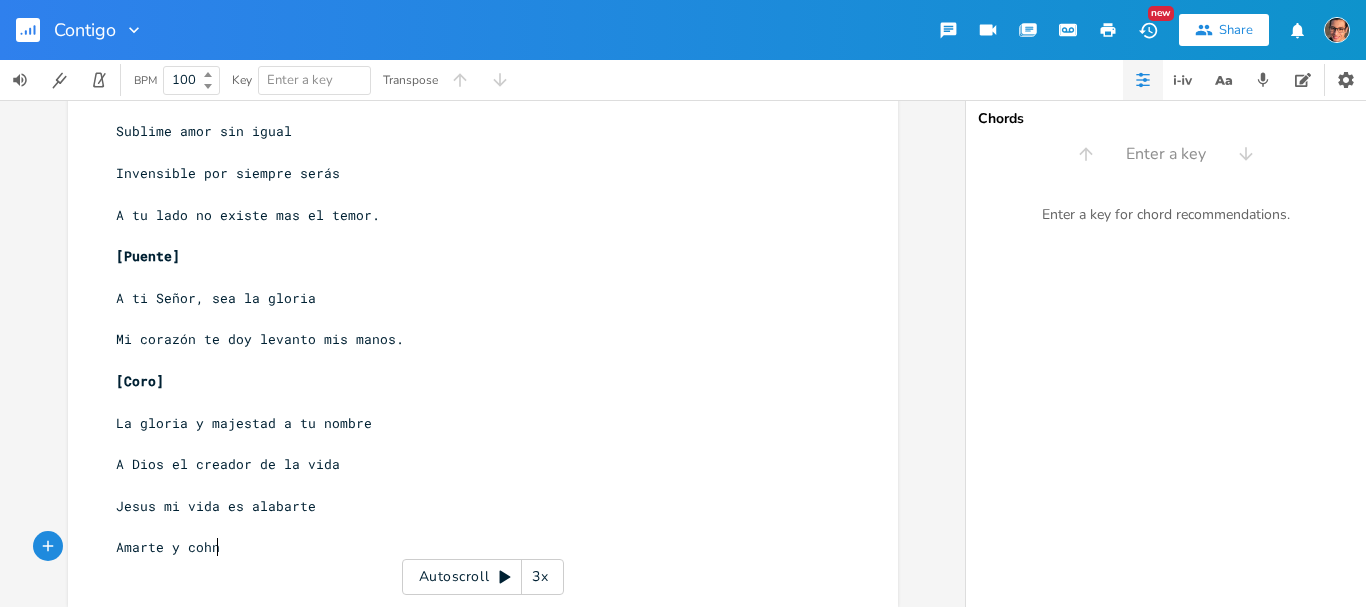 type on "y cohnn" 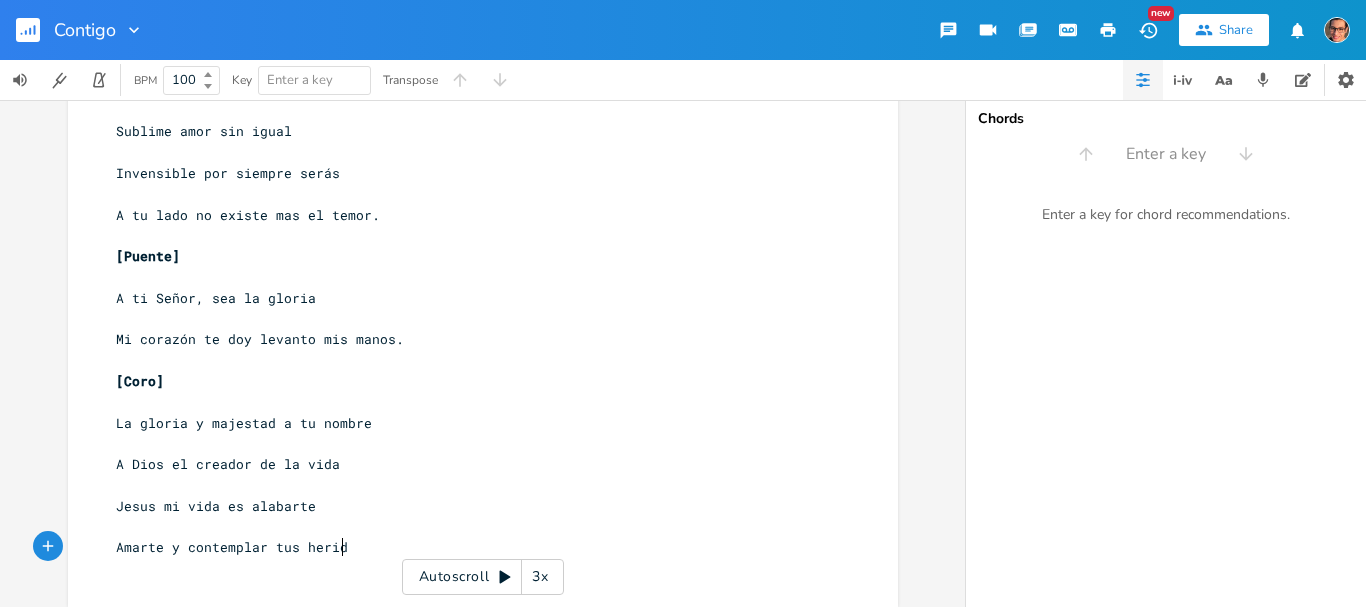 type on "ntemplar tus heridad" 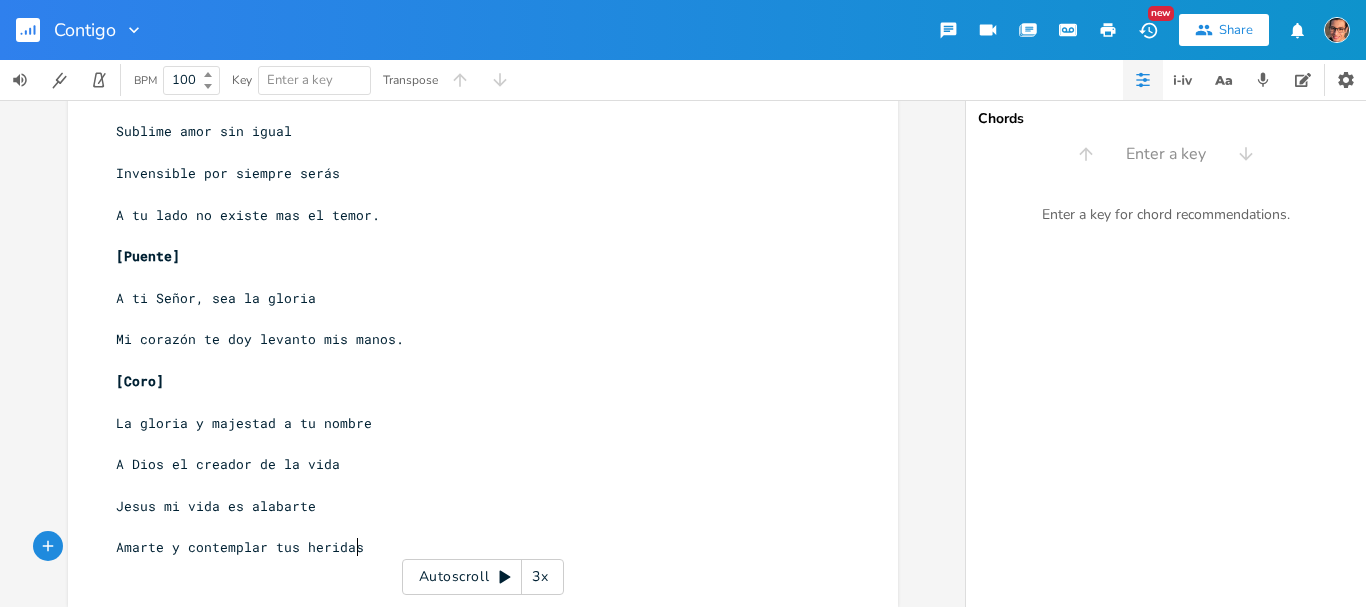 type on "s,." 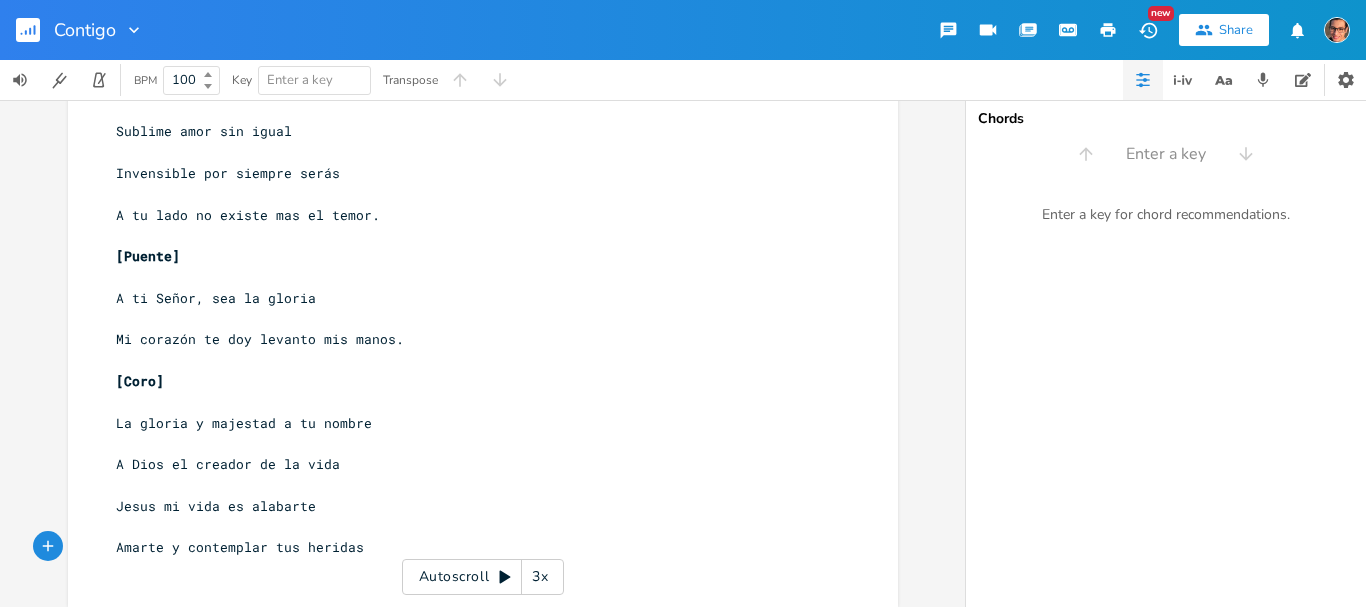 type on "." 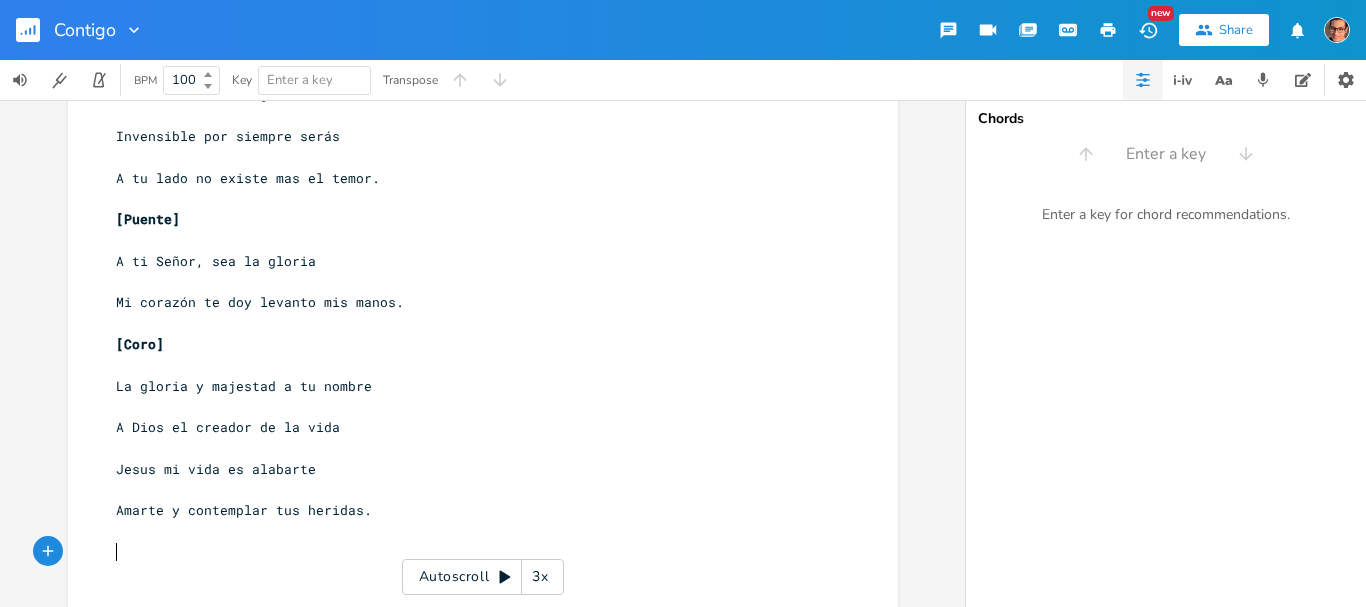 scroll, scrollTop: 247, scrollLeft: 0, axis: vertical 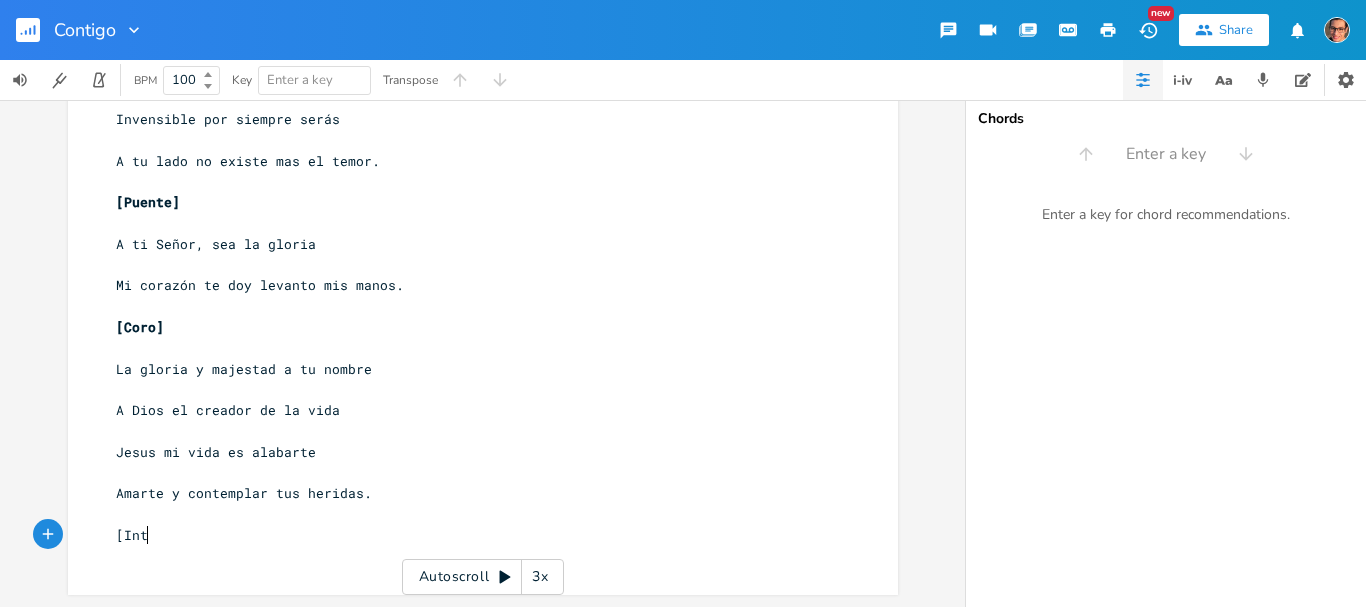 type on "[Intel" 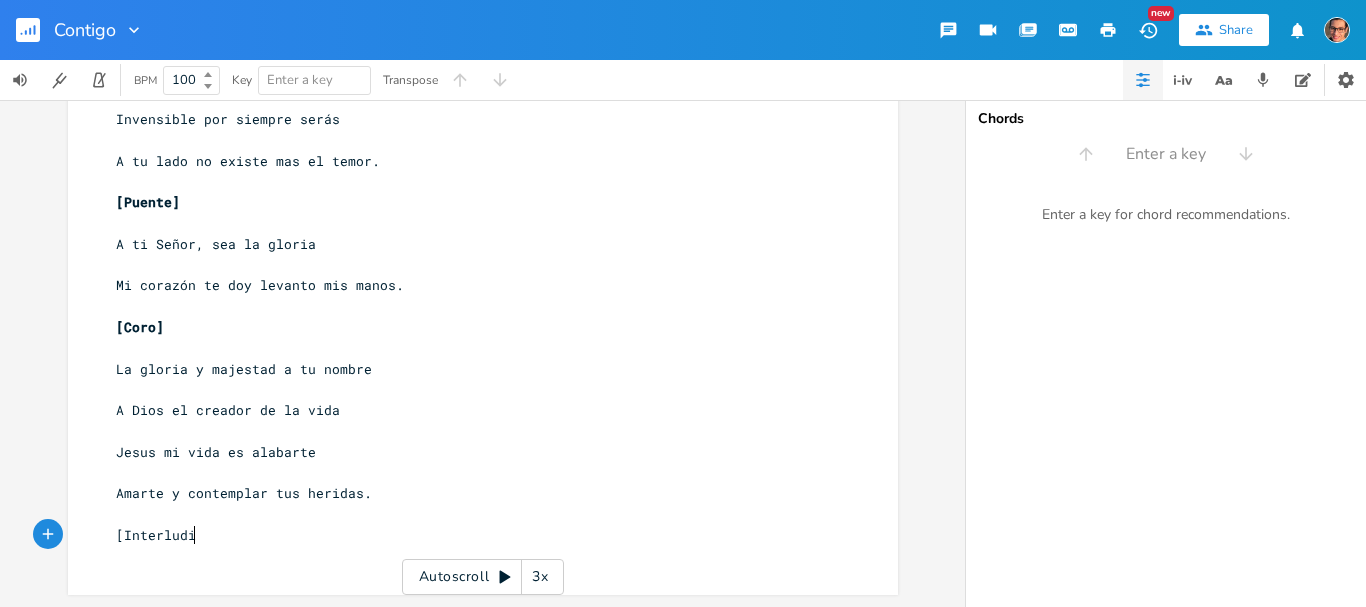 scroll, scrollTop: 0, scrollLeft: 34, axis: horizontal 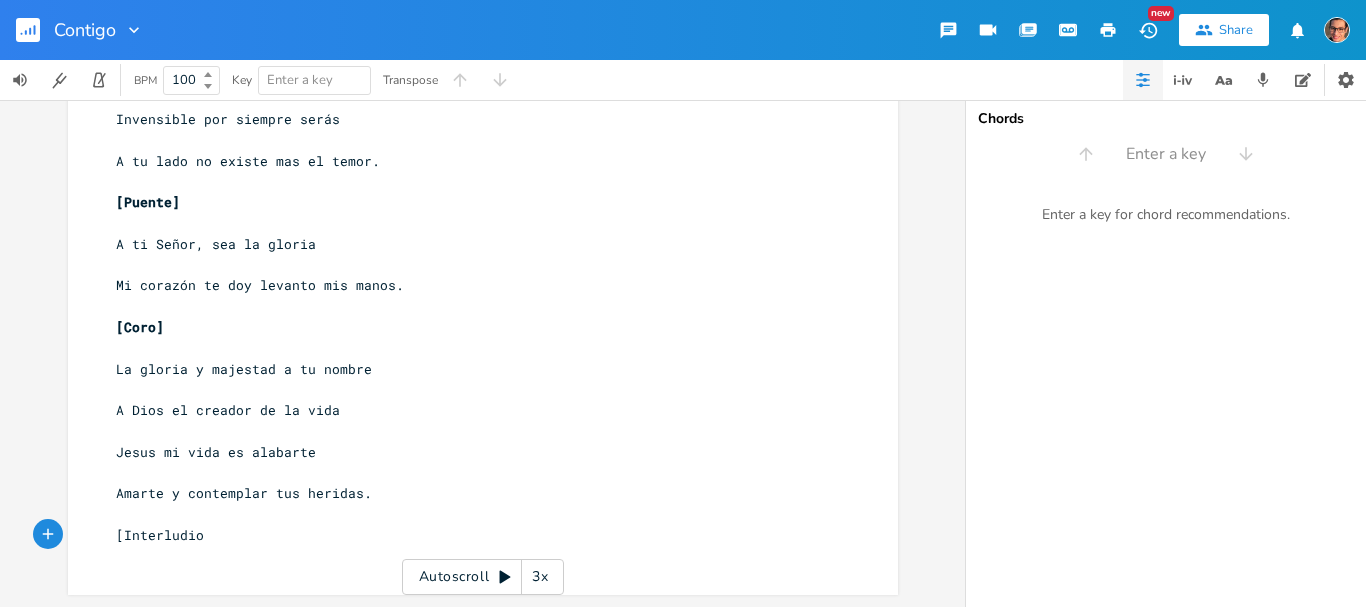 type on "rludio]" 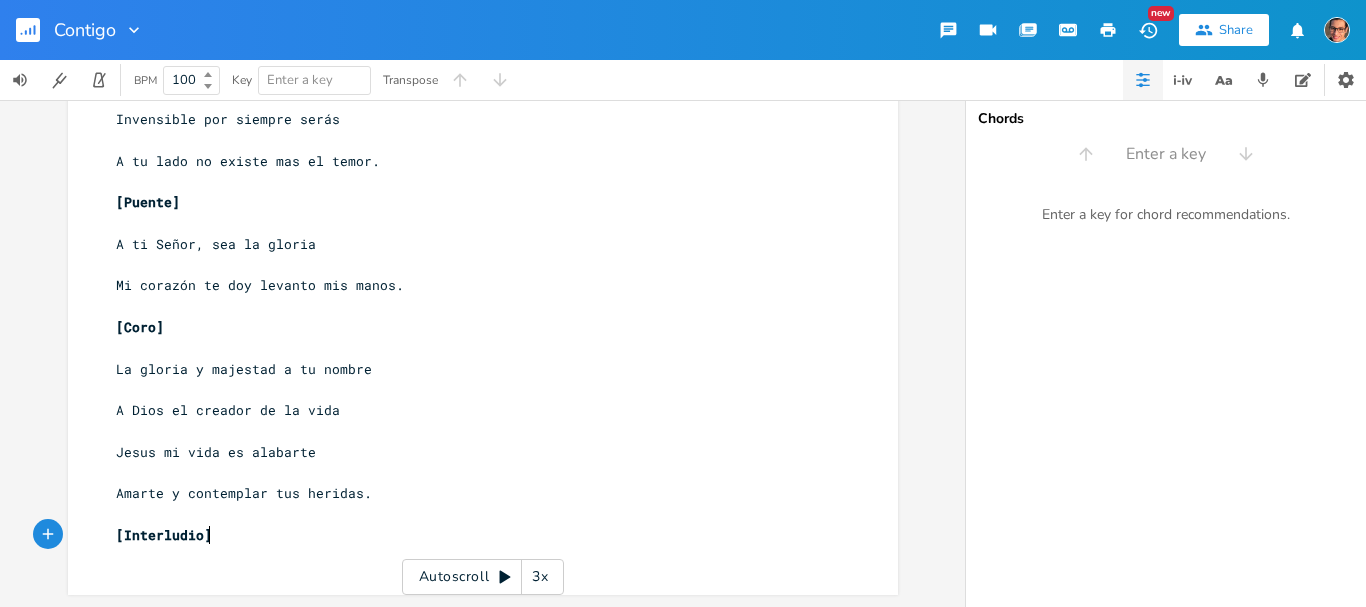 scroll, scrollTop: 0, scrollLeft: 38, axis: horizontal 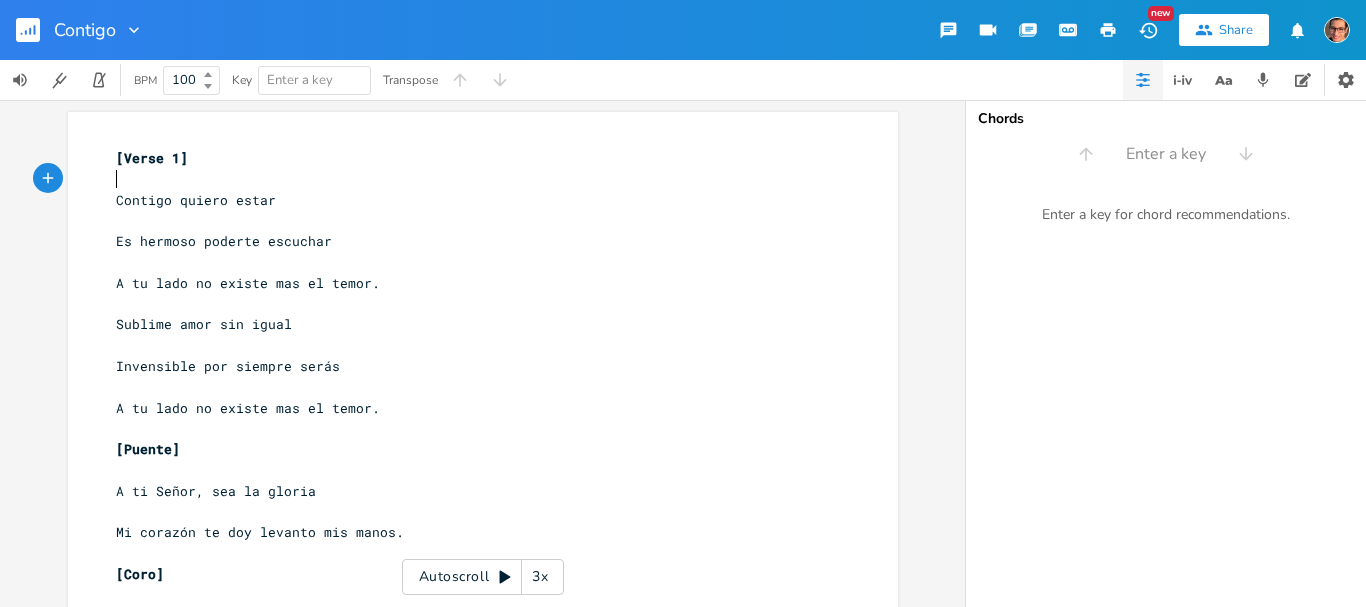 click on "​" at bounding box center (473, 179) 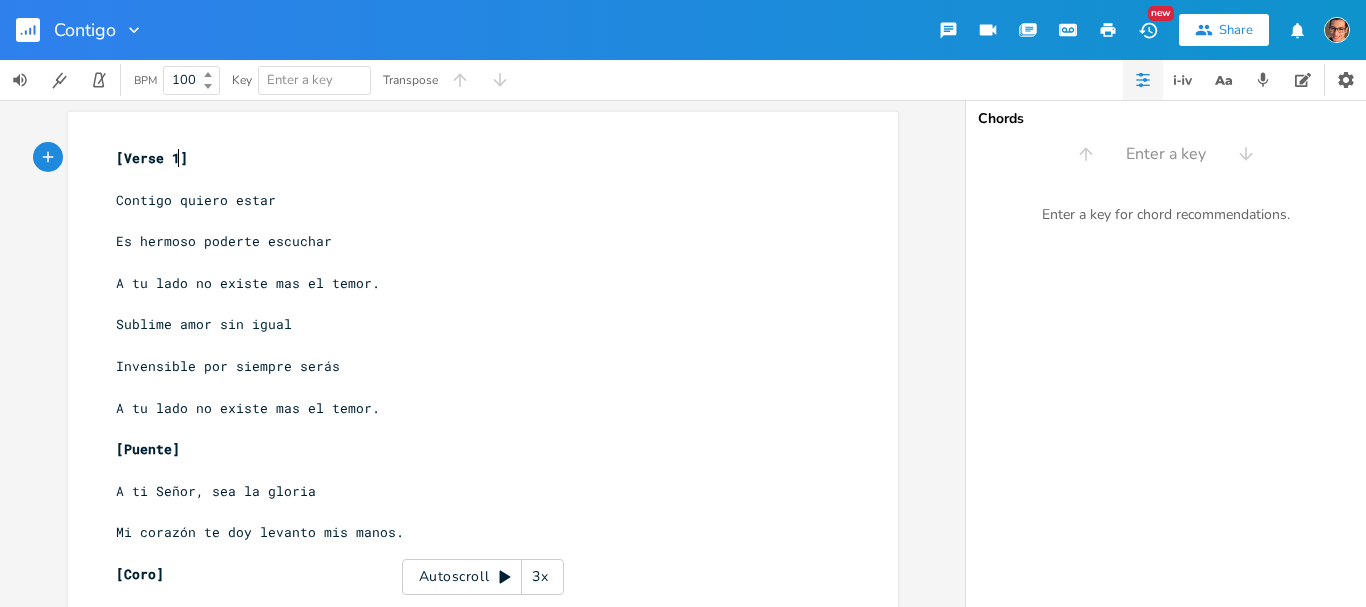 click on "[Verse 1]" at bounding box center (152, 158) 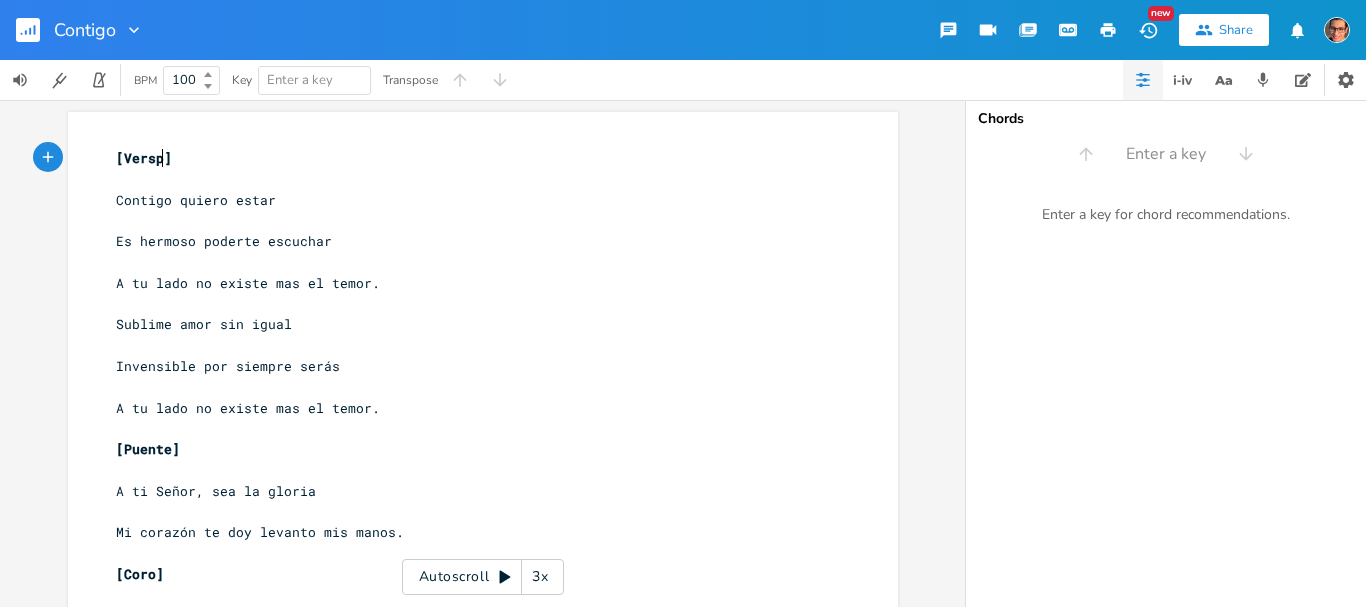 type on "sp" 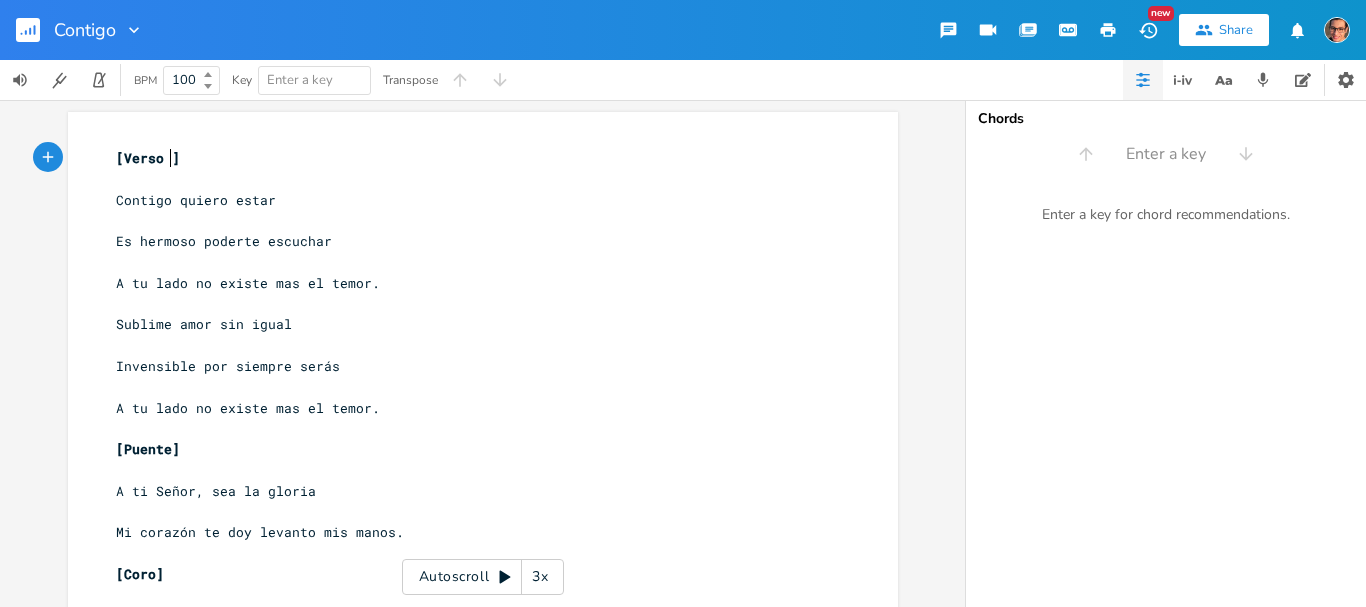 type on "o 1" 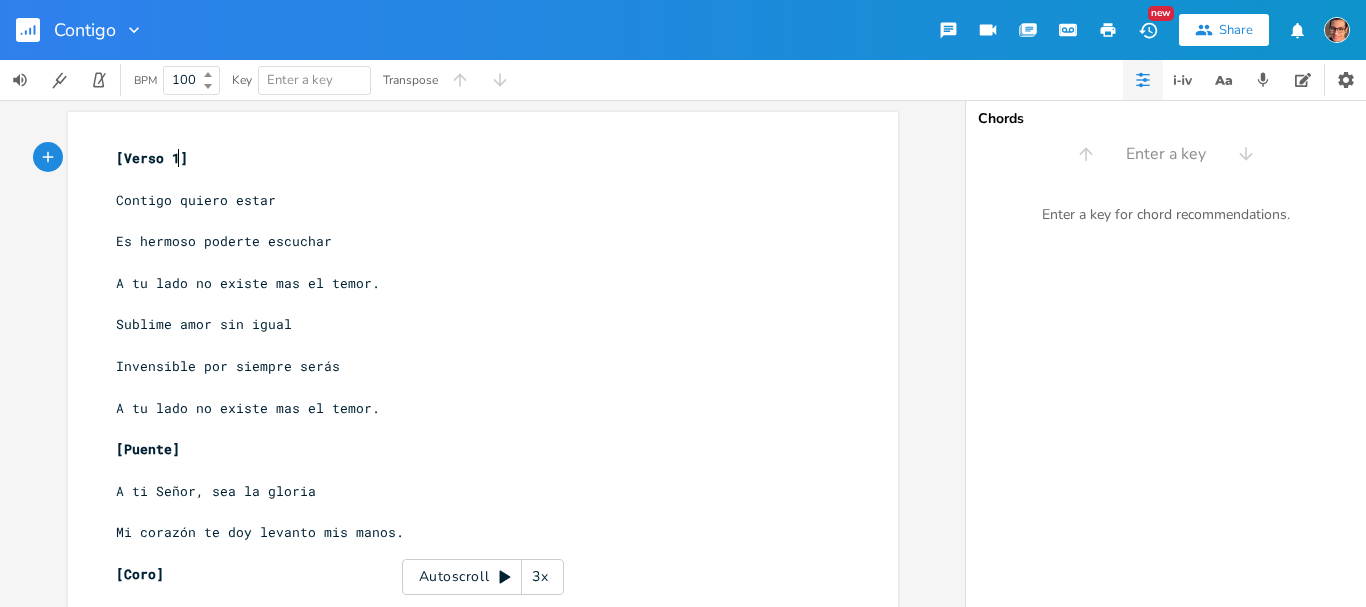 scroll, scrollTop: 0, scrollLeft: 17, axis: horizontal 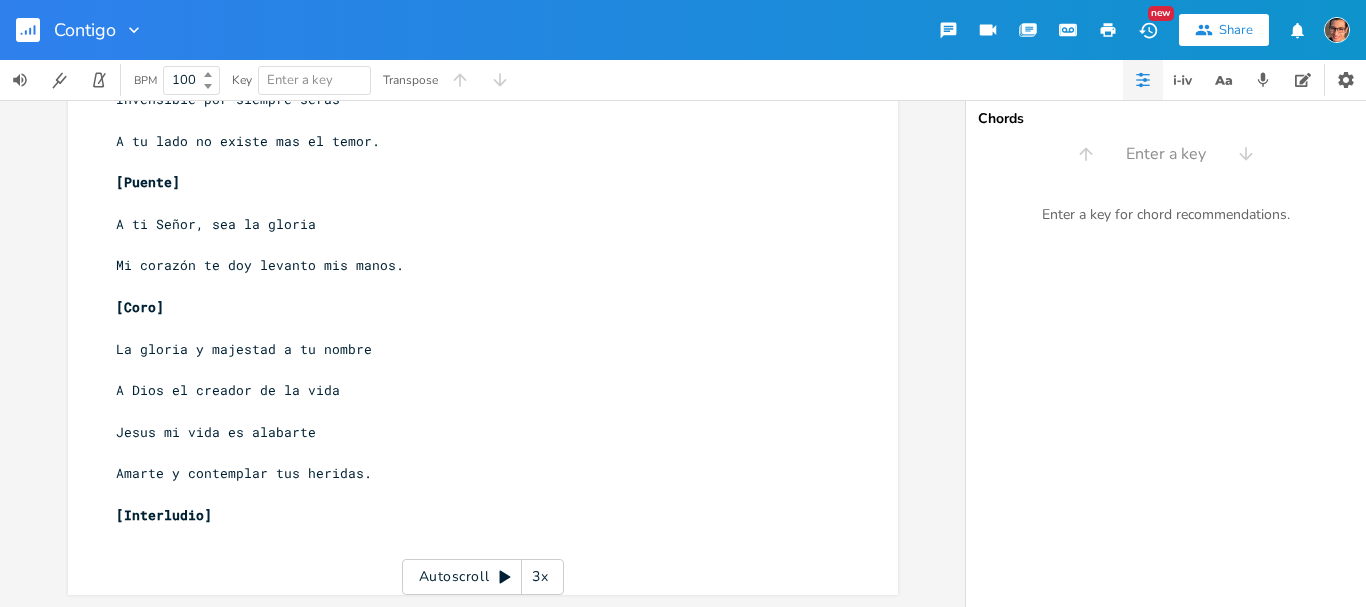 click on "​" at bounding box center [473, 536] 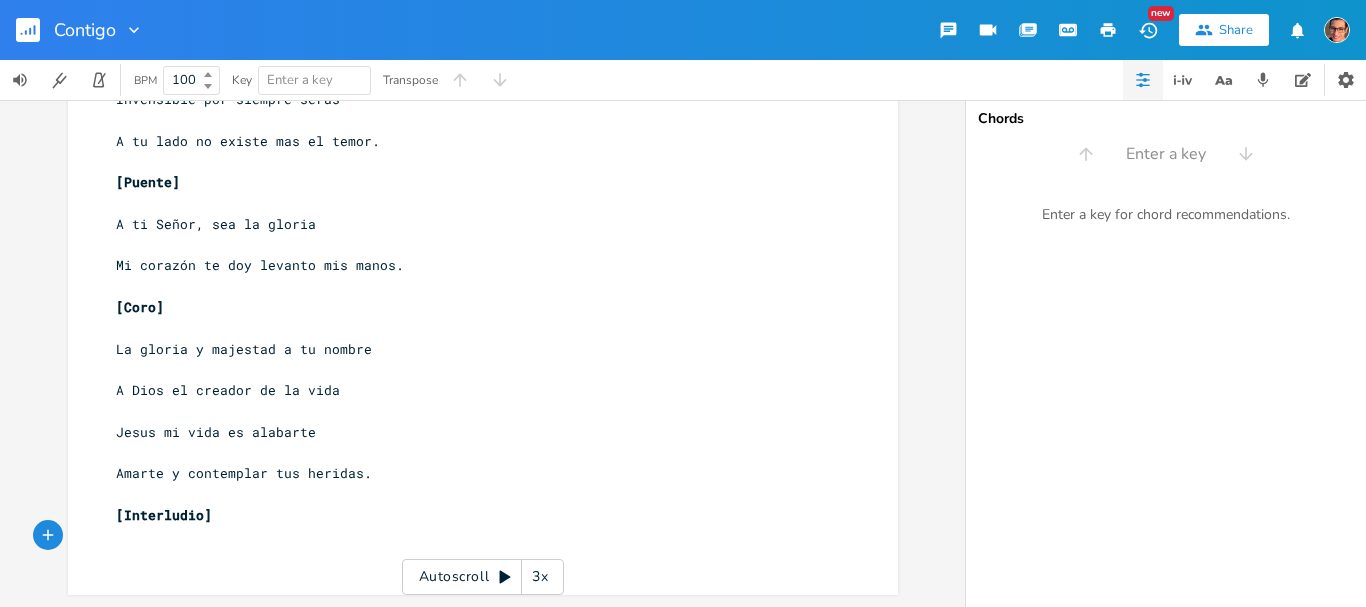 scroll, scrollTop: 0, scrollLeft: 0, axis: both 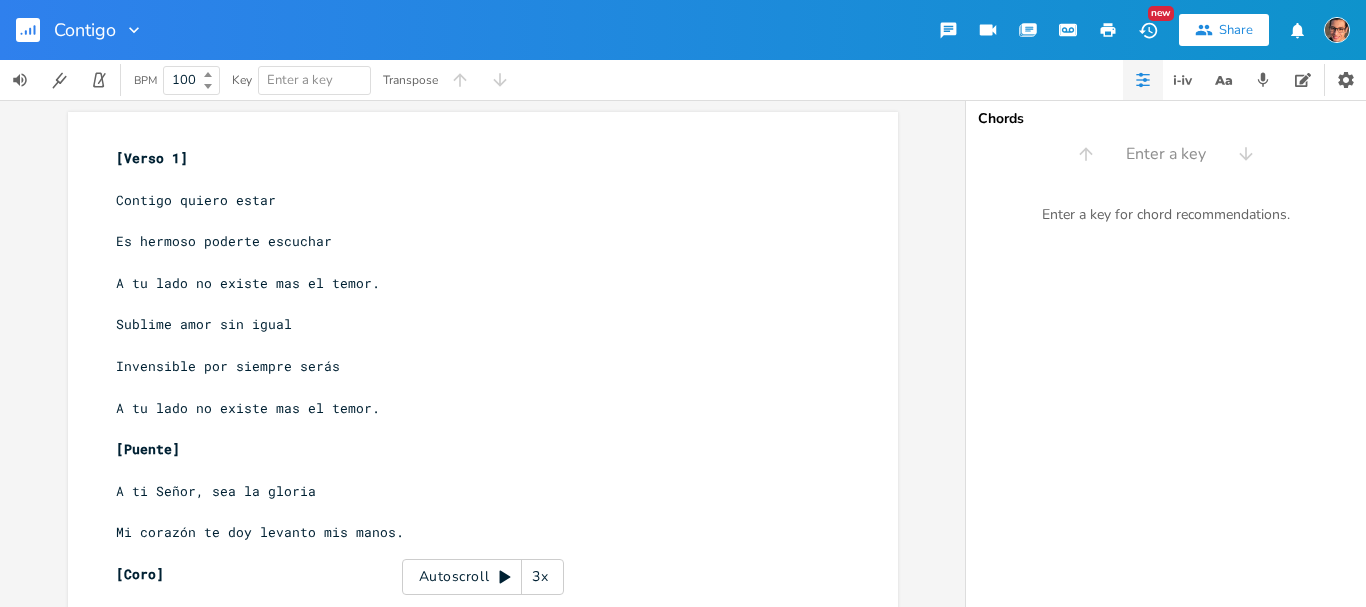 click on "​" at bounding box center [473, 179] 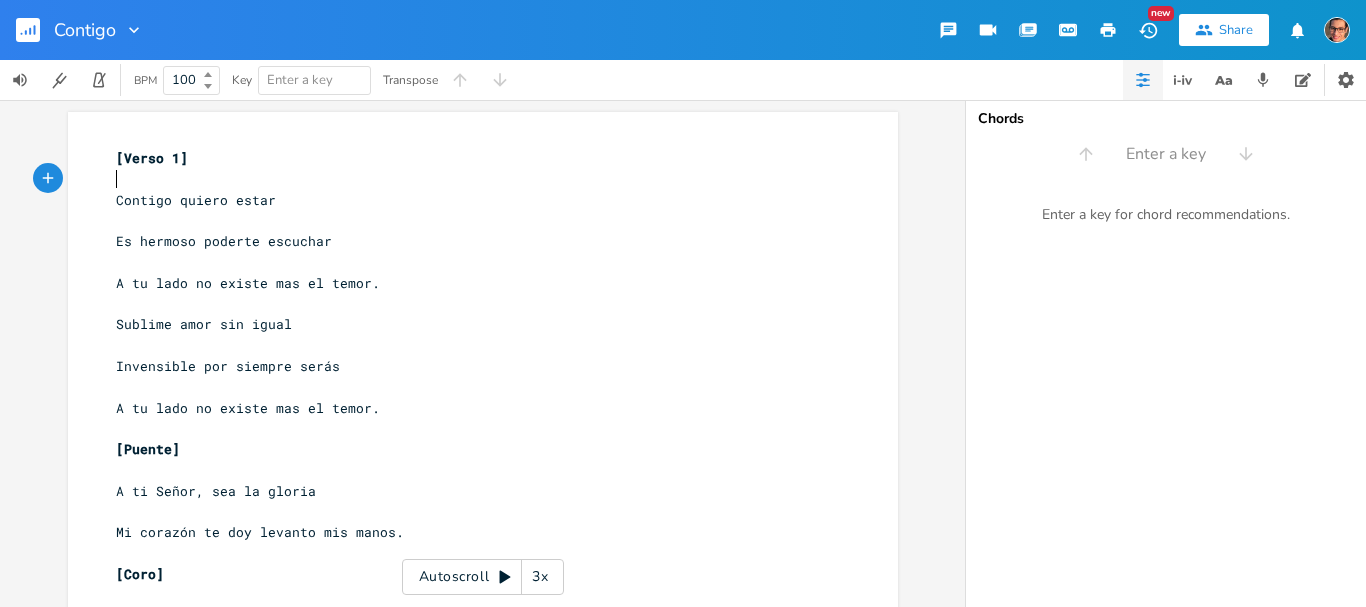 click on "xxxxxxxxxx   [Verso 1] ​ 8 Contigo quiero estar ​ 10 Es hermoso poderte escuchar ​ 11 A tu lado no existe mas el temor. ​ 7 Sublime amor sin igual ​ 9 Invensible por siempre serás ​ 11 A tu lado no existe mas el temor. ​ [Puente] ​ 9 A ti Señor, sea la gloria ​ 12 Mi corazón te doy levanto mis manos. ​ [Coro] ​ 12 La gloria y majestad a tu nombre ​ 10 A Dios el creador de la vida ​ 10 Jesus mi vida es alabarte ​ 11 Amarte y contemplar tus heridas. ​ [Interludio] ​ ​" at bounding box center (483, 487) 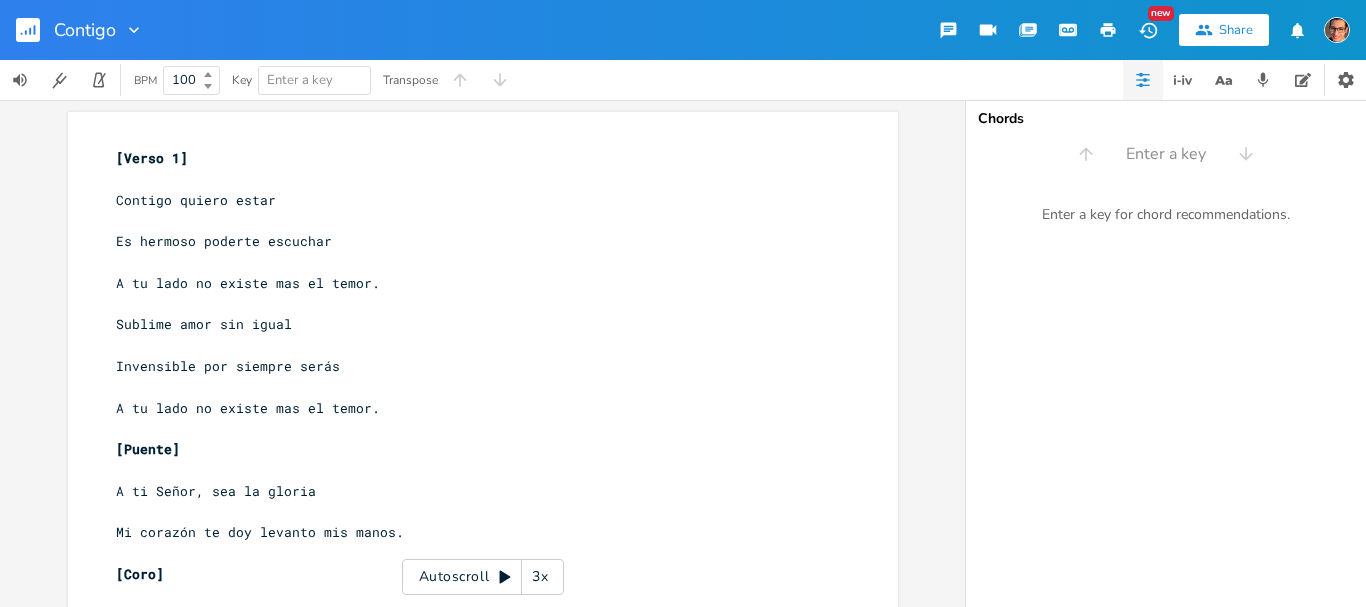 scroll, scrollTop: 0, scrollLeft: 0, axis: both 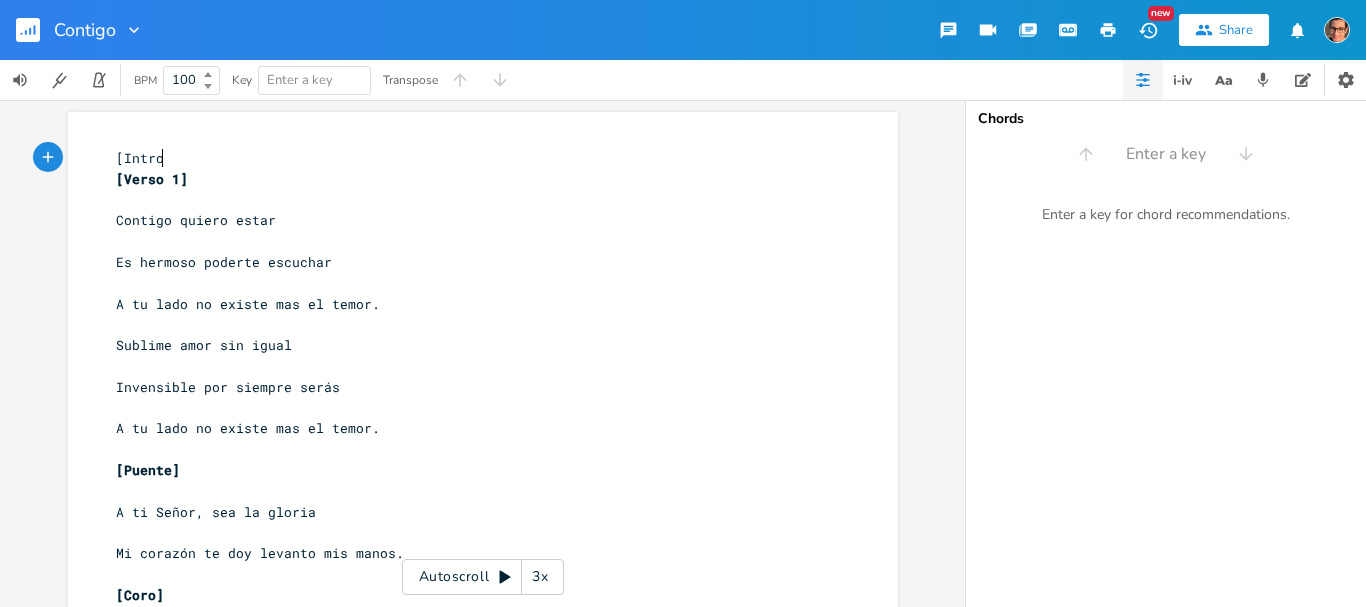 type on "[Intro]" 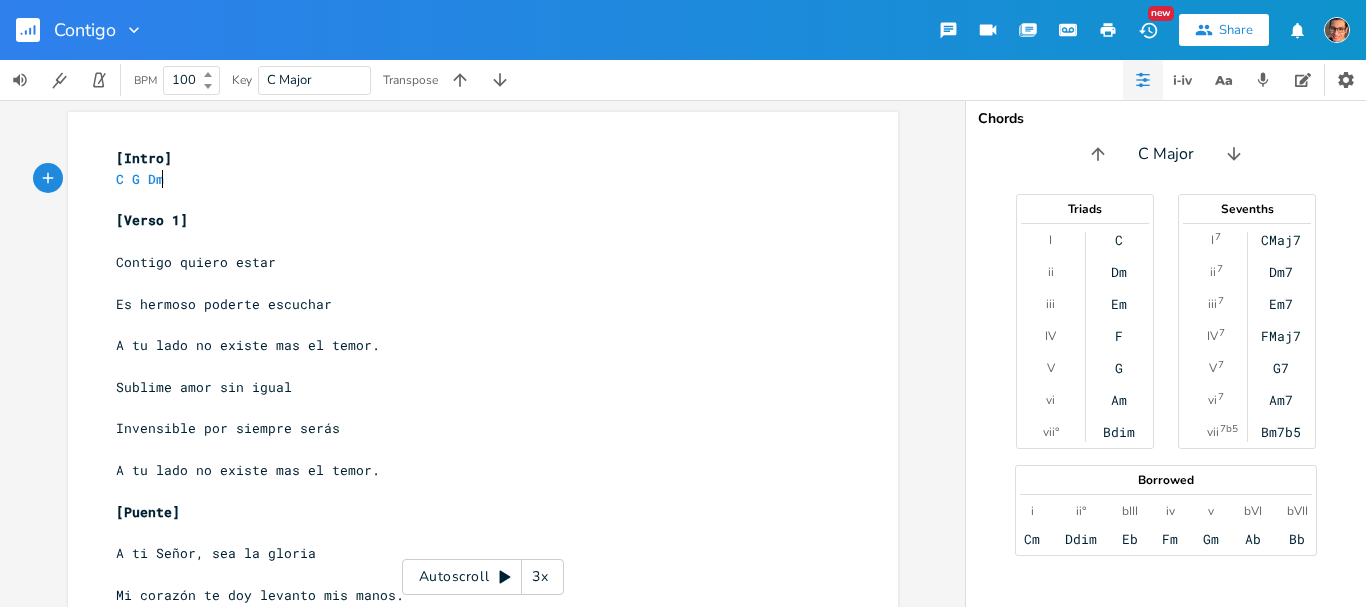 scroll, scrollTop: 0, scrollLeft: 50, axis: horizontal 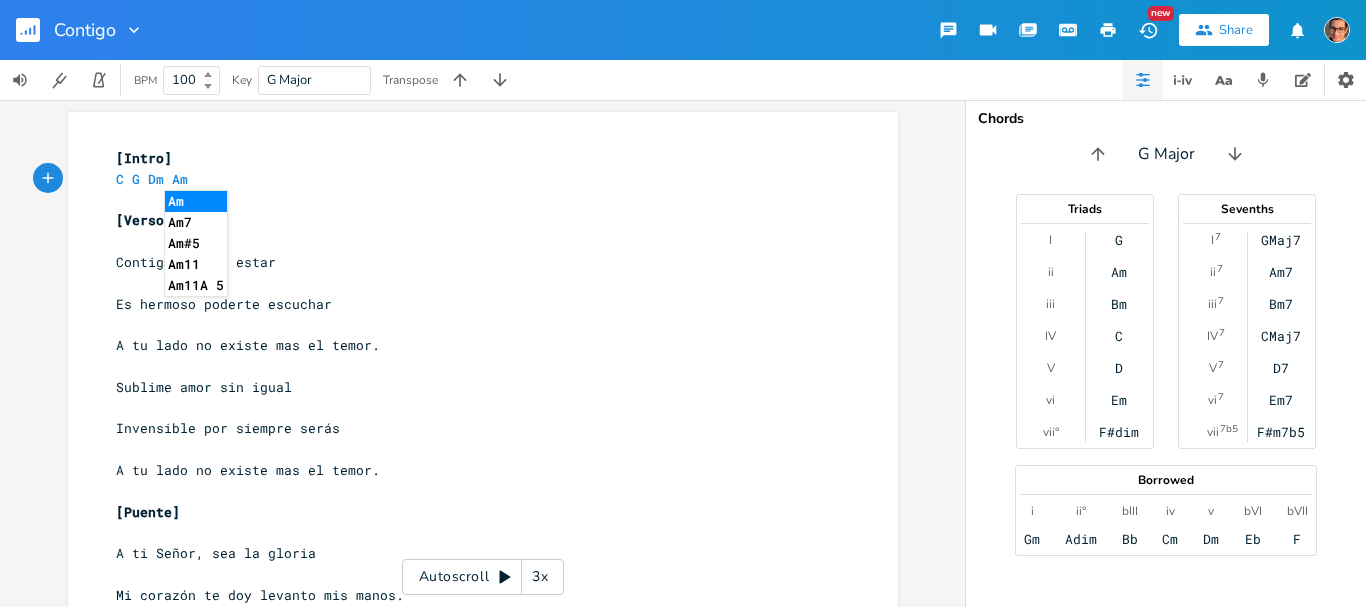 type on "C G Dm Am7" 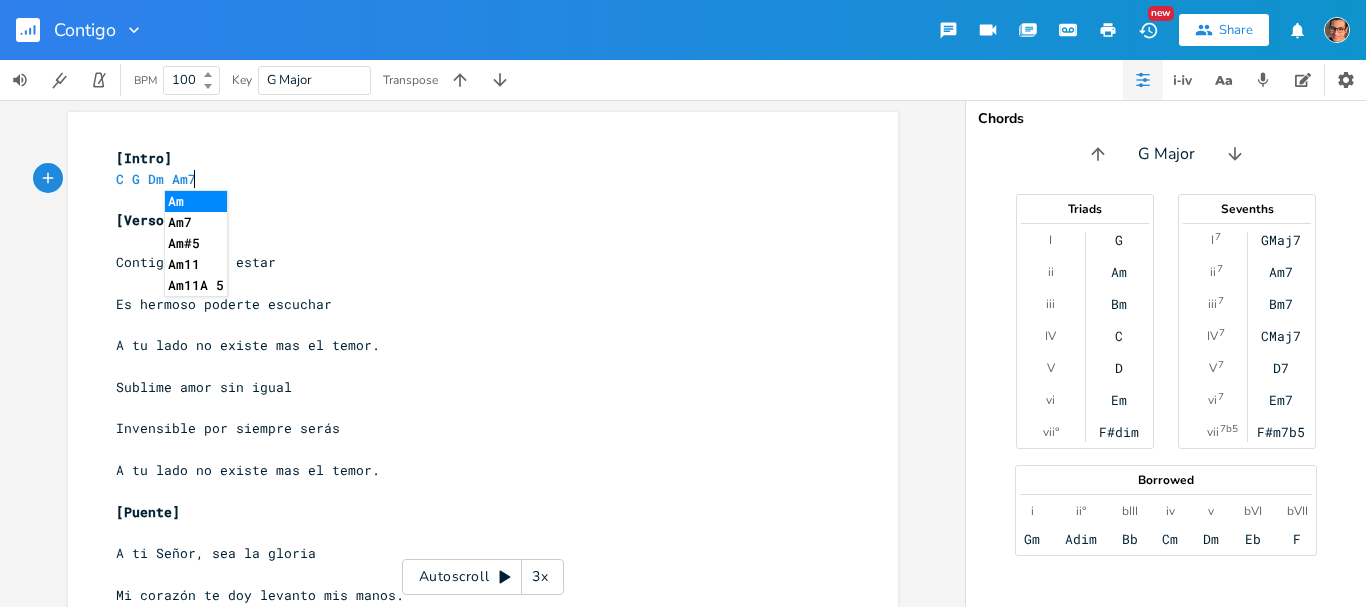 scroll, scrollTop: 0, scrollLeft: 78, axis: horizontal 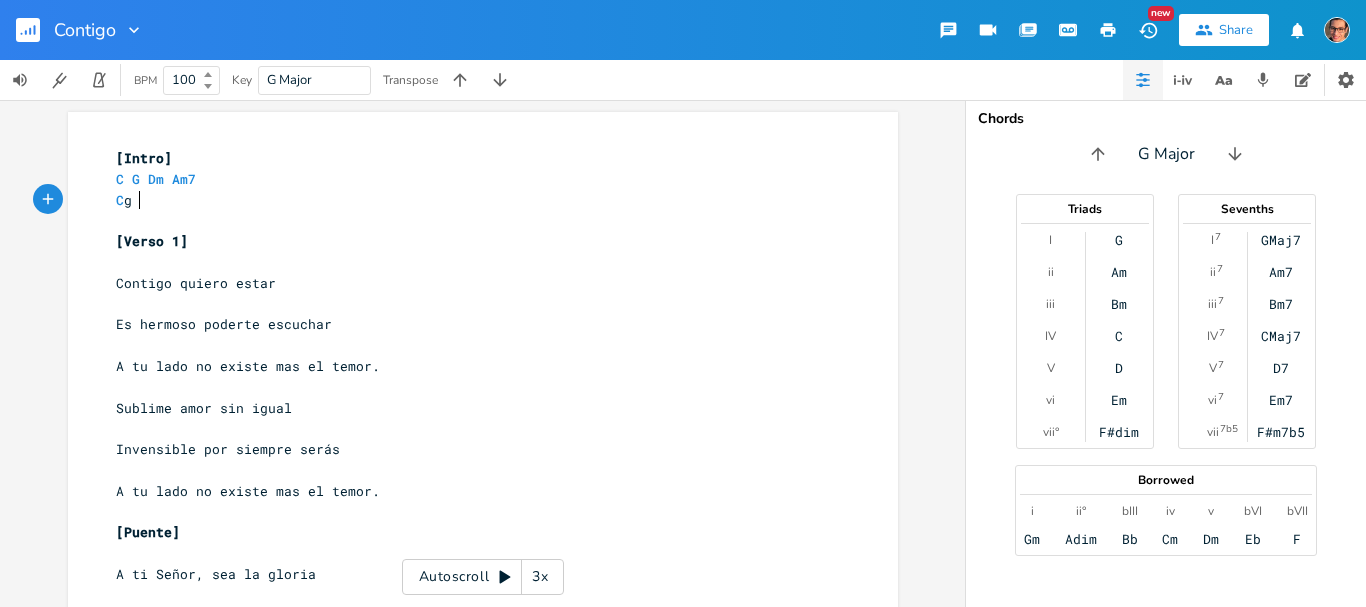 type on "C g" 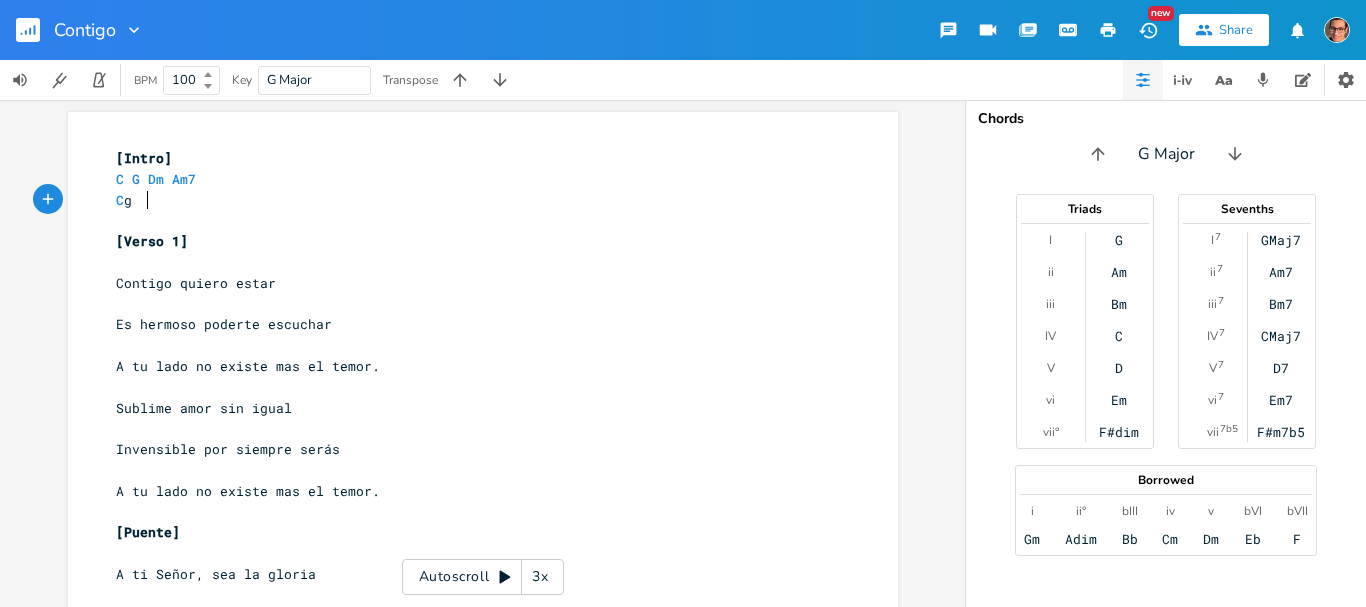 scroll, scrollTop: 0, scrollLeft: 22, axis: horizontal 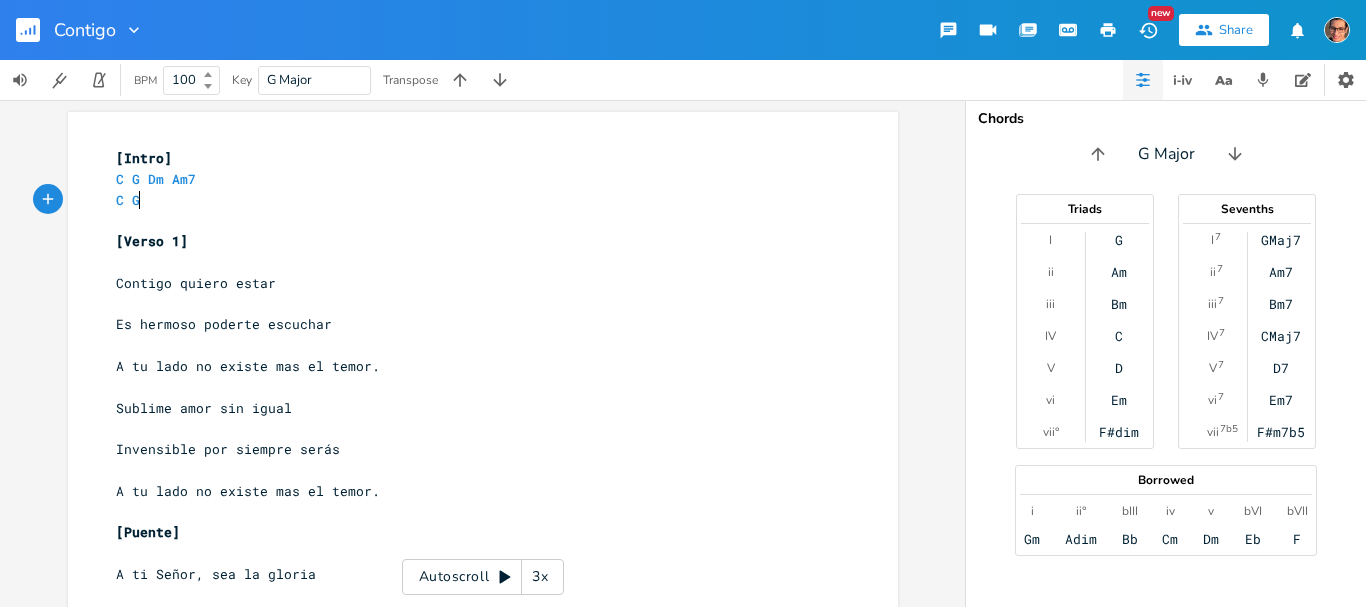 type on "G" 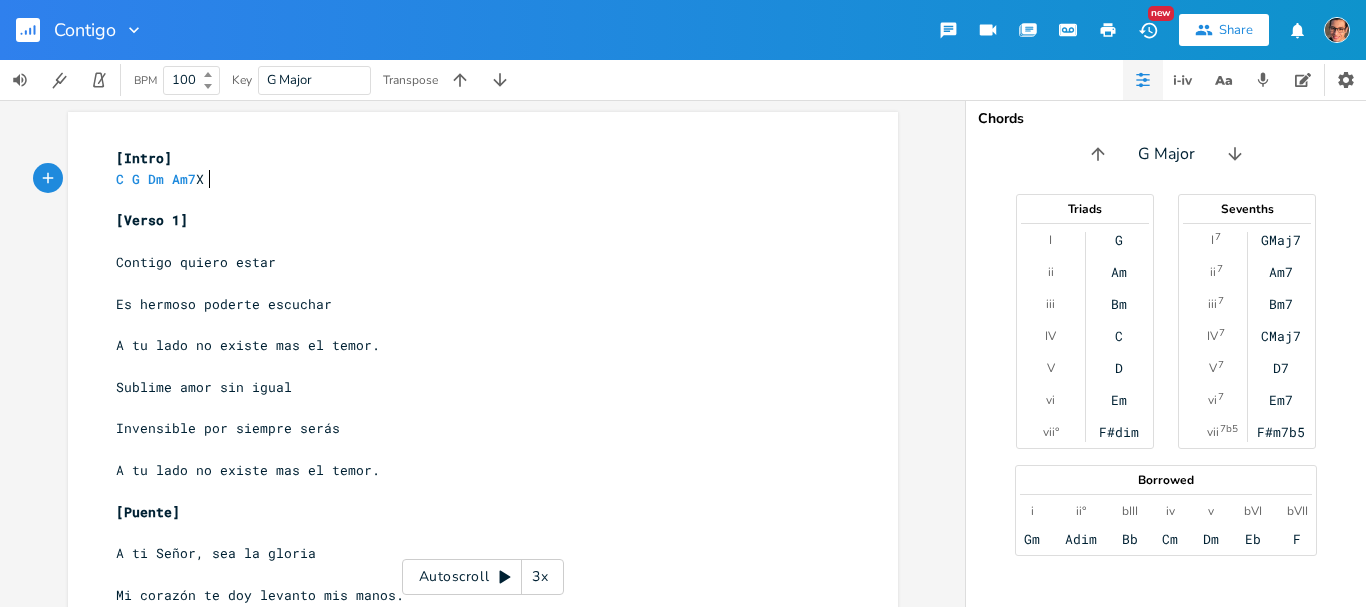 scroll, scrollTop: 0, scrollLeft: 14, axis: horizontal 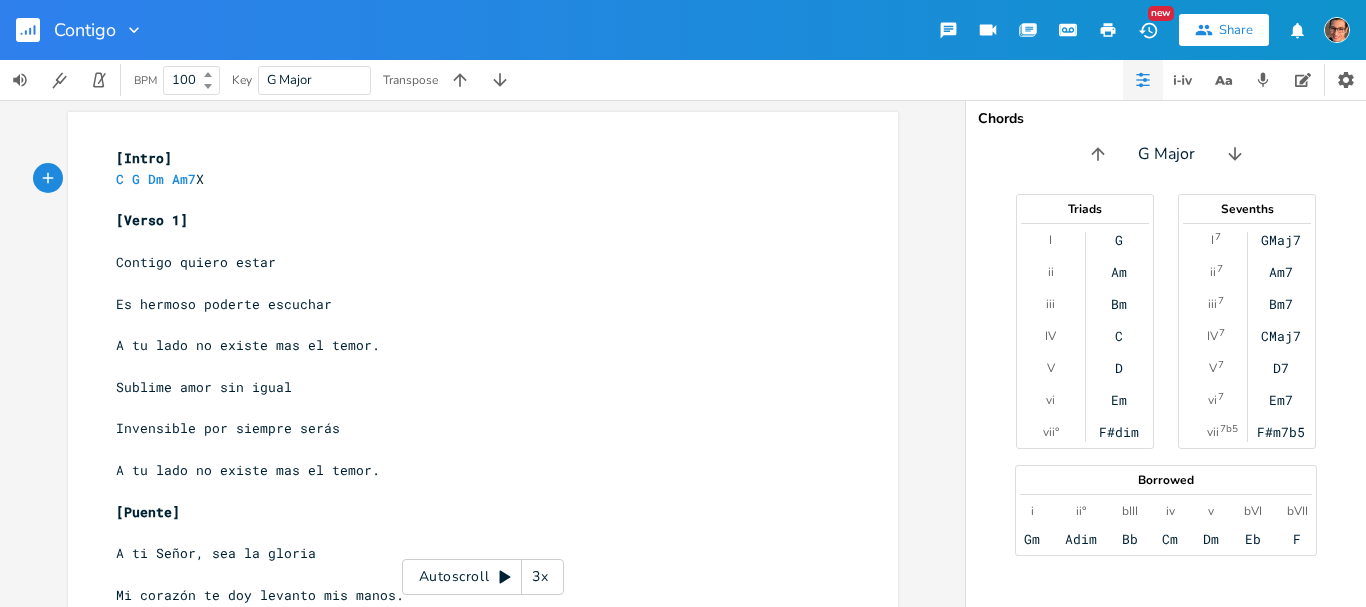 type on "X #" 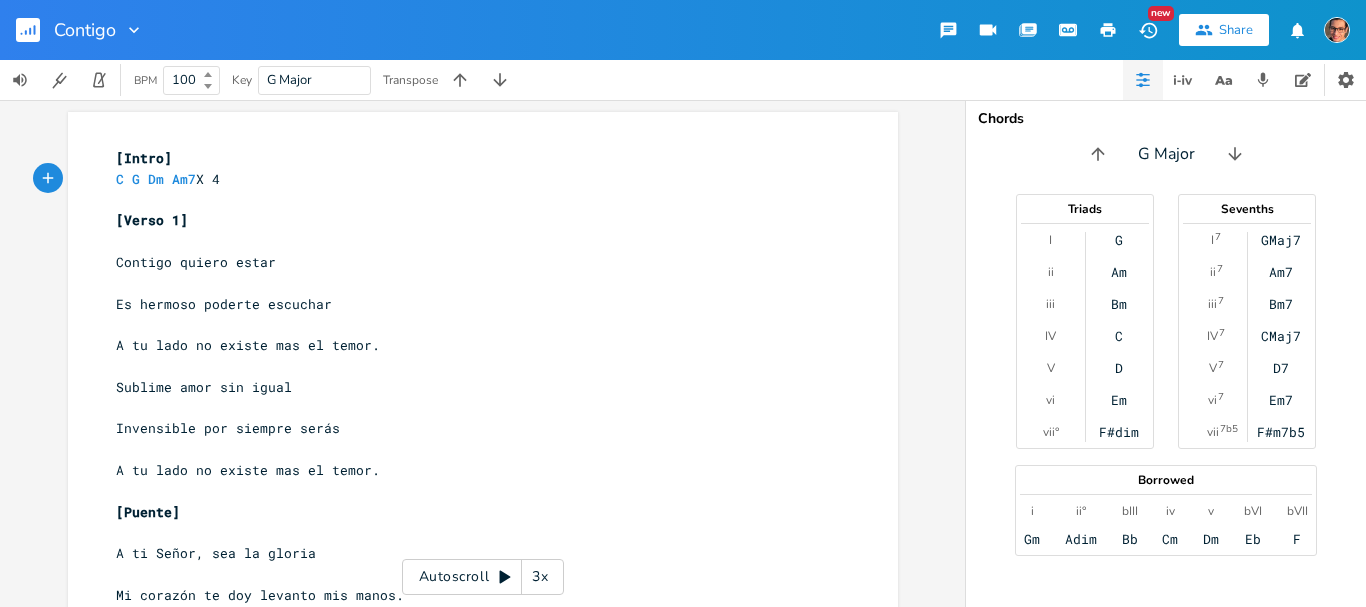 click on "​" at bounding box center (473, 241) 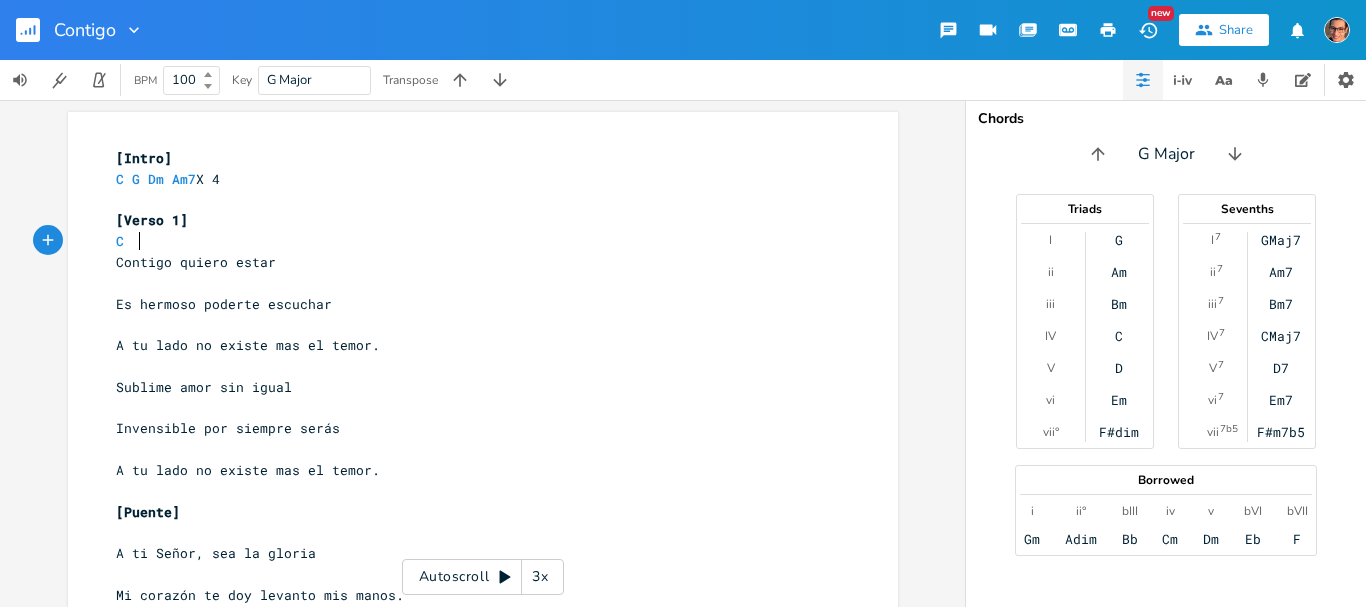 type on "C" 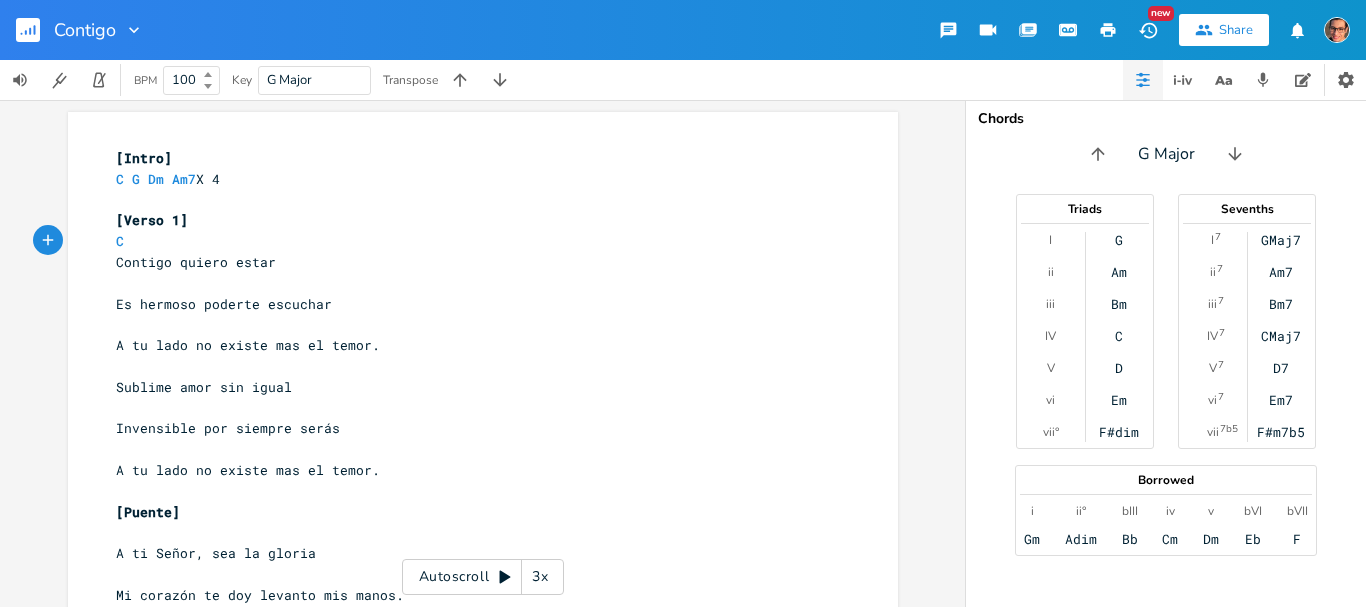 scroll, scrollTop: 0, scrollLeft: 12, axis: horizontal 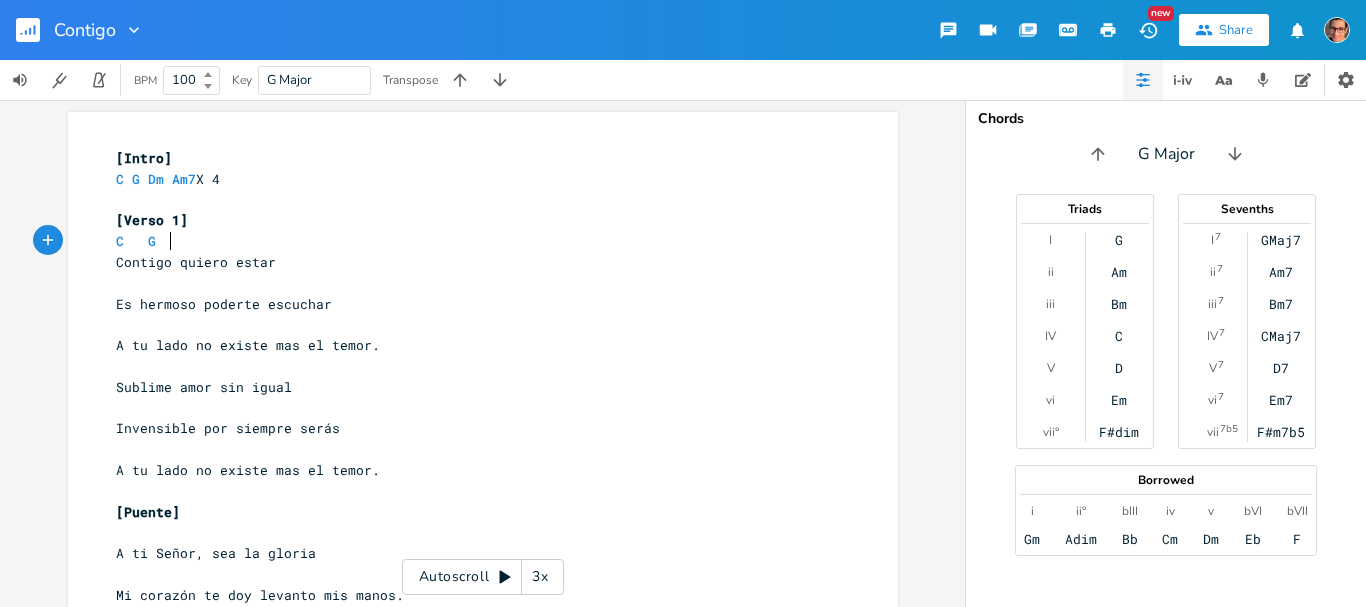 type on "G" 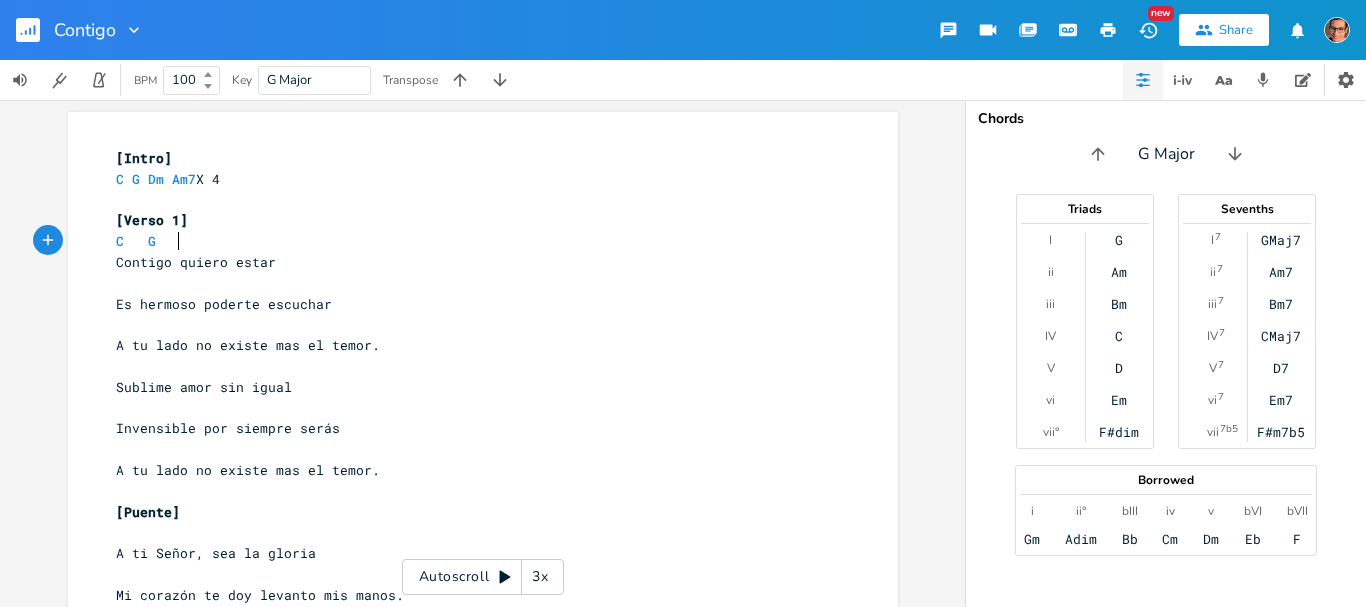 scroll, scrollTop: 0, scrollLeft: 22, axis: horizontal 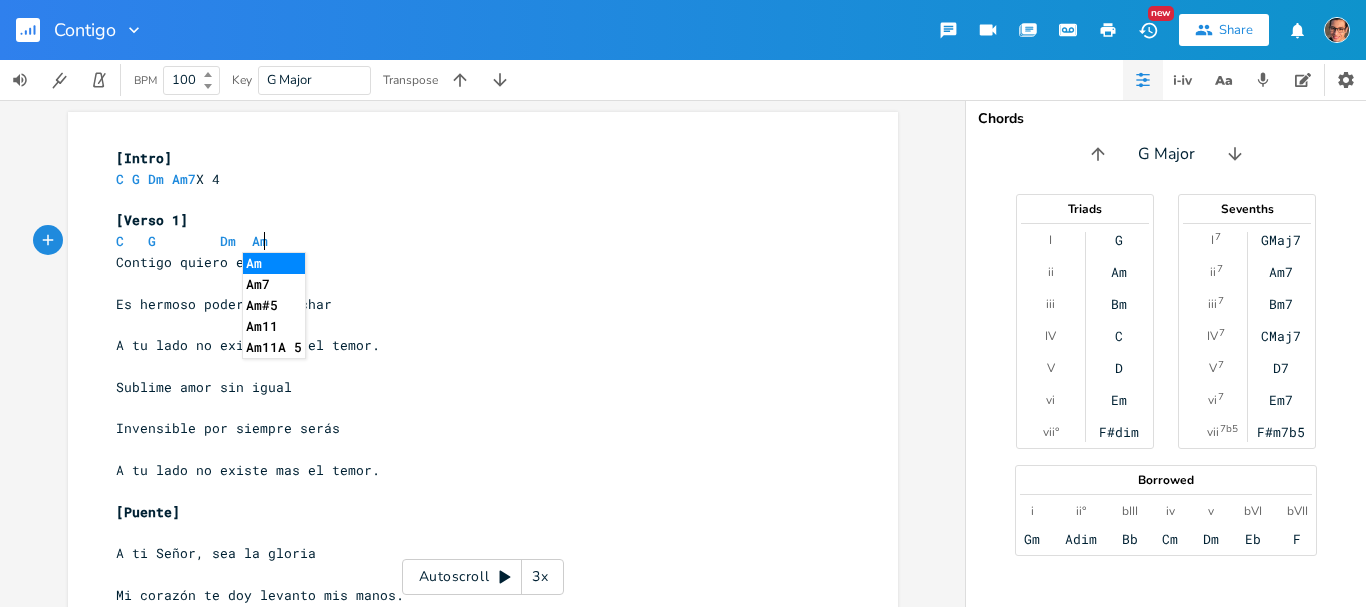 type on "Dm  Am7" 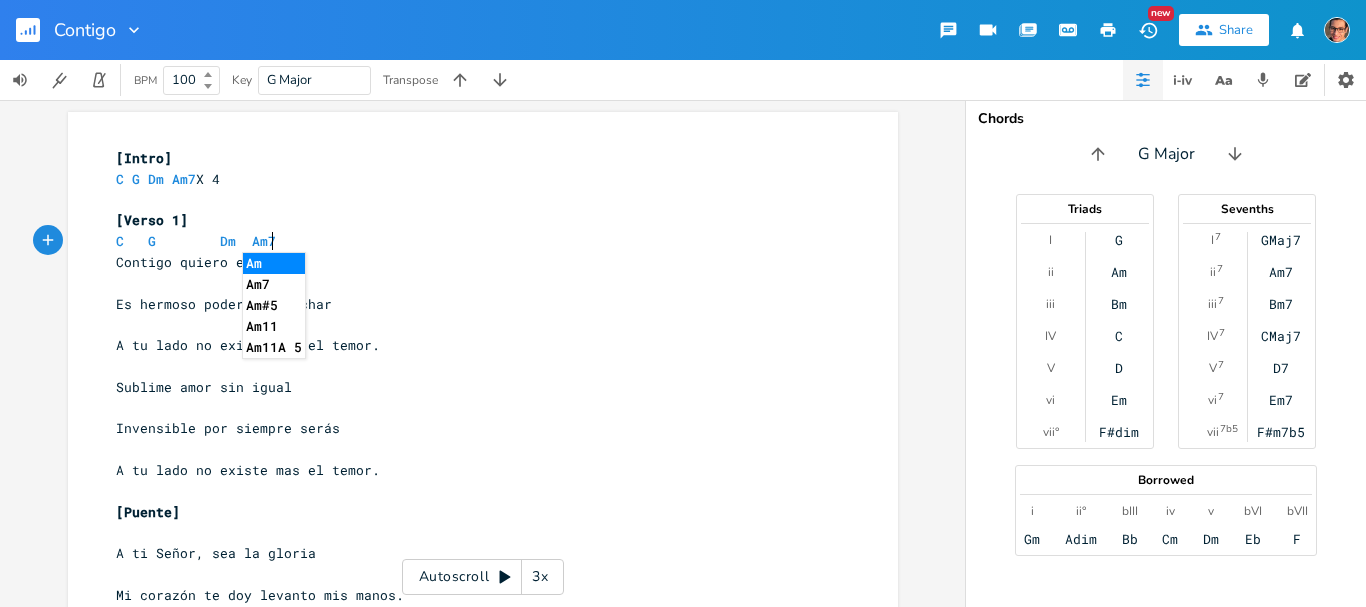 scroll, scrollTop: 0, scrollLeft: 73, axis: horizontal 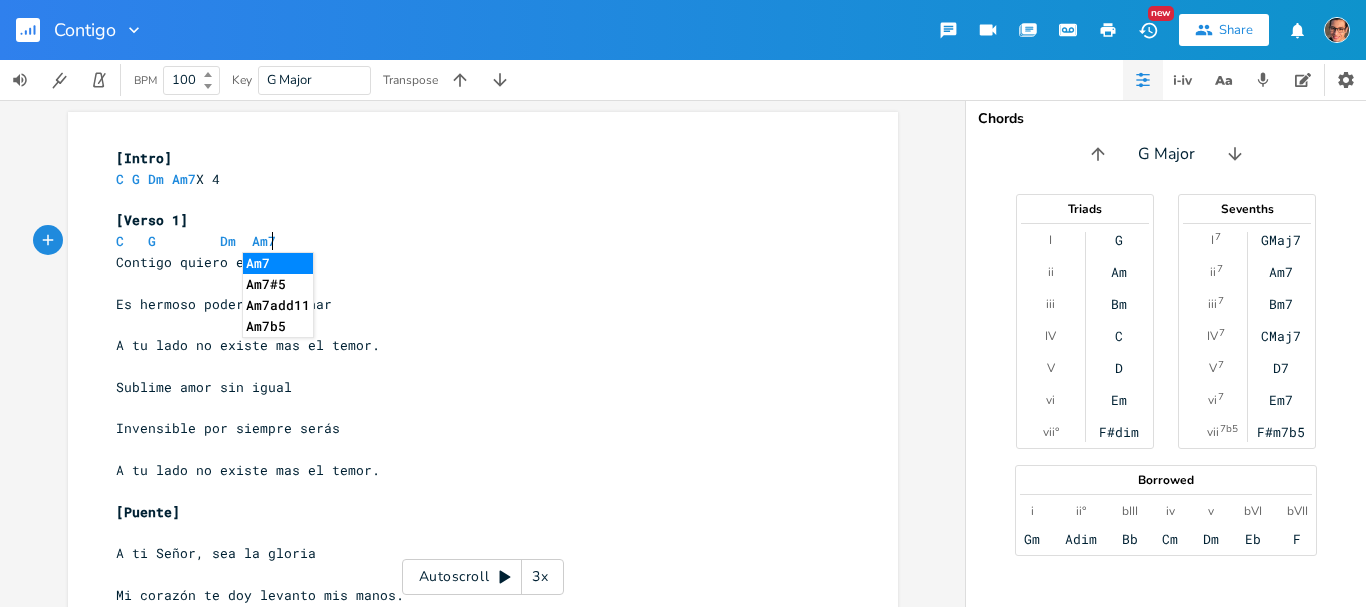 click on "Contigo quiero estar" at bounding box center (196, 262) 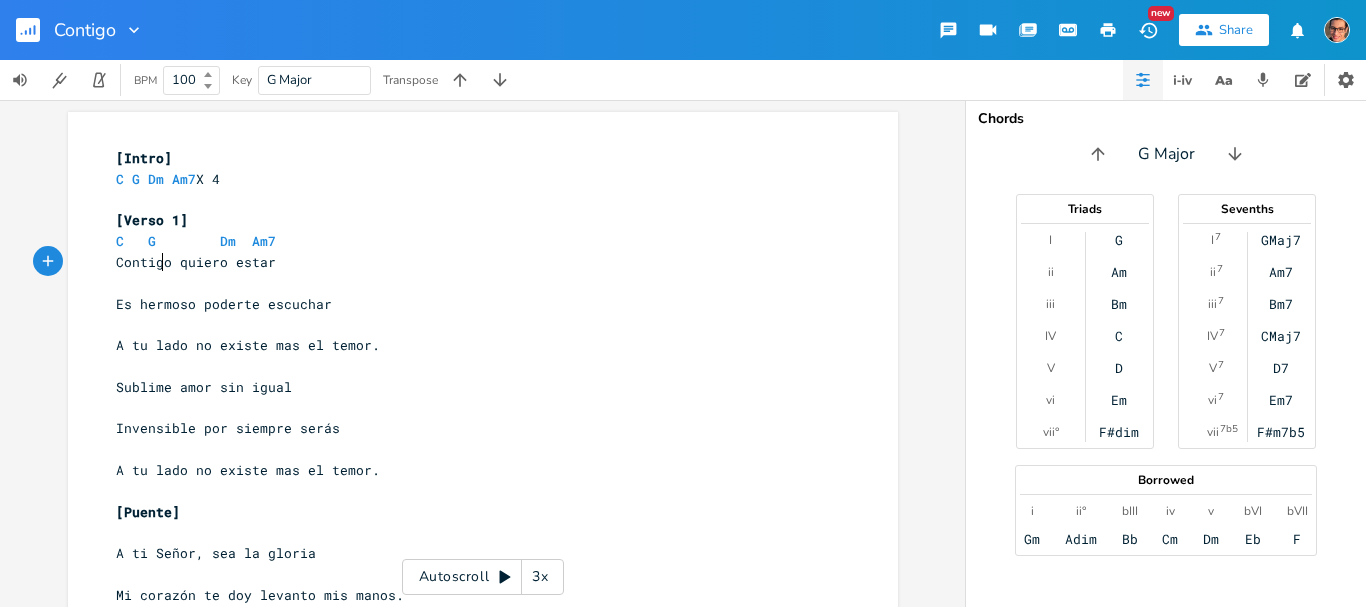 click on "​" at bounding box center [473, 283] 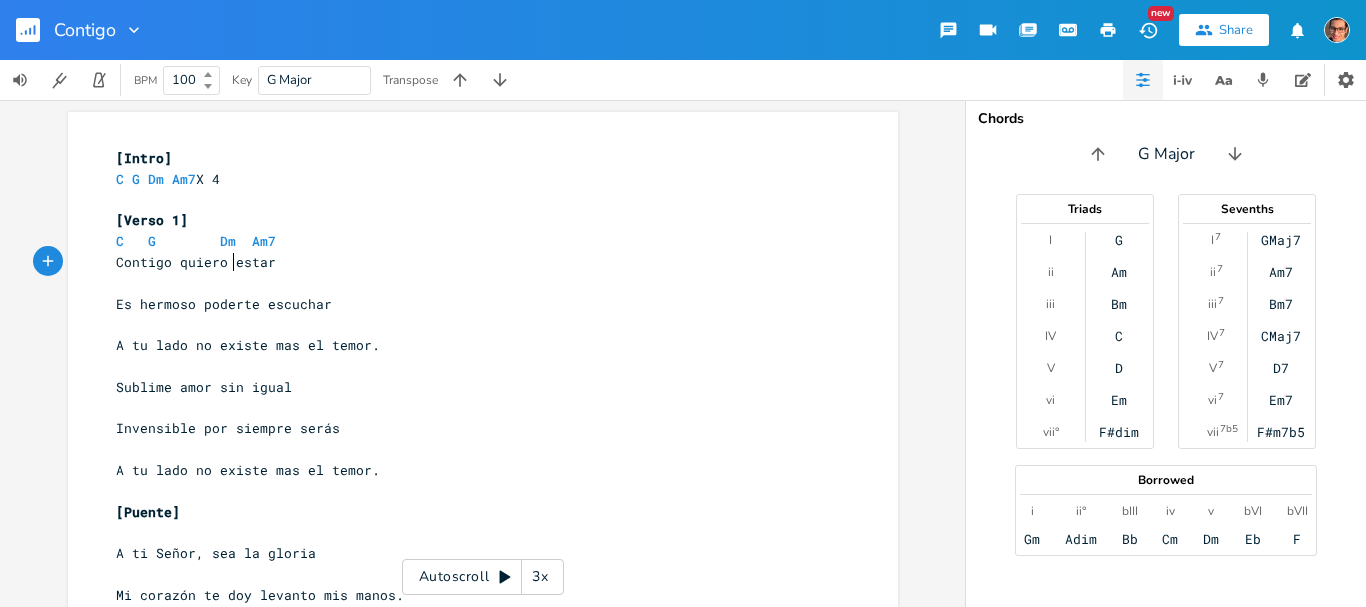 click on "Contigo quiero estar" at bounding box center [196, 262] 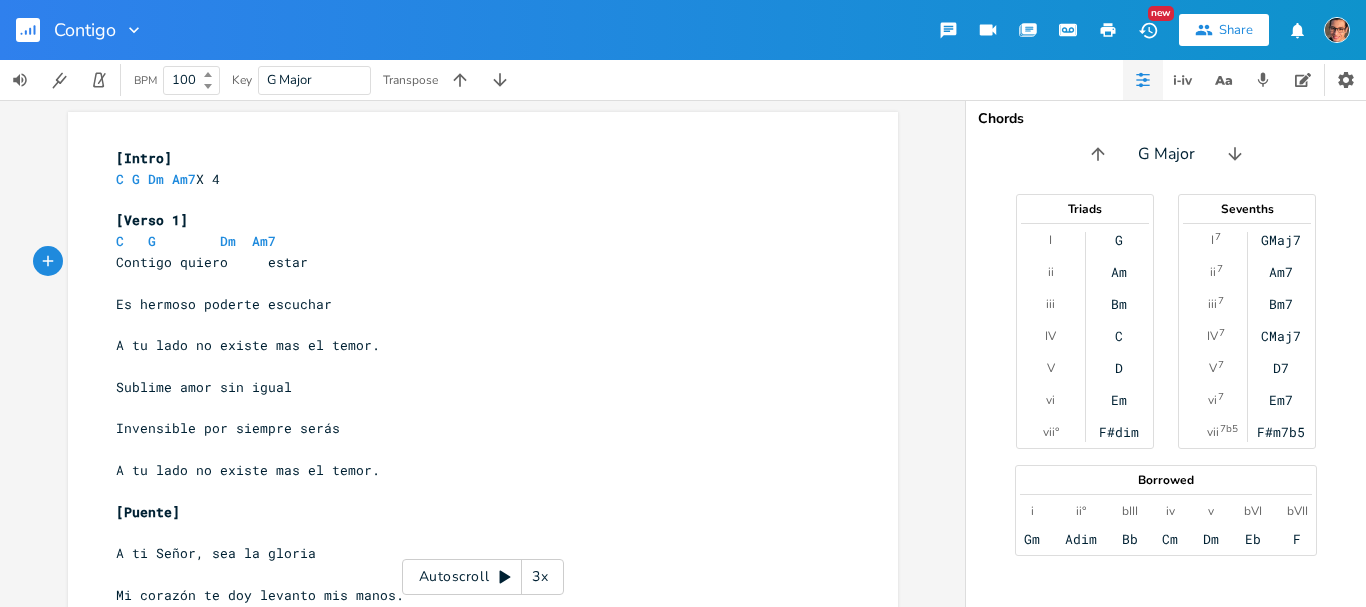 scroll, scrollTop: 0, scrollLeft: 16, axis: horizontal 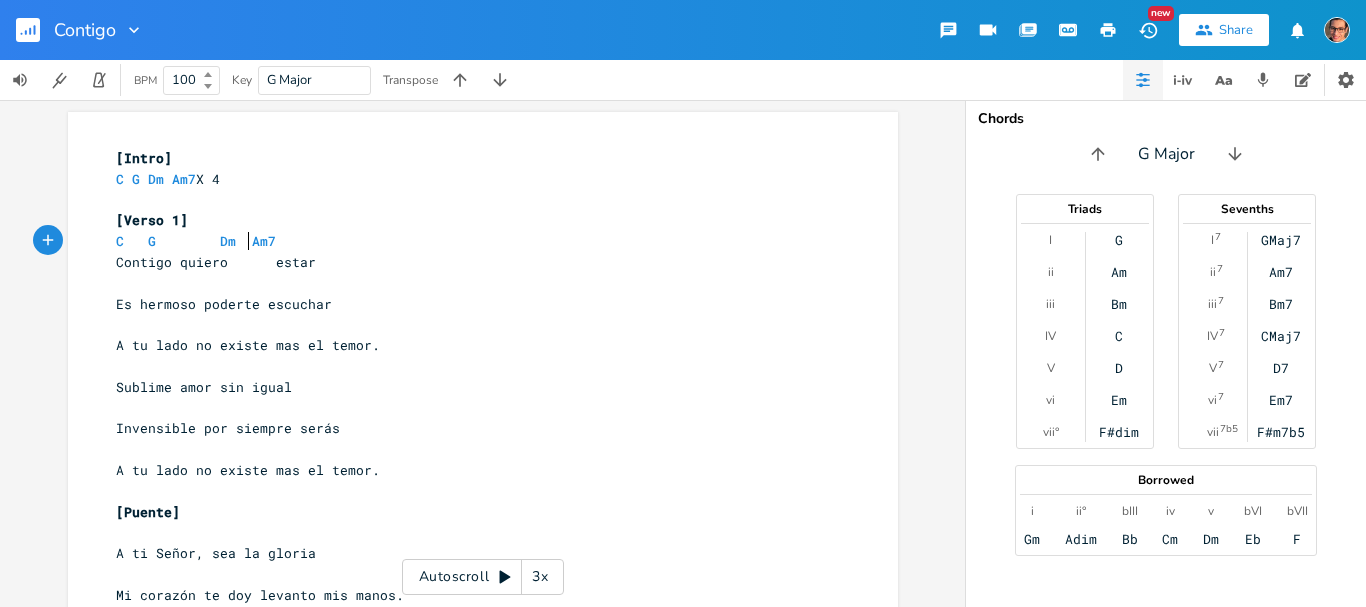 click on "C     G          Dm    Am7" at bounding box center [196, 241] 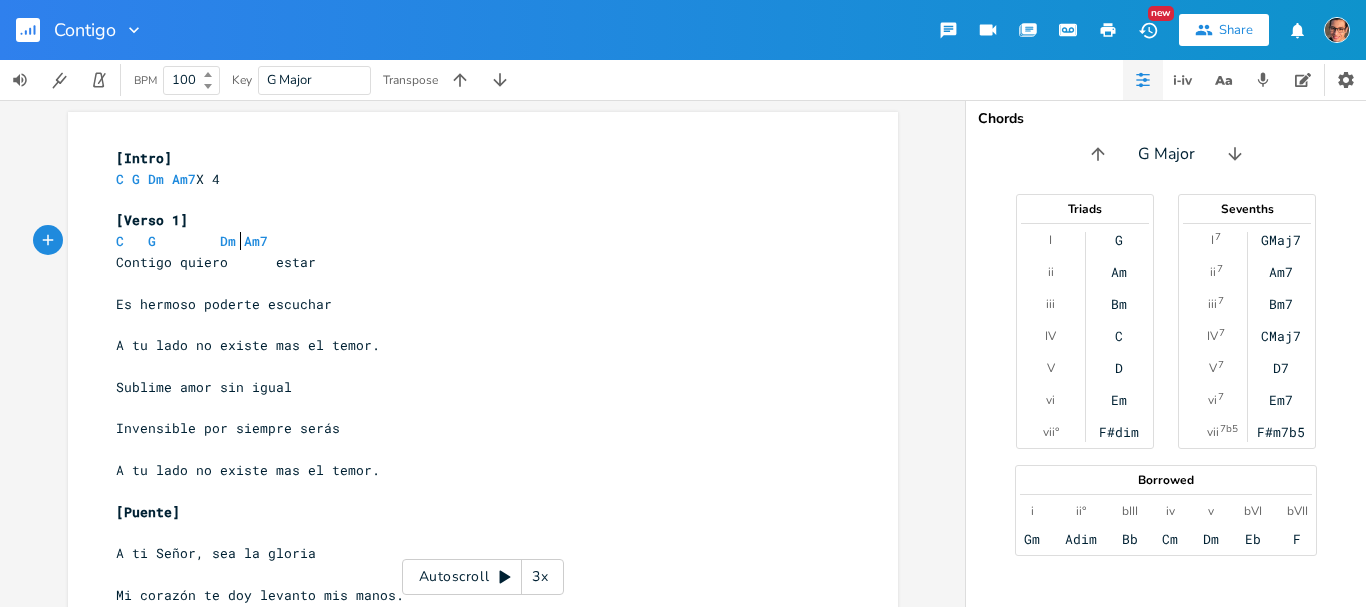 click on "Contigo quiero      estar" at bounding box center (216, 262) 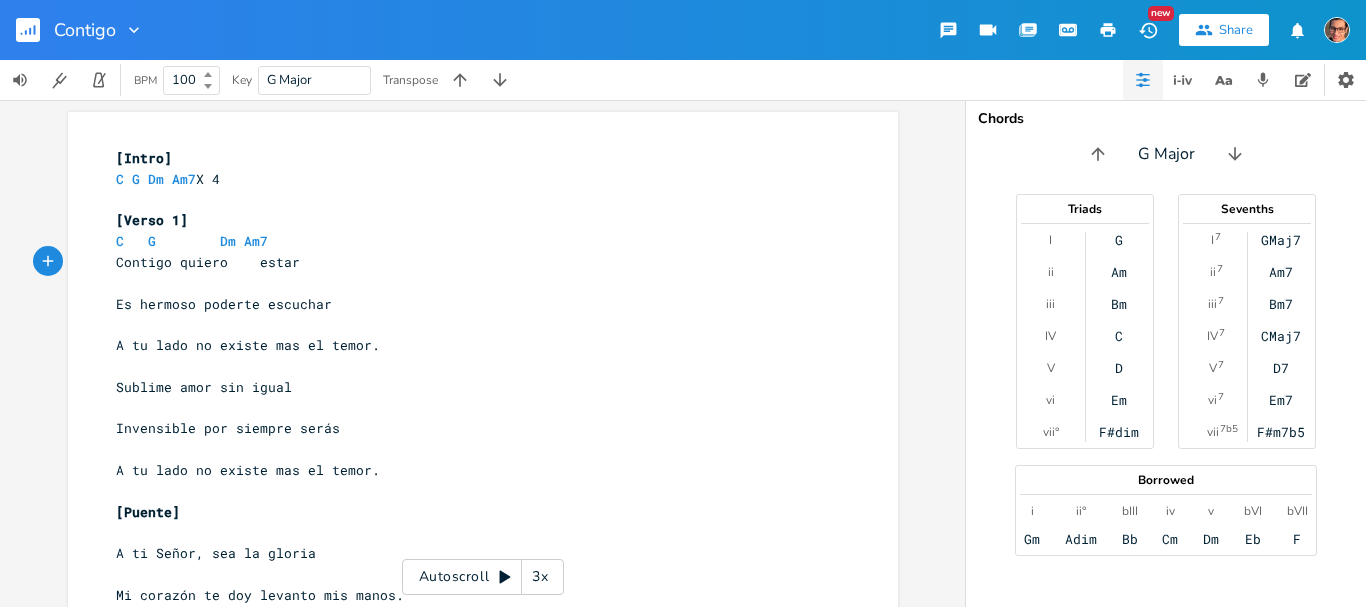 scroll, scrollTop: 0, scrollLeft: 3, axis: horizontal 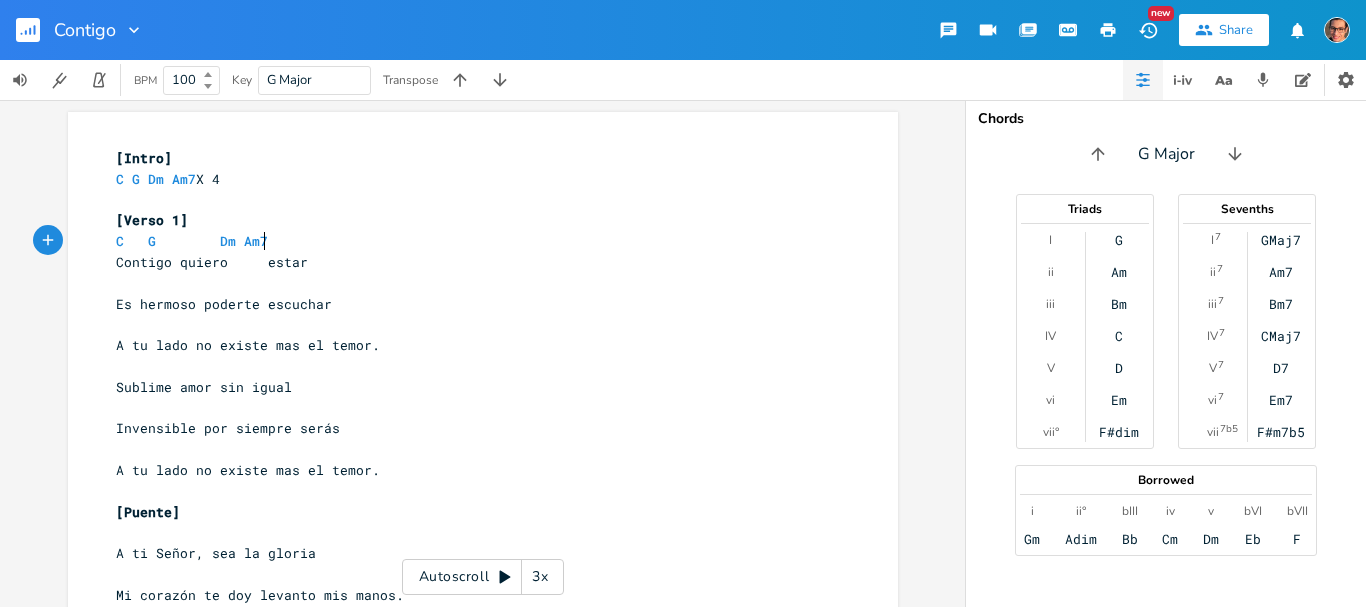 click on "C     G          Dm   Am7" at bounding box center [473, 241] 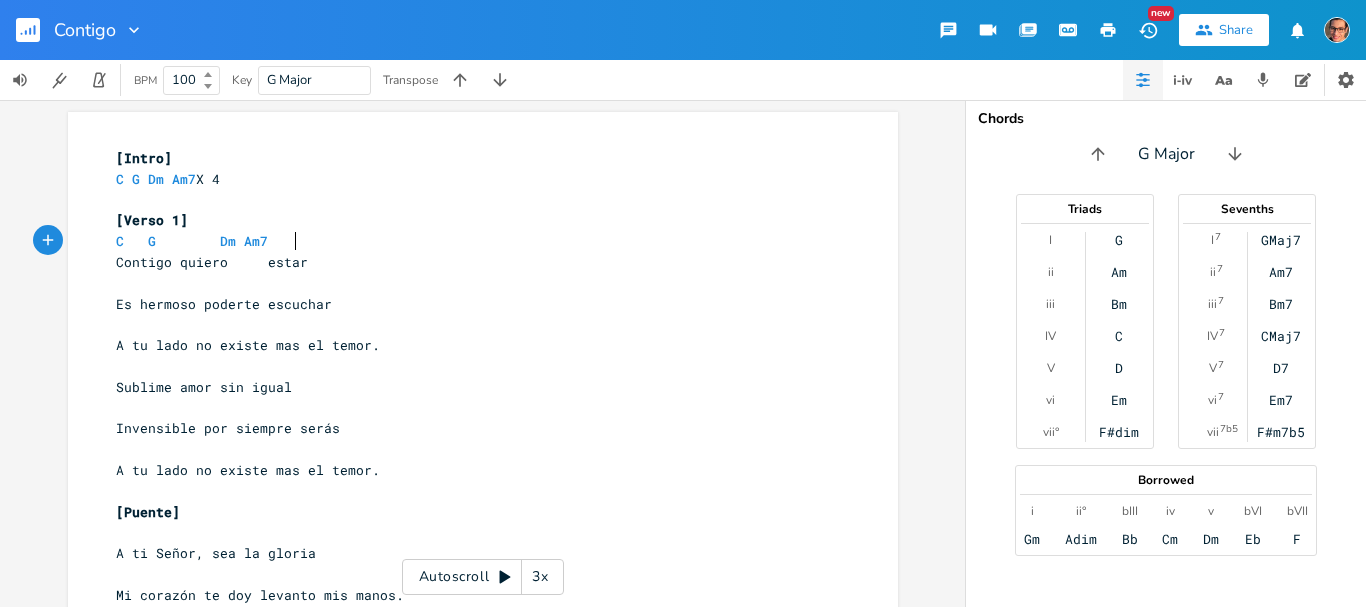 scroll, scrollTop: 0, scrollLeft: 16, axis: horizontal 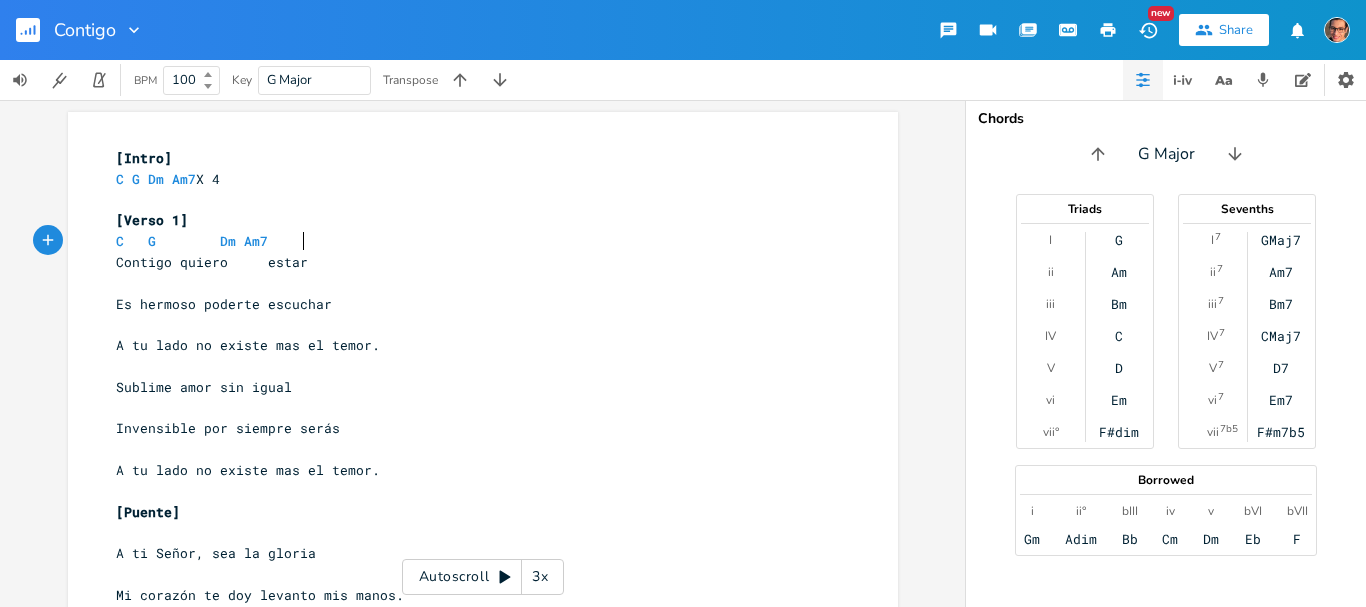 type on "C" 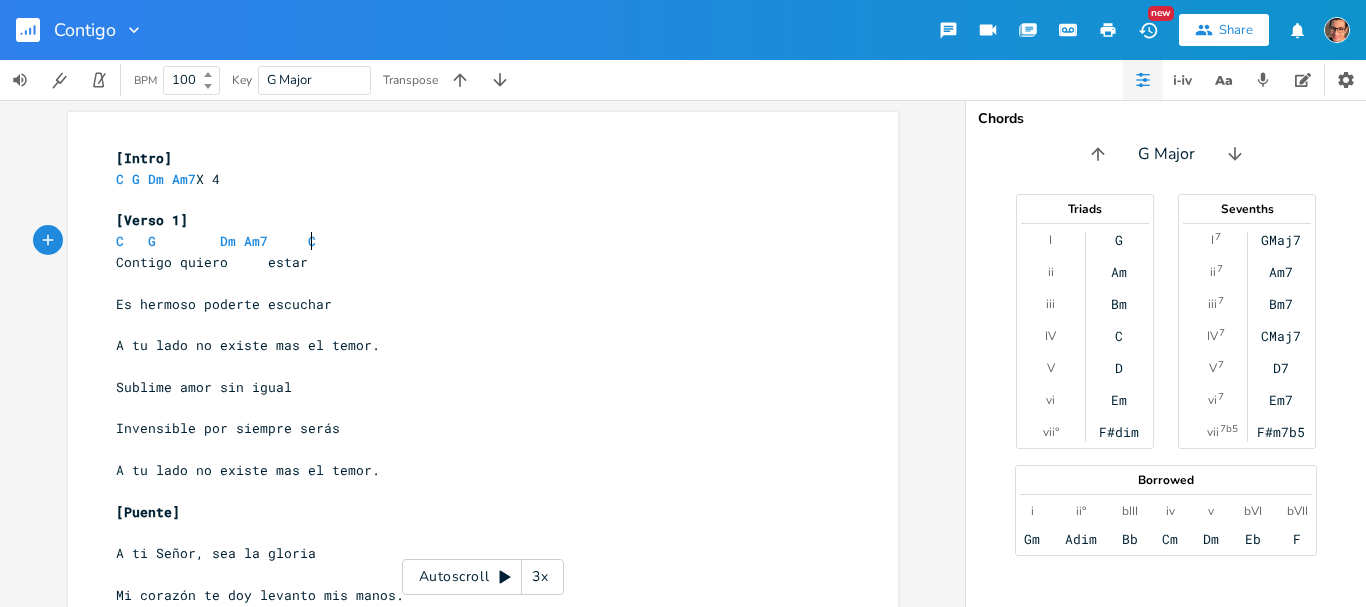 scroll, scrollTop: 0, scrollLeft: 25, axis: horizontal 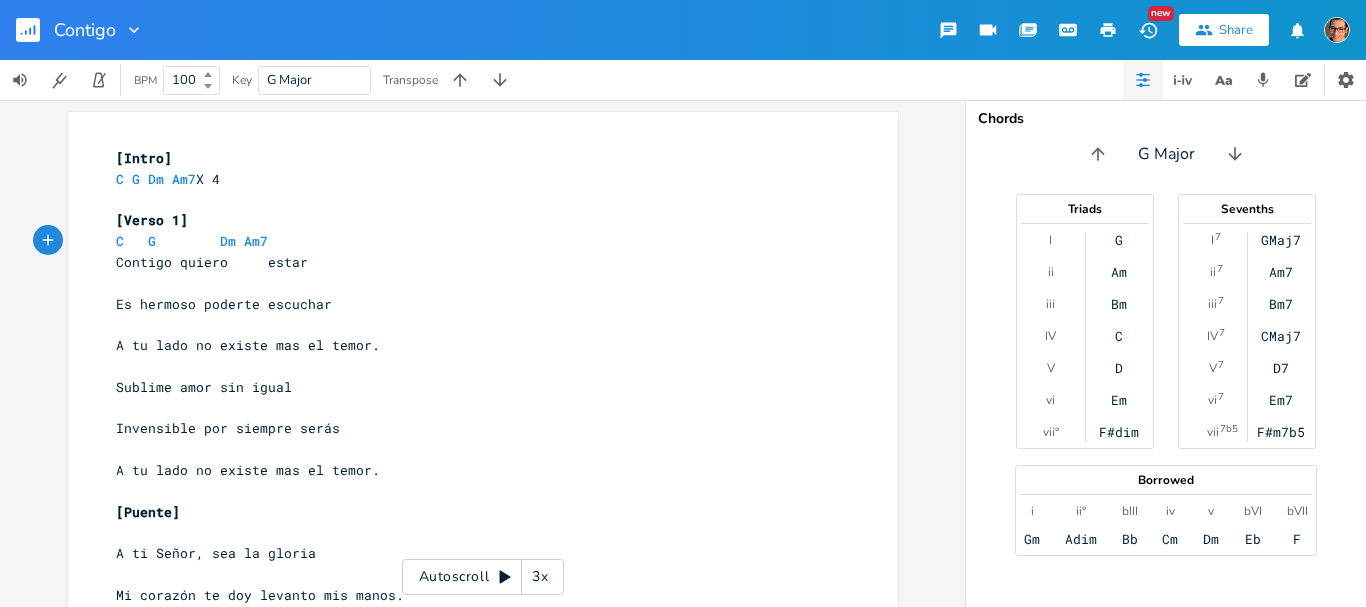 type on "C" 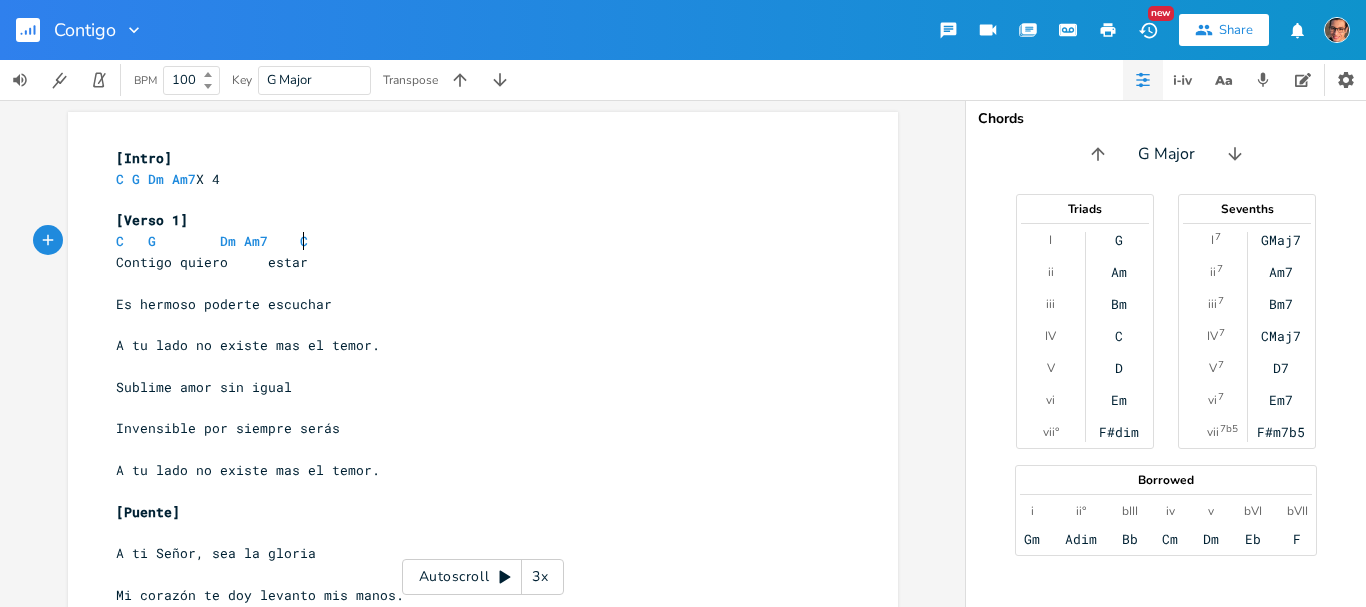 scroll, scrollTop: 0, scrollLeft: 8, axis: horizontal 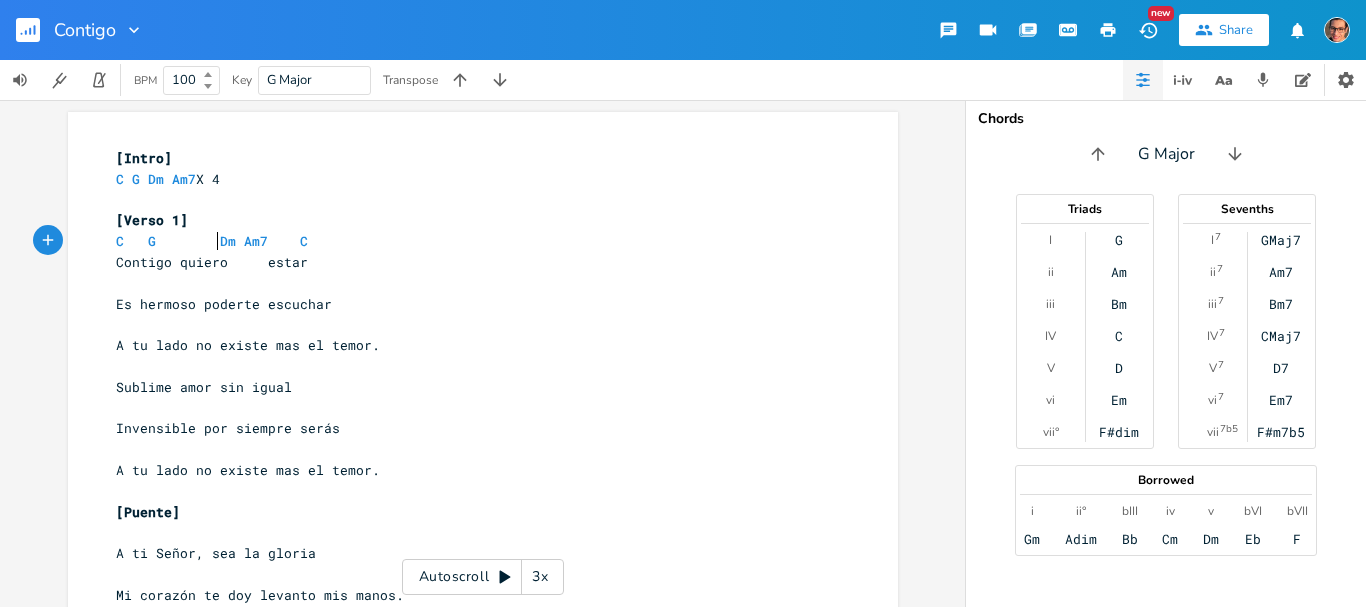 click on "C     G          Dm   Am7      C" at bounding box center (212, 241) 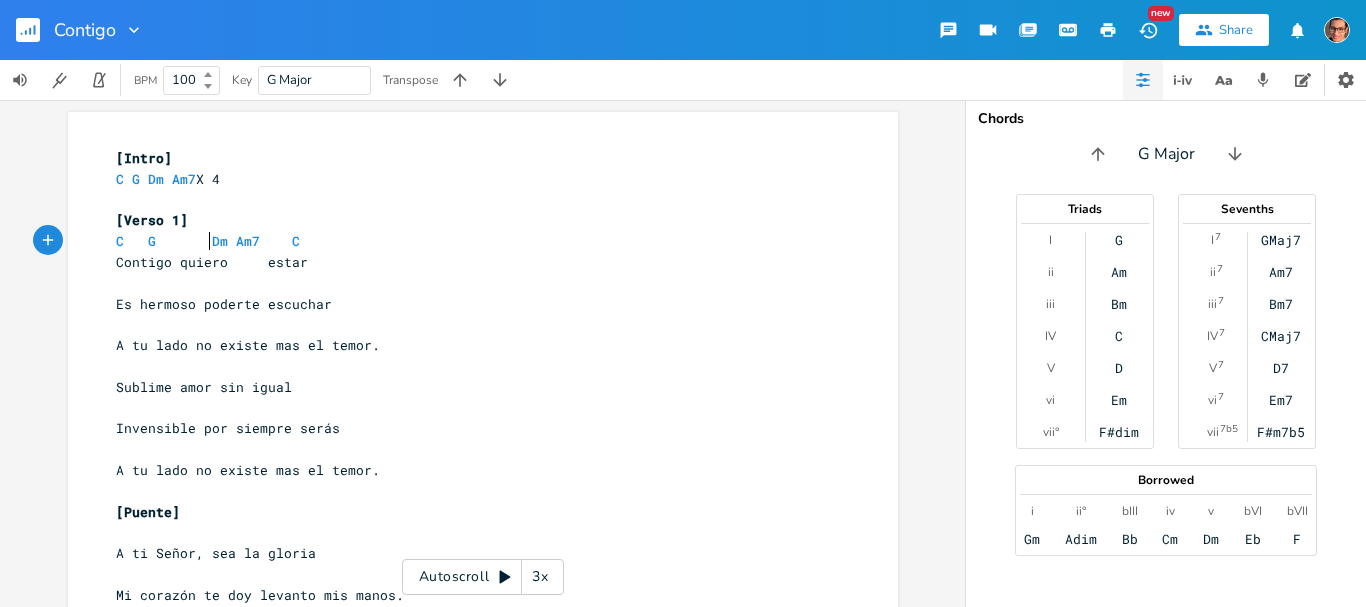 click on "Contigo quiero     estar" at bounding box center (212, 262) 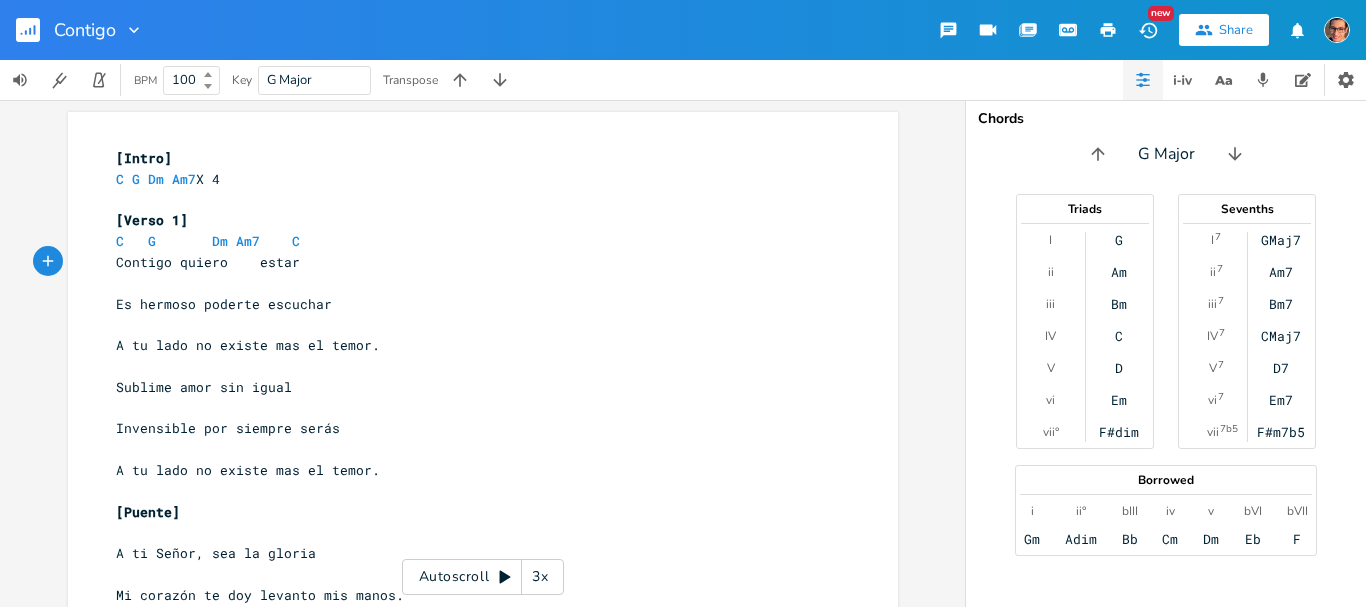 click on "Es hermoso poderte escuchar" at bounding box center [224, 304] 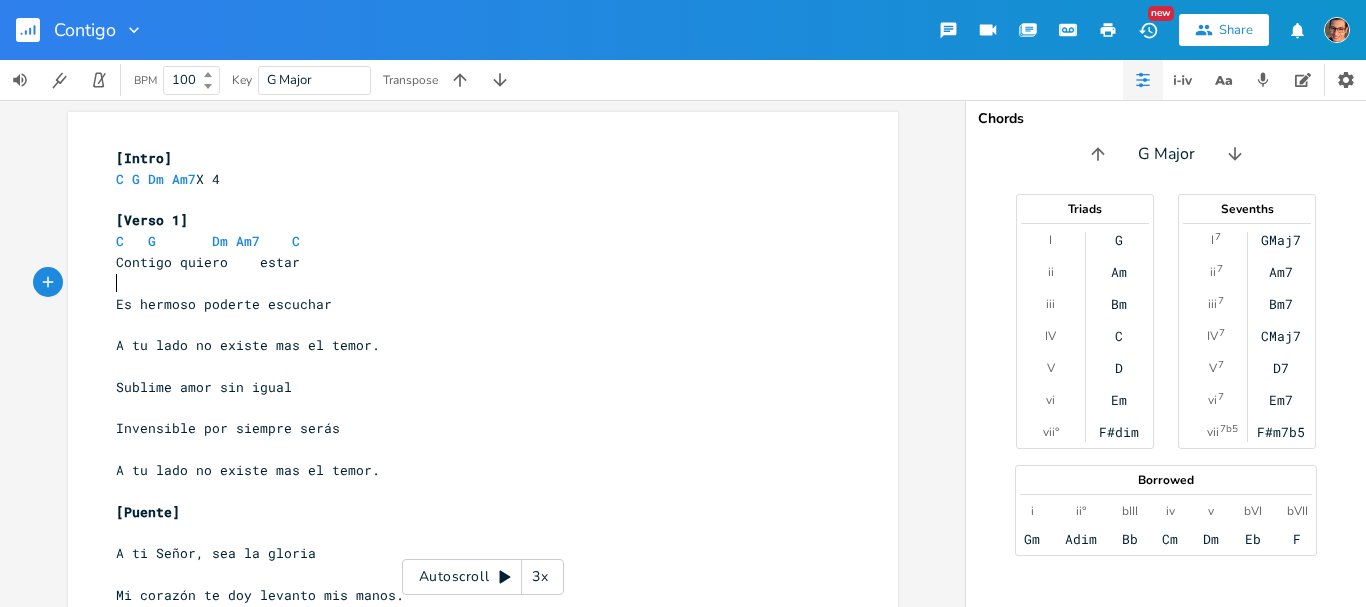 click on "​" at bounding box center (473, 283) 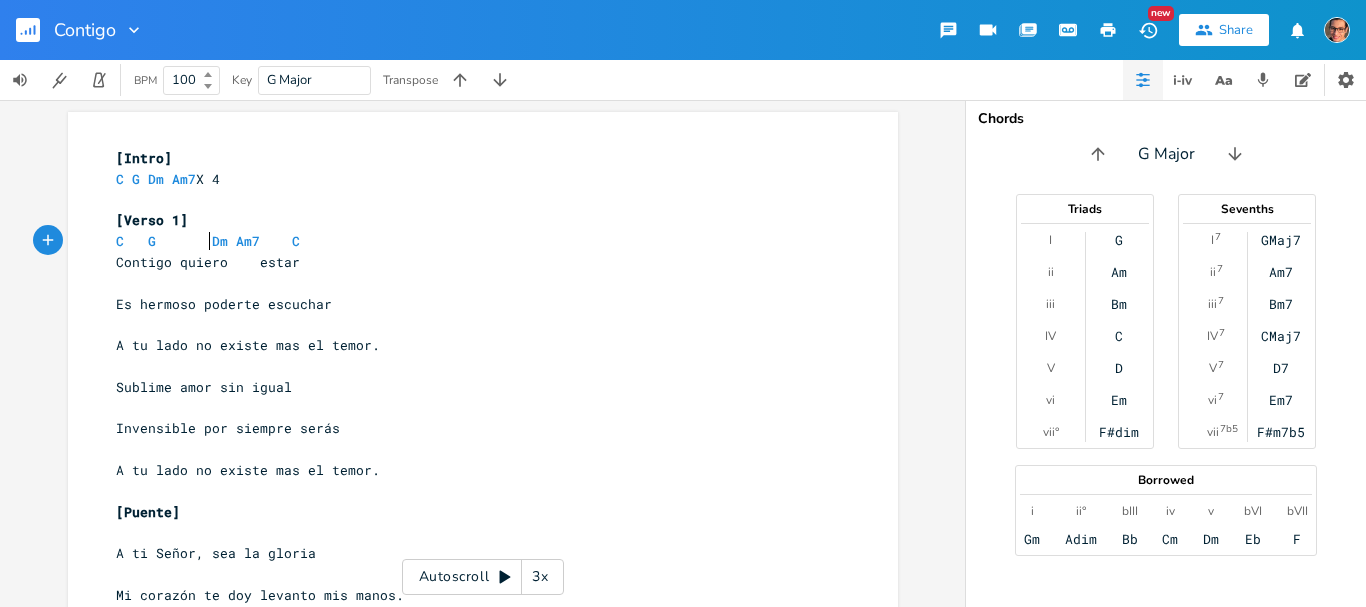 click on "Dm" at bounding box center (220, 241) 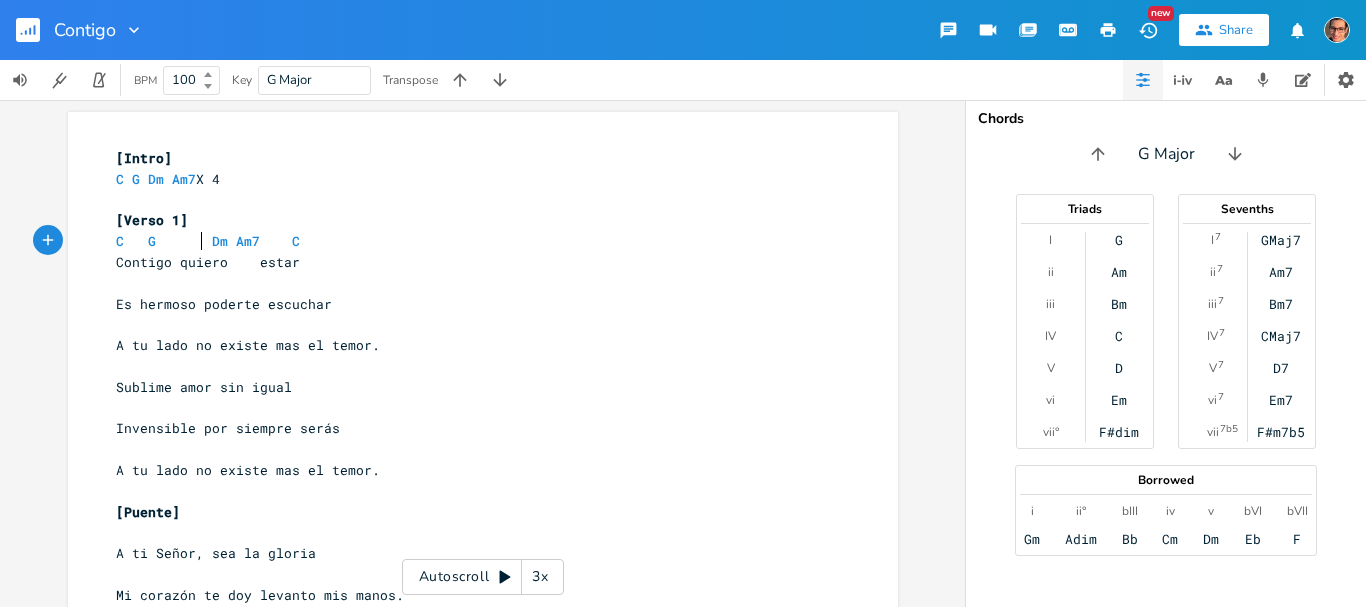 click on "C     G         Dm   Am7      C" at bounding box center [208, 241] 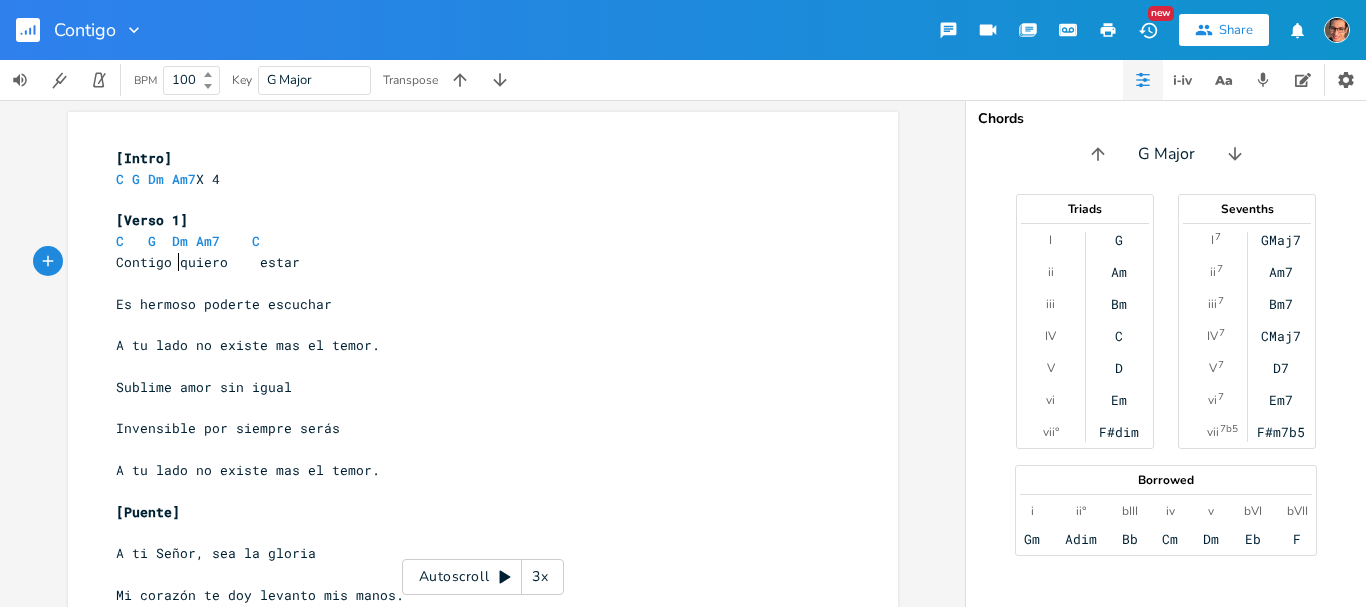click on "Contigo quiero    estar" at bounding box center (208, 262) 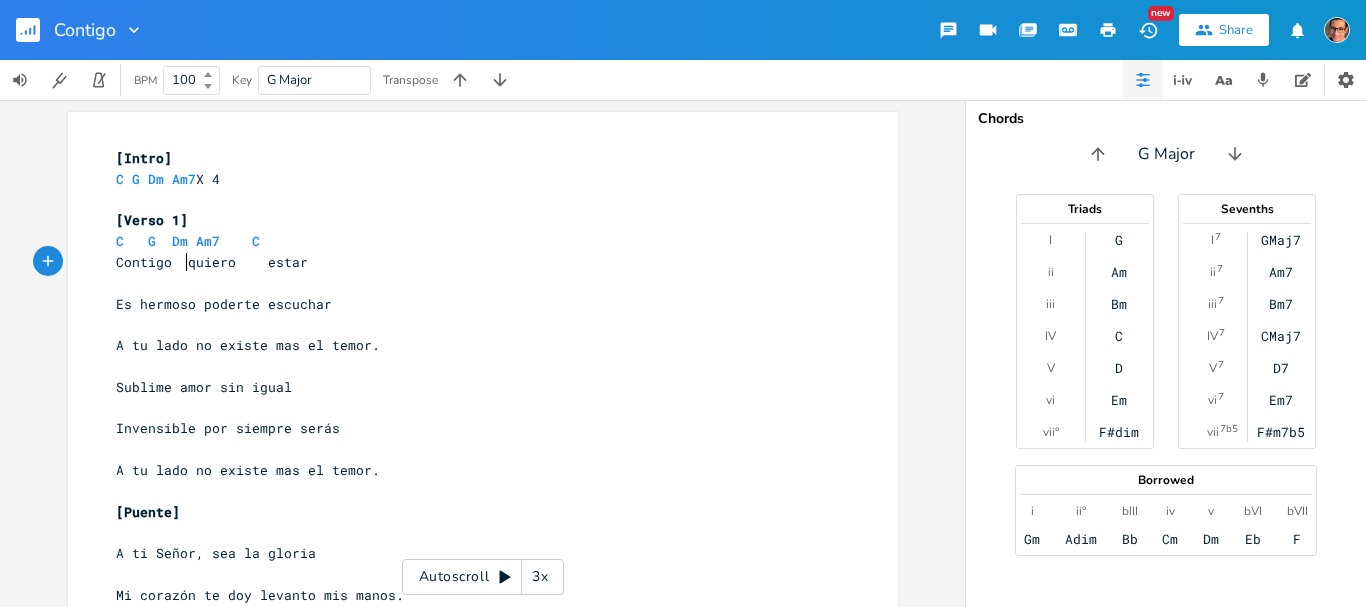 scroll, scrollTop: 0, scrollLeft: 3, axis: horizontal 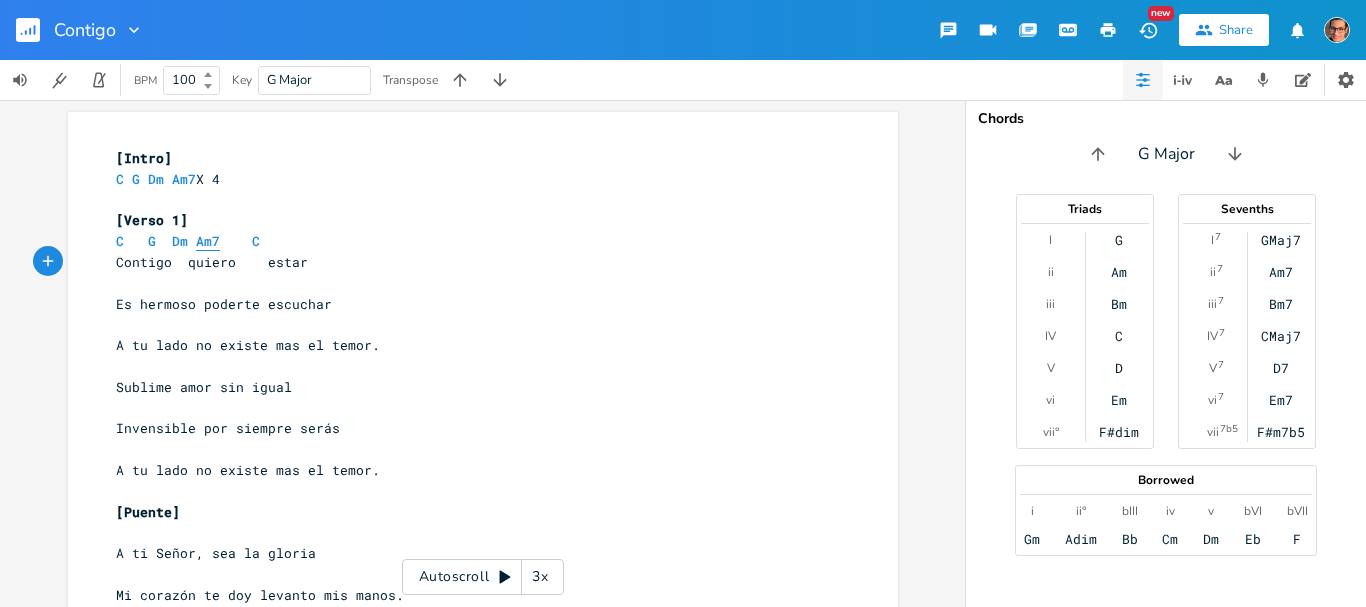 click on "Am7" at bounding box center [208, 241] 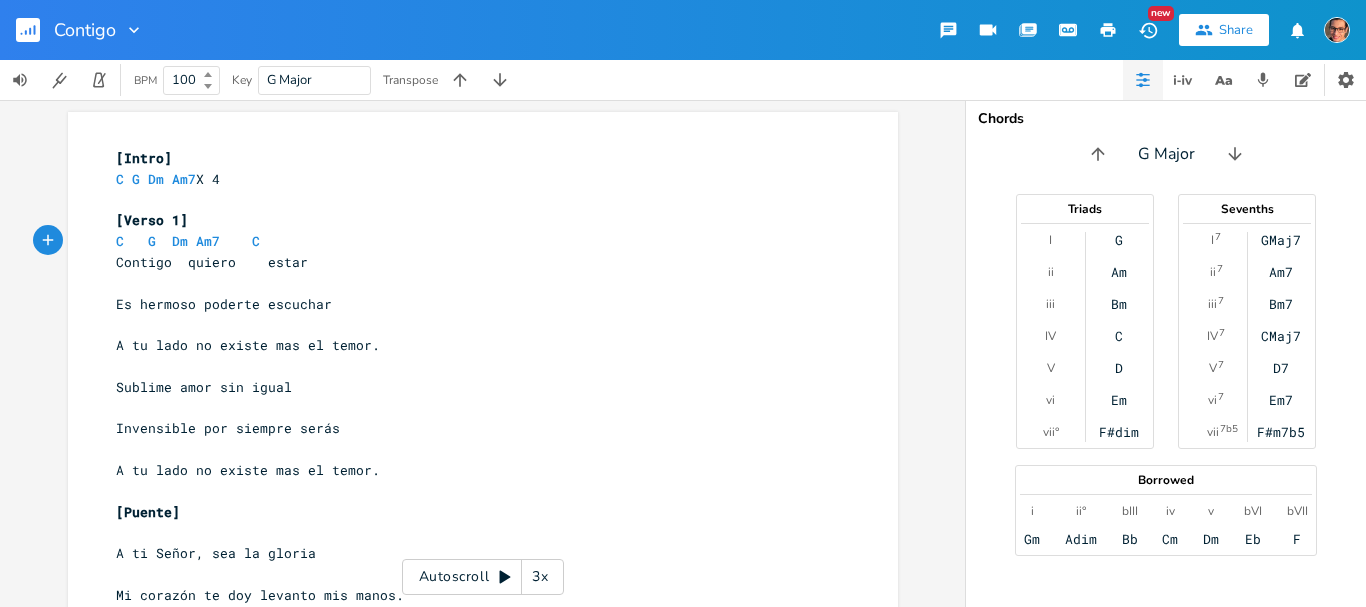 drag, startPoint x: 182, startPoint y: 261, endPoint x: 210, endPoint y: 280, distance: 33.83785 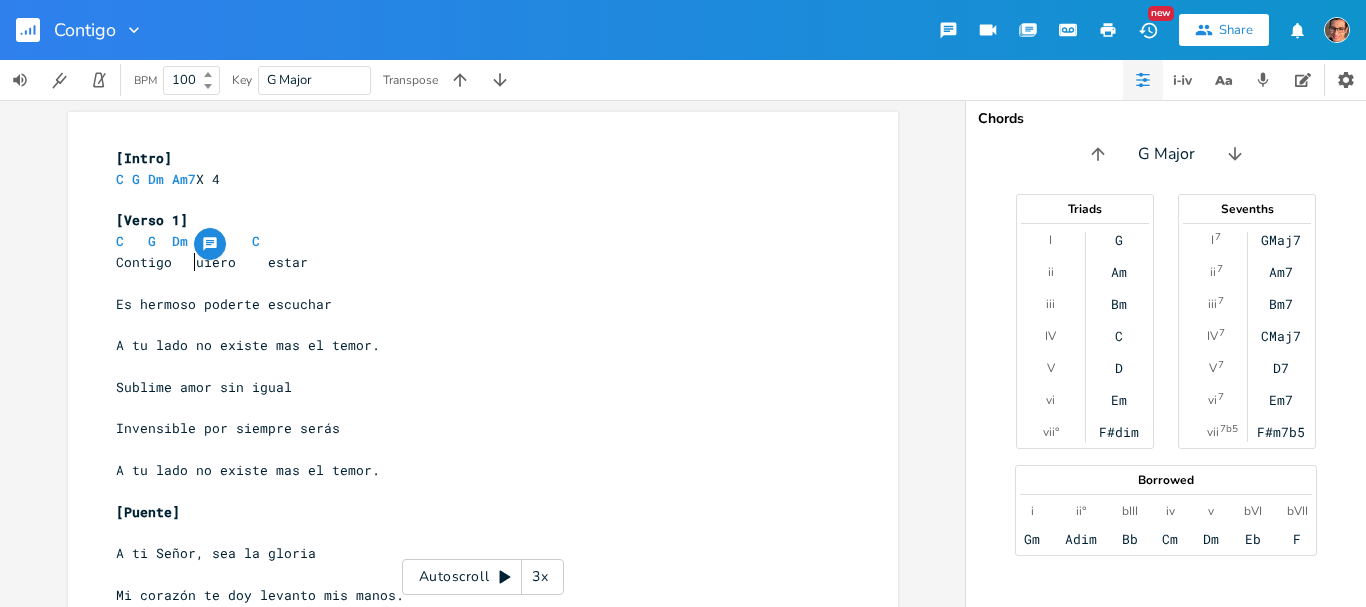 type on "q" 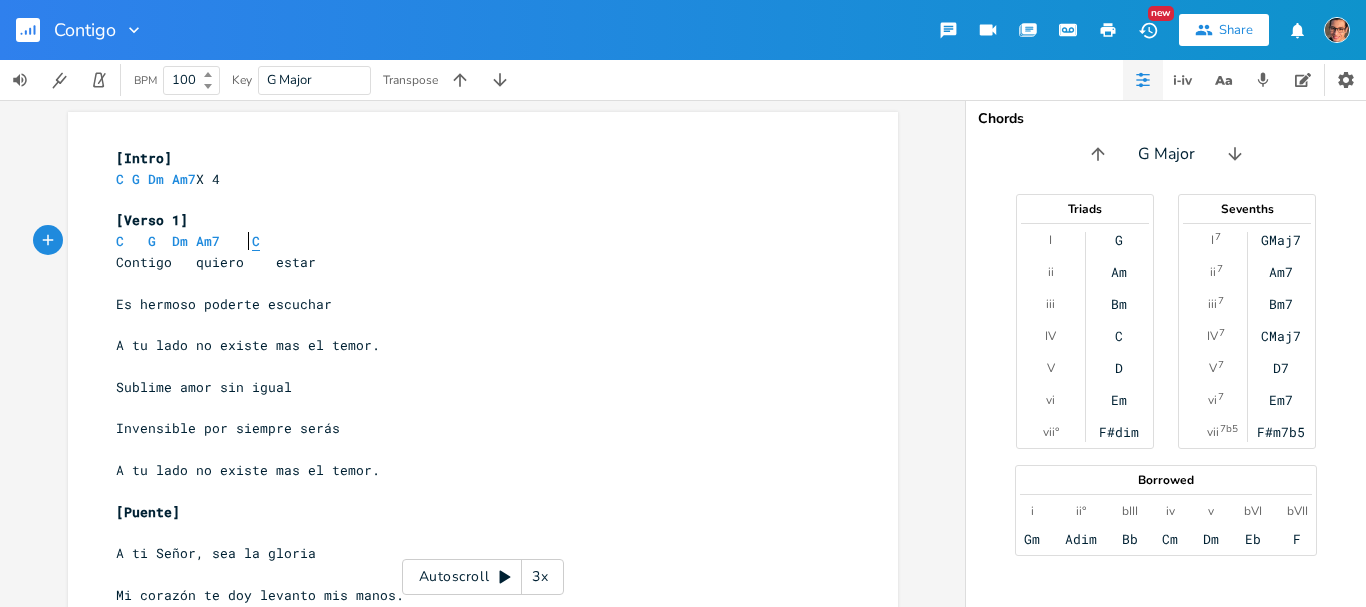 click on "C" at bounding box center [256, 241] 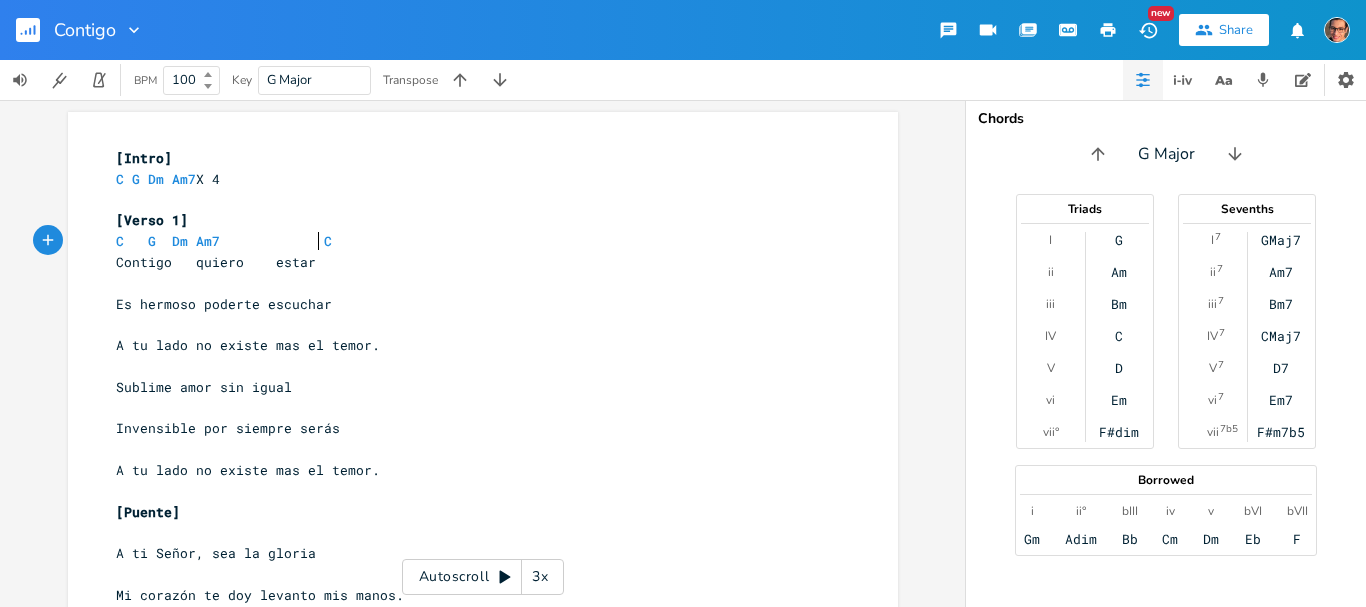 scroll, scrollTop: 0, scrollLeft: 6, axis: horizontal 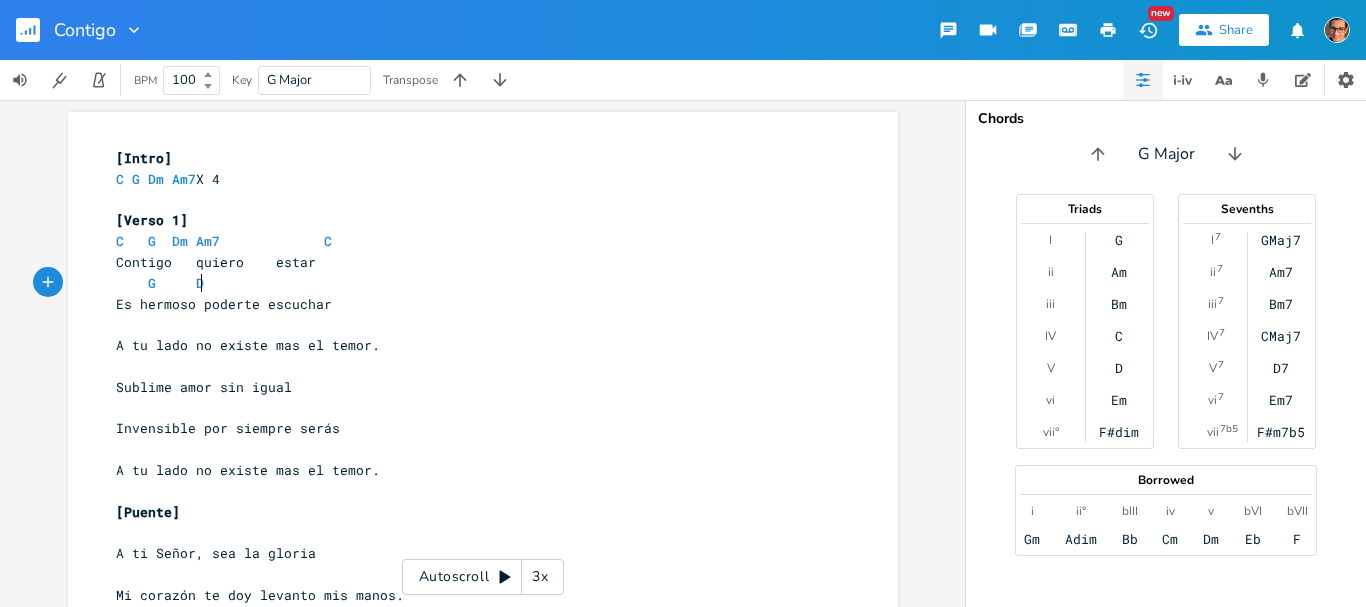 type on "G     Dm" 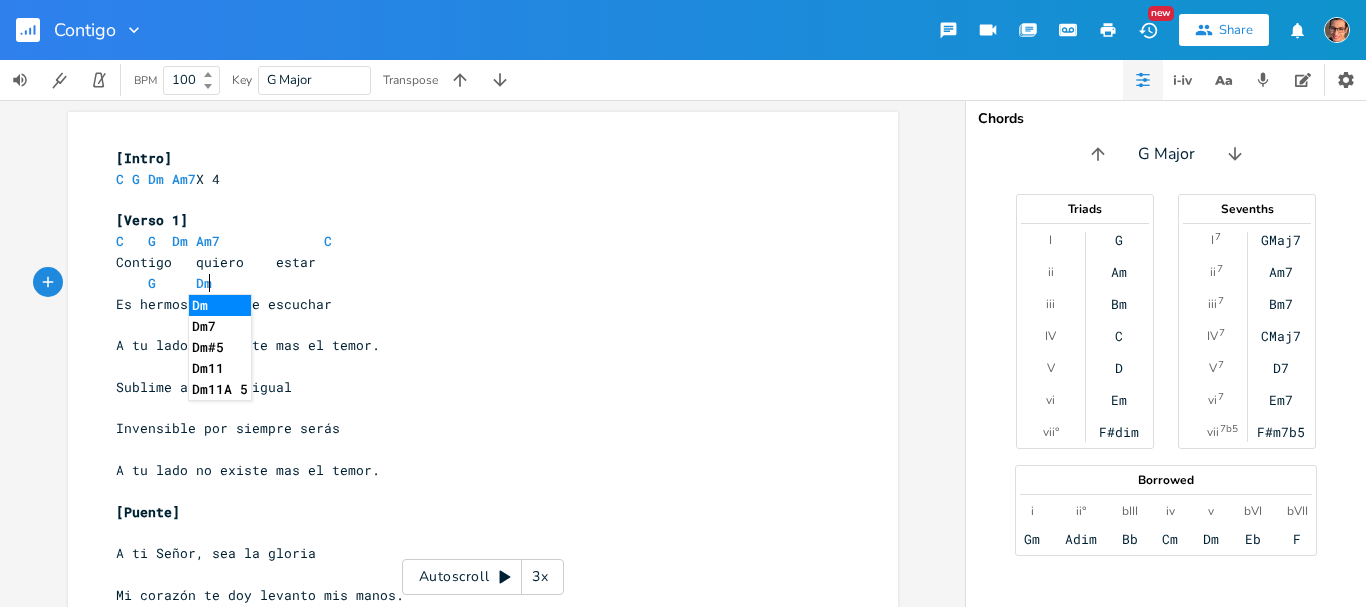 drag, startPoint x: 144, startPoint y: 309, endPoint x: 182, endPoint y: 310, distance: 38.013157 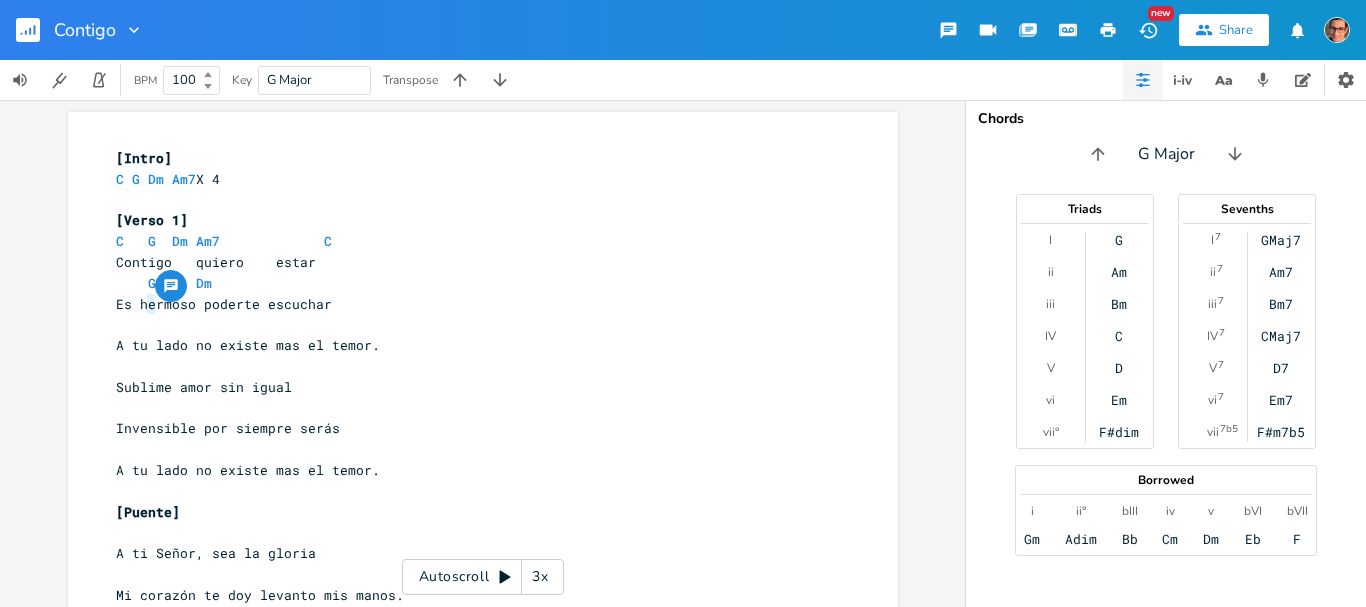click on "Es hermoso poderte escuchar" at bounding box center [224, 304] 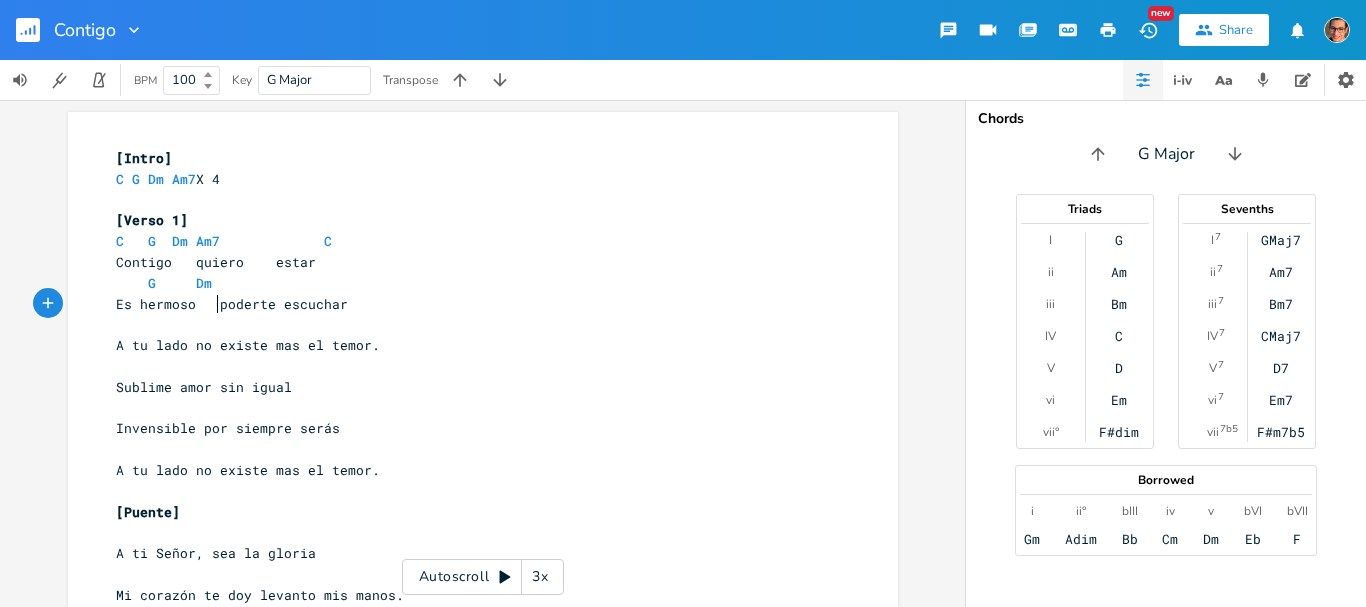 click on "G       Dm" at bounding box center (473, 283) 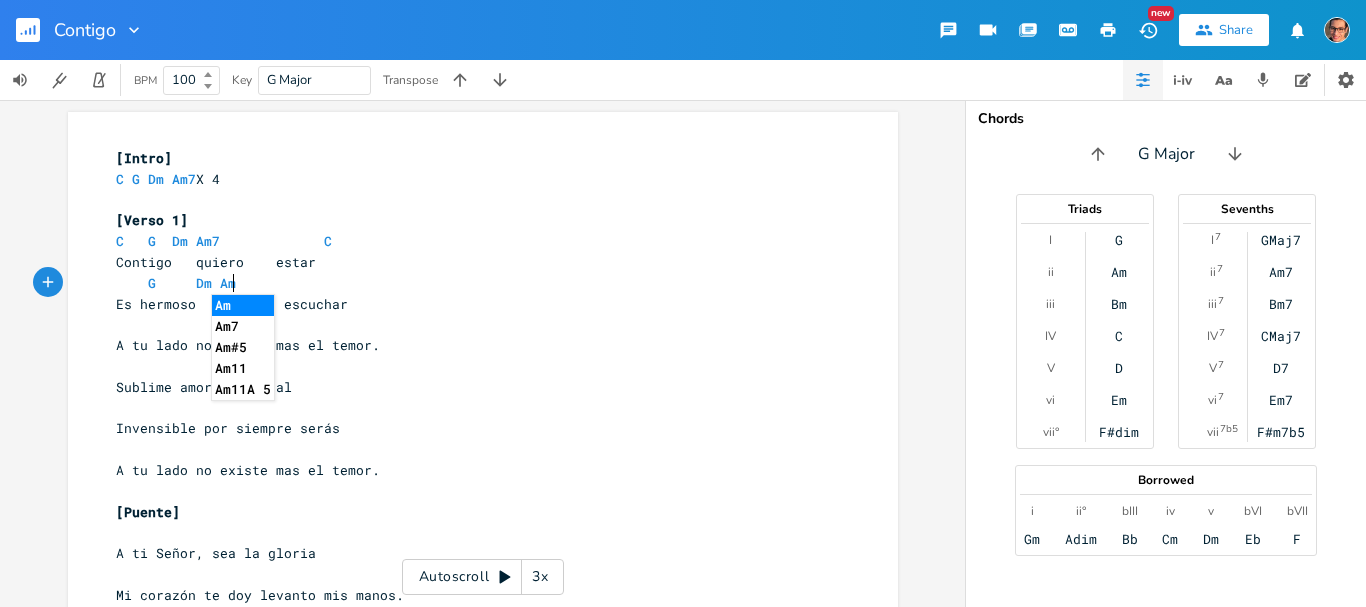 scroll, scrollTop: 0, scrollLeft: 29, axis: horizontal 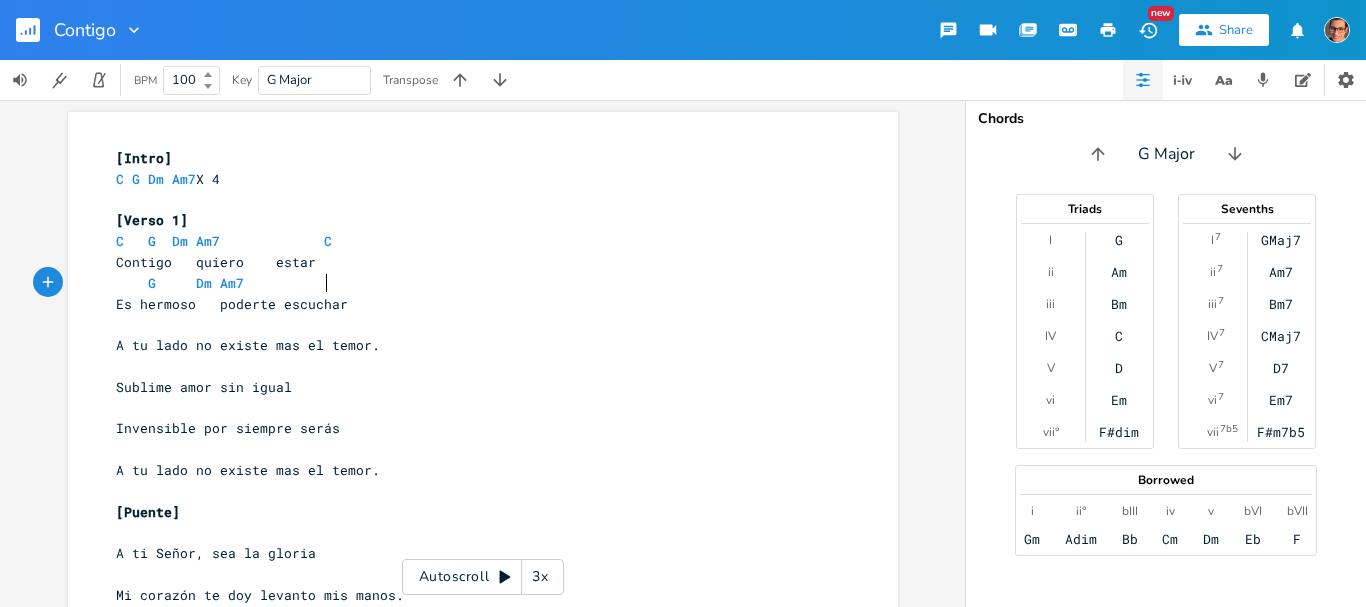 type on "Am7" 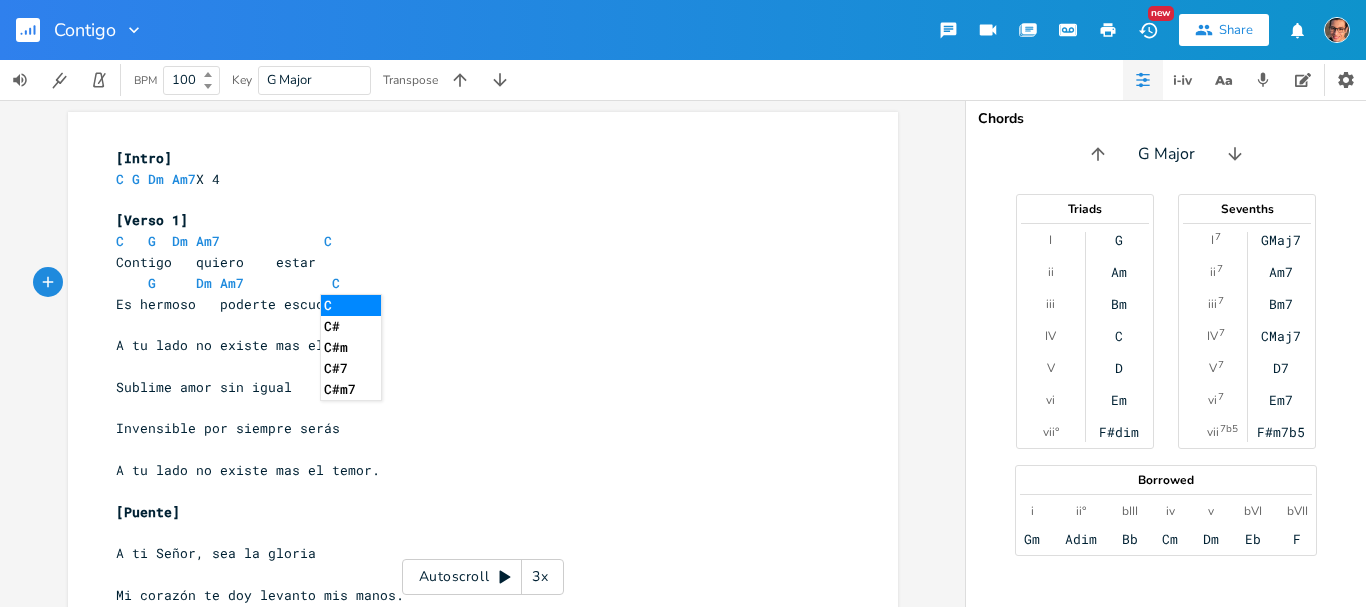 click on "​" at bounding box center (473, 324) 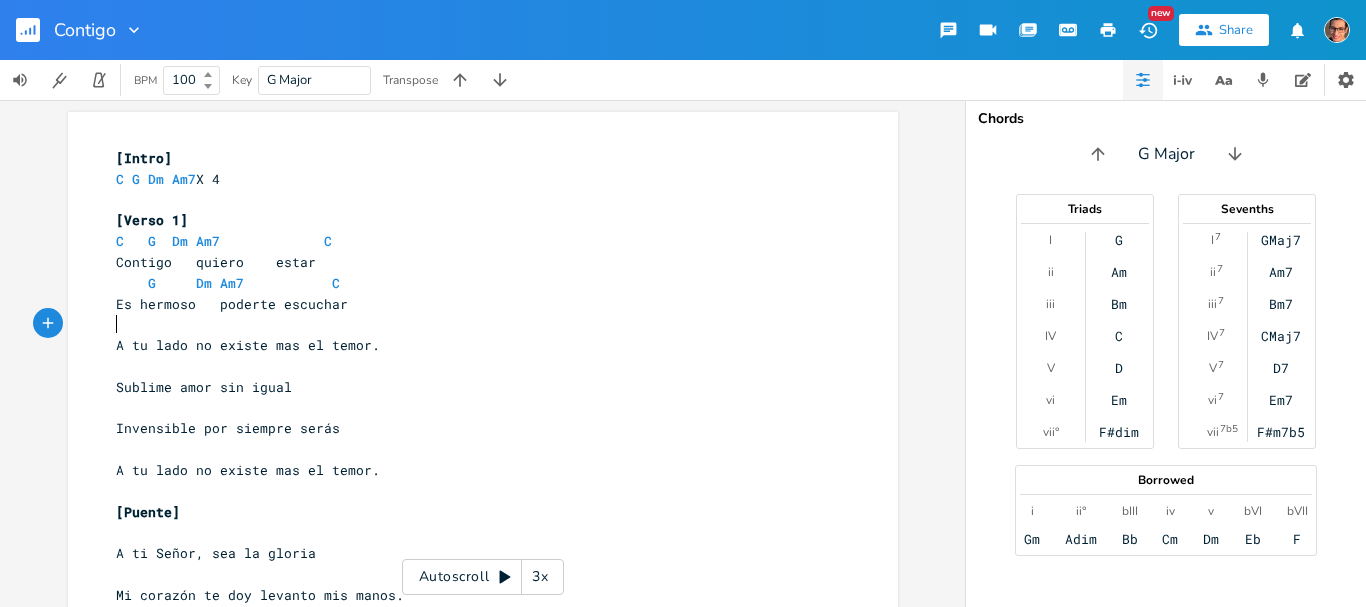 scroll, scrollTop: 0, scrollLeft: 4, axis: horizontal 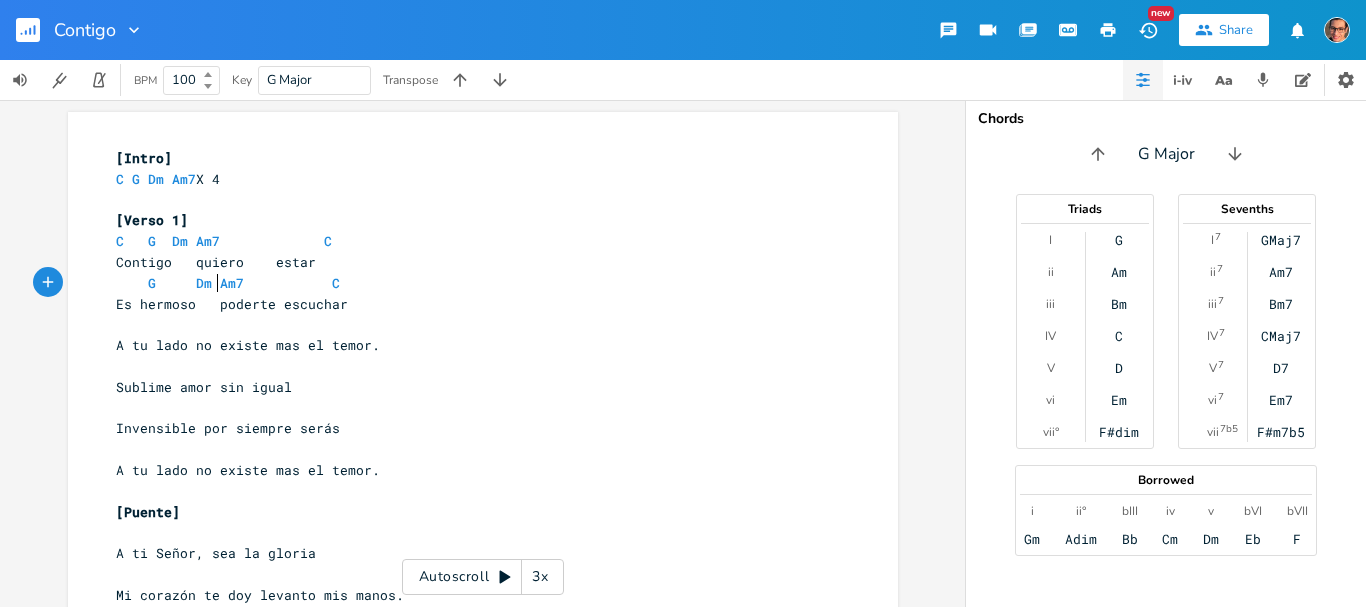 drag, startPoint x: 208, startPoint y: 283, endPoint x: 272, endPoint y: 357, distance: 97.8366 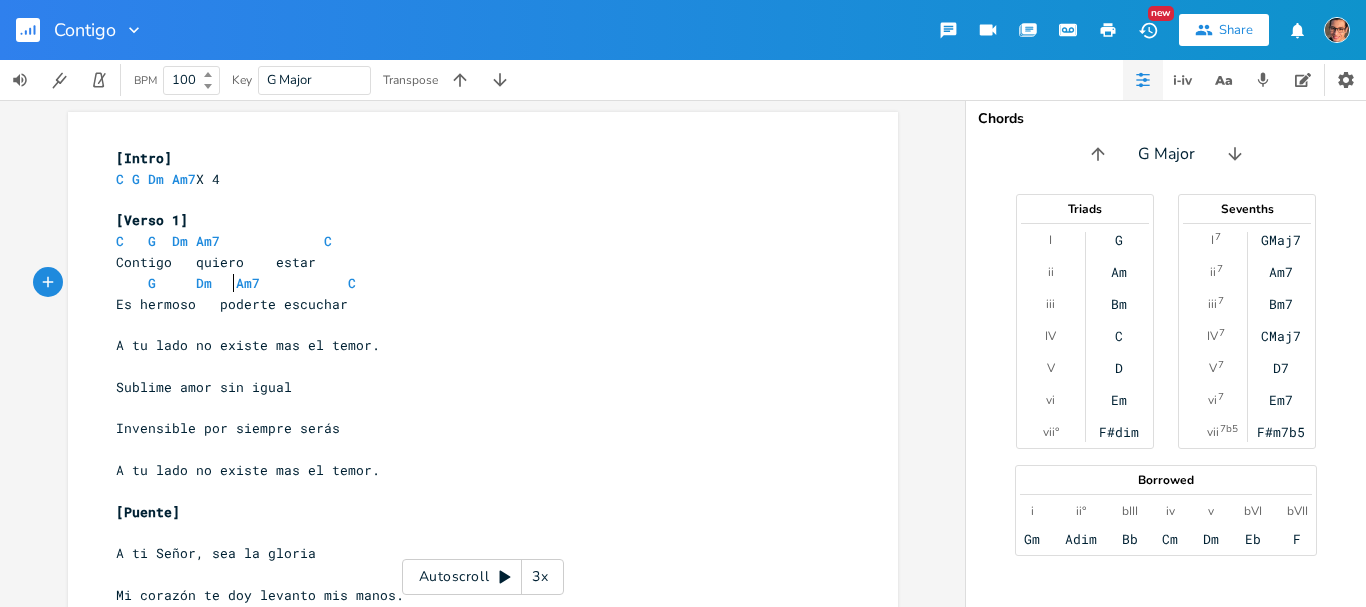 scroll, scrollTop: 0, scrollLeft: 5, axis: horizontal 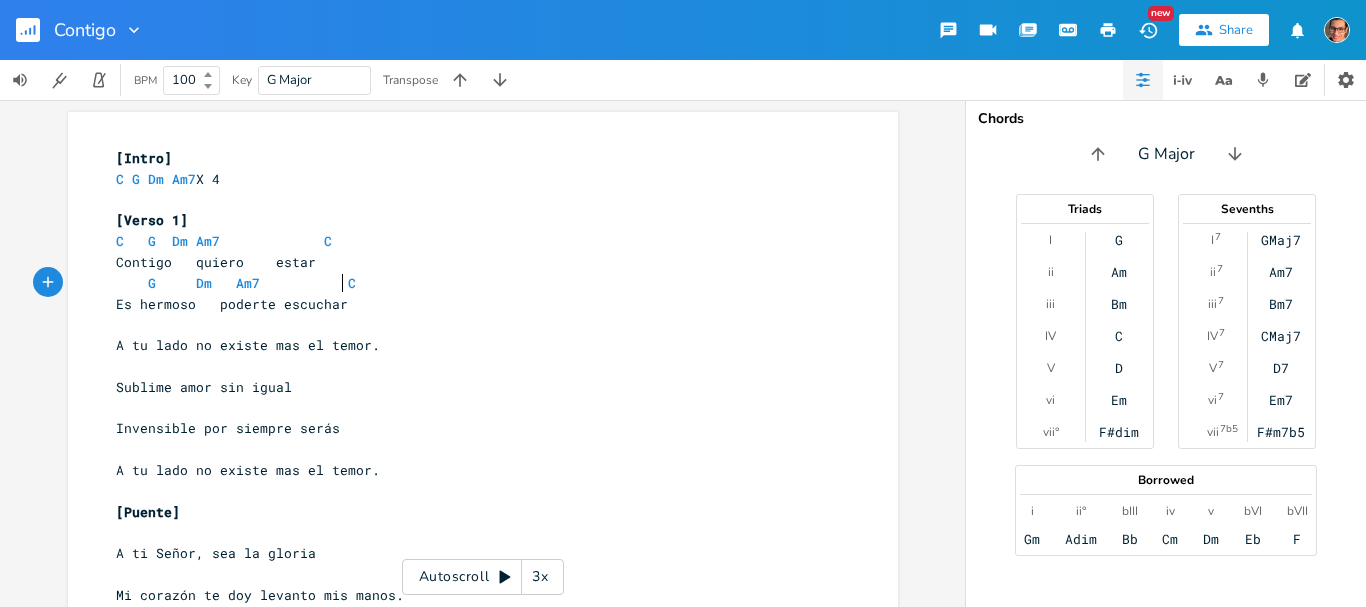 click on "G       Dm     Am7             C" at bounding box center (236, 283) 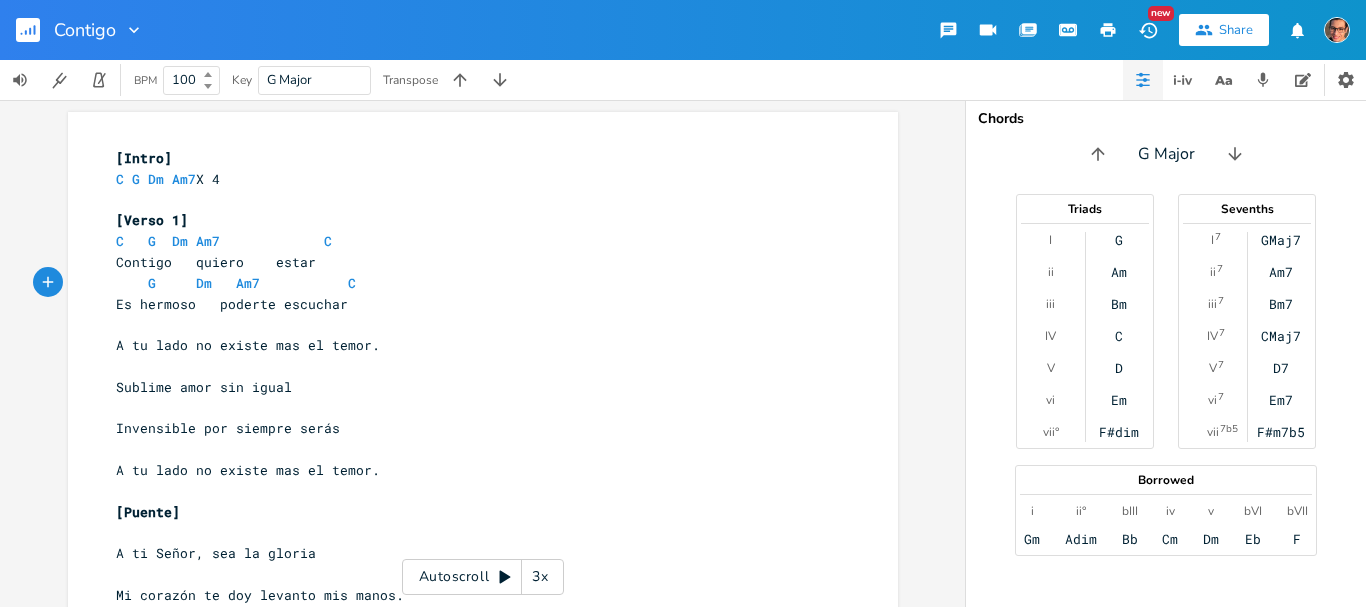 click on "A tu lado no existe mas el temor." at bounding box center (248, 345) 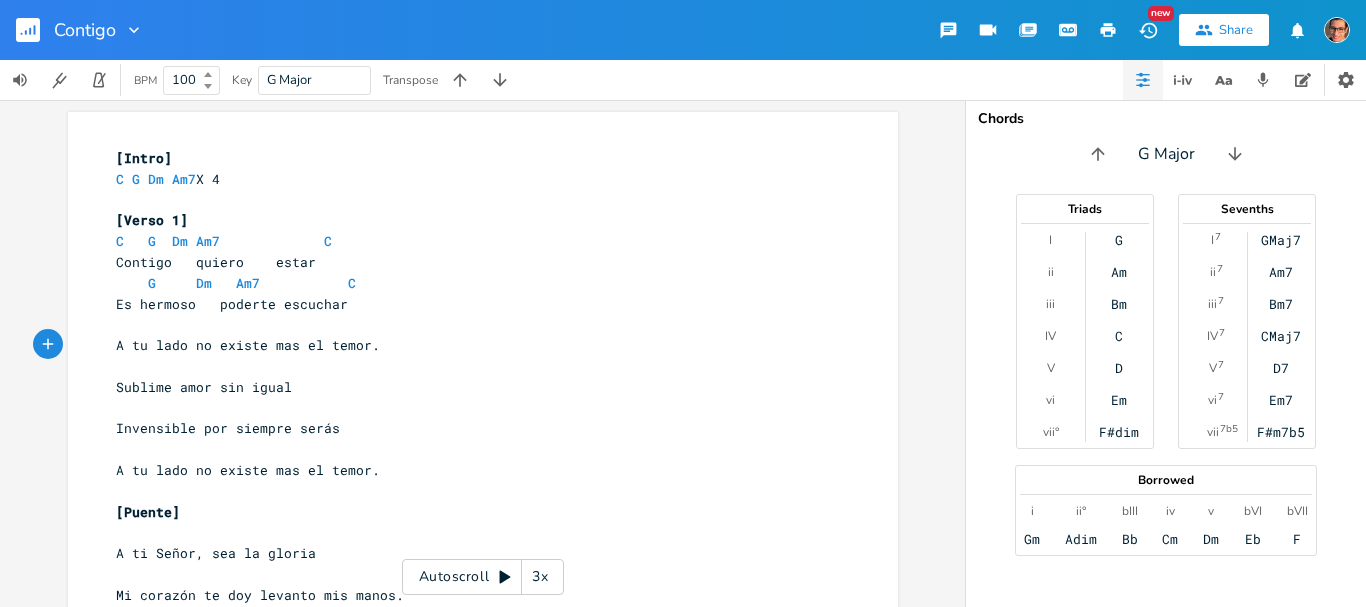 click at bounding box center (473, 324) 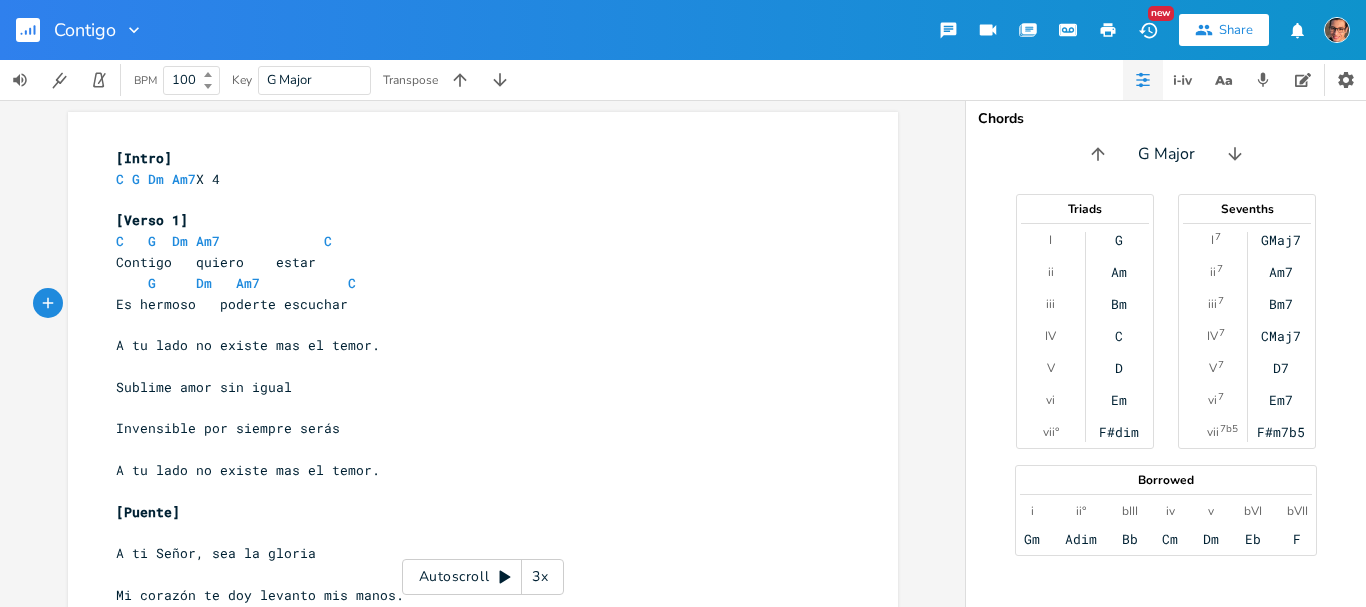 click at bounding box center [473, 324] 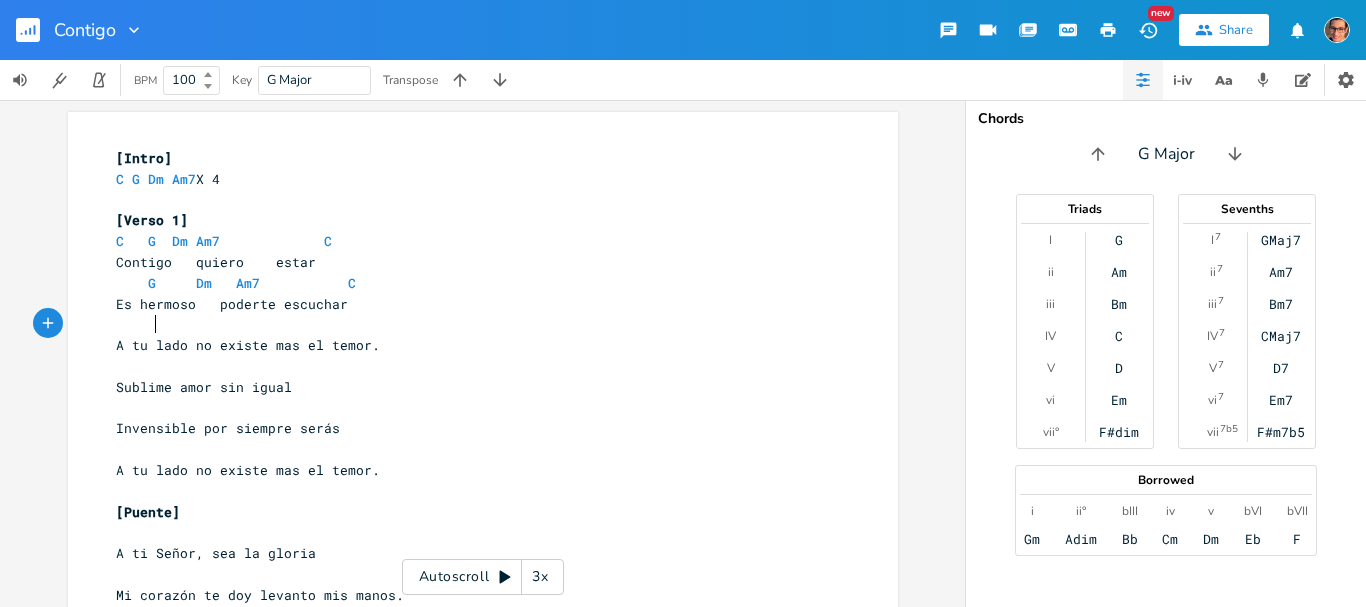 scroll, scrollTop: 0, scrollLeft: 12, axis: horizontal 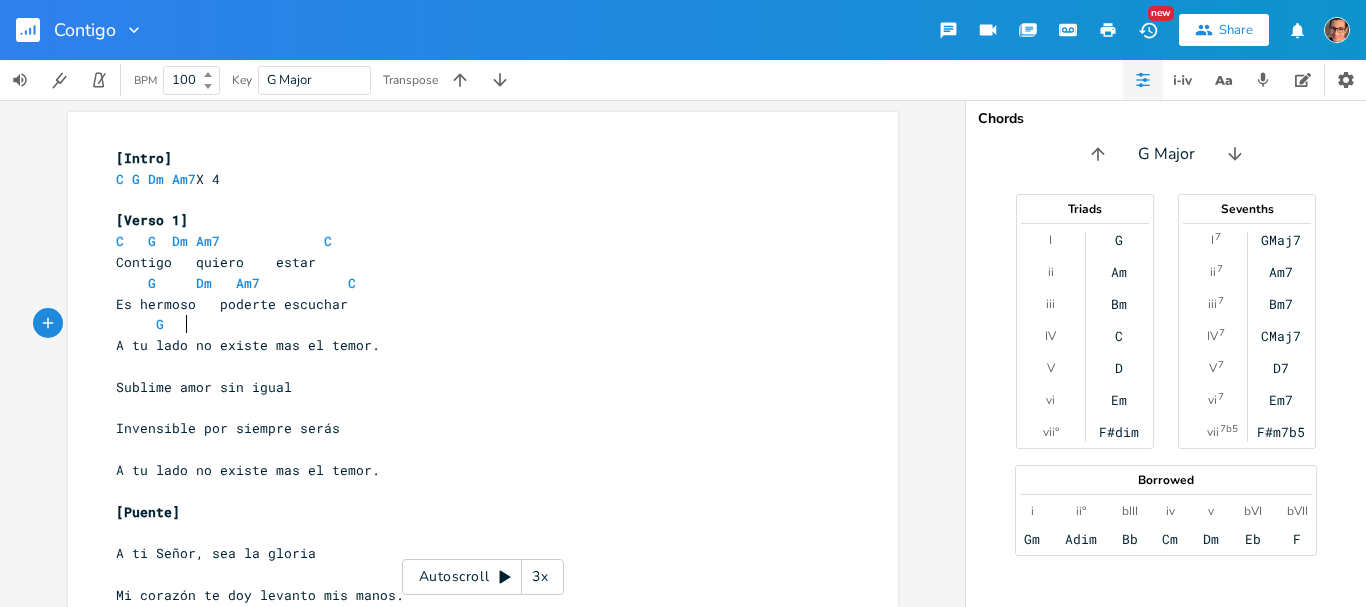 type on "G" 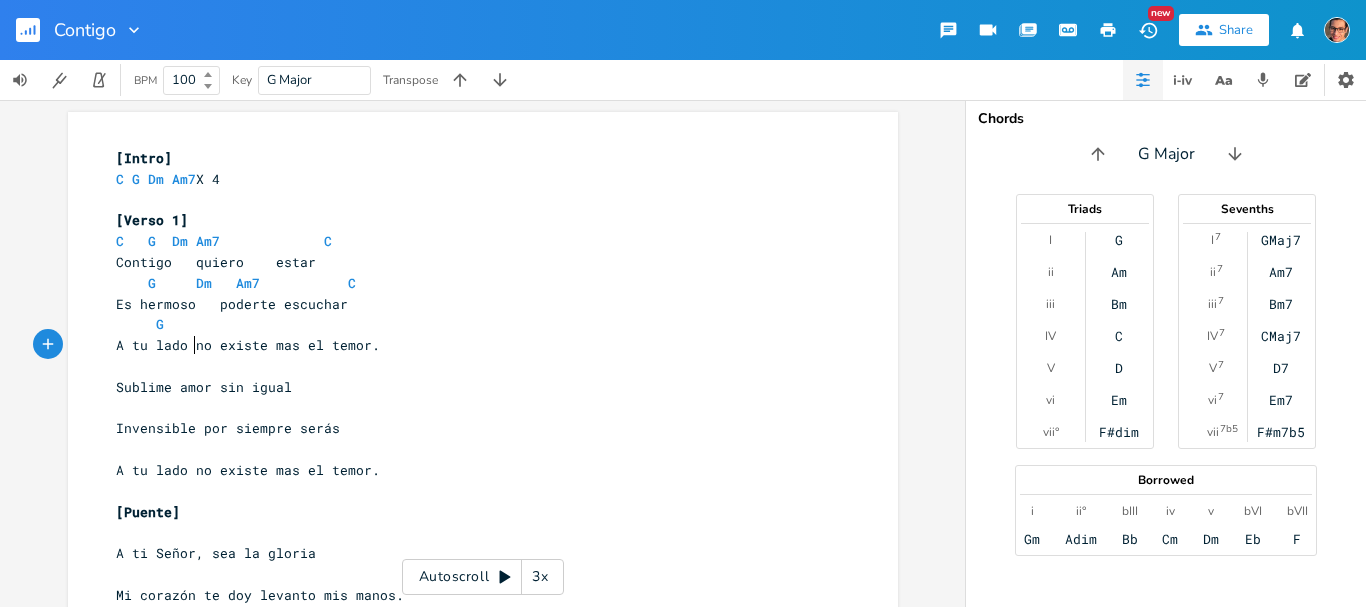 click on "A tu lado no existe mas el temor." at bounding box center [248, 345] 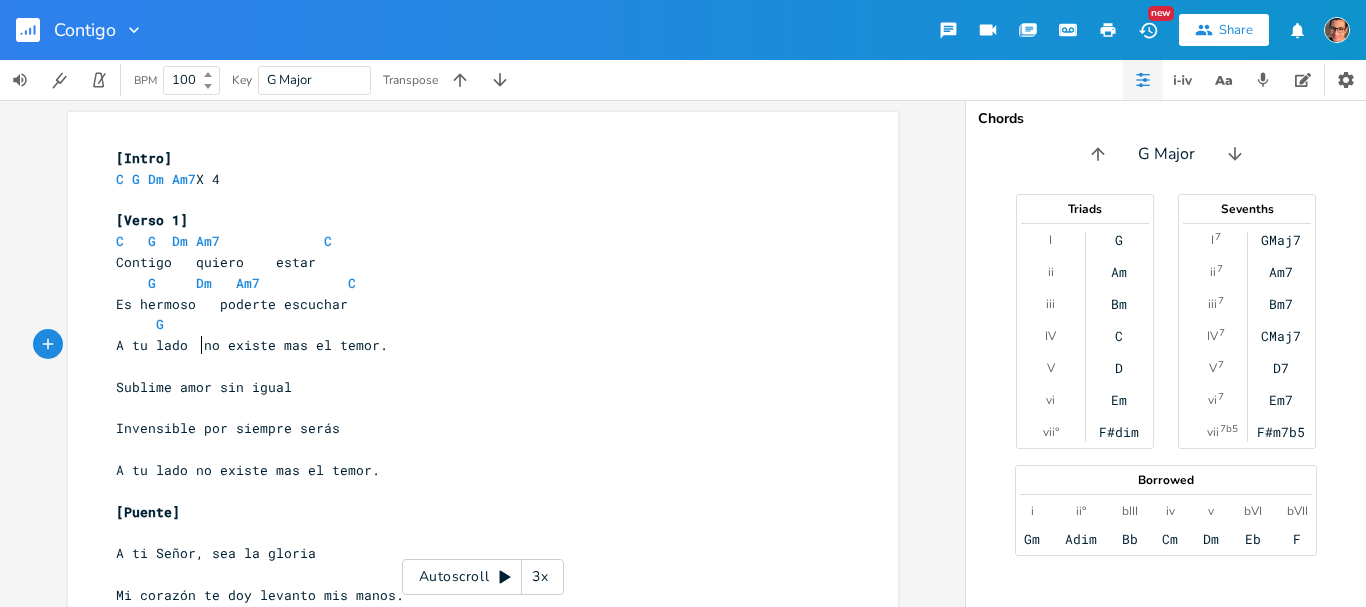 click on "G" at bounding box center (473, 324) 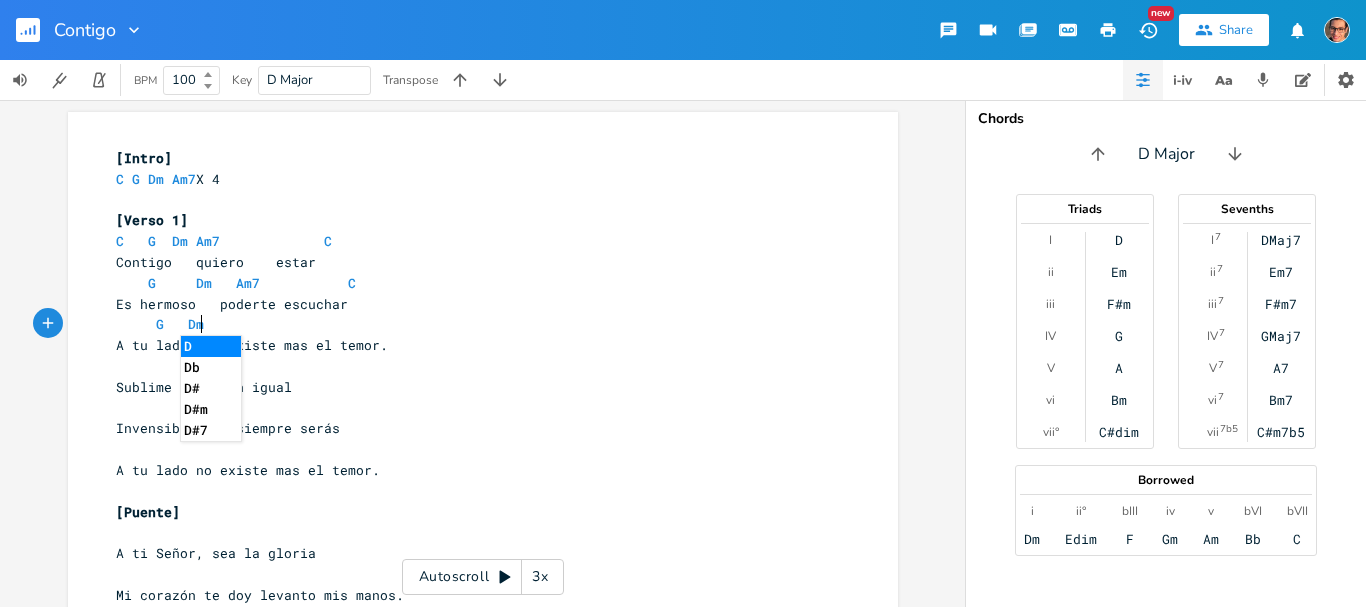 scroll, scrollTop: 0, scrollLeft: 21, axis: horizontal 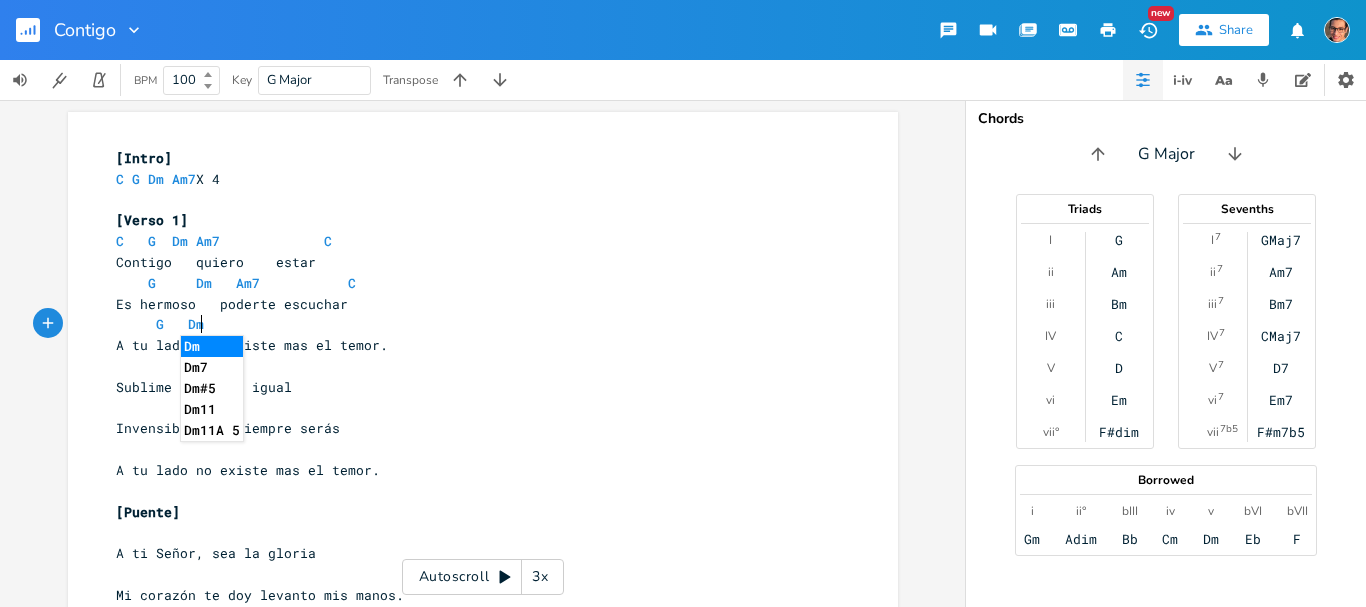 type on "Dm" 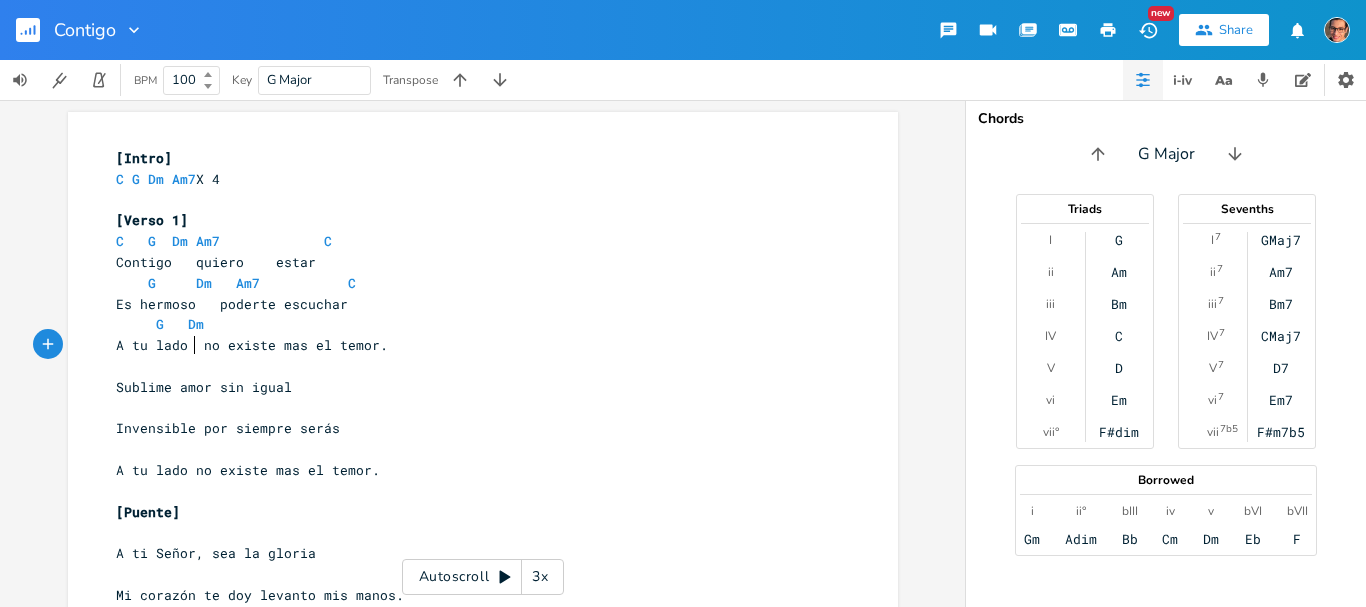 click on "A tu lado  no existe mas el temor." at bounding box center (252, 345) 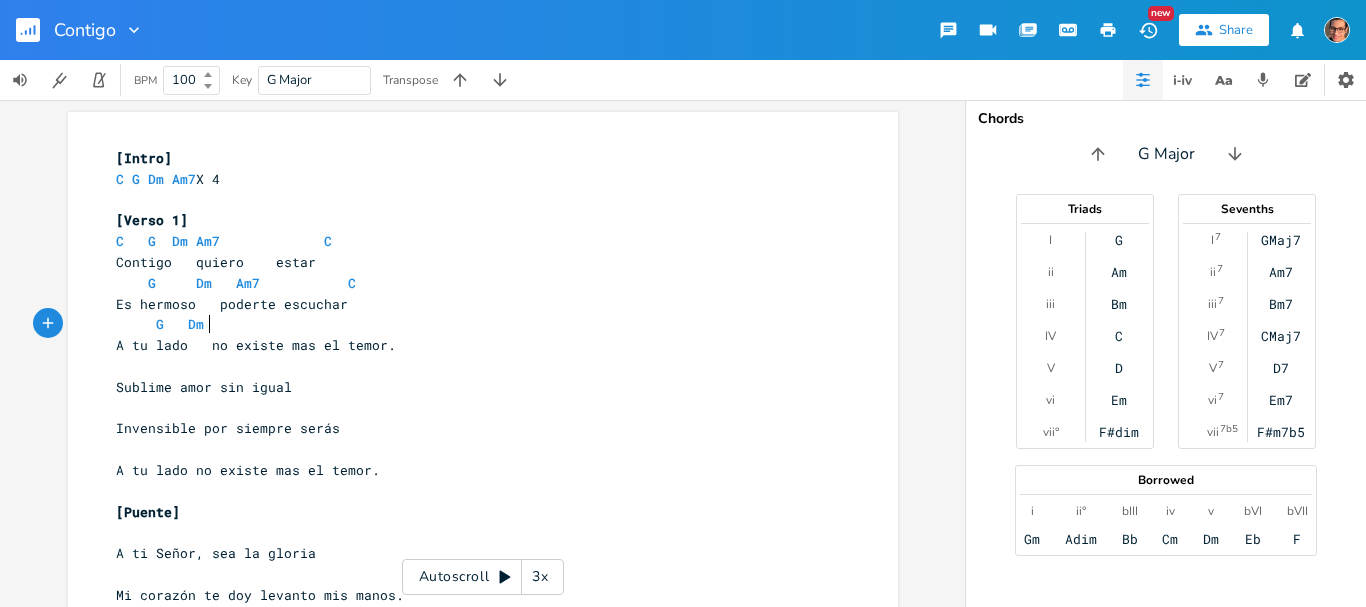 drag, startPoint x: 208, startPoint y: 321, endPoint x: 204, endPoint y: 352, distance: 31.257 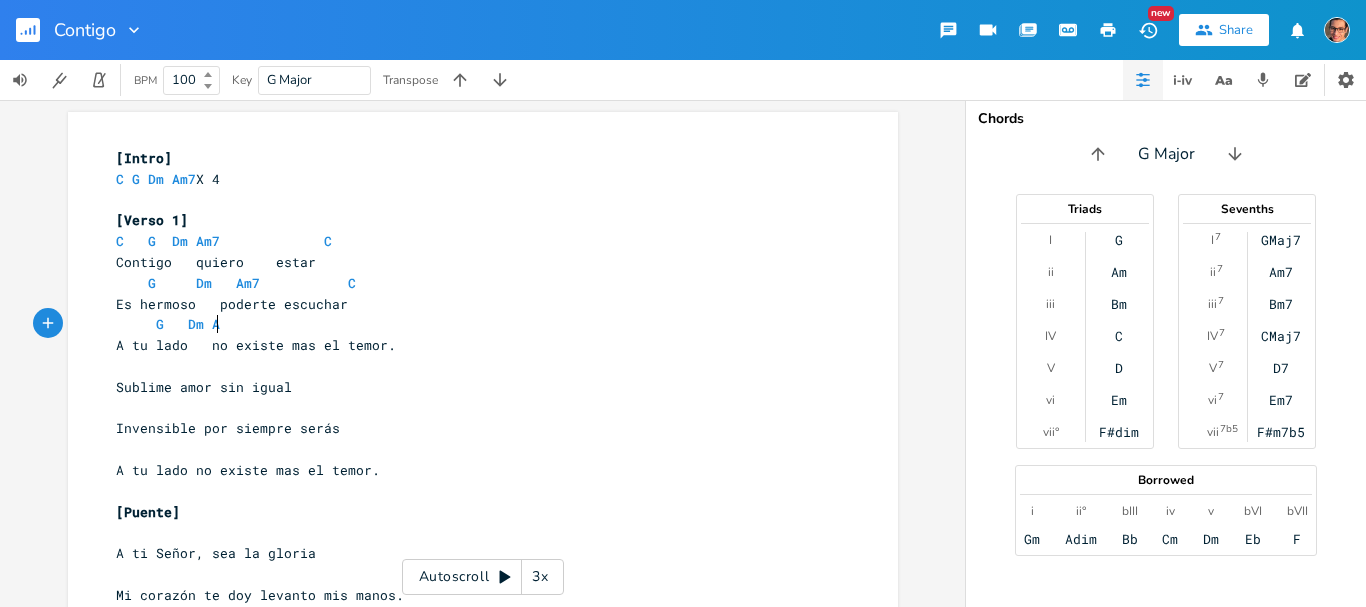 scroll, scrollTop: 0, scrollLeft: 20, axis: horizontal 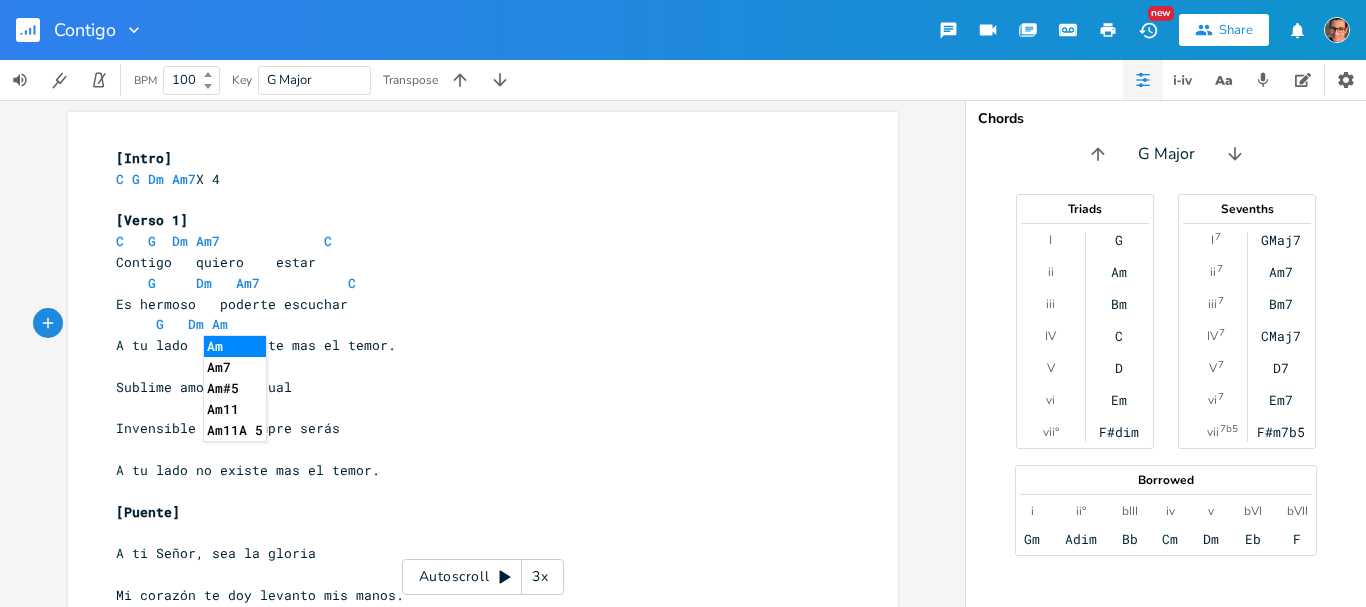 type on "Am7" 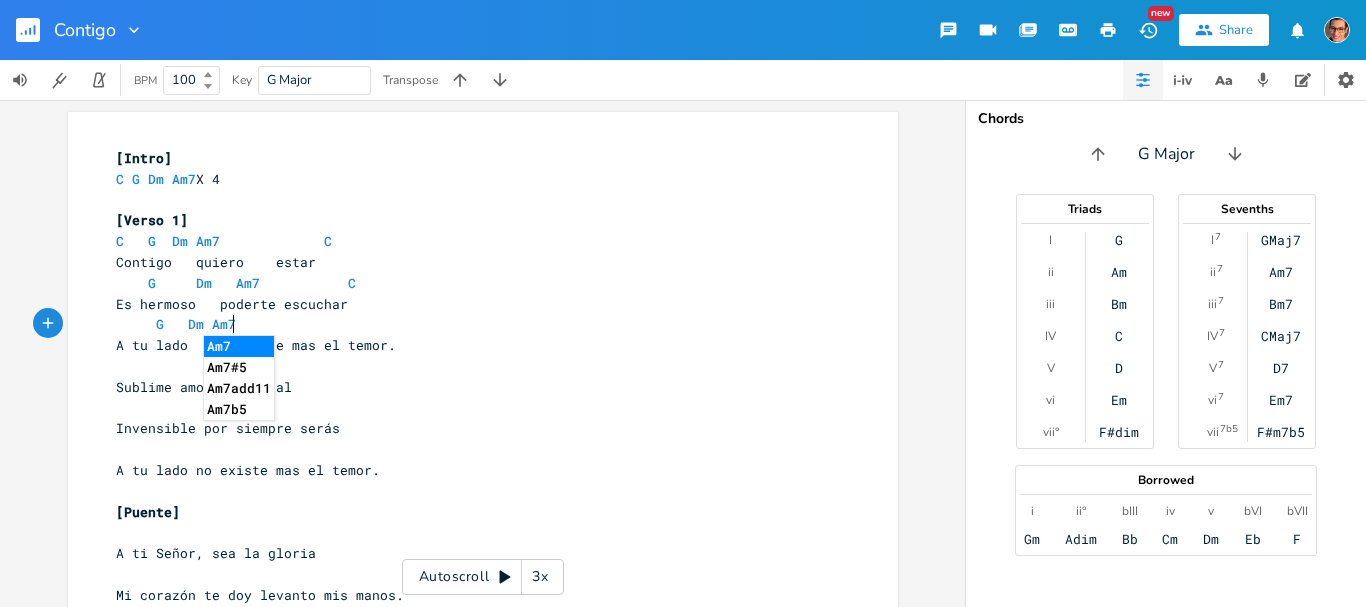 click on "​" at bounding box center [473, 366] 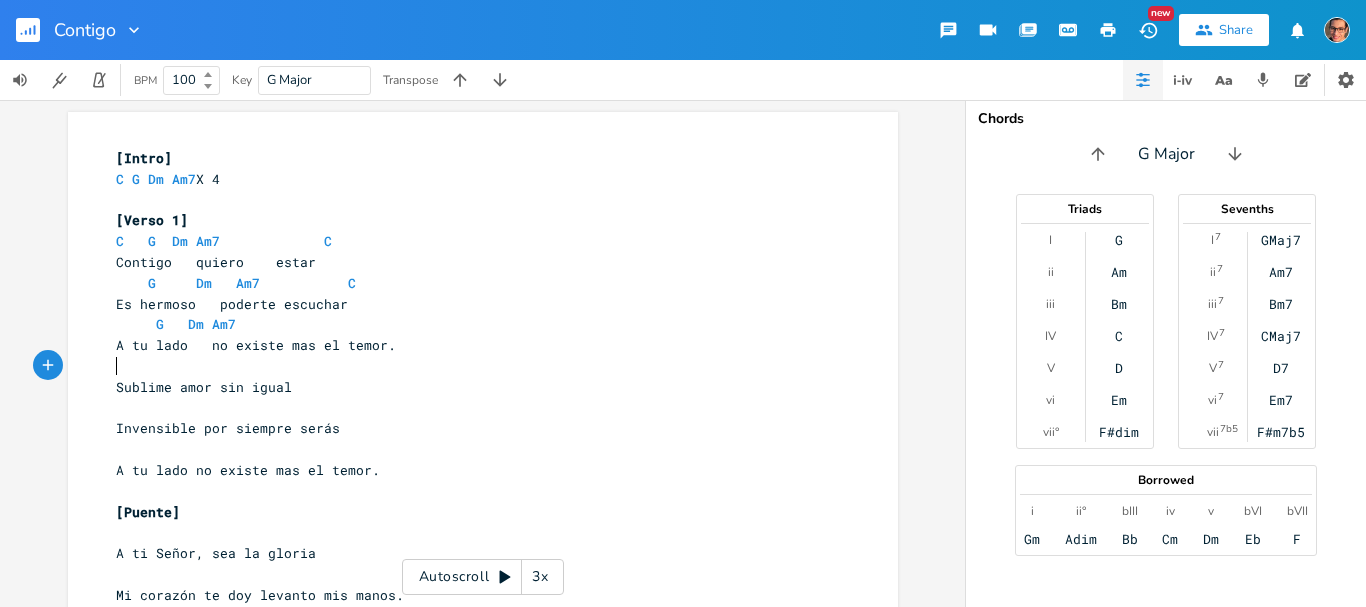 scroll, scrollTop: 0, scrollLeft: 4, axis: horizontal 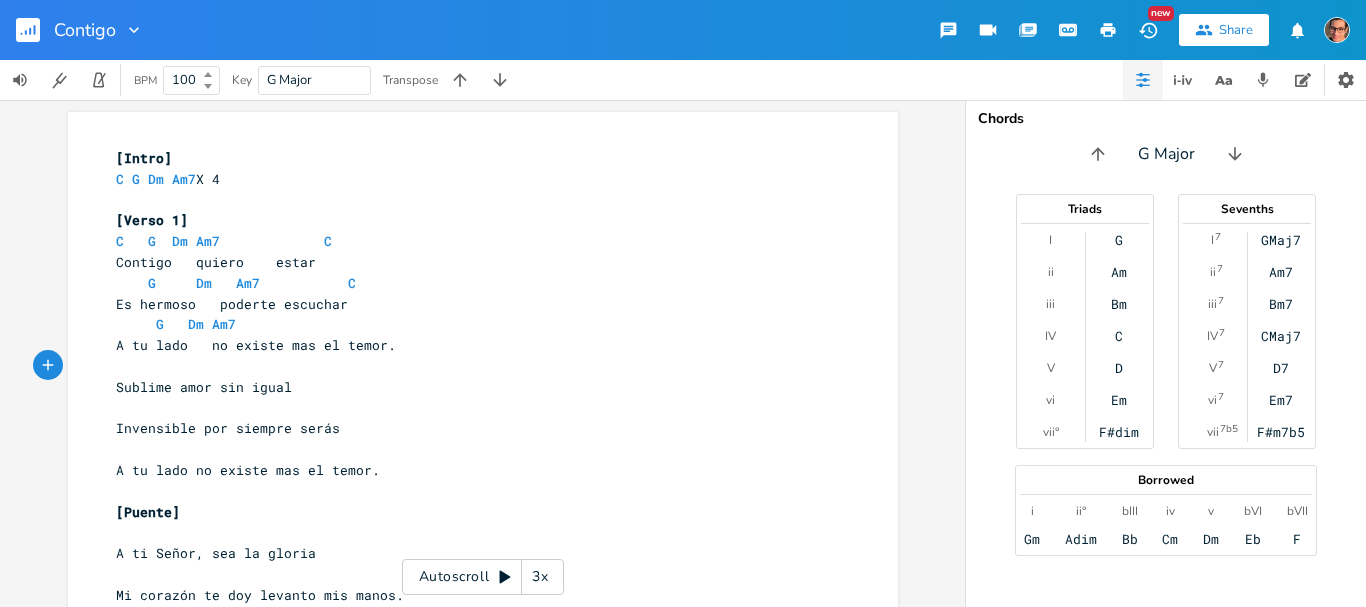 click on "G     Dm   Am7" at bounding box center [473, 324] 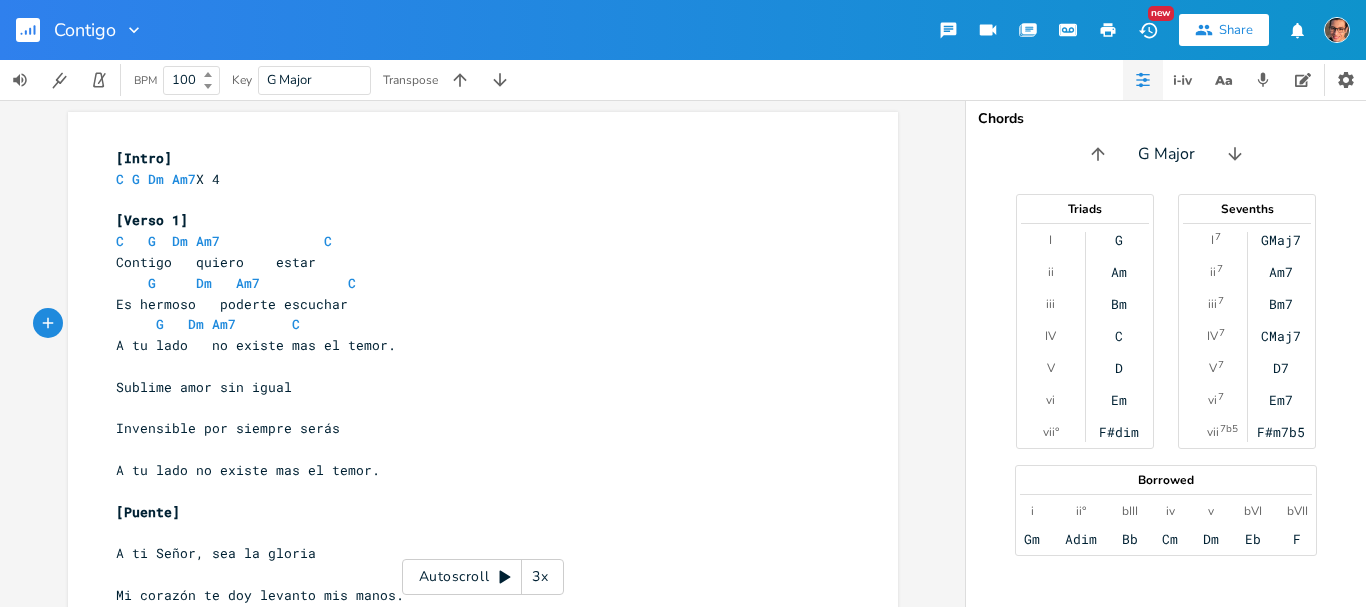 scroll, scrollTop: 0, scrollLeft: 49, axis: horizontal 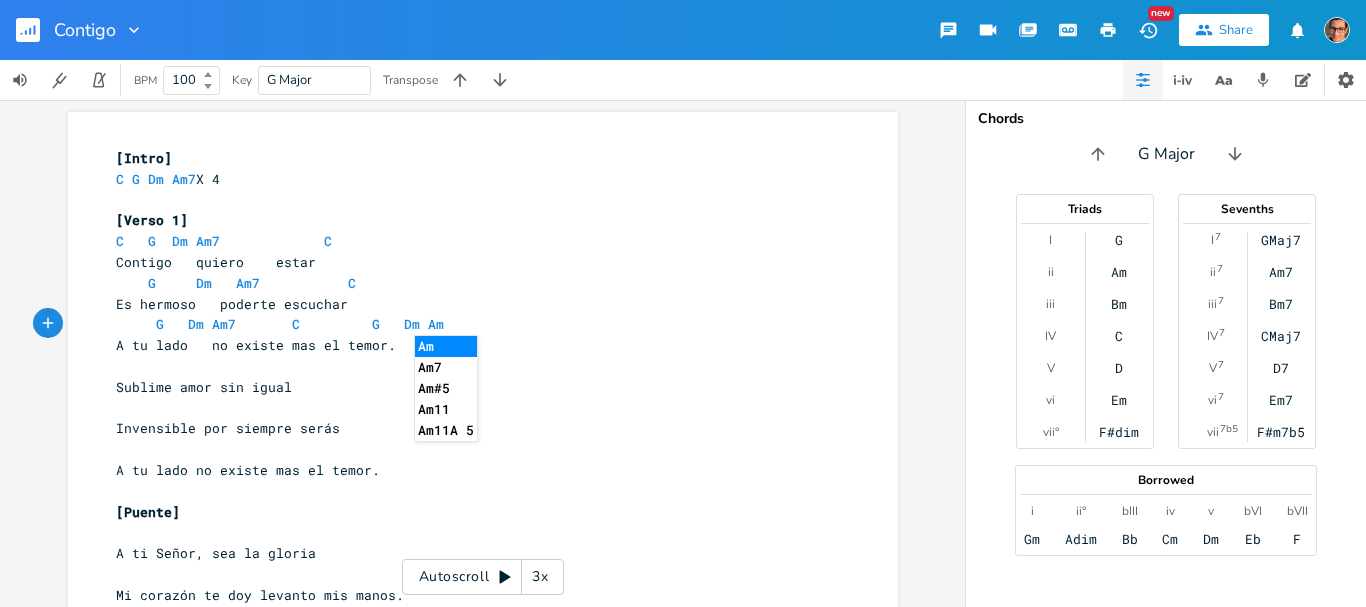 type on "C         G   Dm Am7" 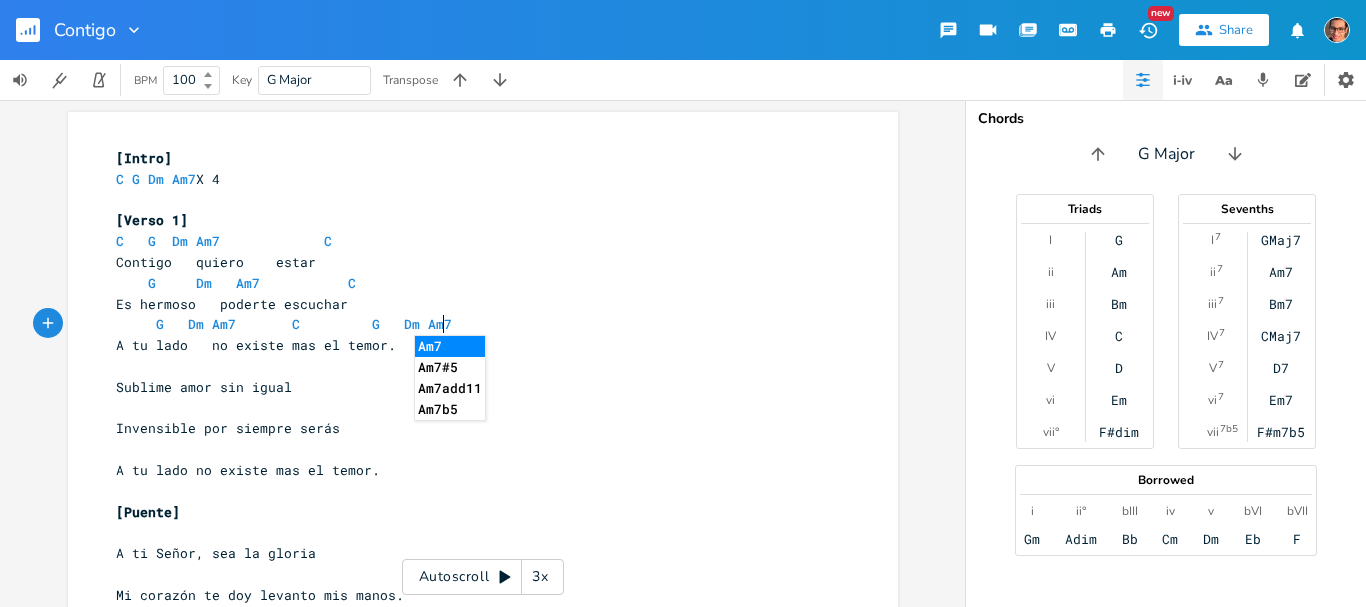 click at bounding box center [473, 366] 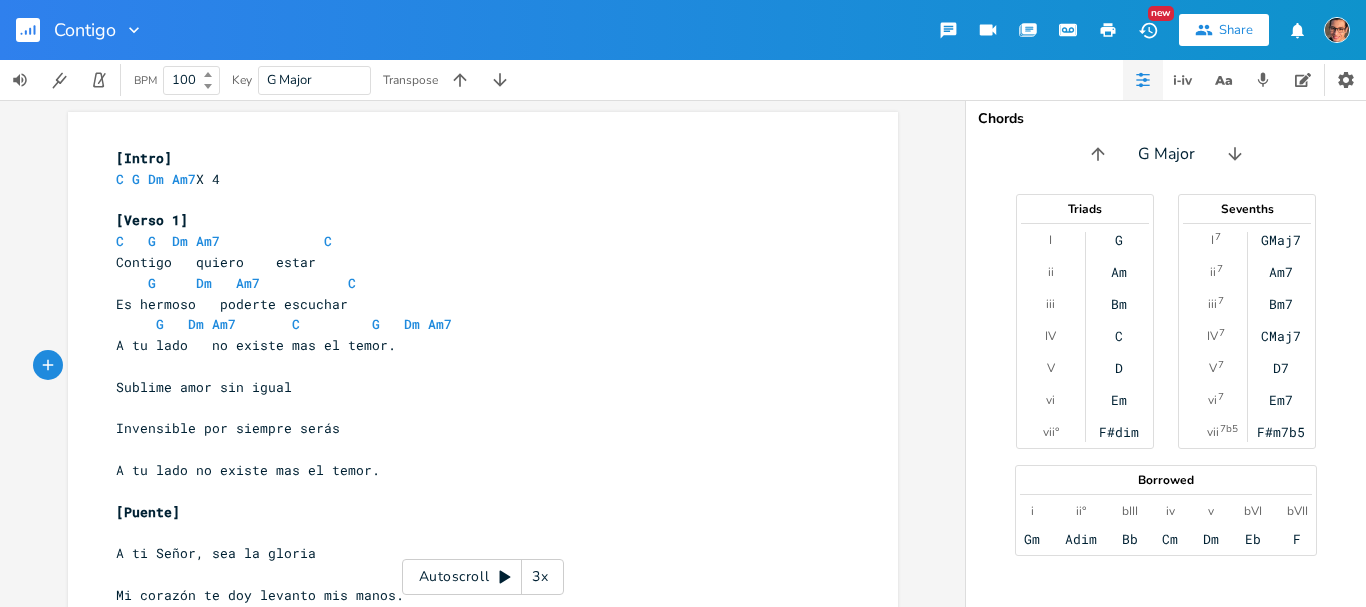 click on "Es hermoso   poderte escuchar" at bounding box center (473, 304) 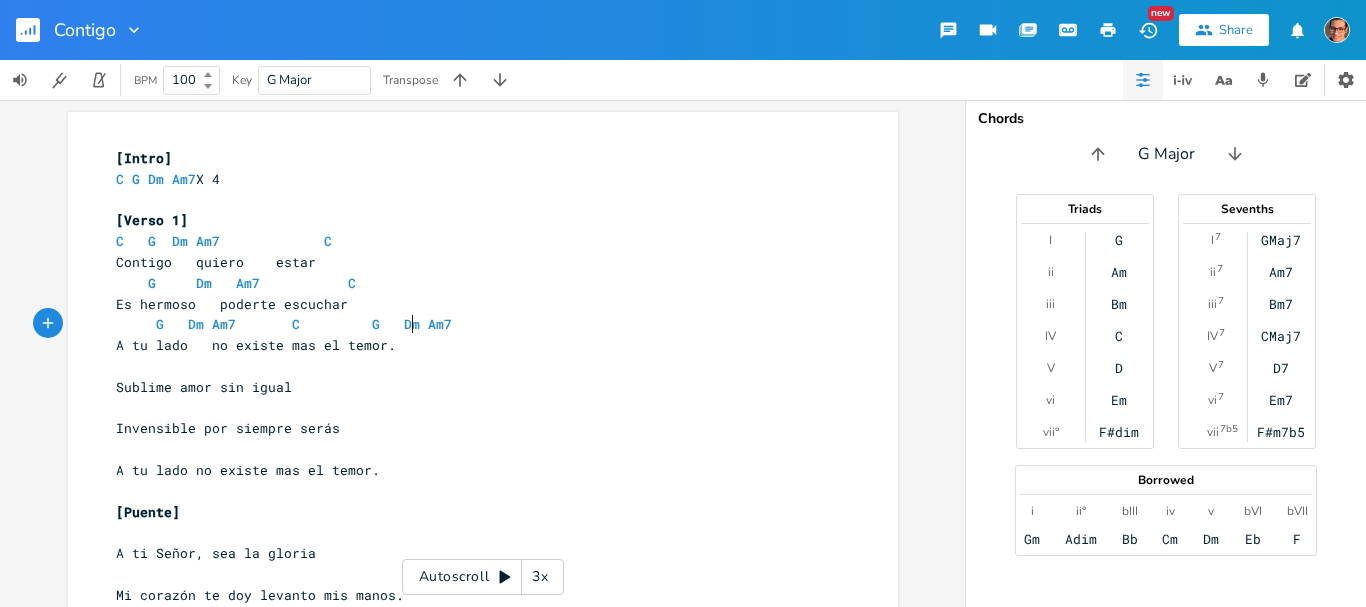 click on "G     Dm   Am7         C           G     Dm   Am7" at bounding box center [284, 324] 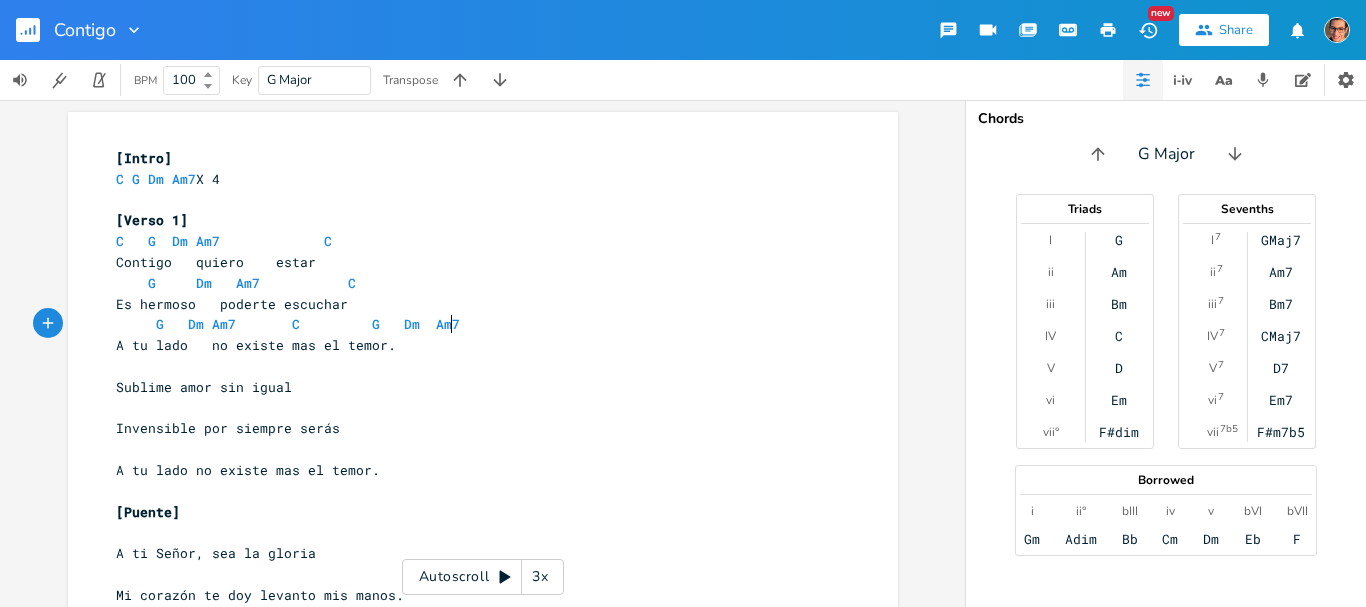 click on "G     Dm   Am7         C           G     Dm    Am7" at bounding box center (473, 324) 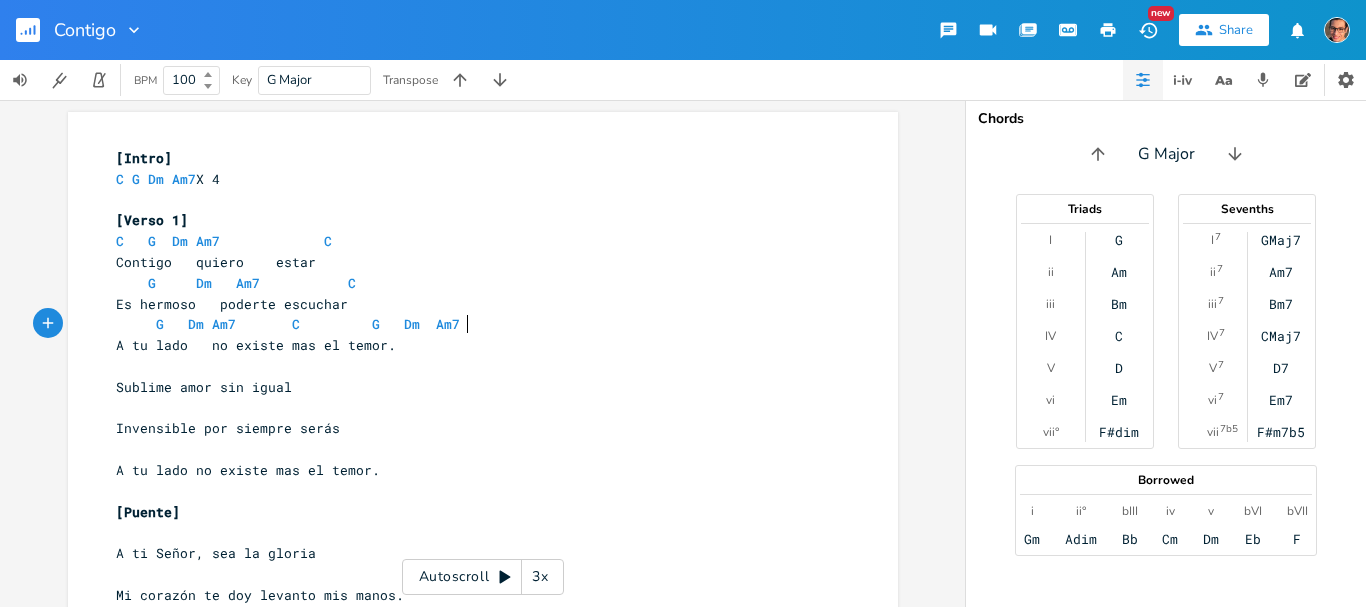 type on "C" 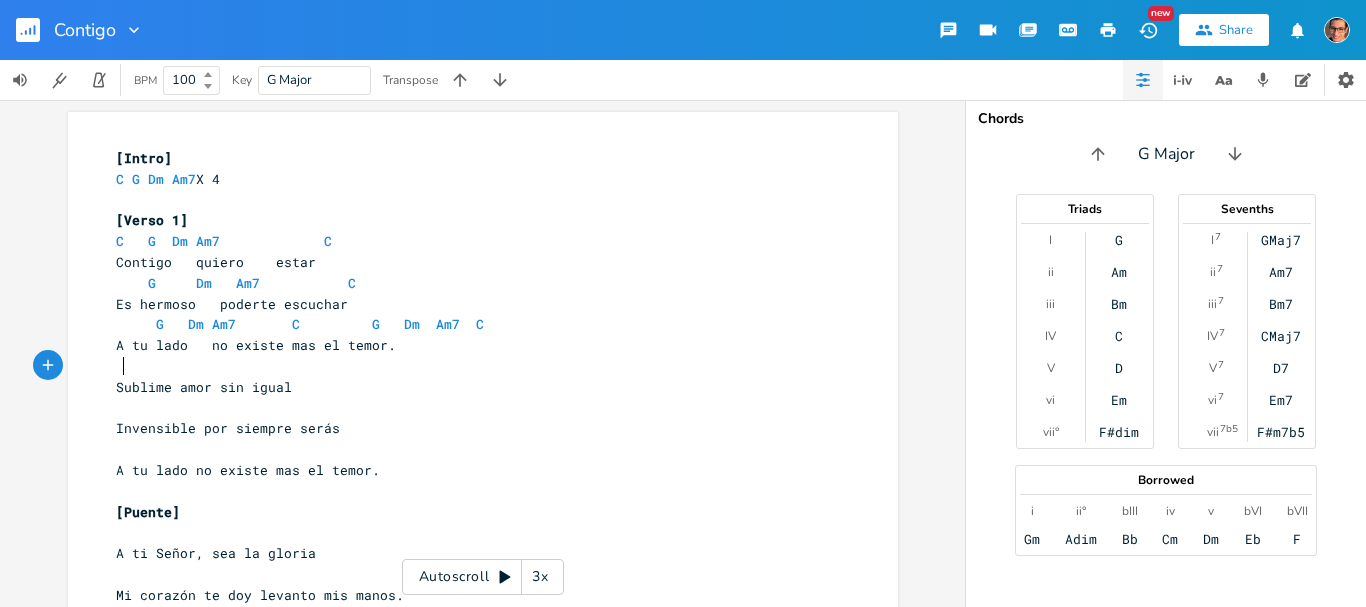 click at bounding box center (473, 366) 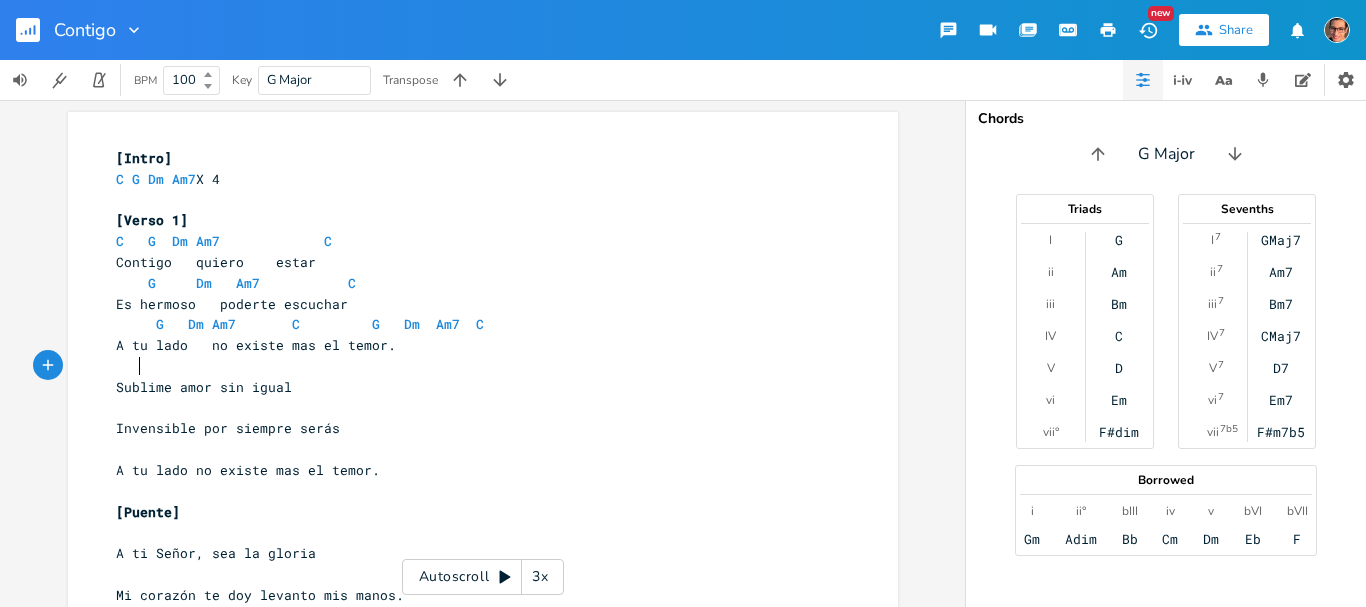 scroll, scrollTop: 0, scrollLeft: 5, axis: horizontal 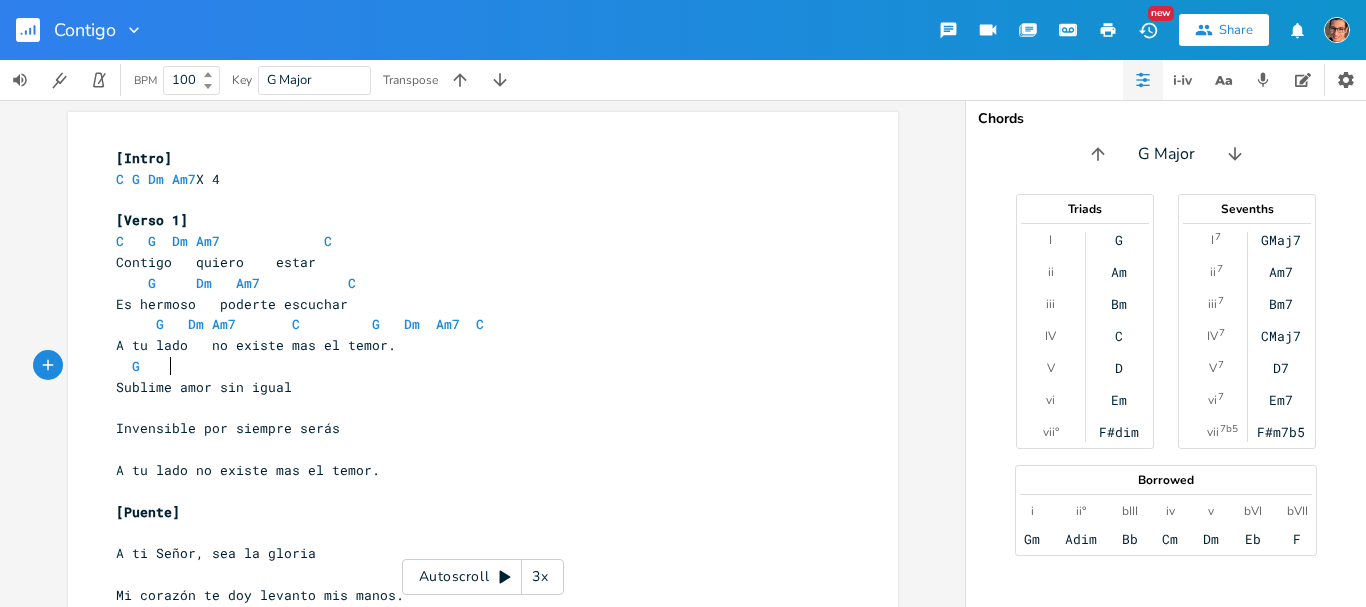 type on "G" 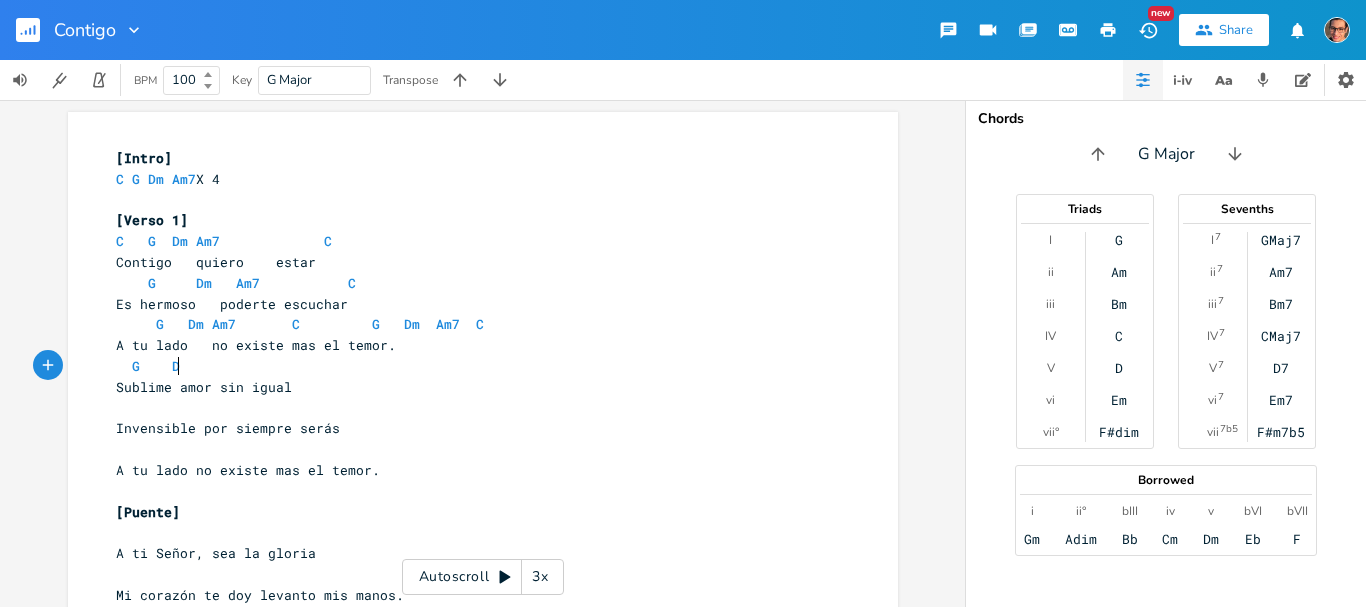 type on "Dmk" 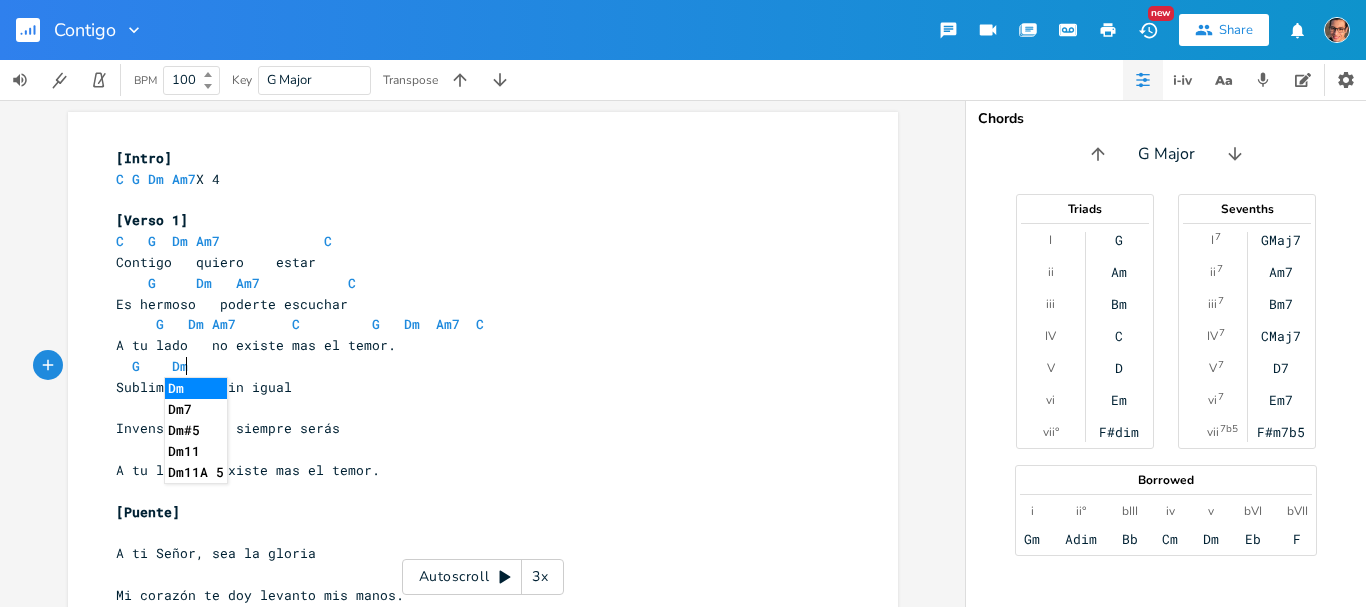 click on "Sublime amor sin igual" at bounding box center [204, 387] 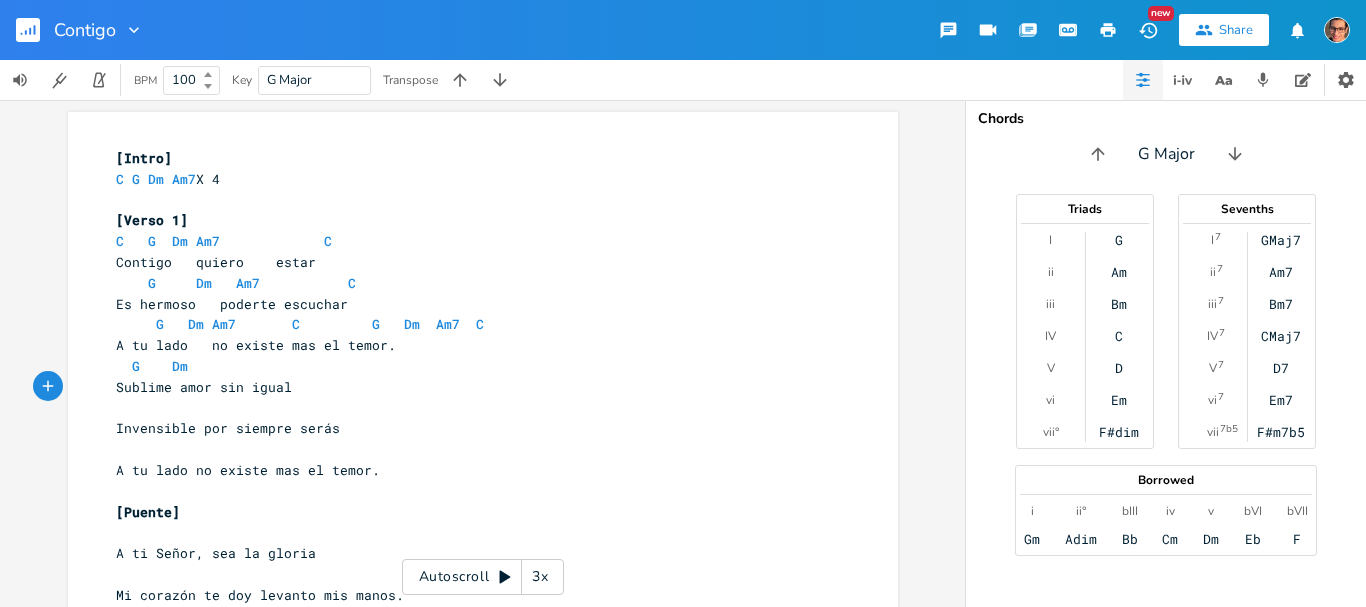 click on "Sublime amor sin igual" at bounding box center (204, 387) 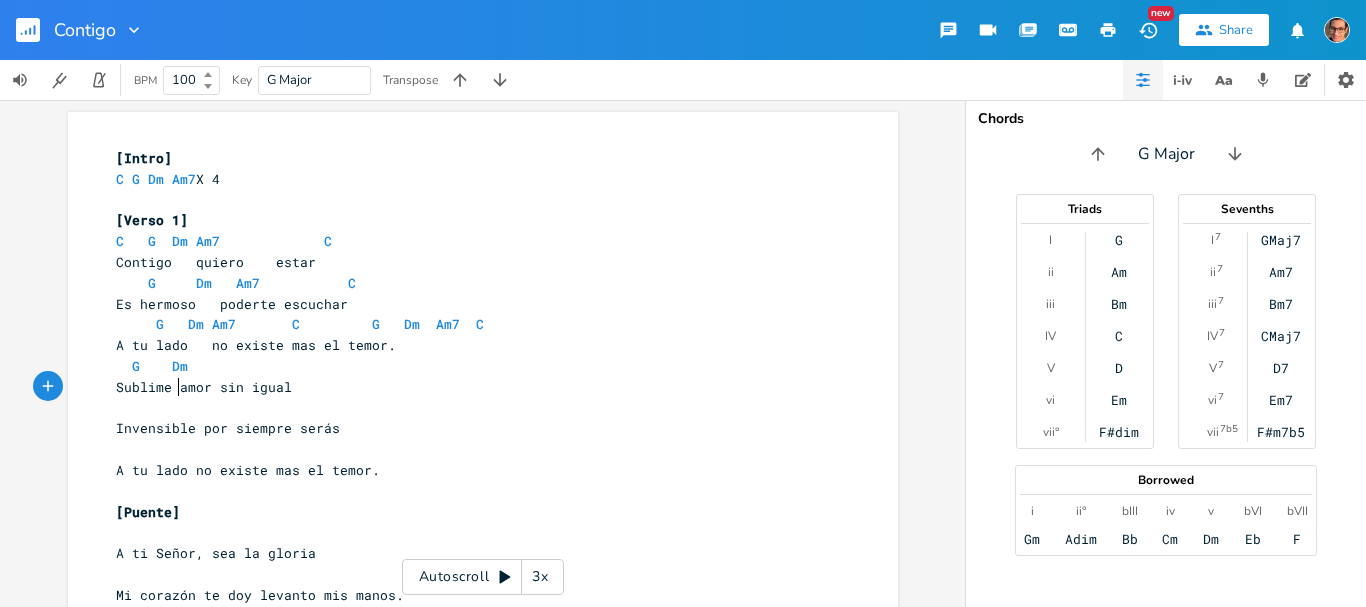 scroll, scrollTop: 0, scrollLeft: 3, axis: horizontal 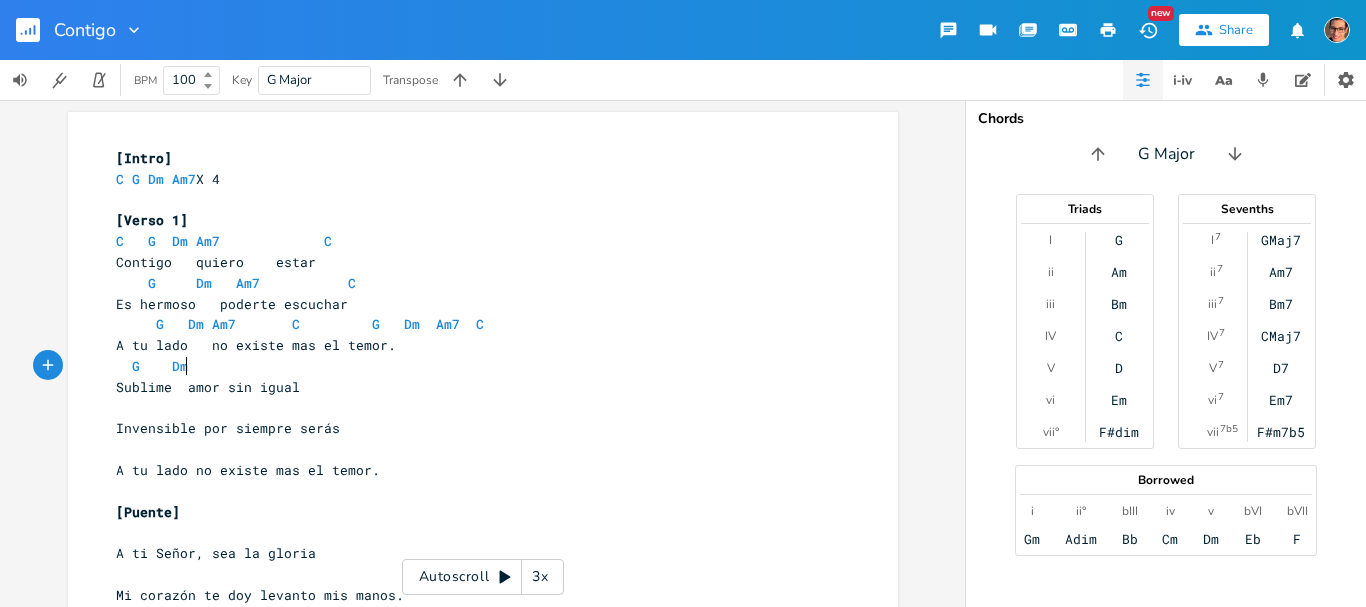 click on "G      Dm" at bounding box center (473, 366) 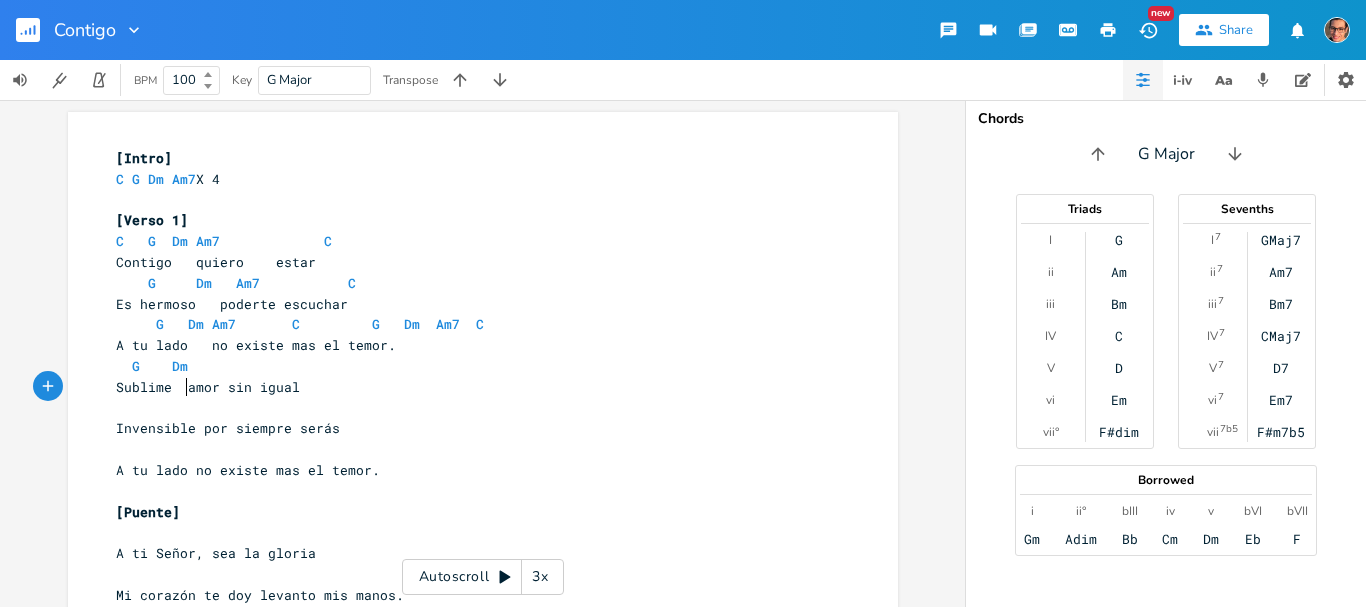 click on "Sublime  amor sin igual" at bounding box center (208, 387) 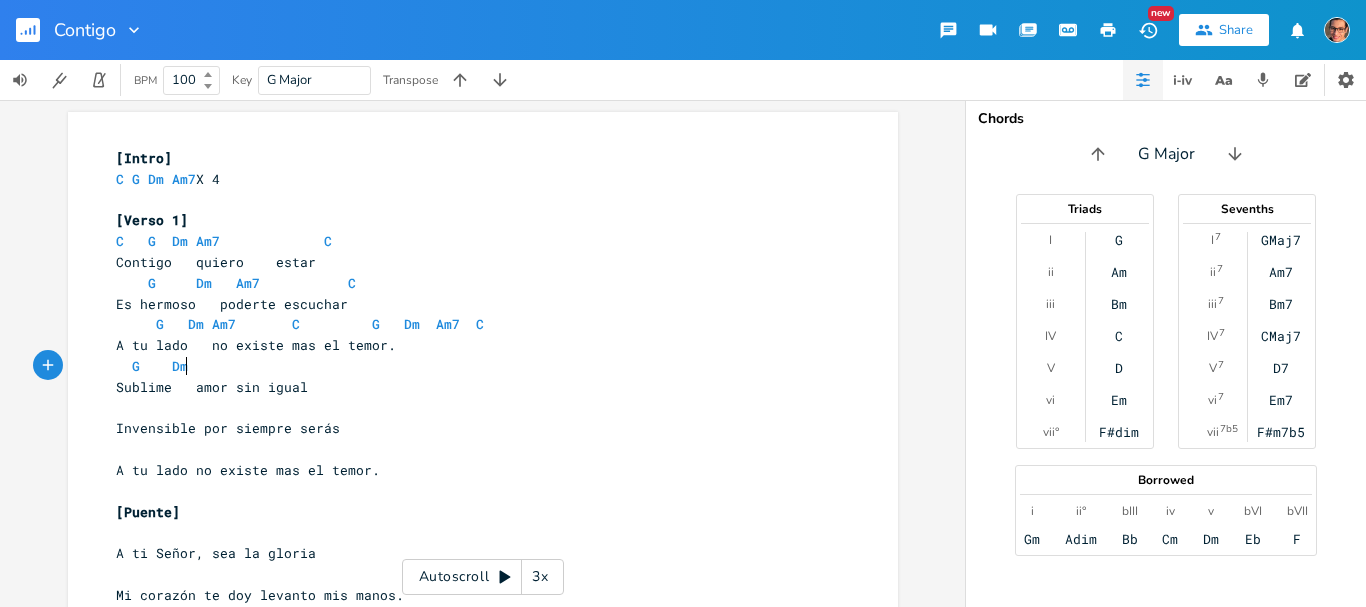 click on "G      Dm" at bounding box center (473, 366) 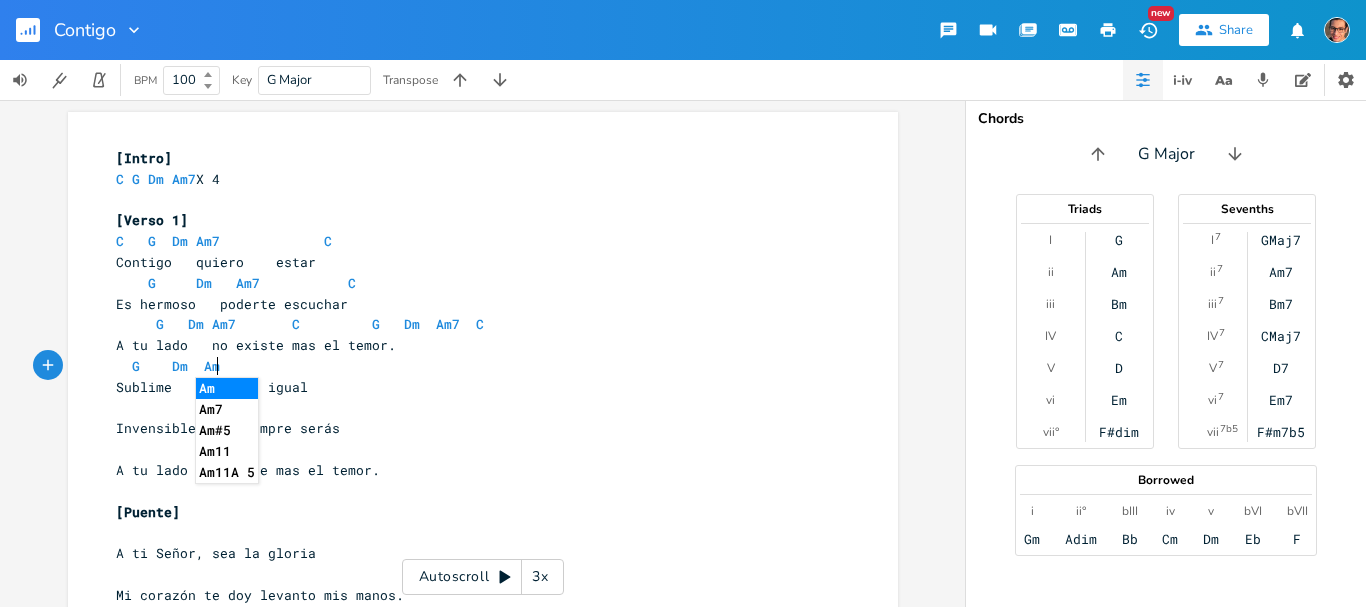 type on "Am7" 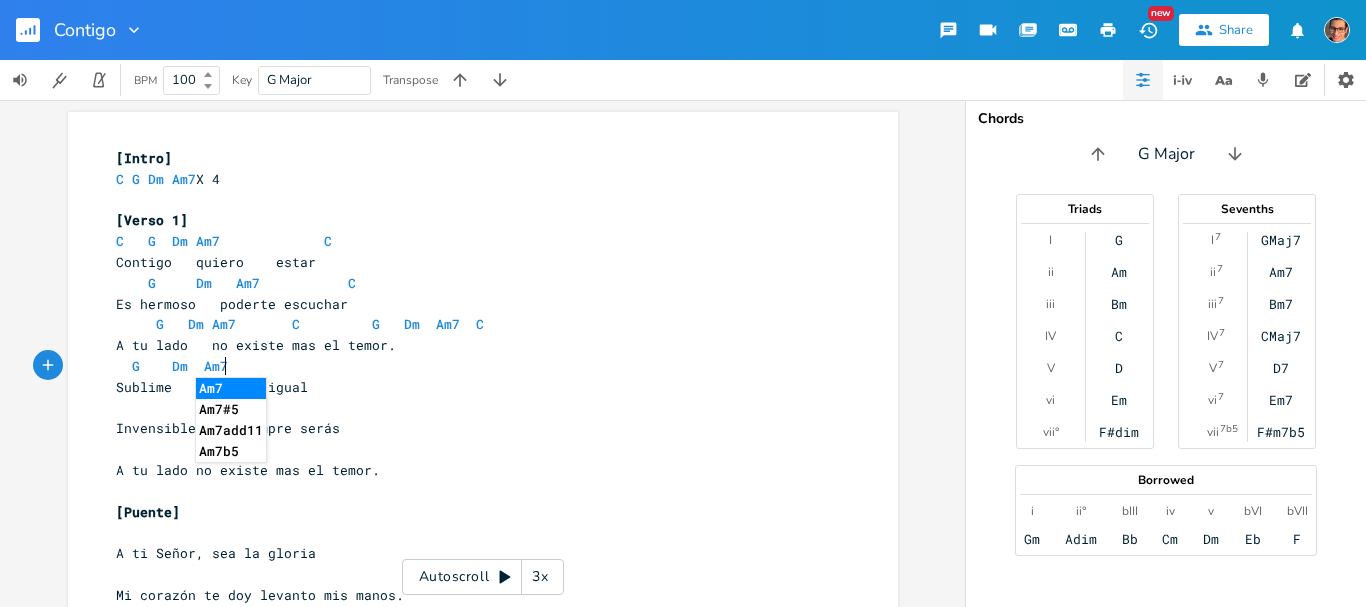 click on "G      Dm    Am7" at bounding box center [473, 366] 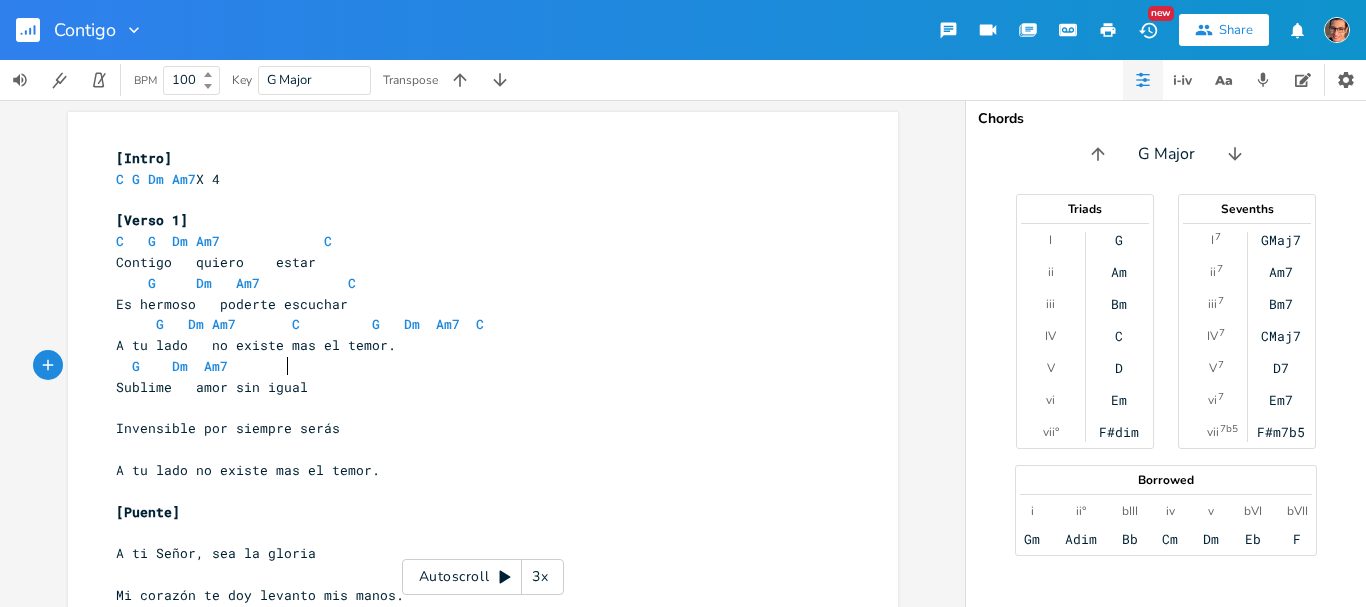 scroll, scrollTop: 0, scrollLeft: 29, axis: horizontal 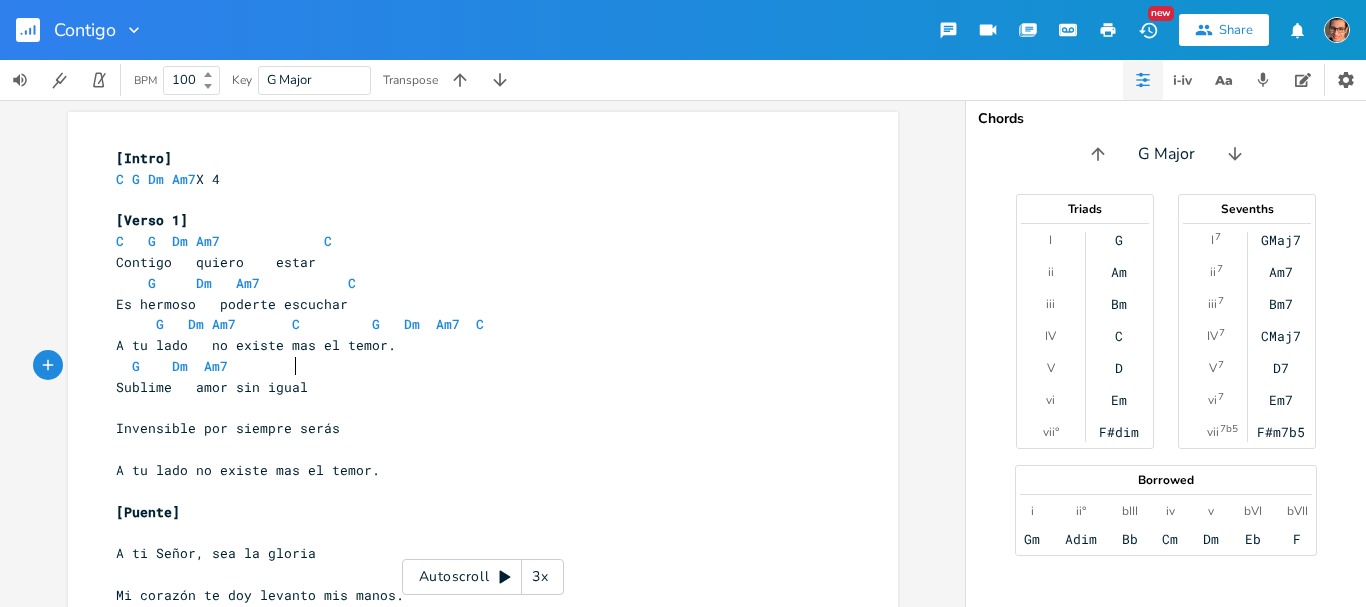 type on "C" 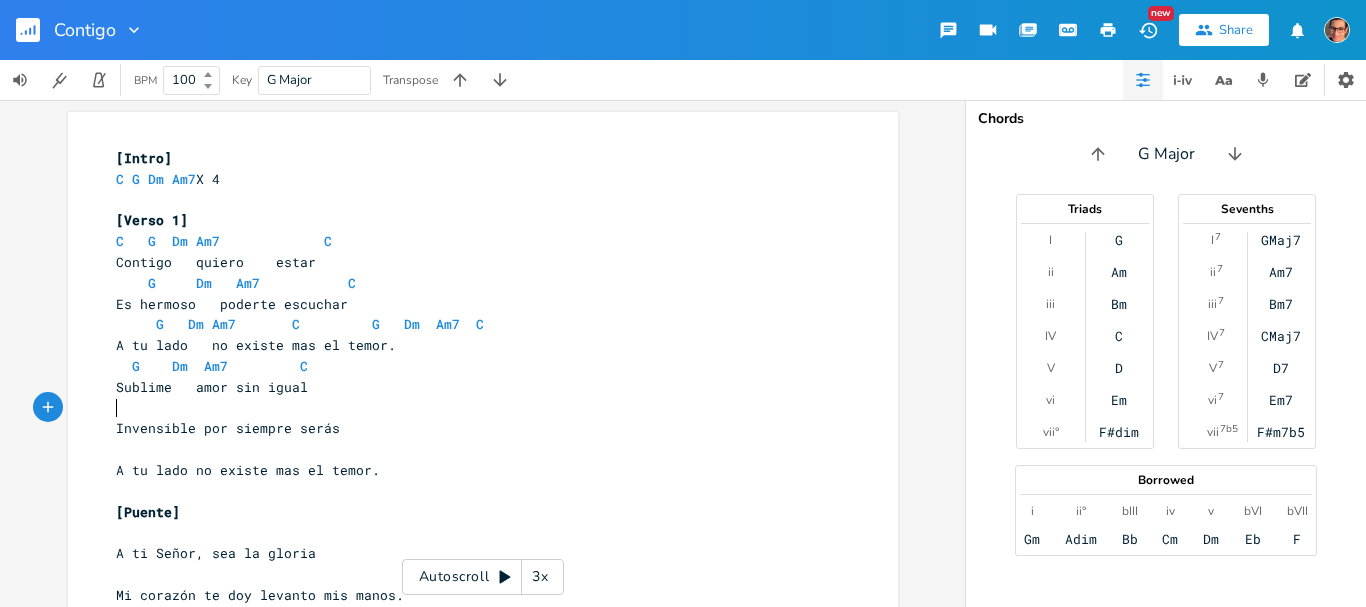 click on "​" at bounding box center [473, 408] 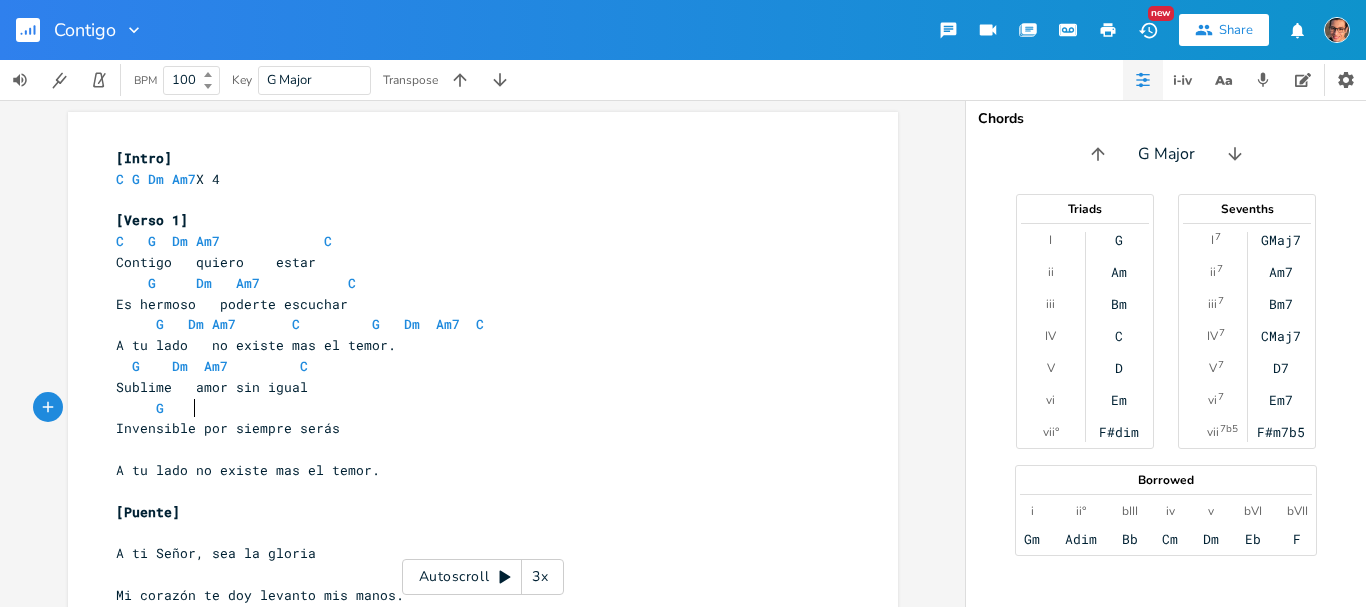 scroll, scrollTop: 0, scrollLeft: 39, axis: horizontal 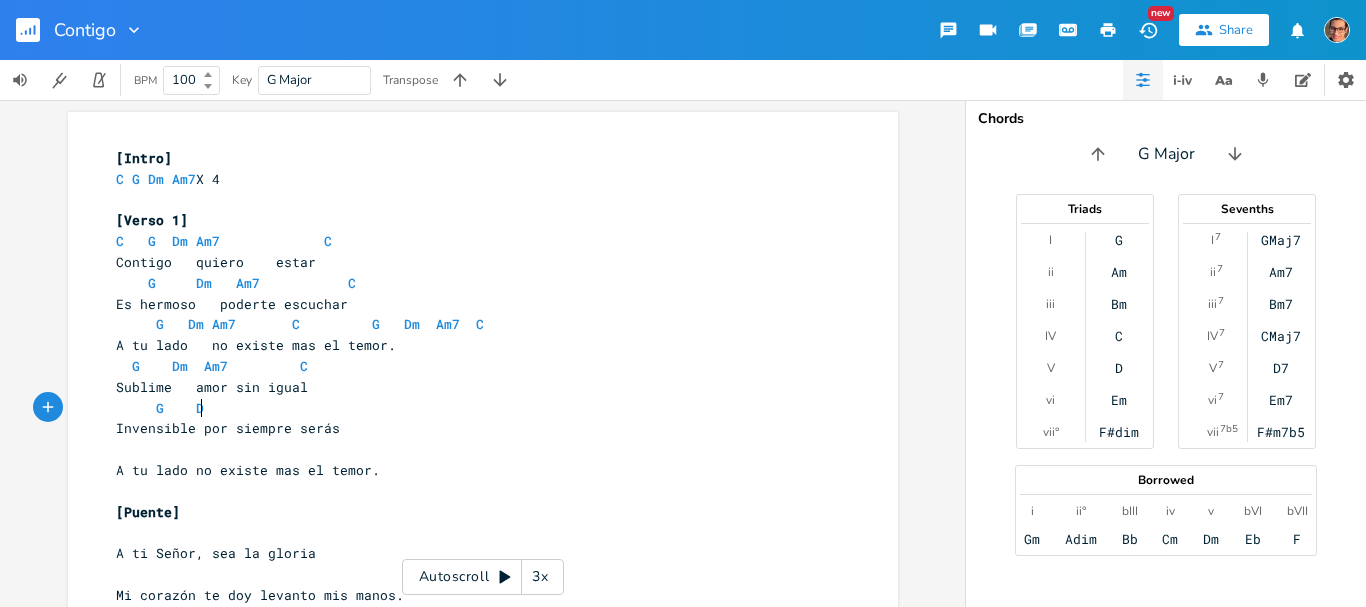 type on "G    Dm" 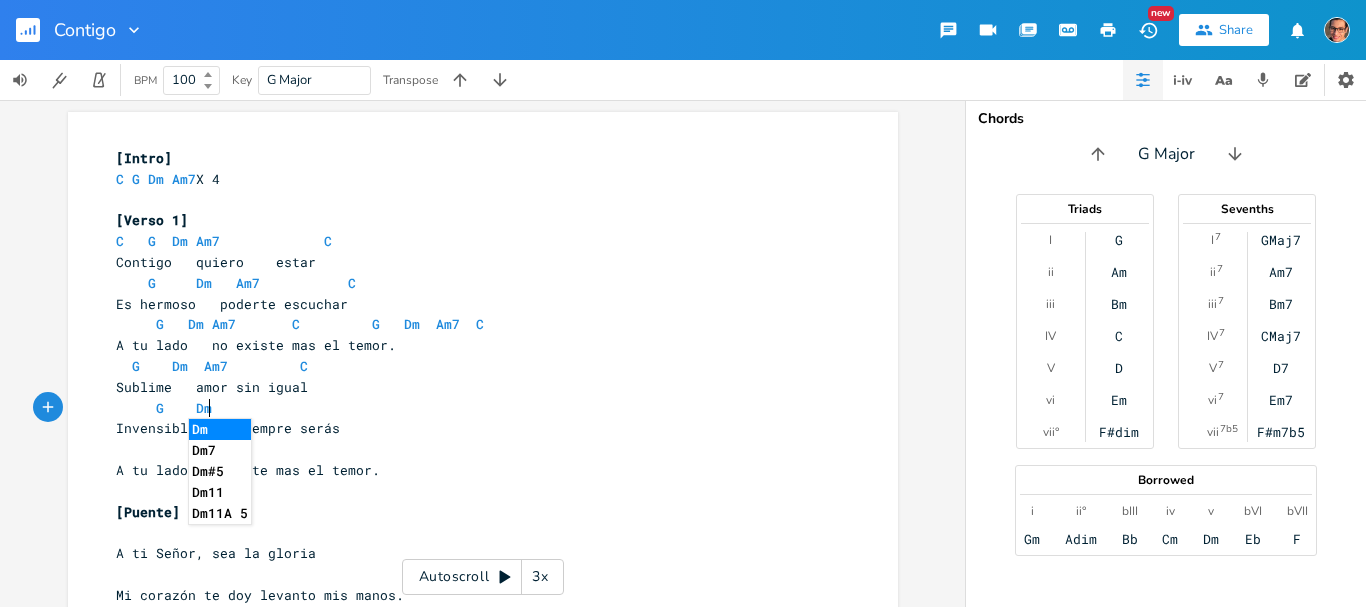 click on "​" at bounding box center [473, 449] 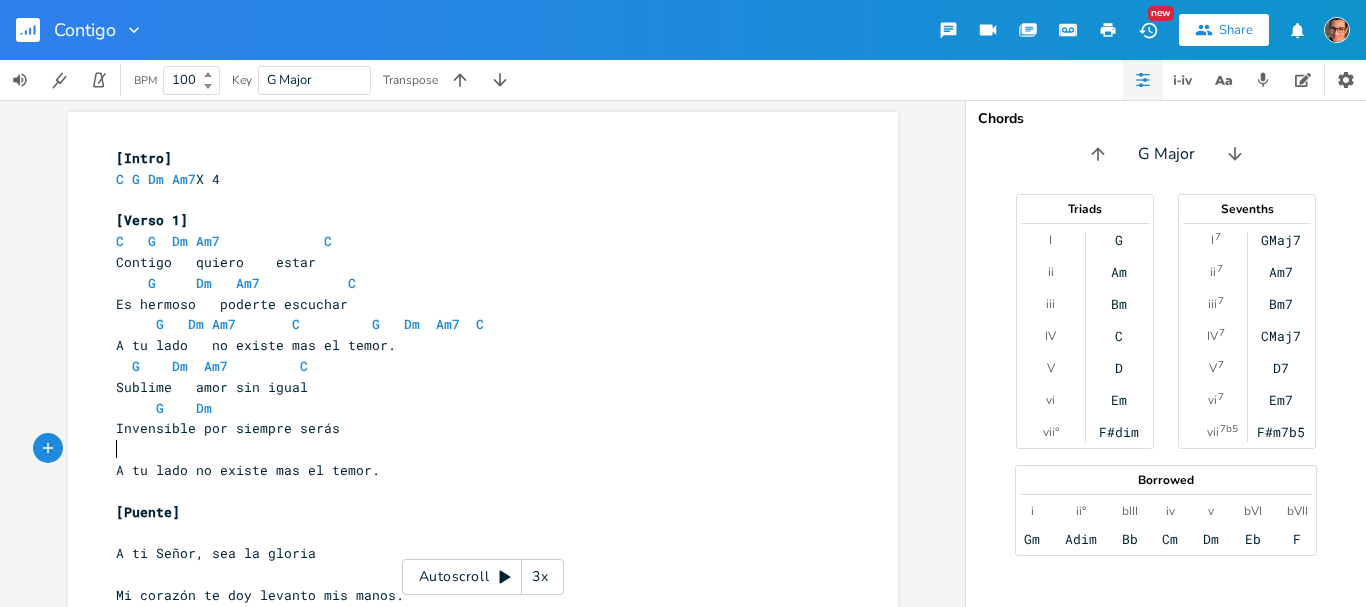 click on "Invensible por siempre serás" at bounding box center [228, 428] 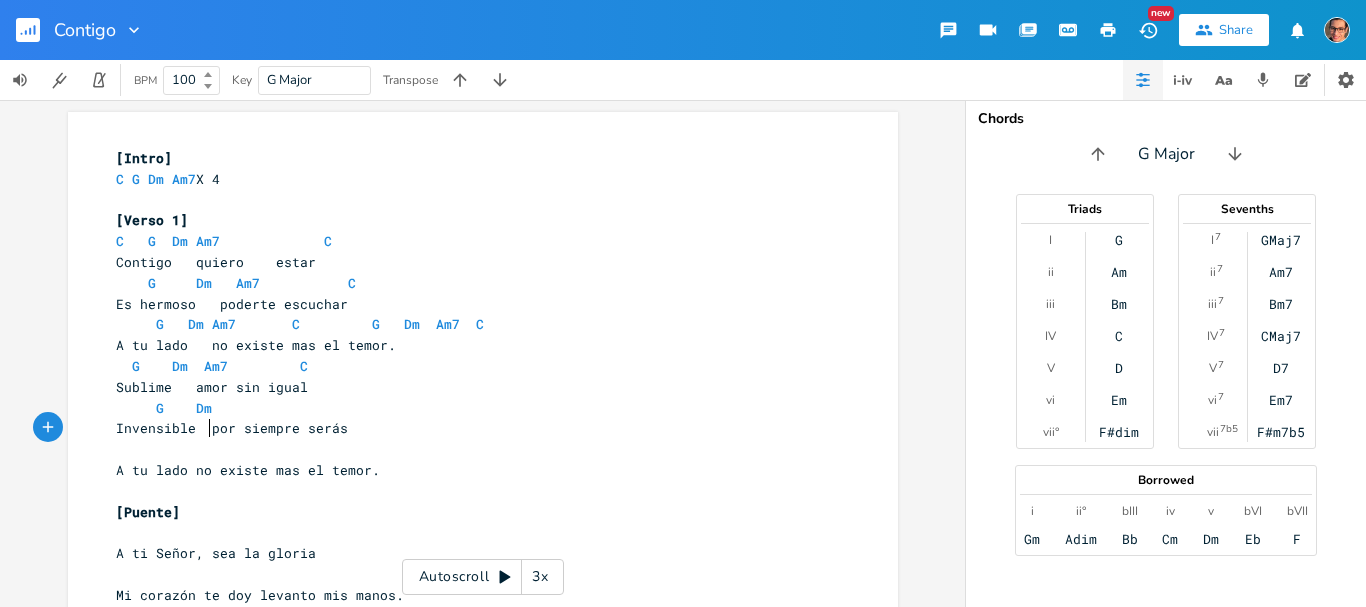 scroll, scrollTop: 0, scrollLeft: 5, axis: horizontal 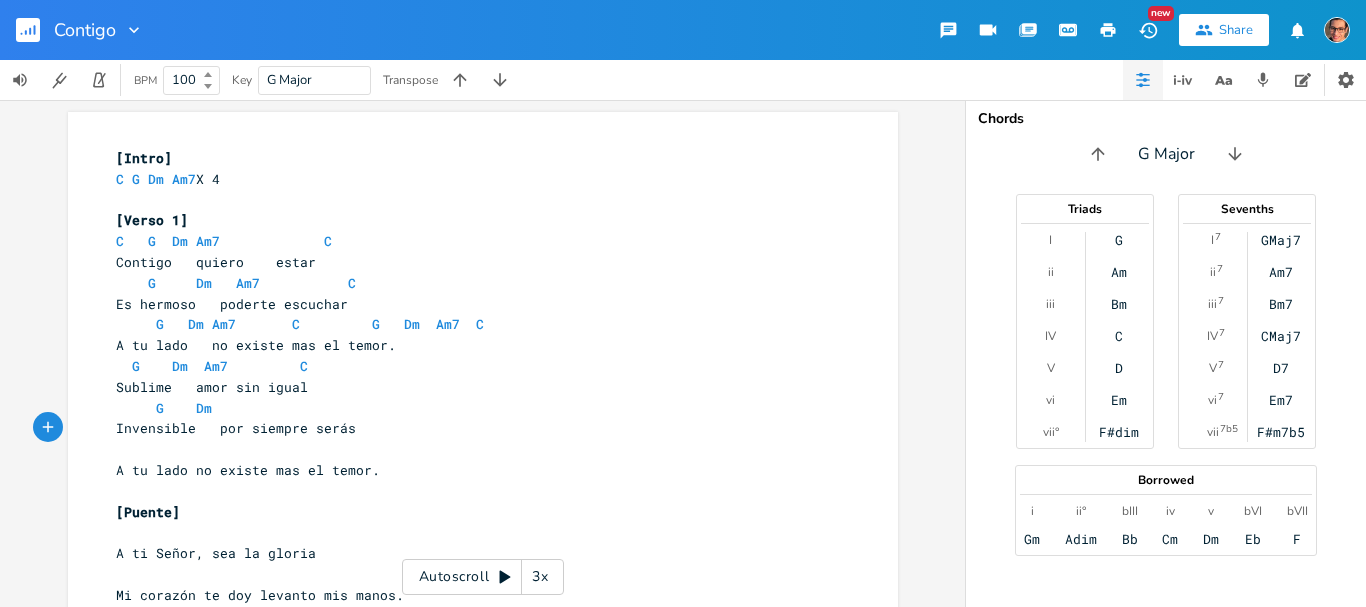 click on "G      Dm" at bounding box center (473, 408) 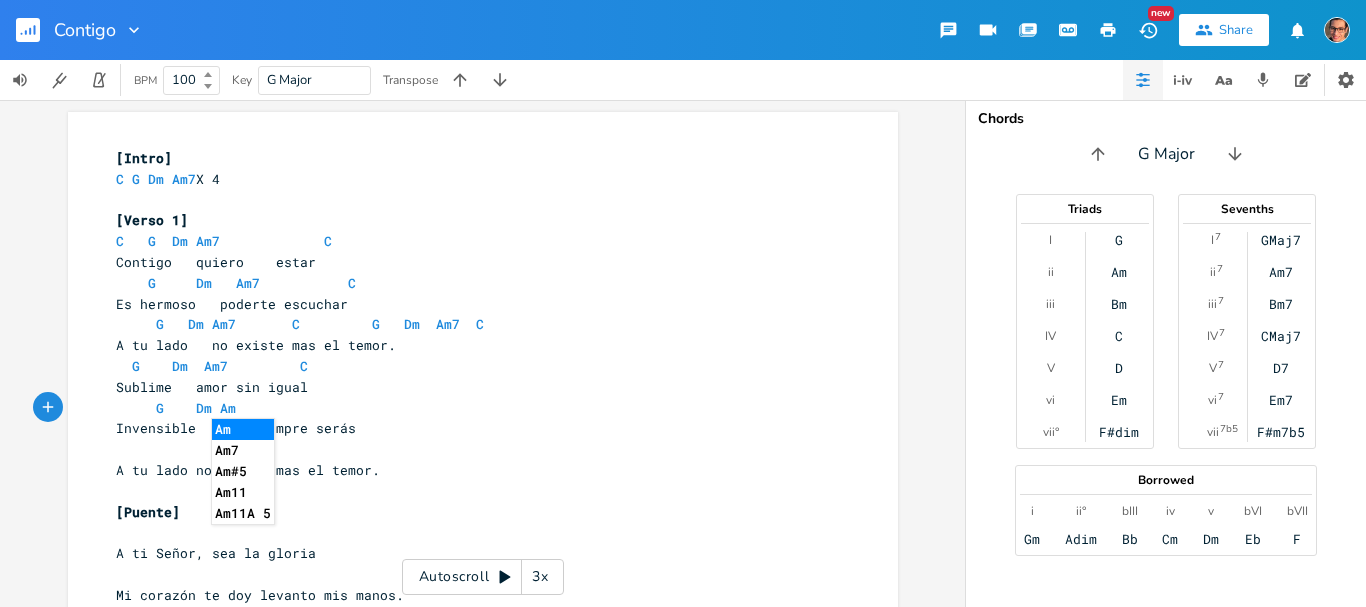 scroll, scrollTop: 0, scrollLeft: 29, axis: horizontal 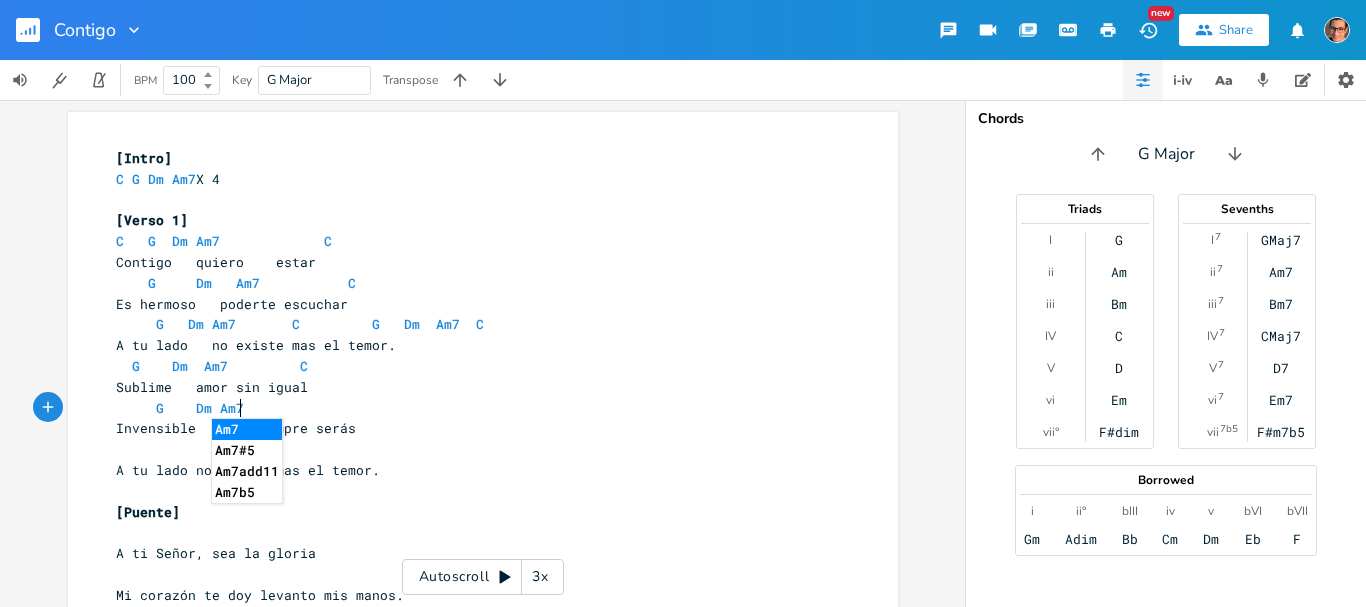type on "Am7" 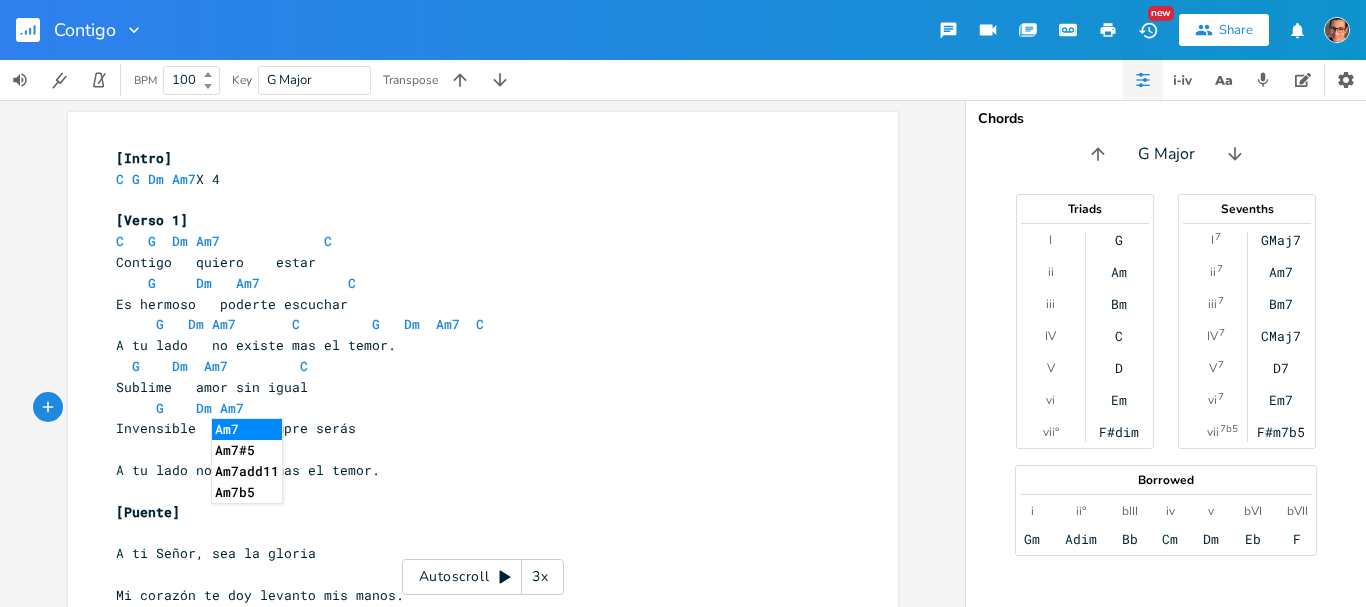 drag, startPoint x: 99, startPoint y: 435, endPoint x: 173, endPoint y: 432, distance: 74.06078 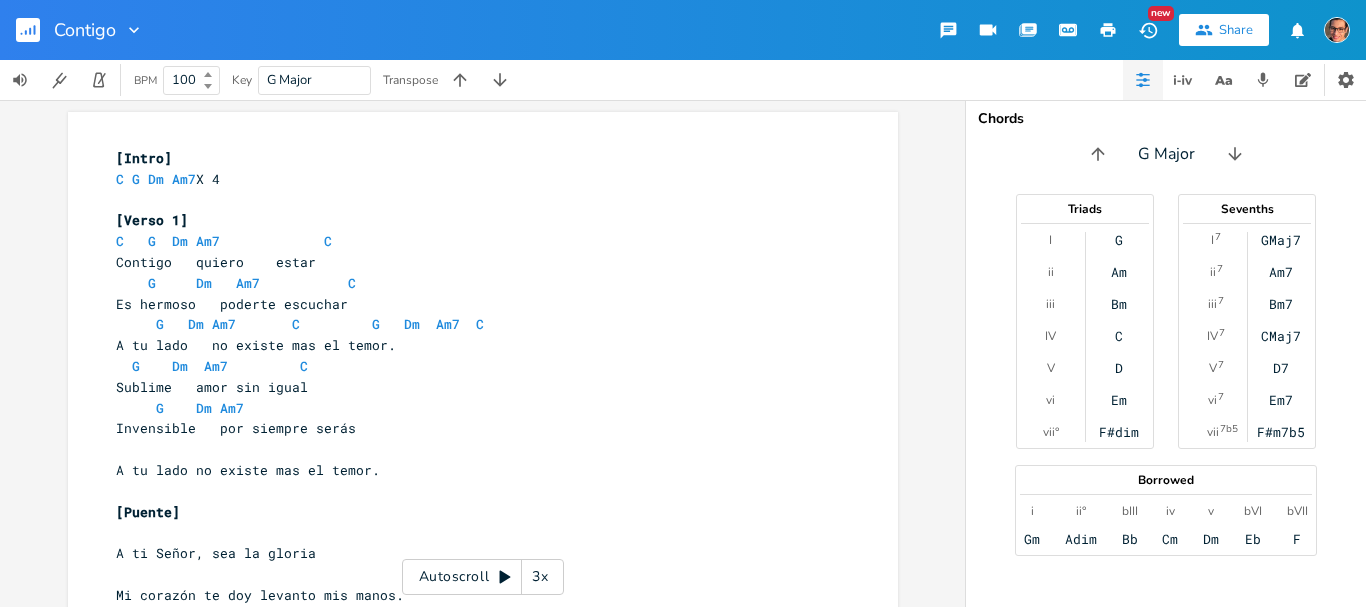 drag, startPoint x: 206, startPoint y: 423, endPoint x: 217, endPoint y: 429, distance: 12.529964 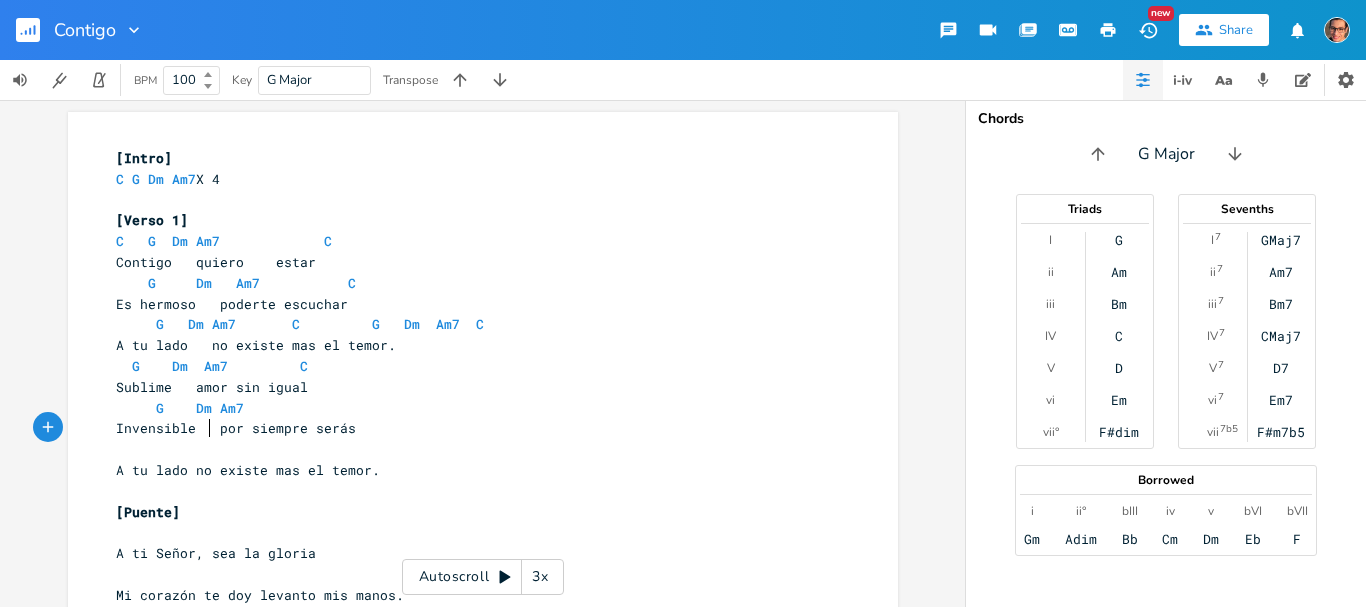 click on "G      Dm   Am7" at bounding box center (473, 408) 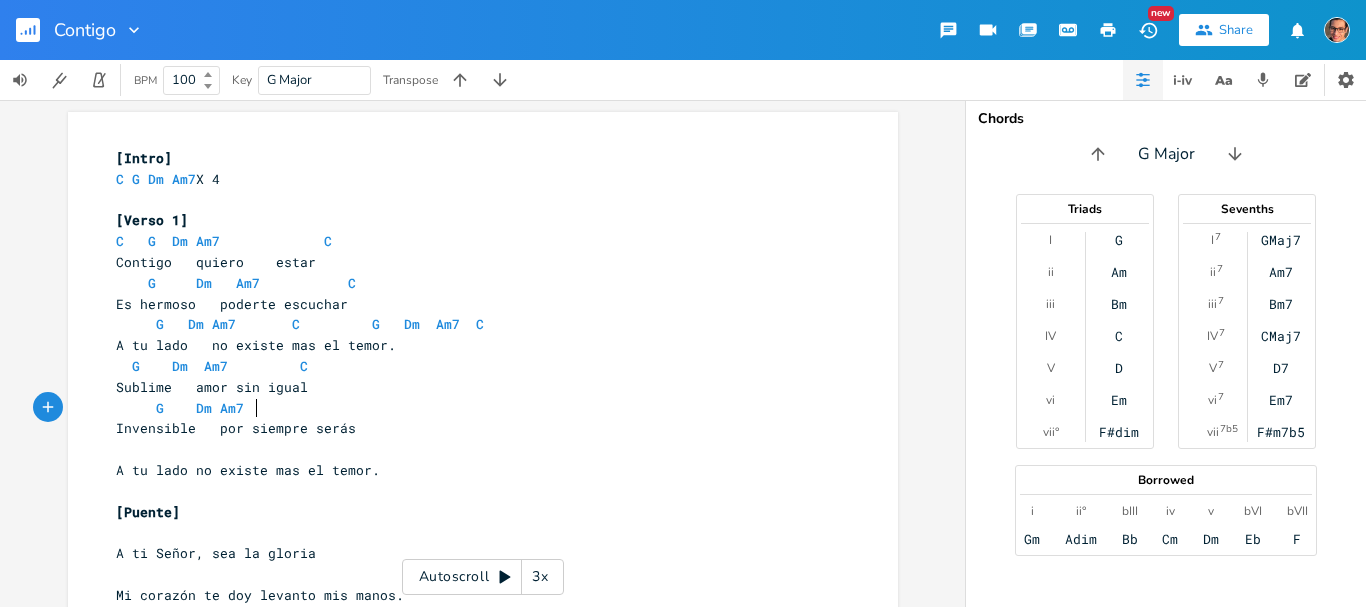 scroll, scrollTop: 0, scrollLeft: 5, axis: horizontal 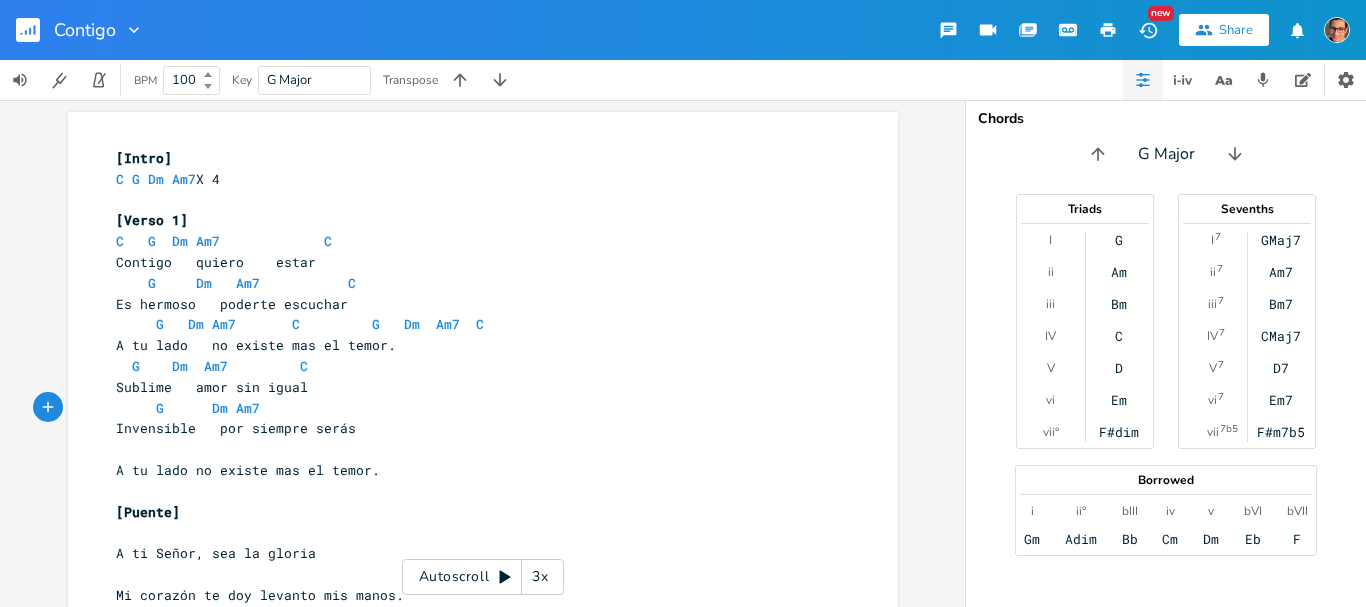 click on "G        Dm   Am7" at bounding box center [196, 408] 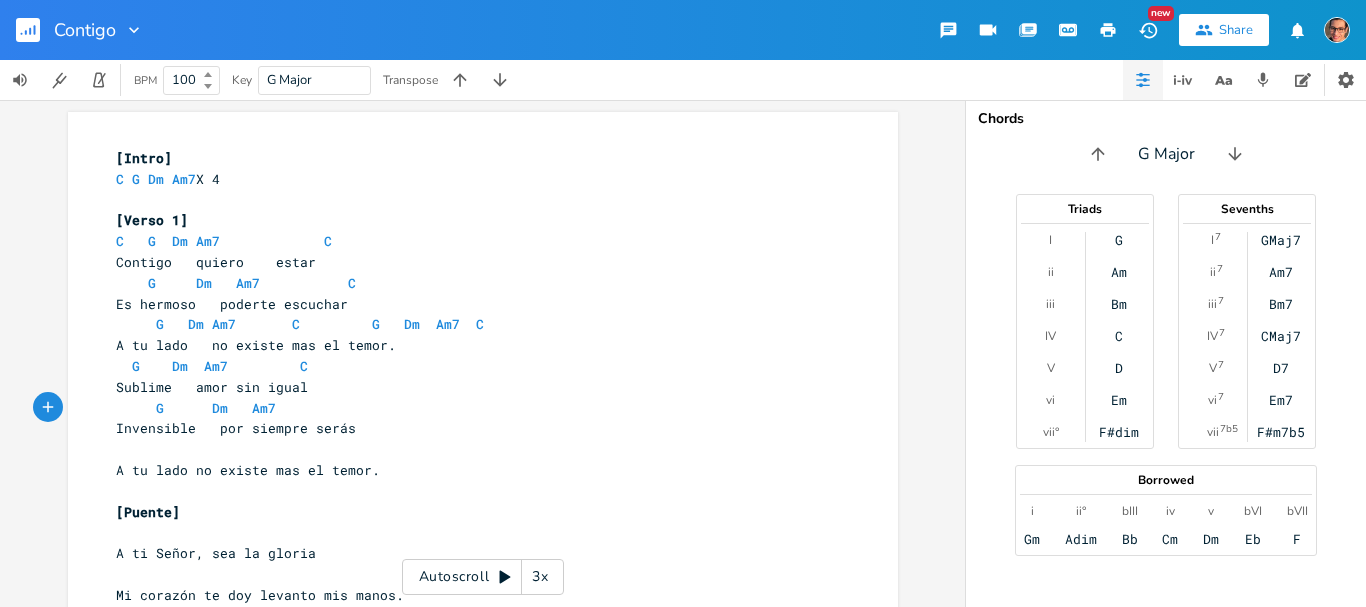 scroll, scrollTop: 0, scrollLeft: 9, axis: horizontal 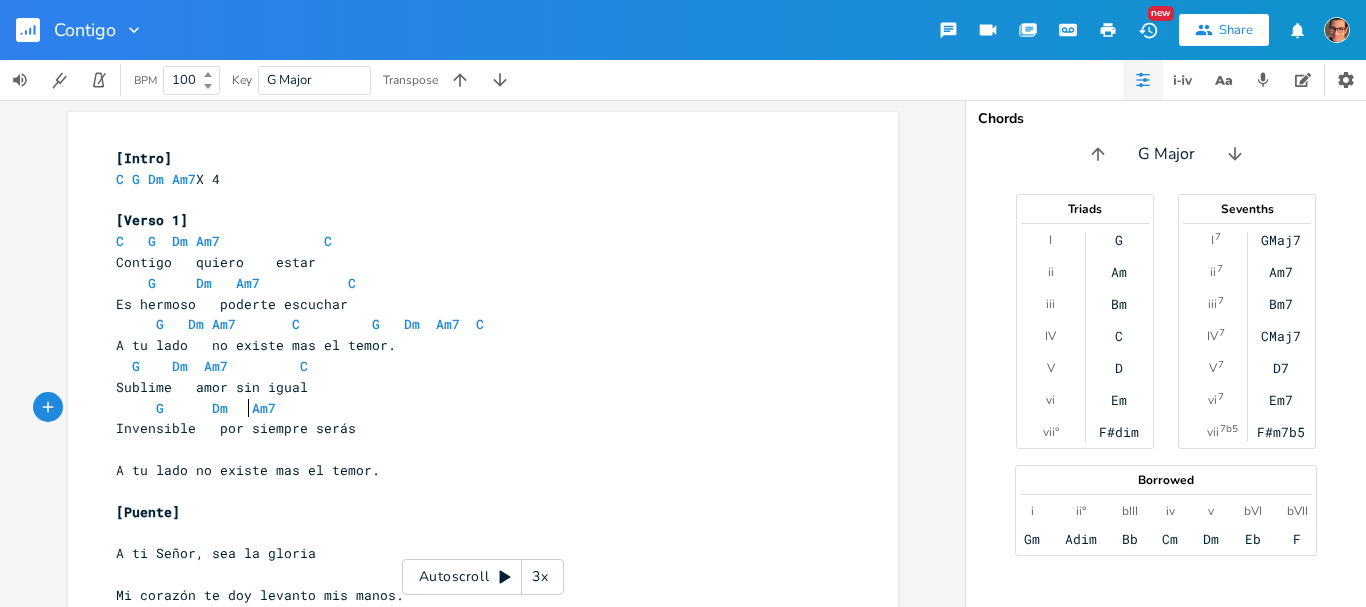click on "G        Dm     Am7" at bounding box center [473, 408] 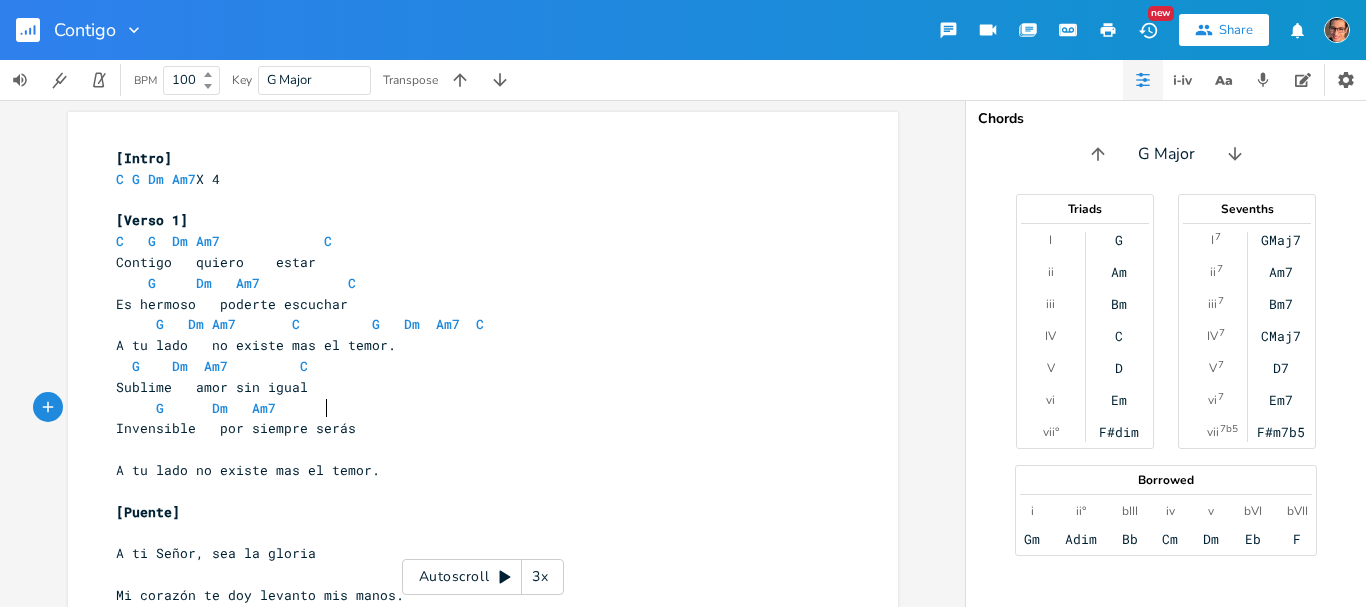 scroll, scrollTop: 0, scrollLeft: 19, axis: horizontal 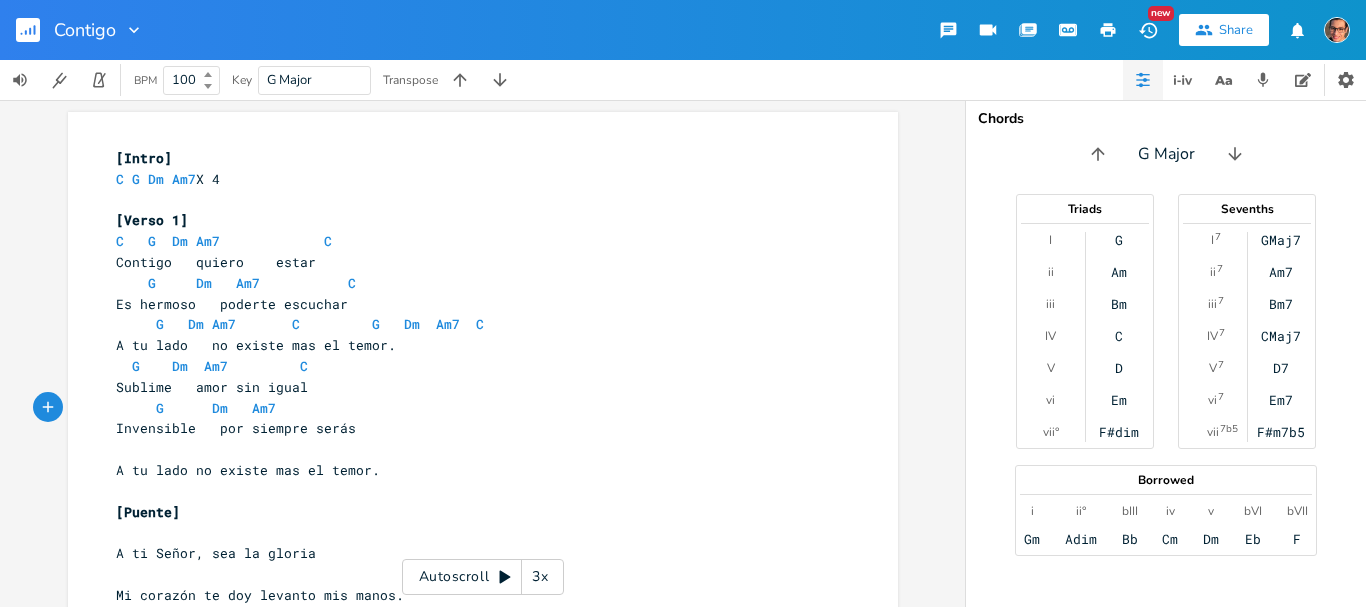type on "C" 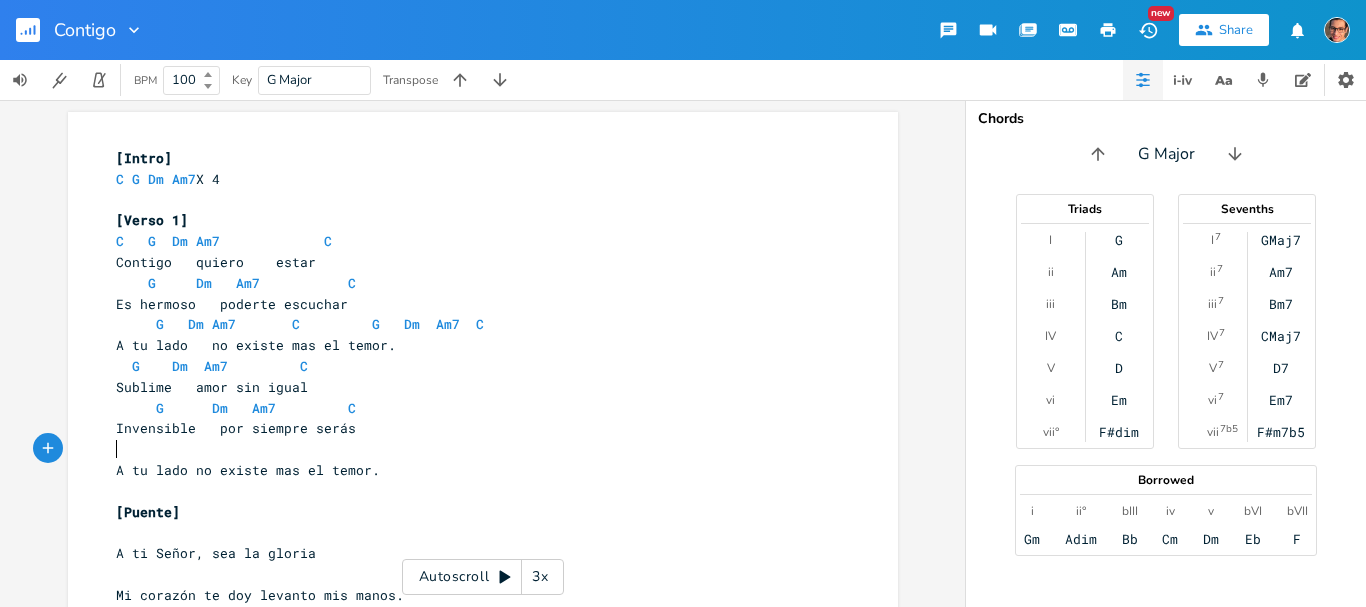 click on "​" at bounding box center [473, 449] 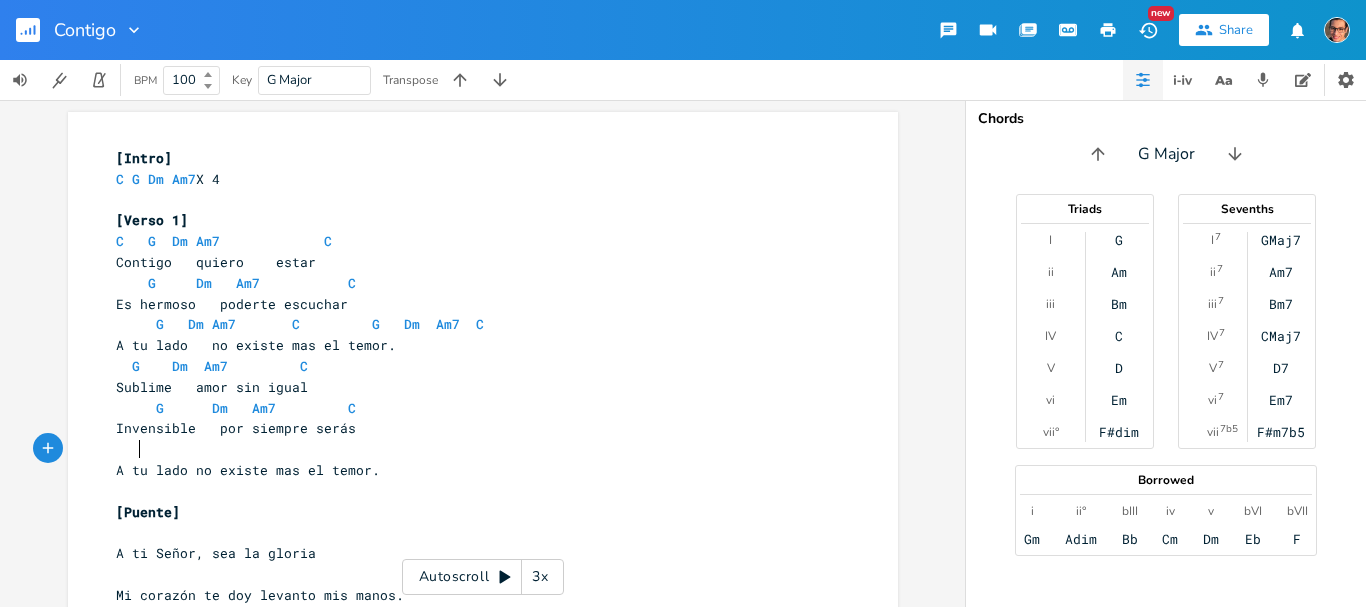 scroll, scrollTop: 0, scrollLeft: 12, axis: horizontal 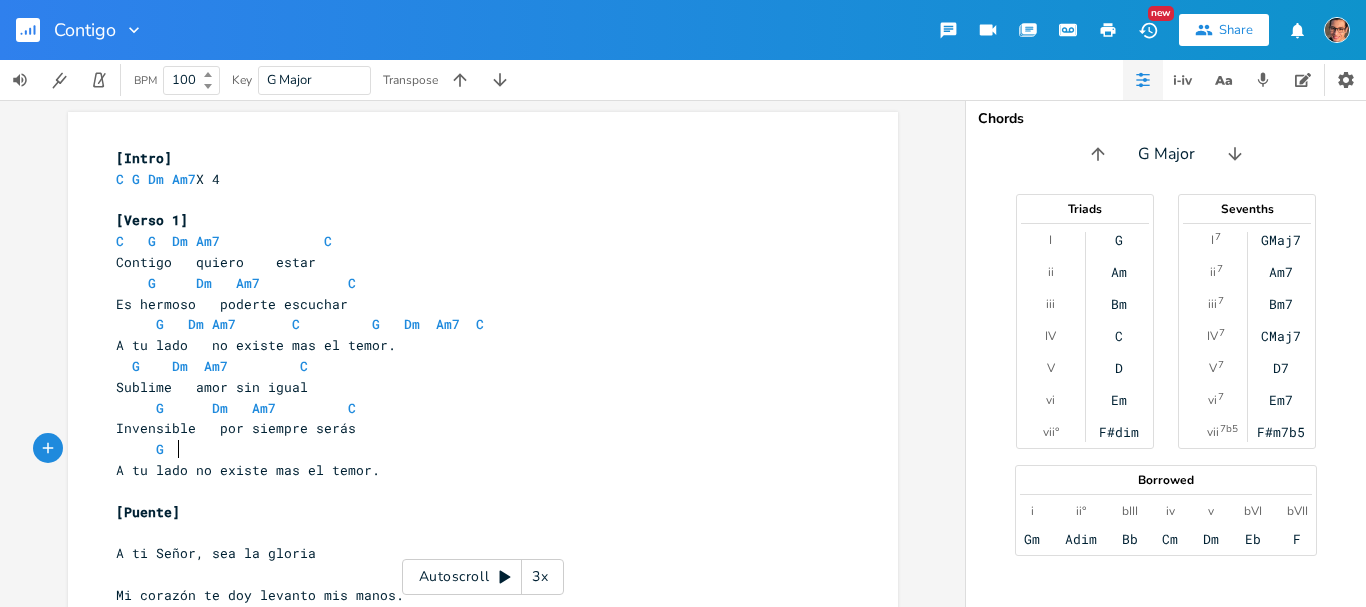 type on "G" 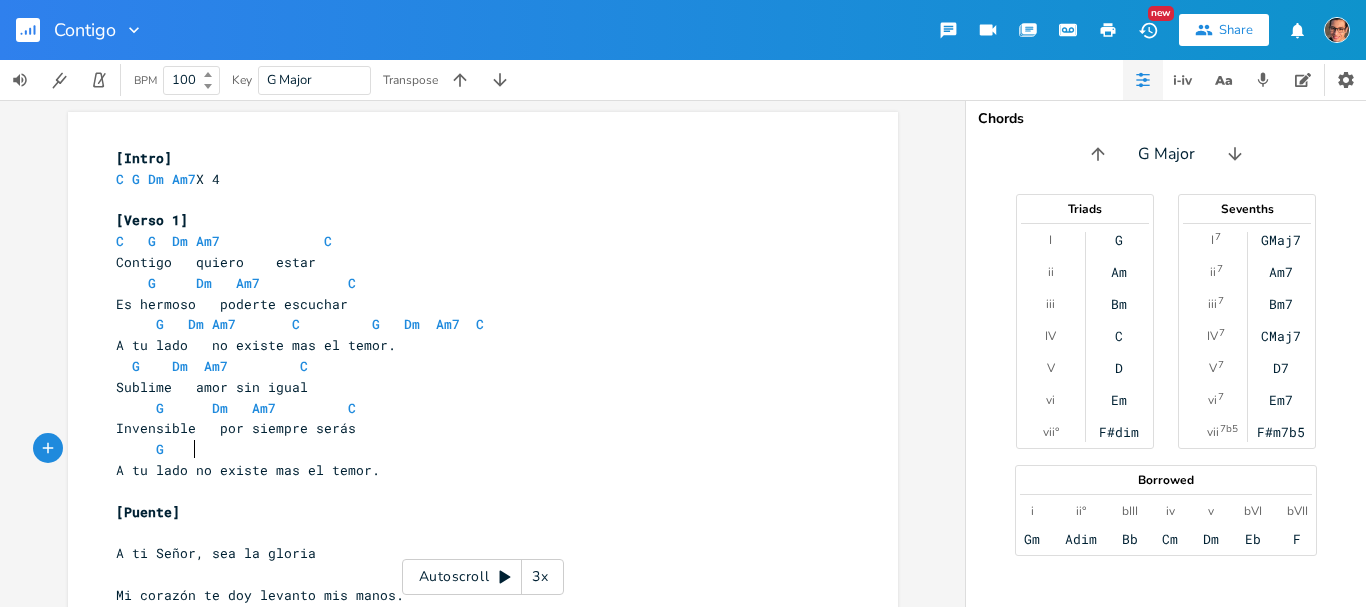 scroll, scrollTop: 0, scrollLeft: 39, axis: horizontal 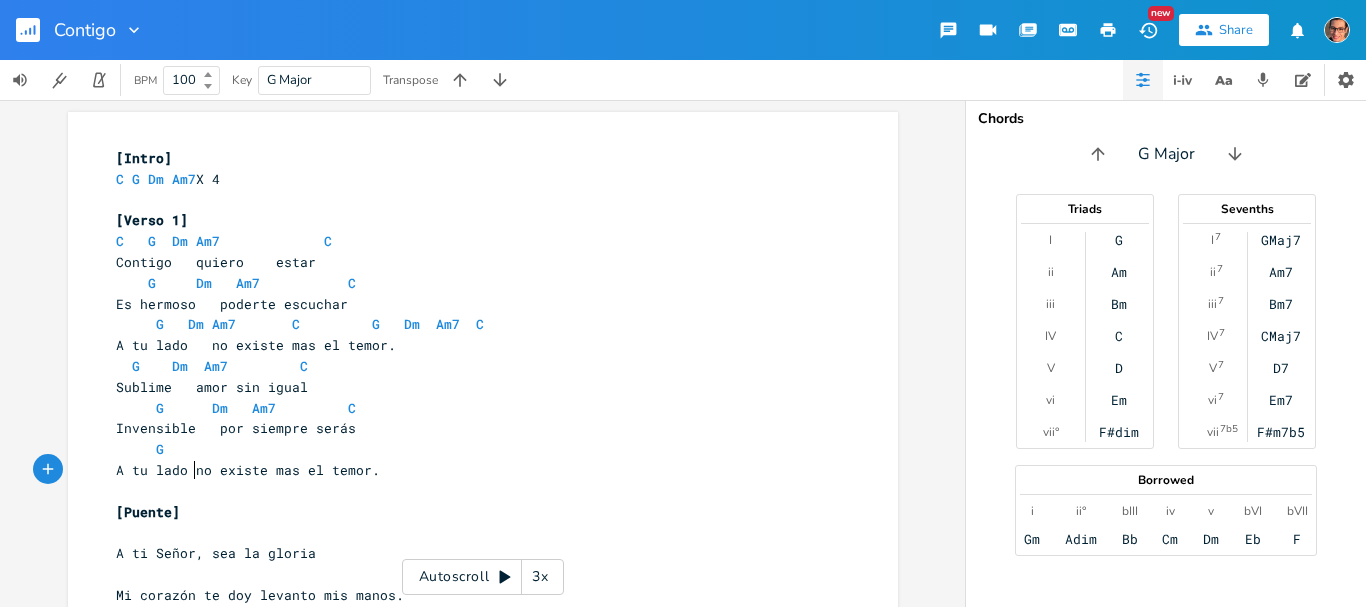 click on "A tu lado no existe mas el temor." at bounding box center (248, 470) 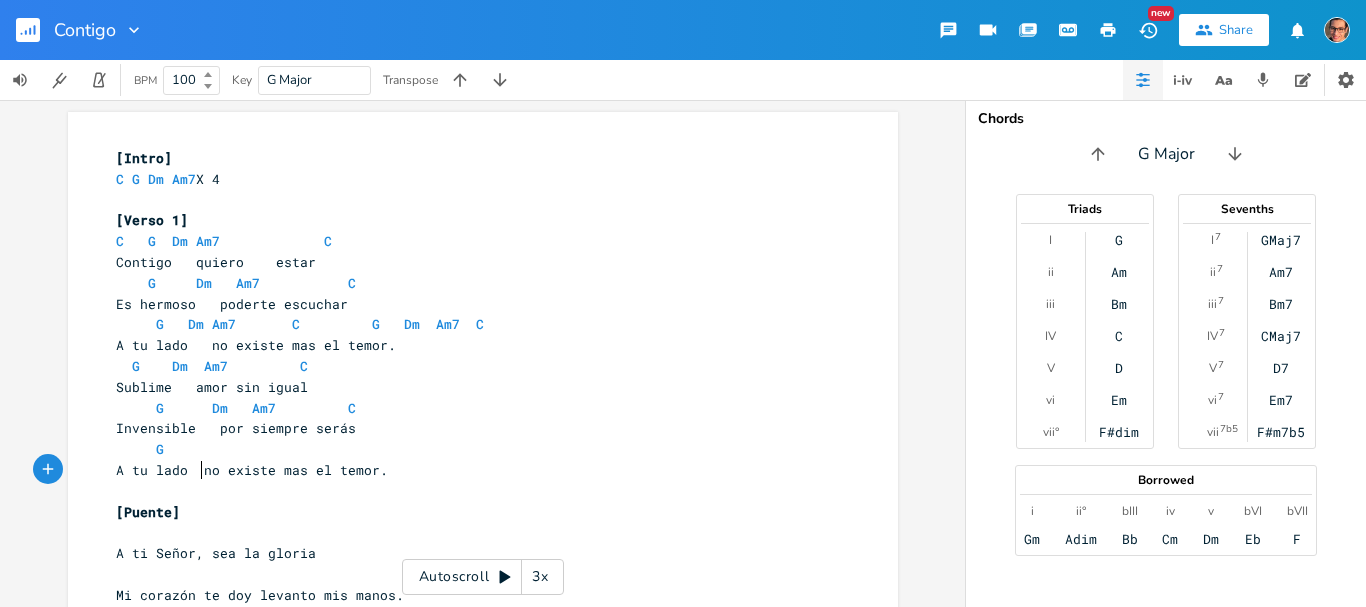 scroll, scrollTop: 0, scrollLeft: 4, axis: horizontal 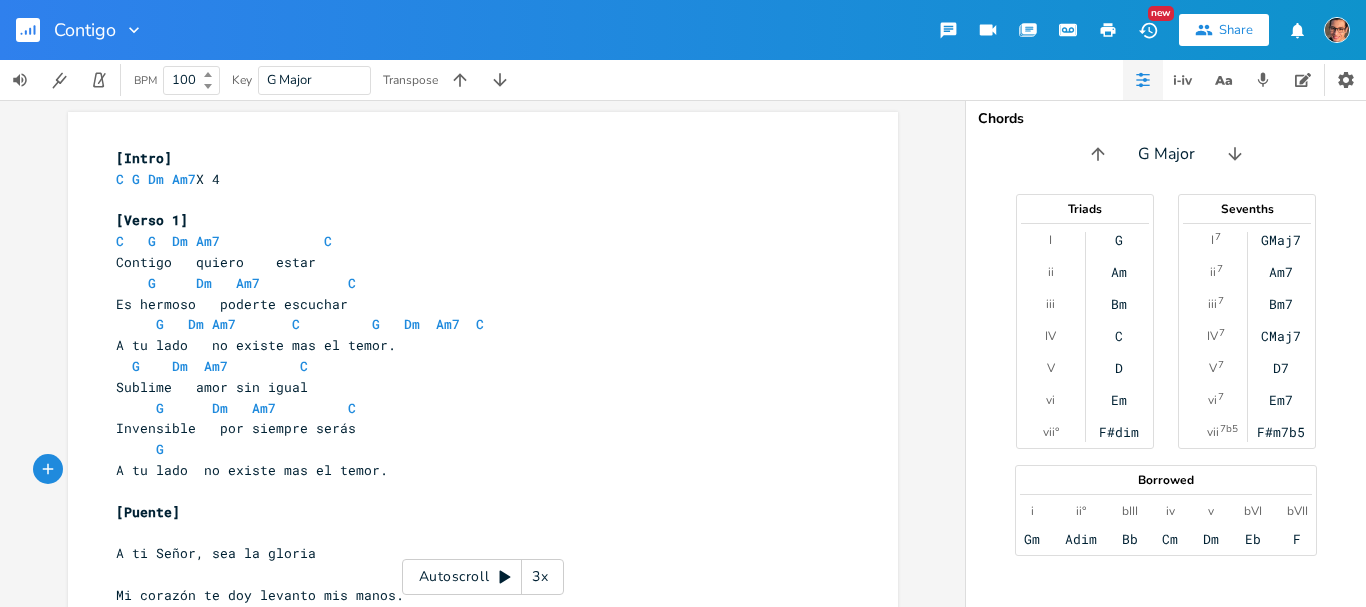 drag, startPoint x: 184, startPoint y: 453, endPoint x: 207, endPoint y: 469, distance: 28.01785 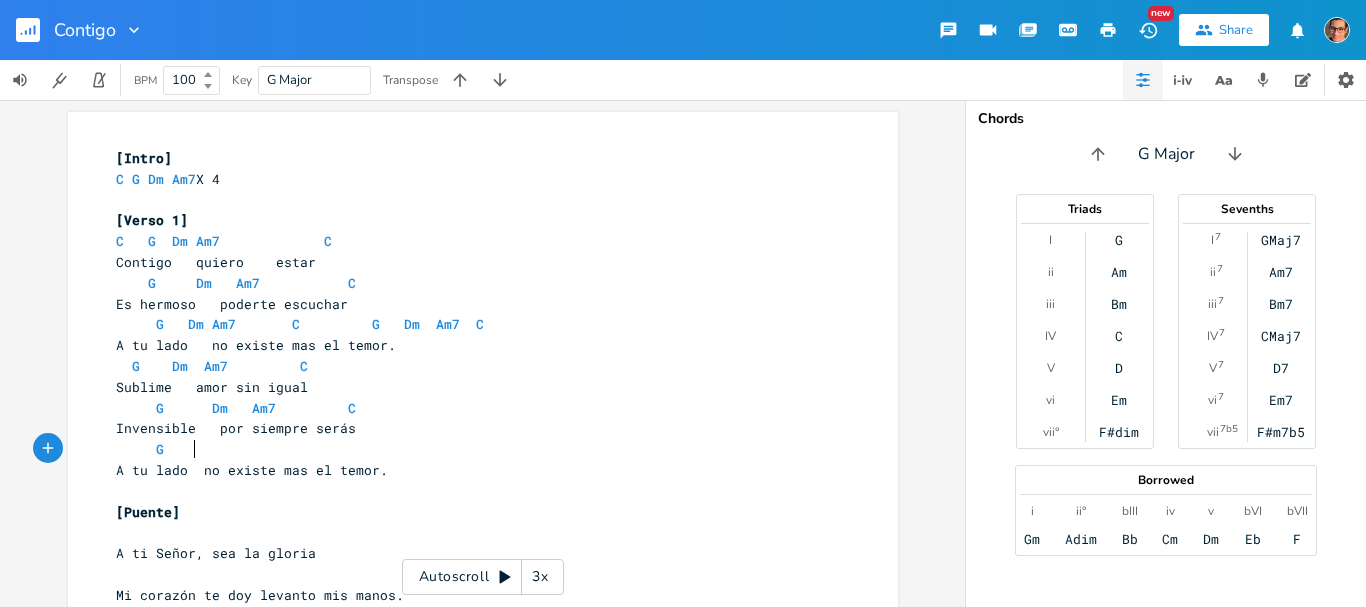 scroll, scrollTop: 0, scrollLeft: 9, axis: horizontal 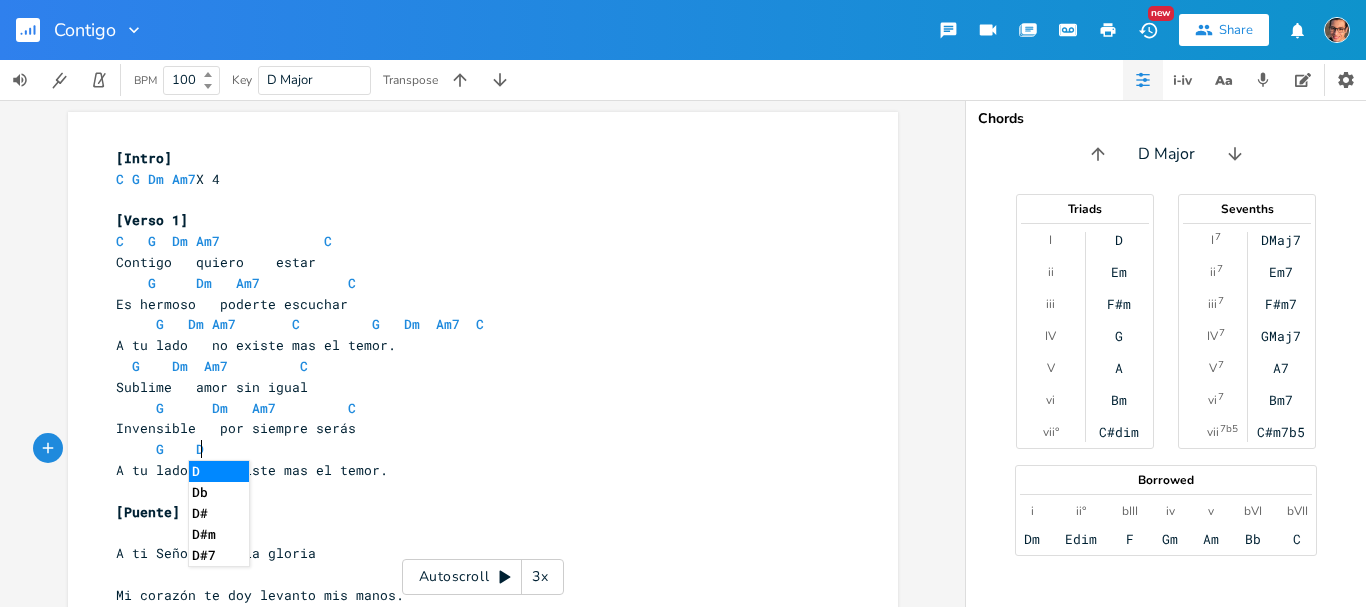 type on "Dmk" 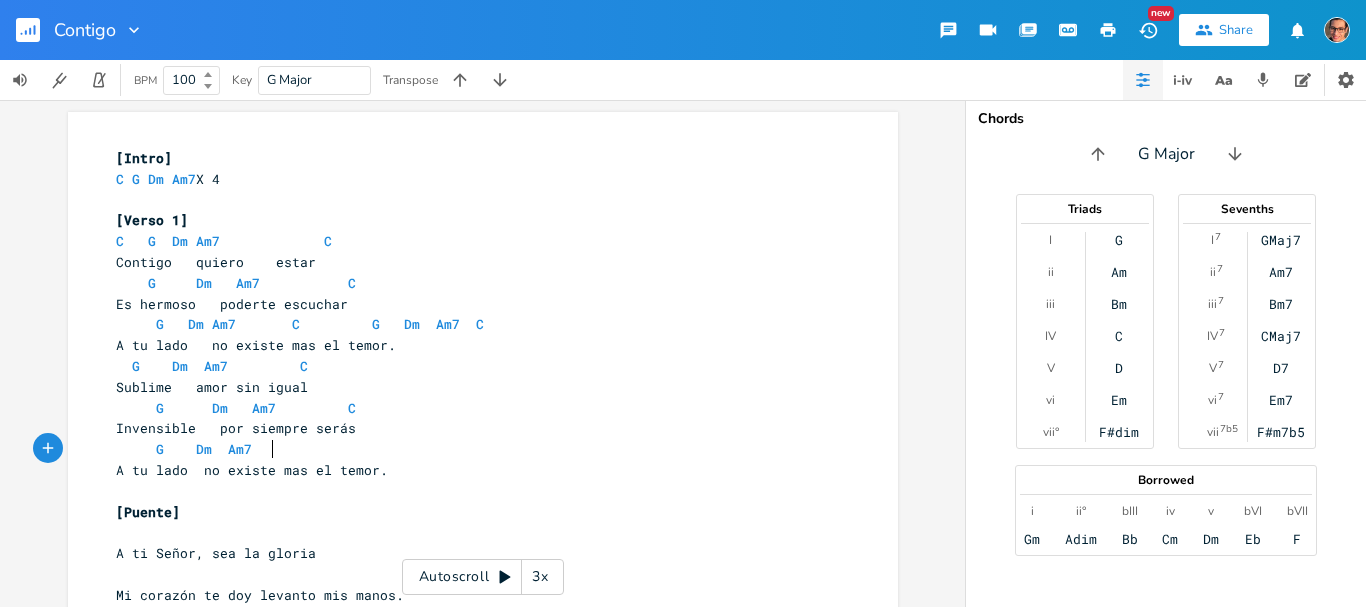 scroll, scrollTop: 0, scrollLeft: 49, axis: horizontal 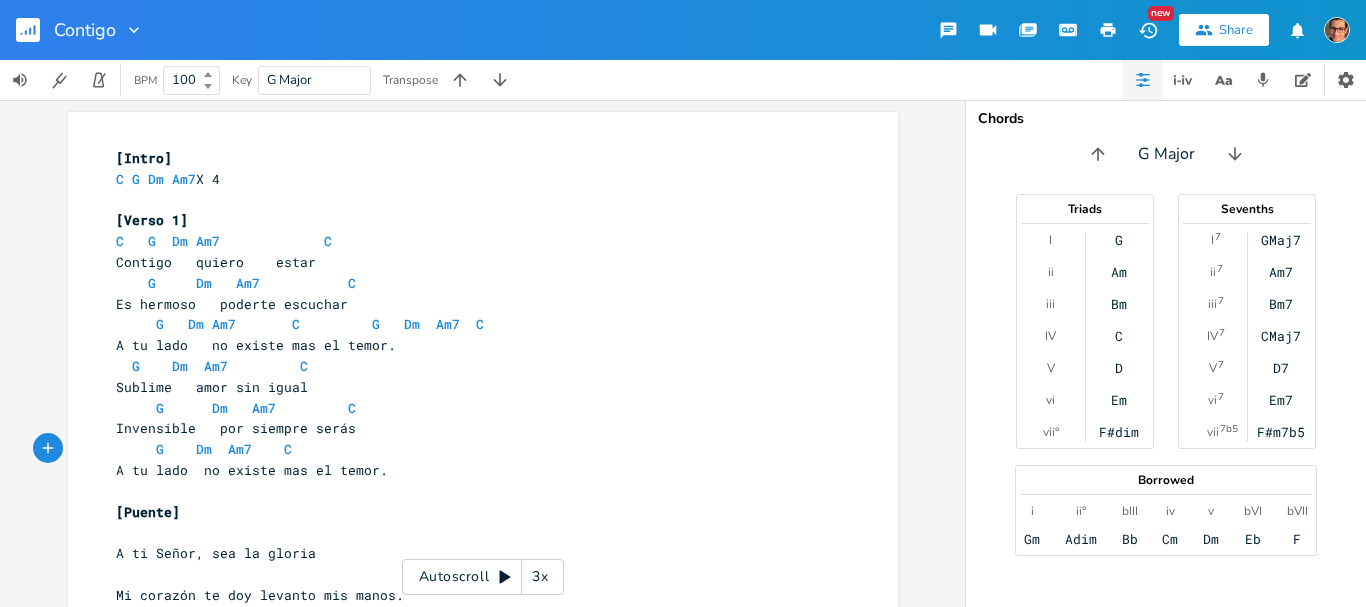 type on "Am7    C          F" 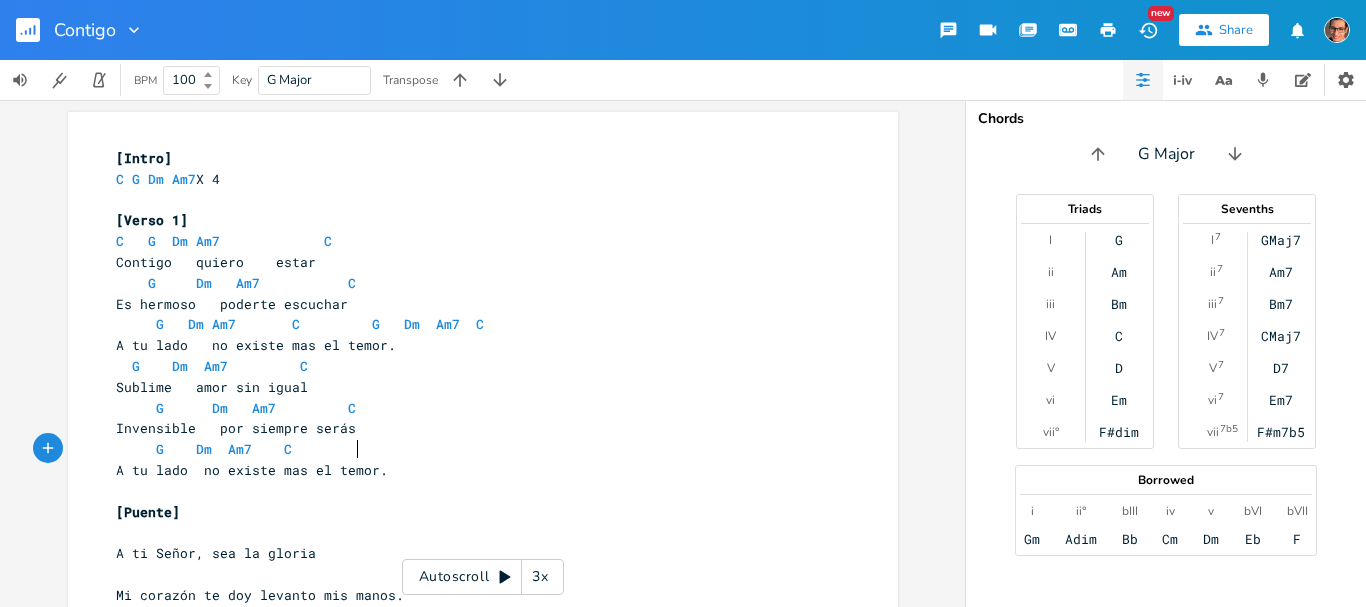 scroll, scrollTop: 0, scrollLeft: 4, axis: horizontal 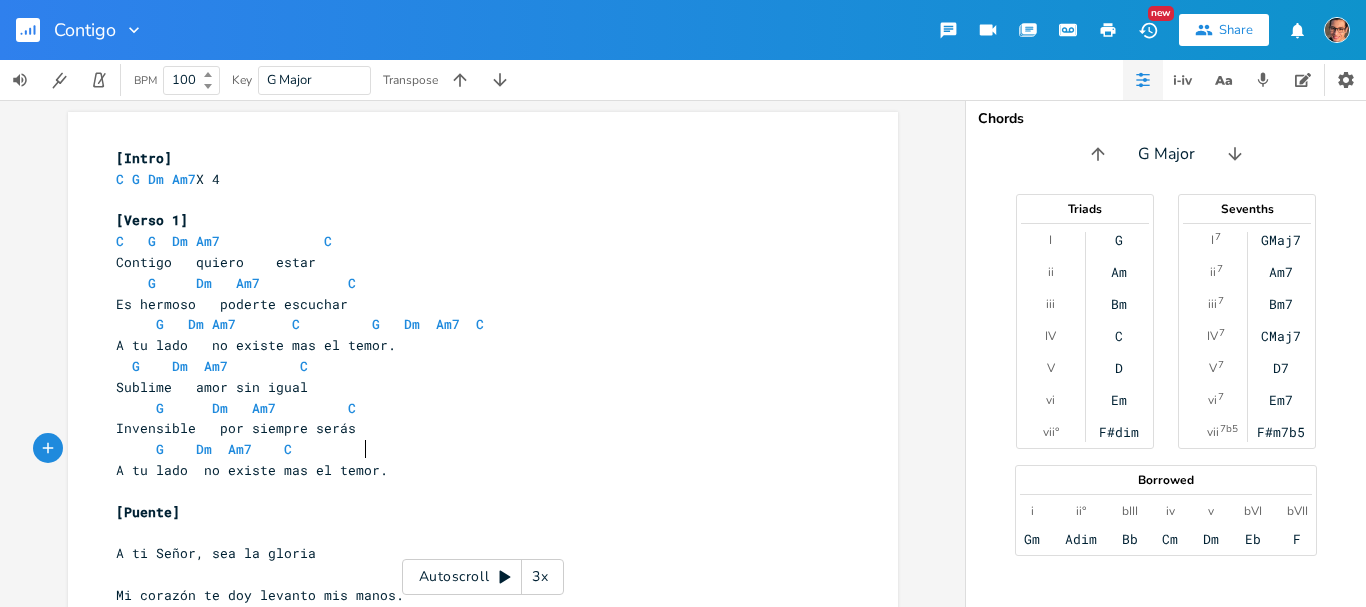 type on "¿" 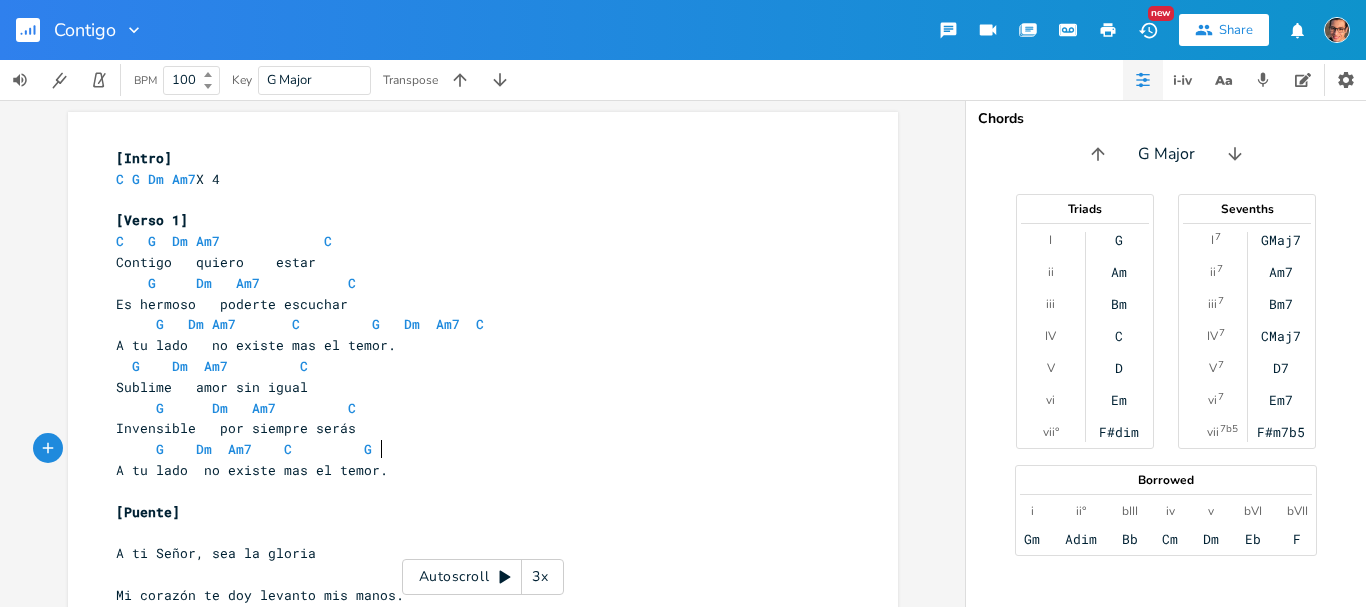type on "G" 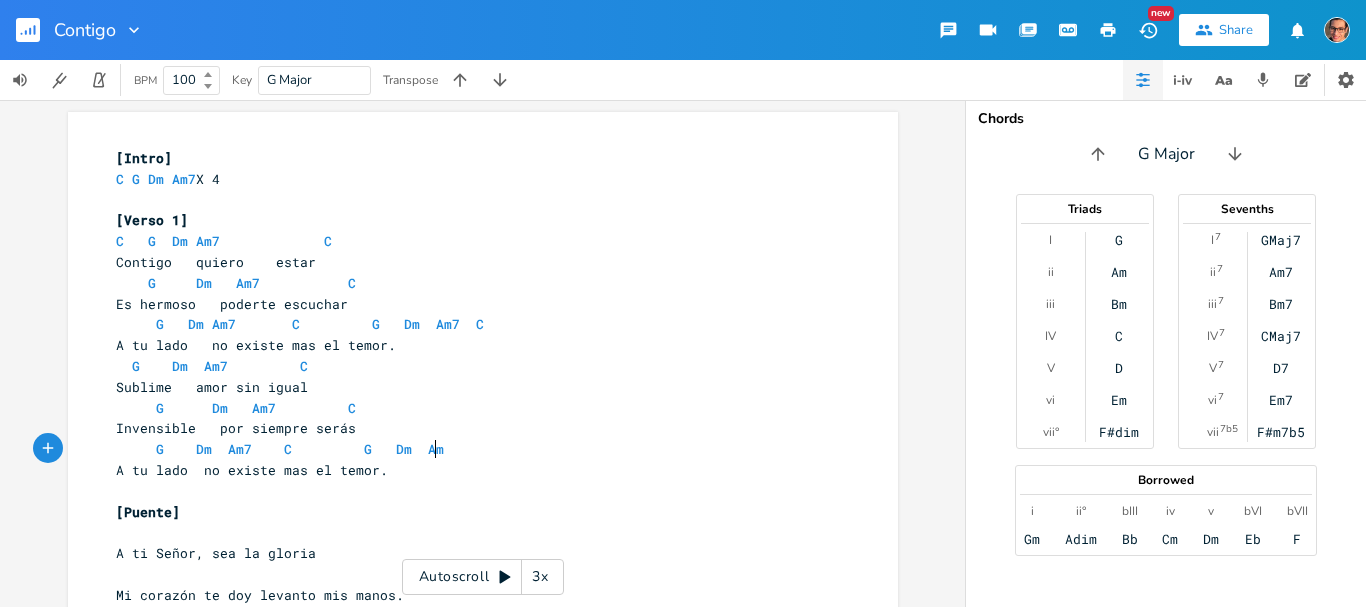 scroll, scrollTop: 0, scrollLeft: 52, axis: horizontal 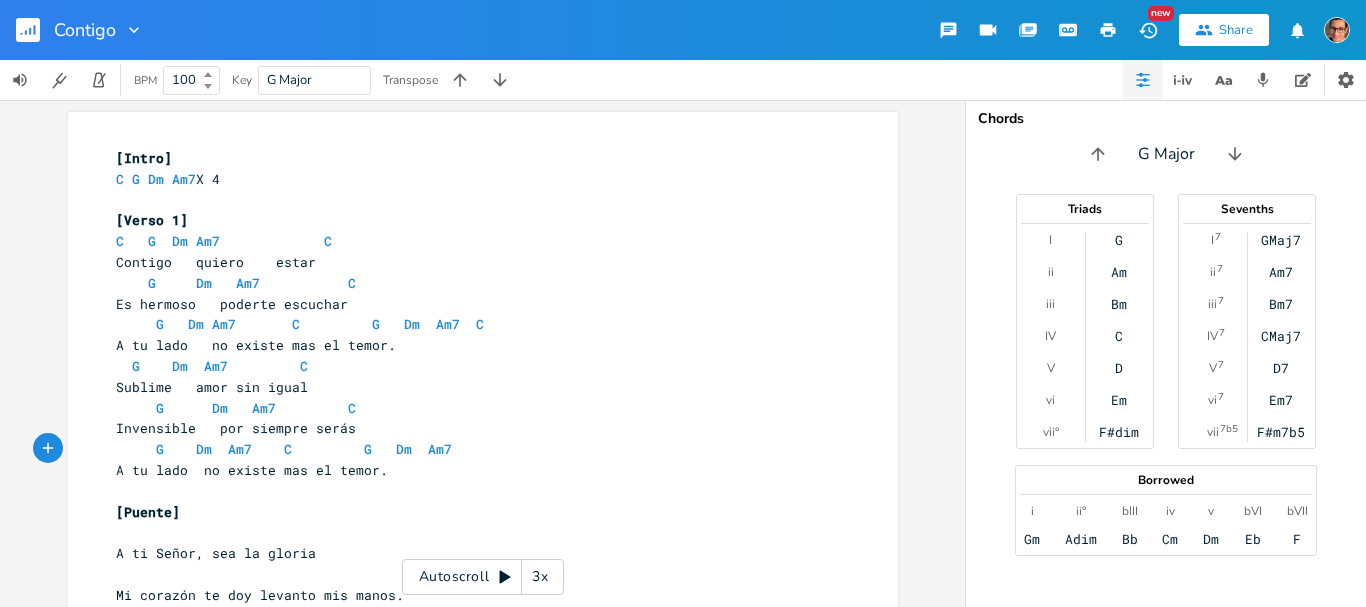 type on "Dm  Am7  C" 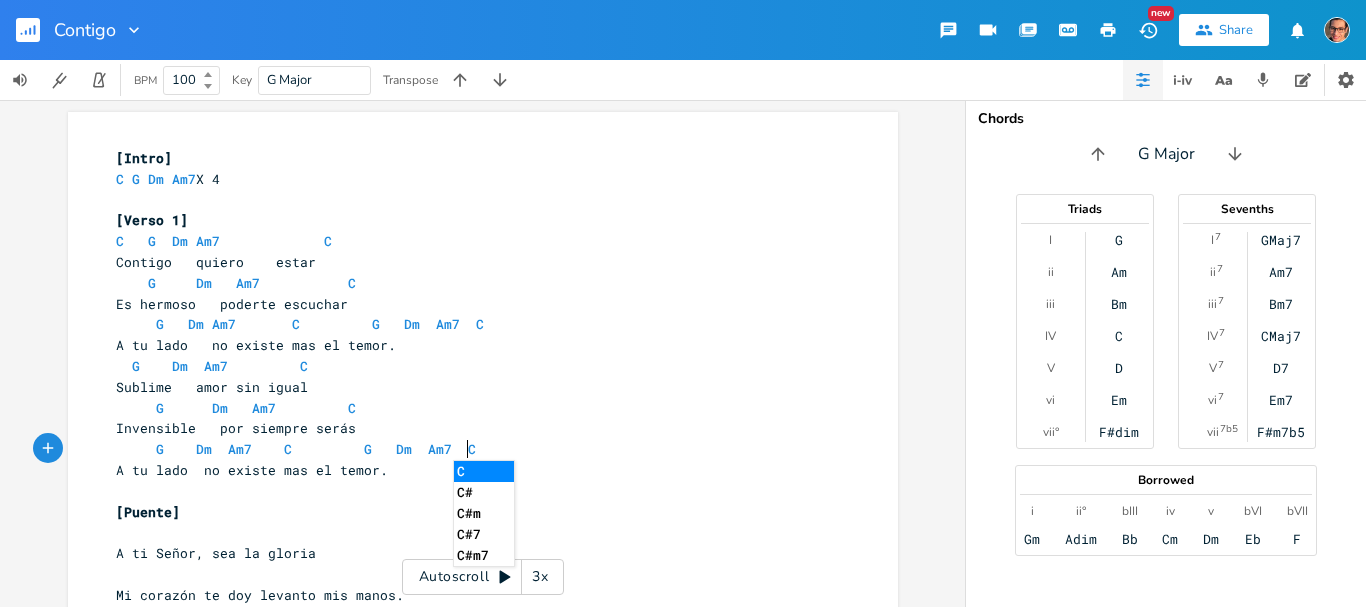 click on "​" at bounding box center [473, 532] 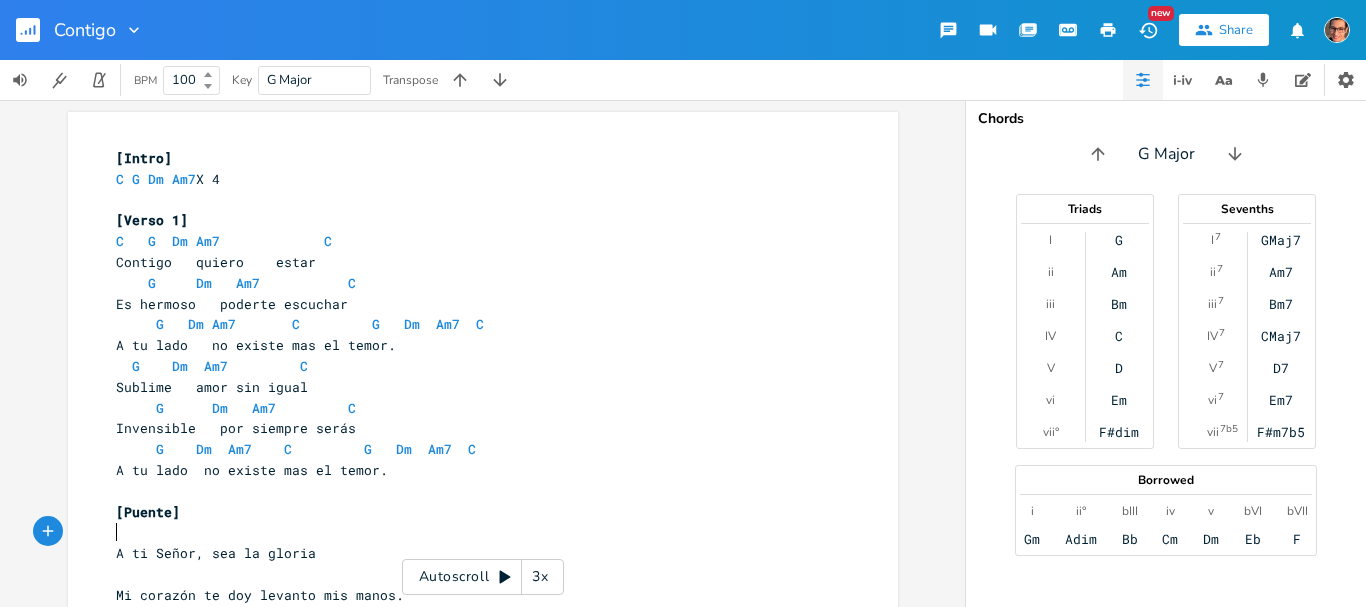 click on "G      Dm    Am7      C           G     Dm    Am7    C" at bounding box center [473, 449] 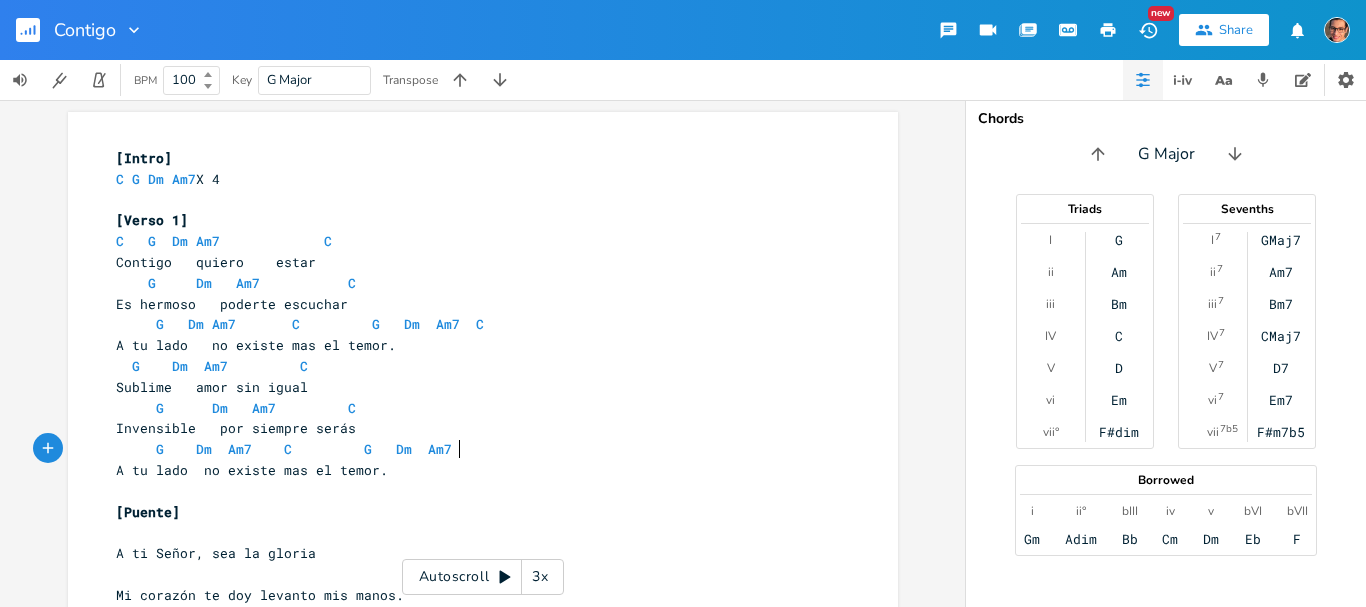 click on "​" at bounding box center [473, 532] 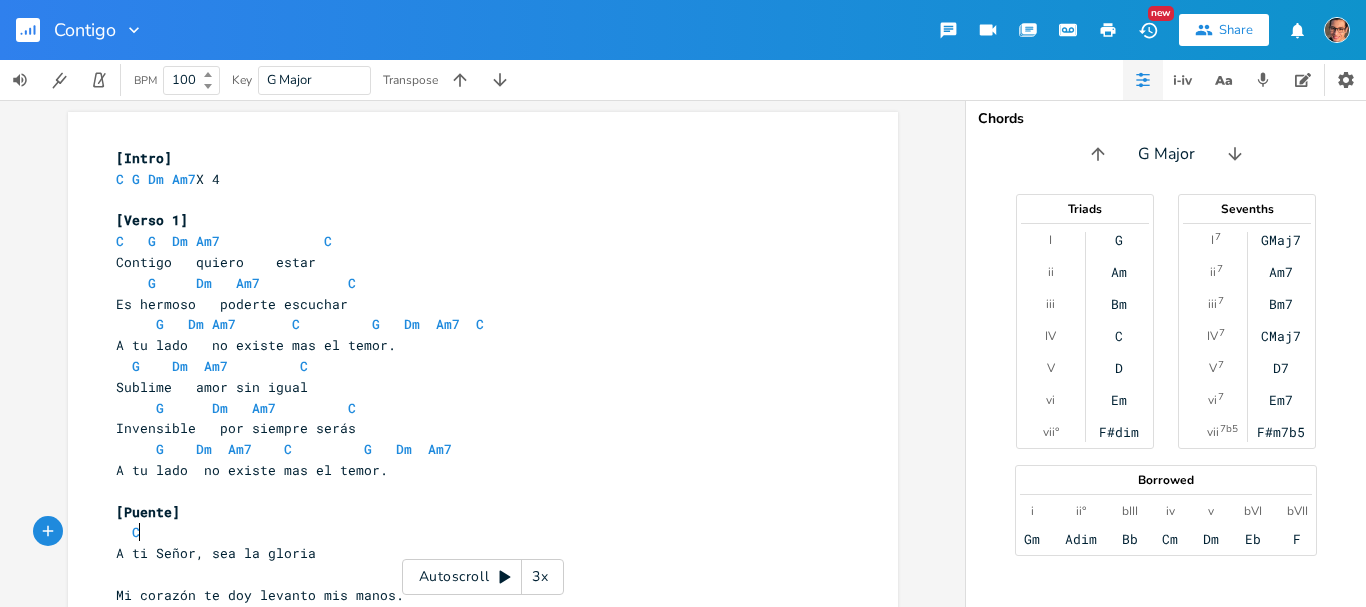 scroll, scrollTop: 0, scrollLeft: 8, axis: horizontal 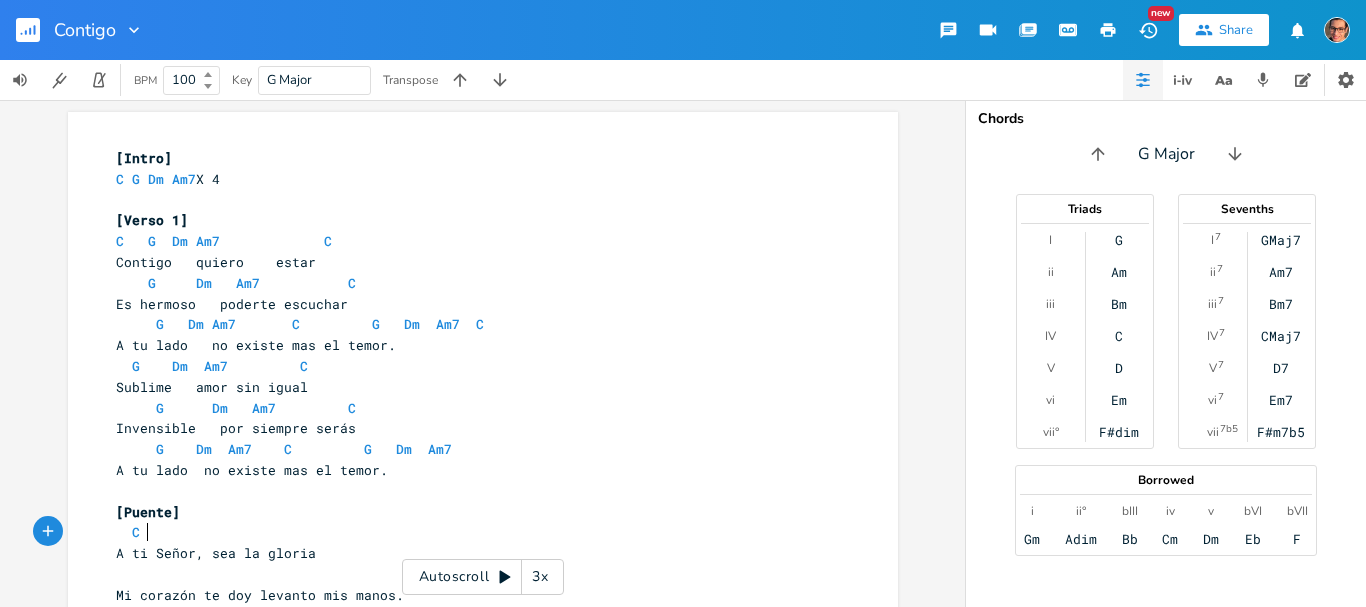 type on "C" 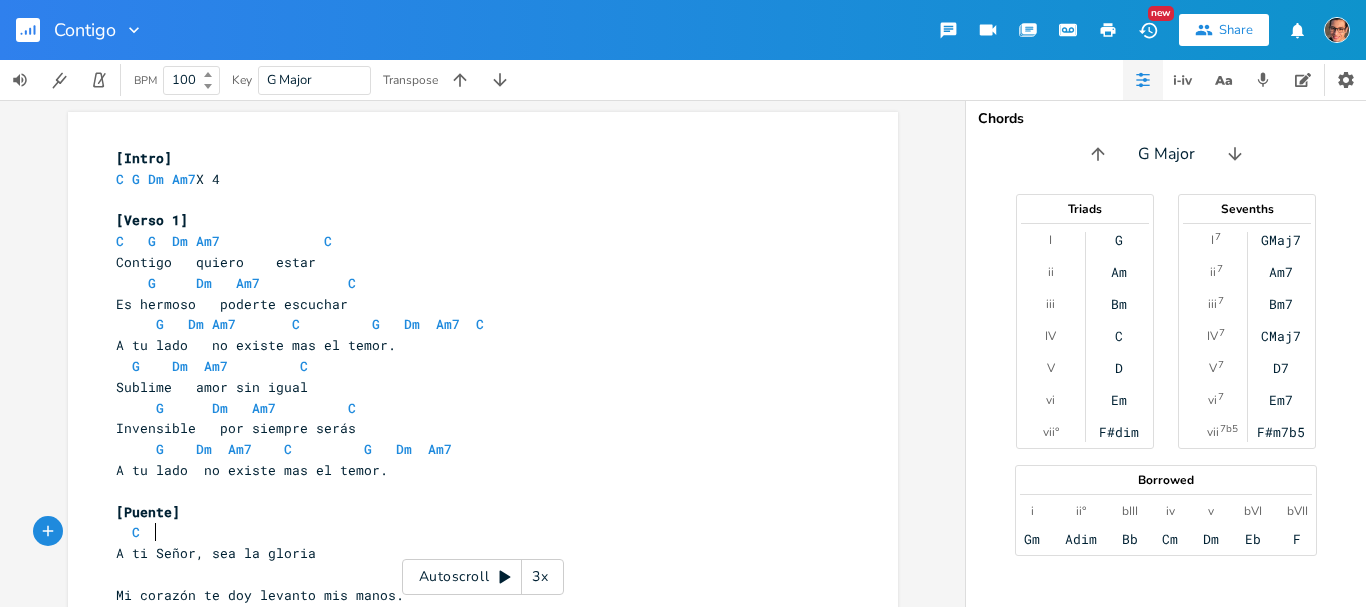scroll, scrollTop: 0, scrollLeft: 14, axis: horizontal 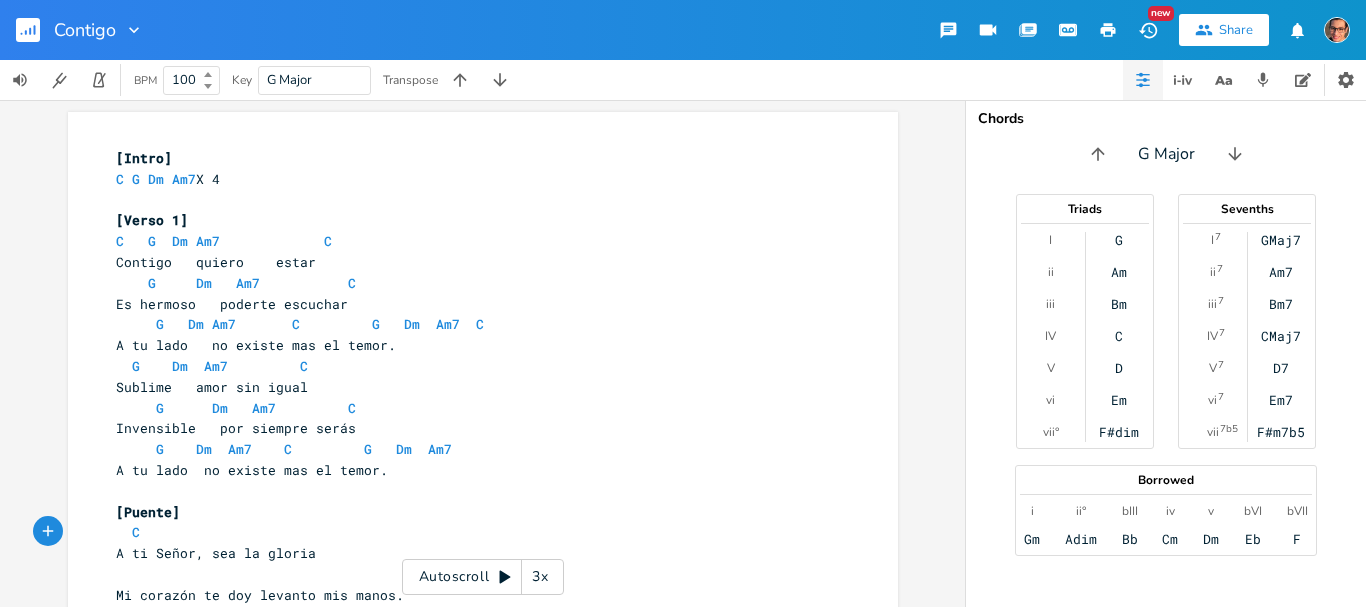 drag, startPoint x: 150, startPoint y: 550, endPoint x: 149, endPoint y: 560, distance: 10.049875 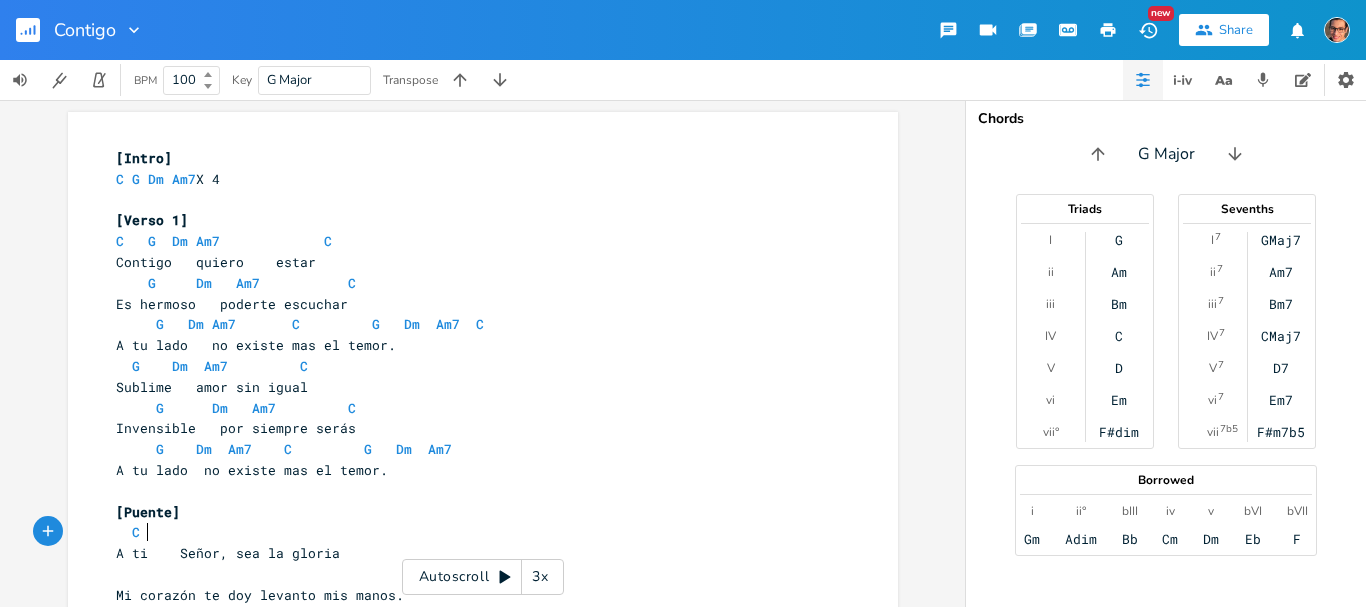 click on "C" at bounding box center [136, 532] 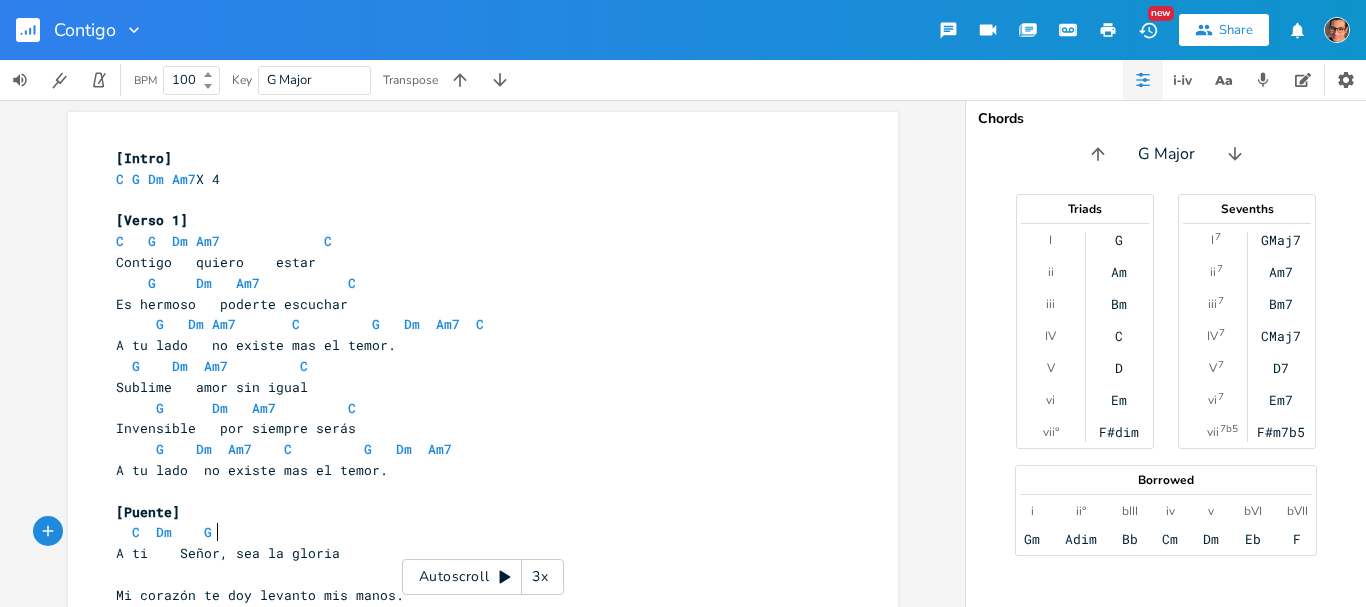 scroll, scrollTop: 0, scrollLeft: 54, axis: horizontal 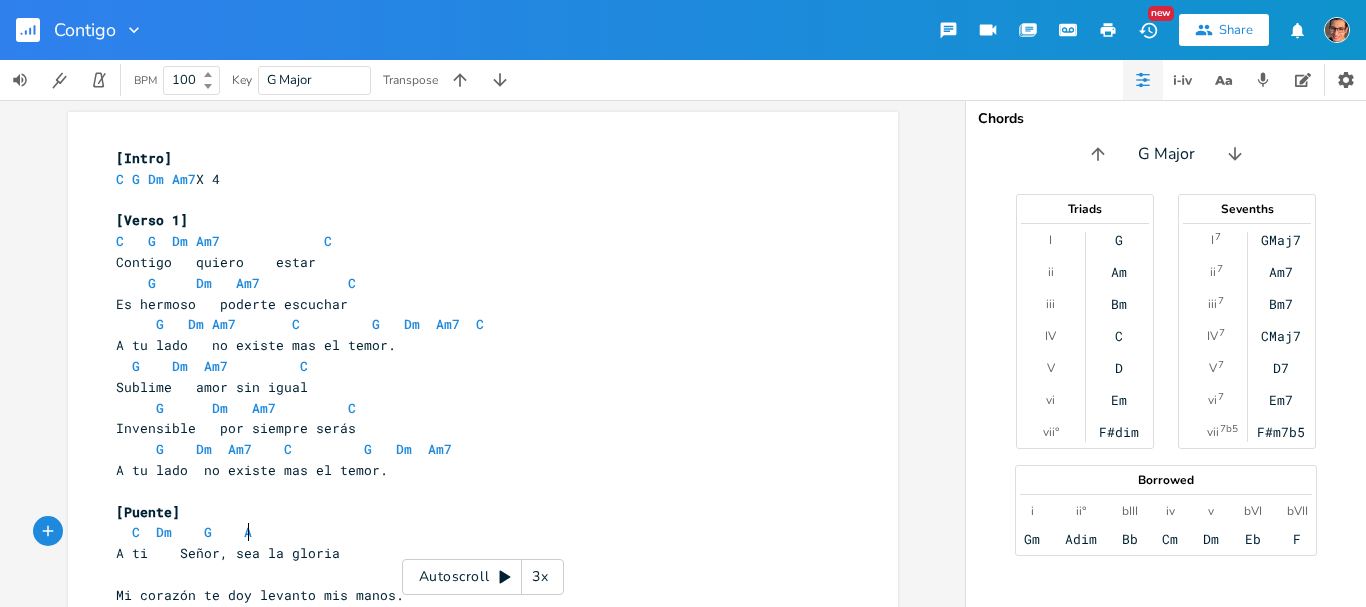 type on "Dm    G    Am" 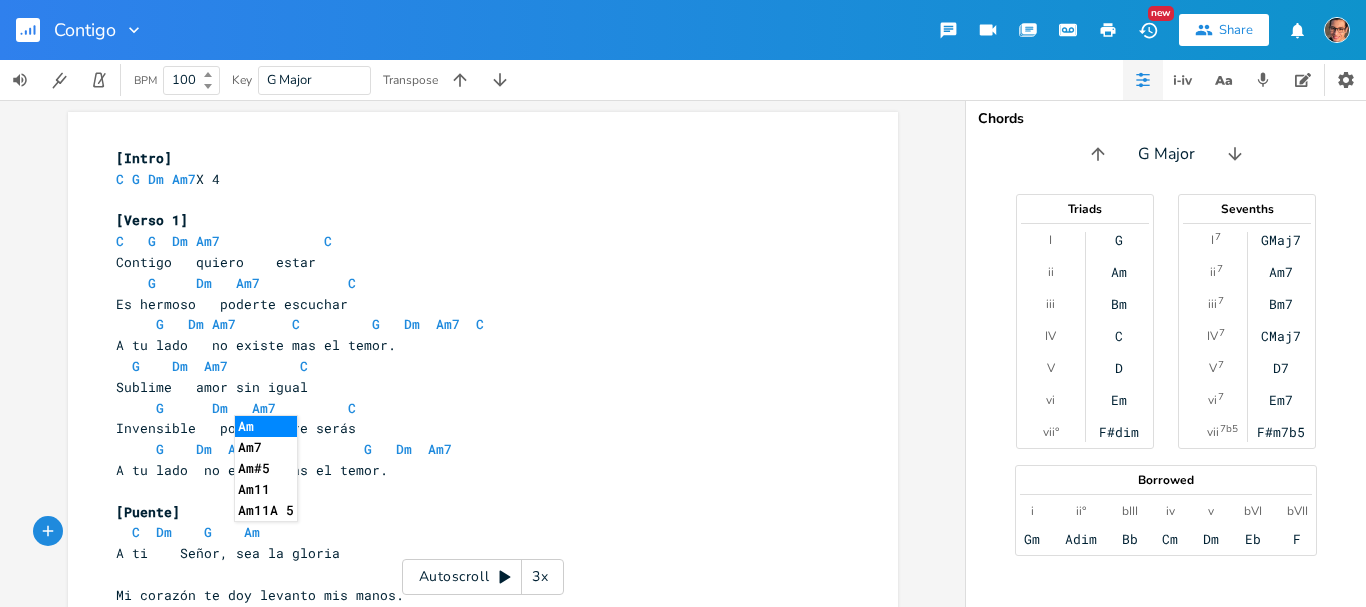 type on "¿" 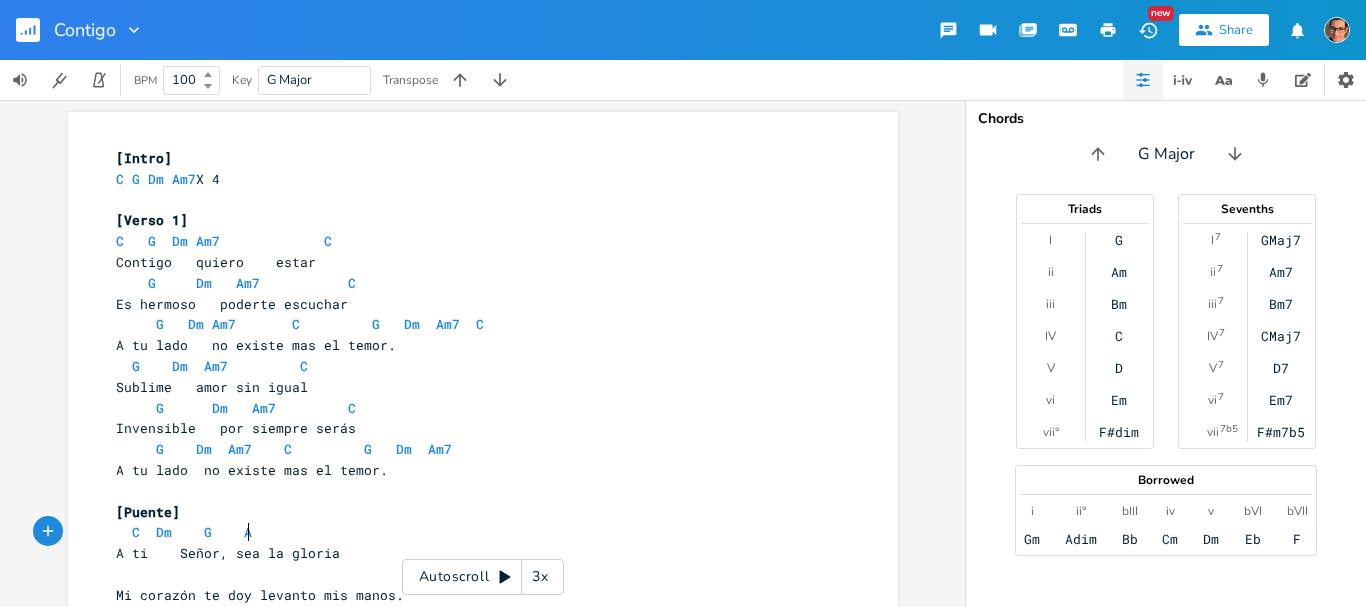 scroll, scrollTop: 0, scrollLeft: 24, axis: horizontal 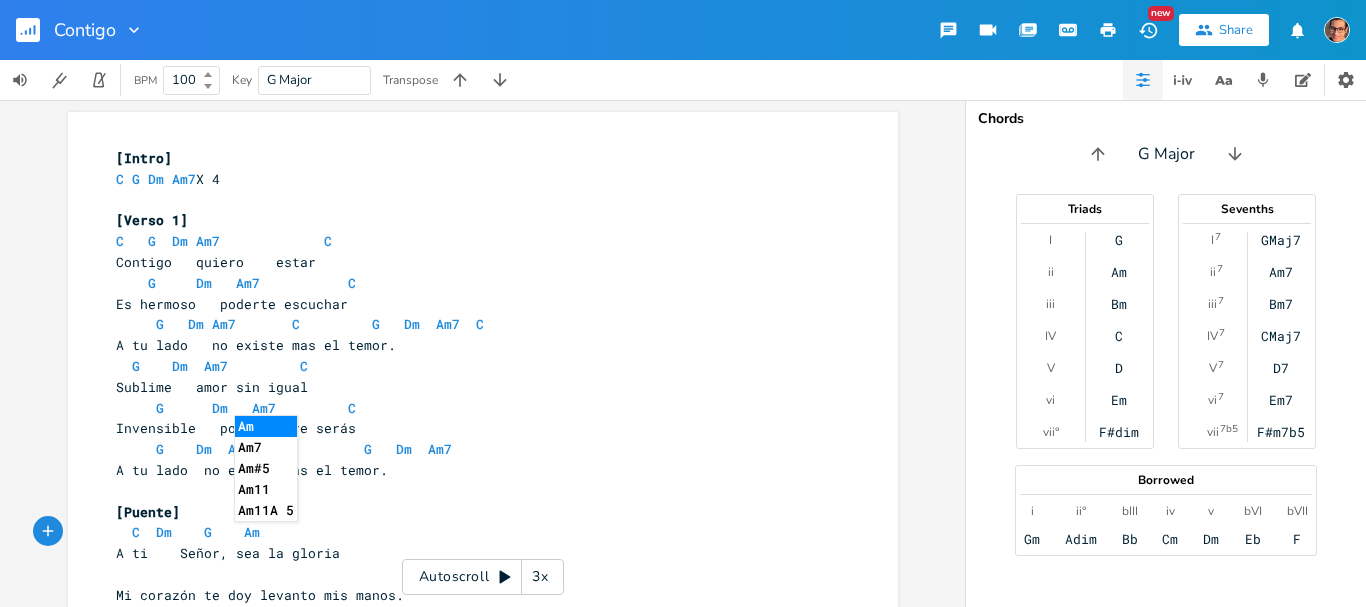 type on "Am7" 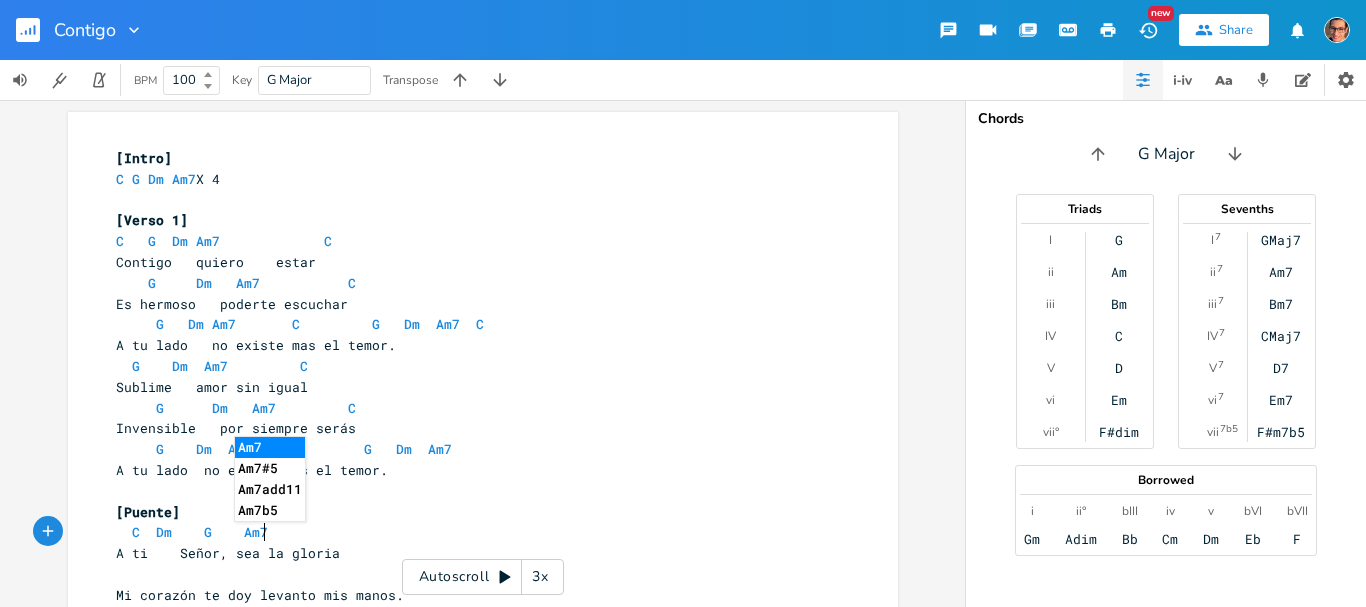 click on "C    Dm      G      Am7" at bounding box center (196, 532) 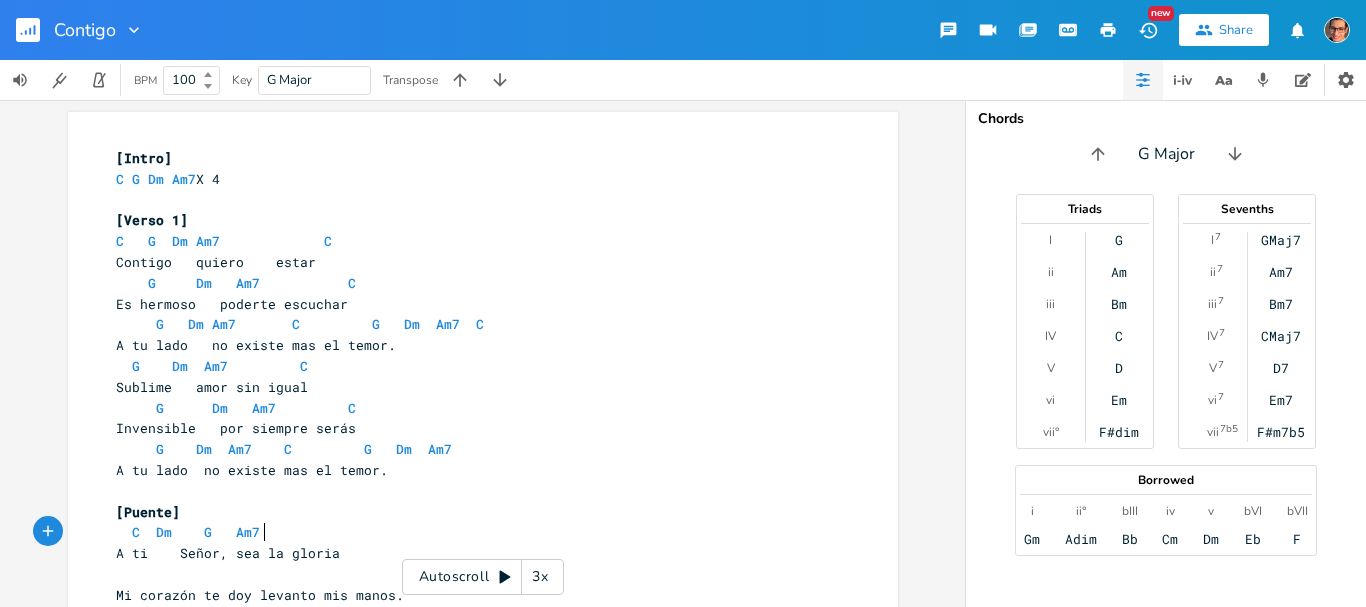 click on "C    Dm      G     Am7" at bounding box center (473, 532) 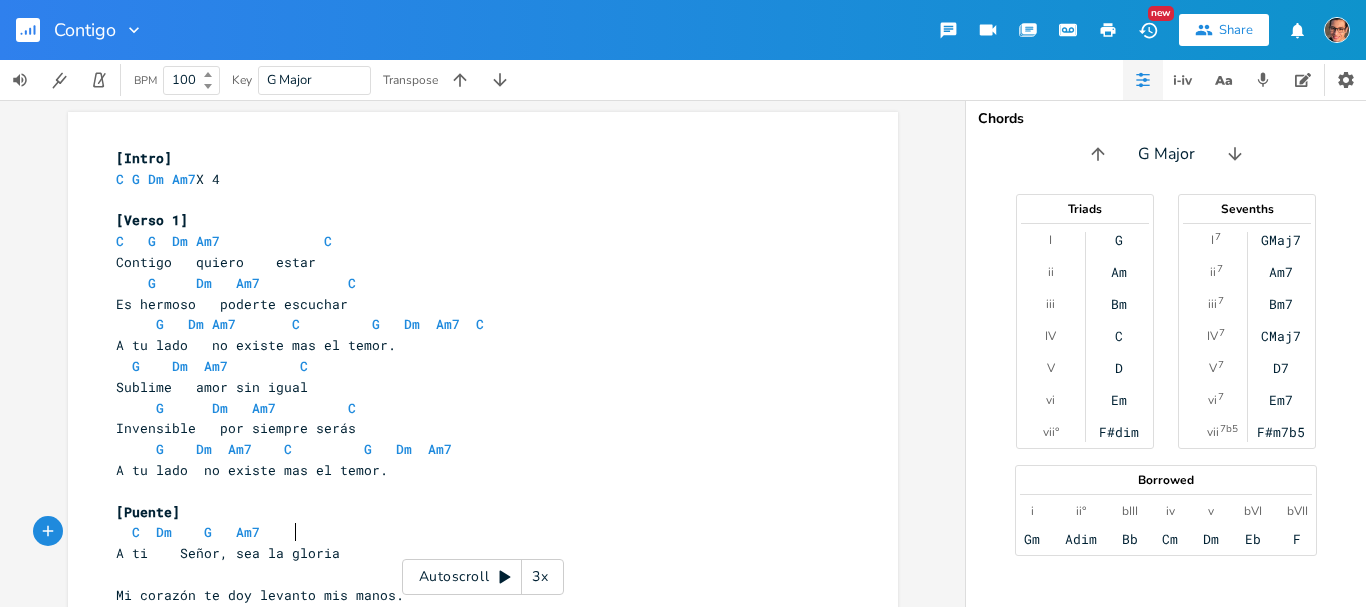 scroll, scrollTop: 0, scrollLeft: 13, axis: horizontal 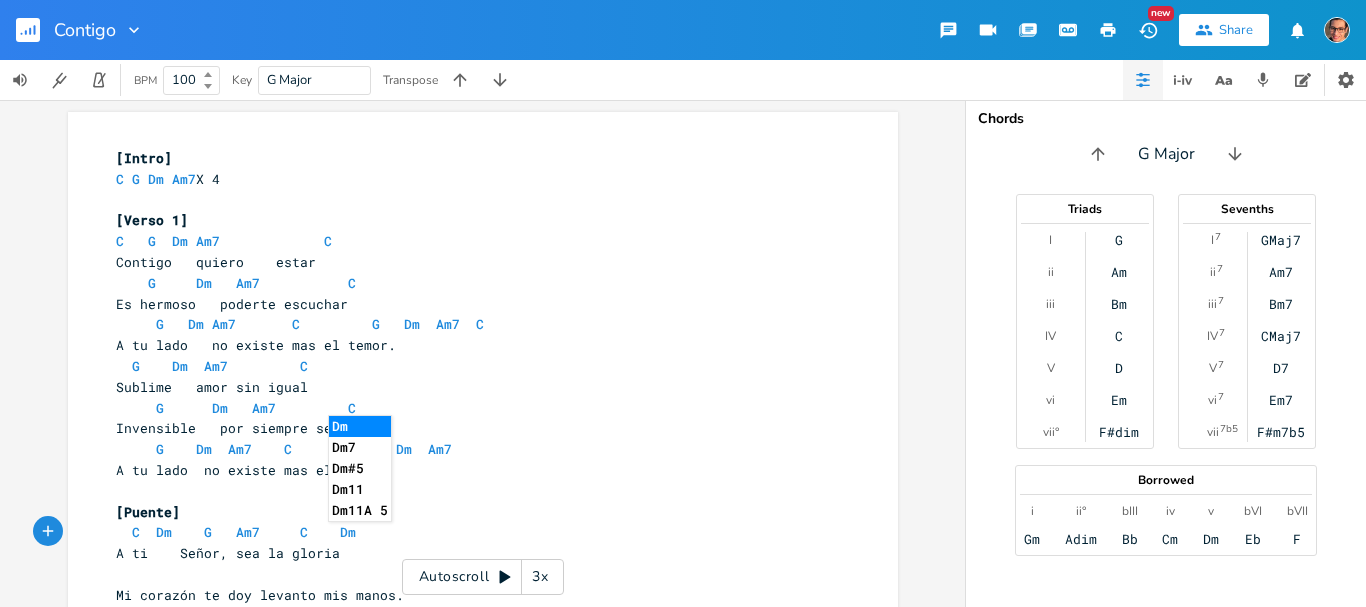 type on "C    Dm" 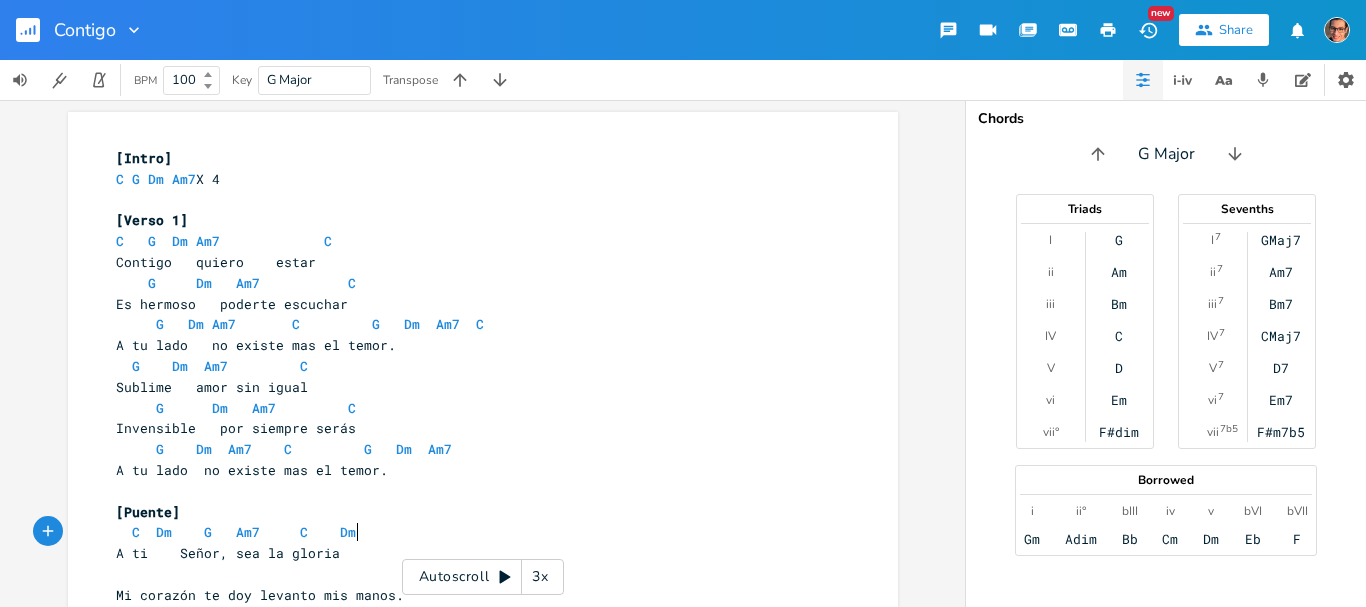 scroll, scrollTop: 0, scrollLeft: 50, axis: horizontal 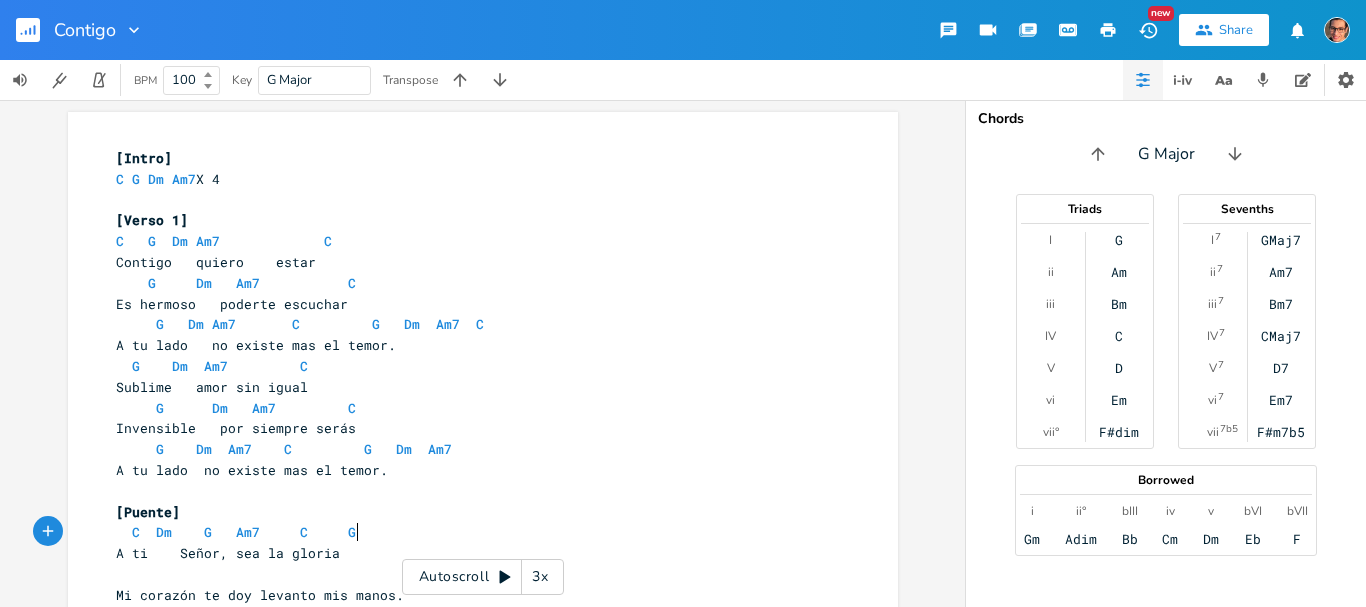 type on "G A" 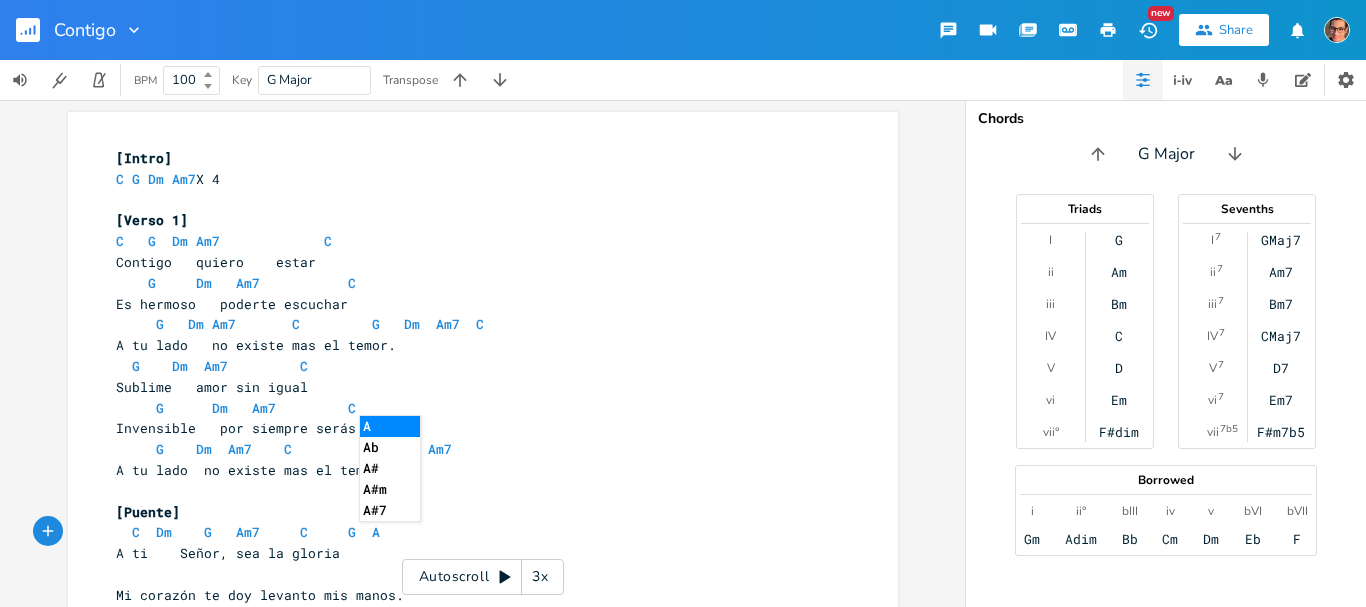 type on "Am" 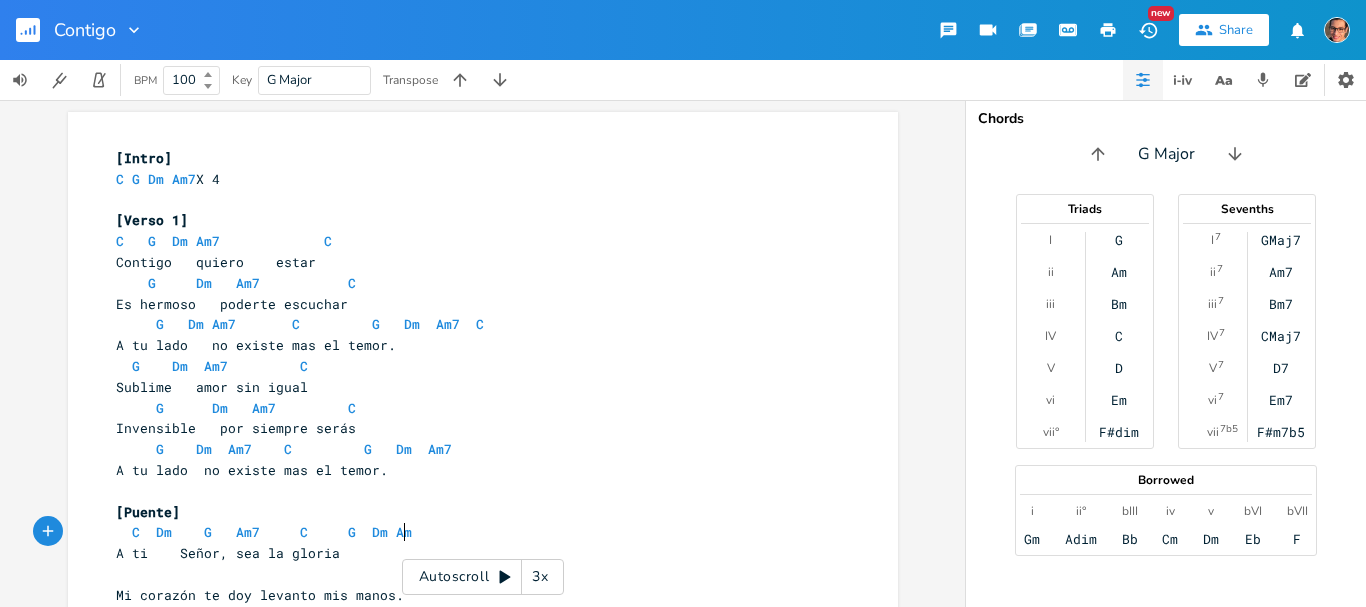 scroll, scrollTop: 0, scrollLeft: 45, axis: horizontal 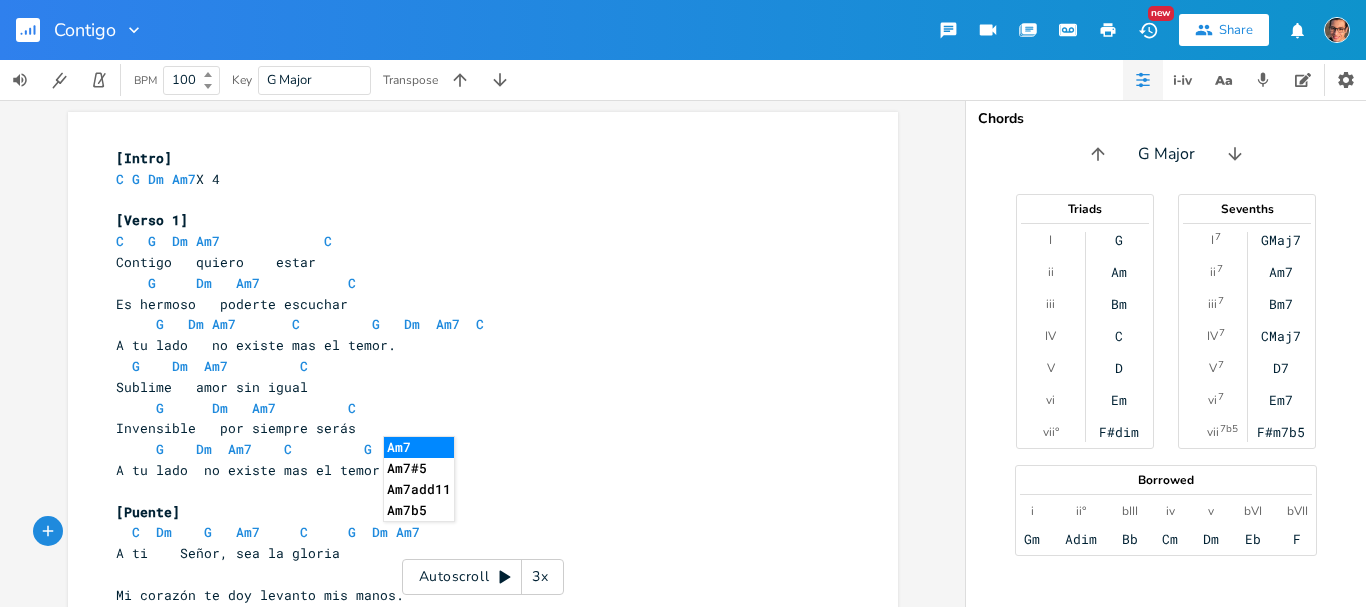 type on "Dm Am7" 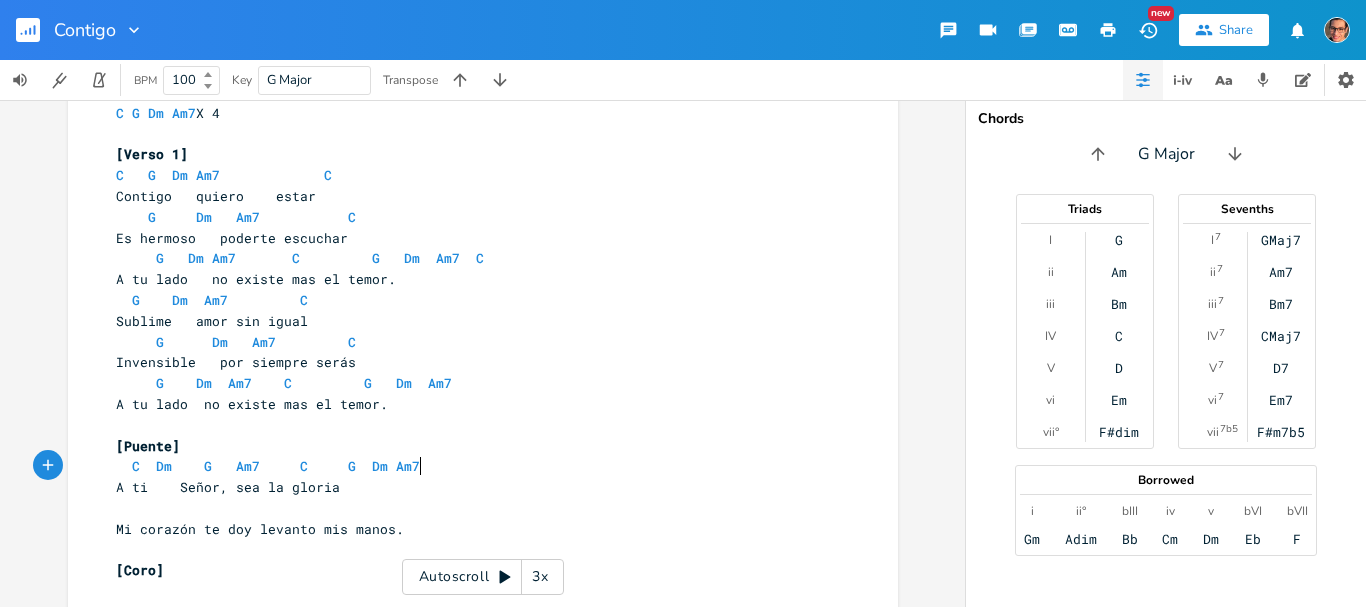 scroll, scrollTop: 100, scrollLeft: 0, axis: vertical 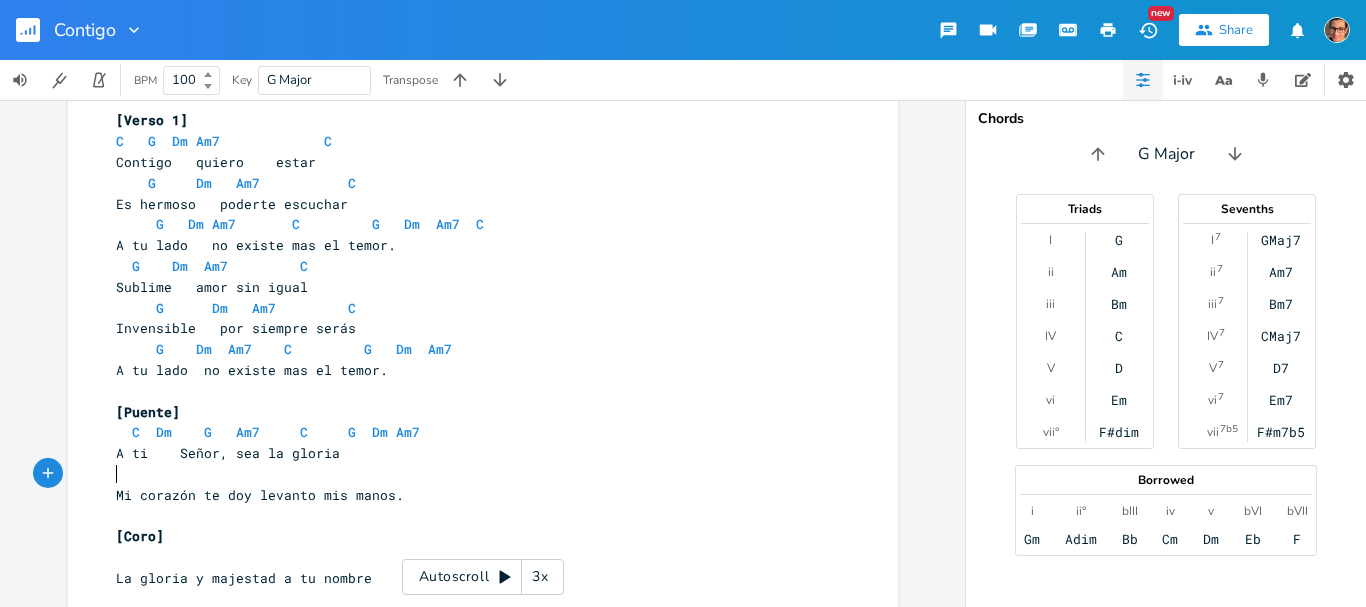 click on "​" at bounding box center [473, 474] 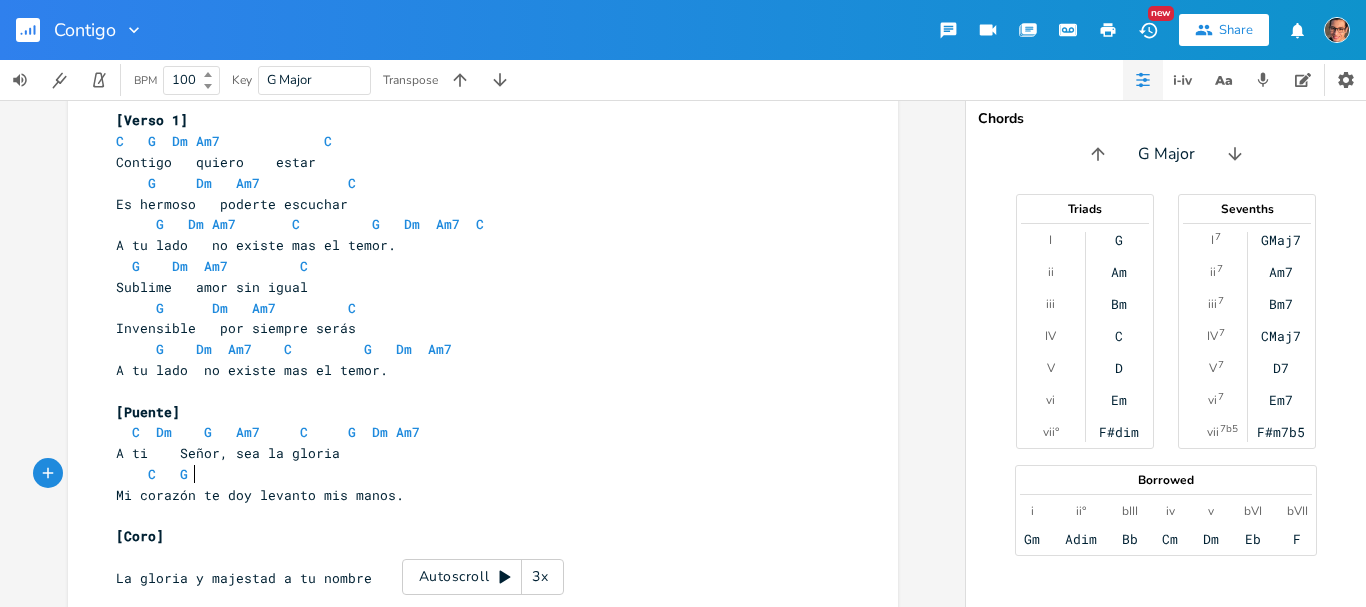scroll, scrollTop: 0, scrollLeft: 49, axis: horizontal 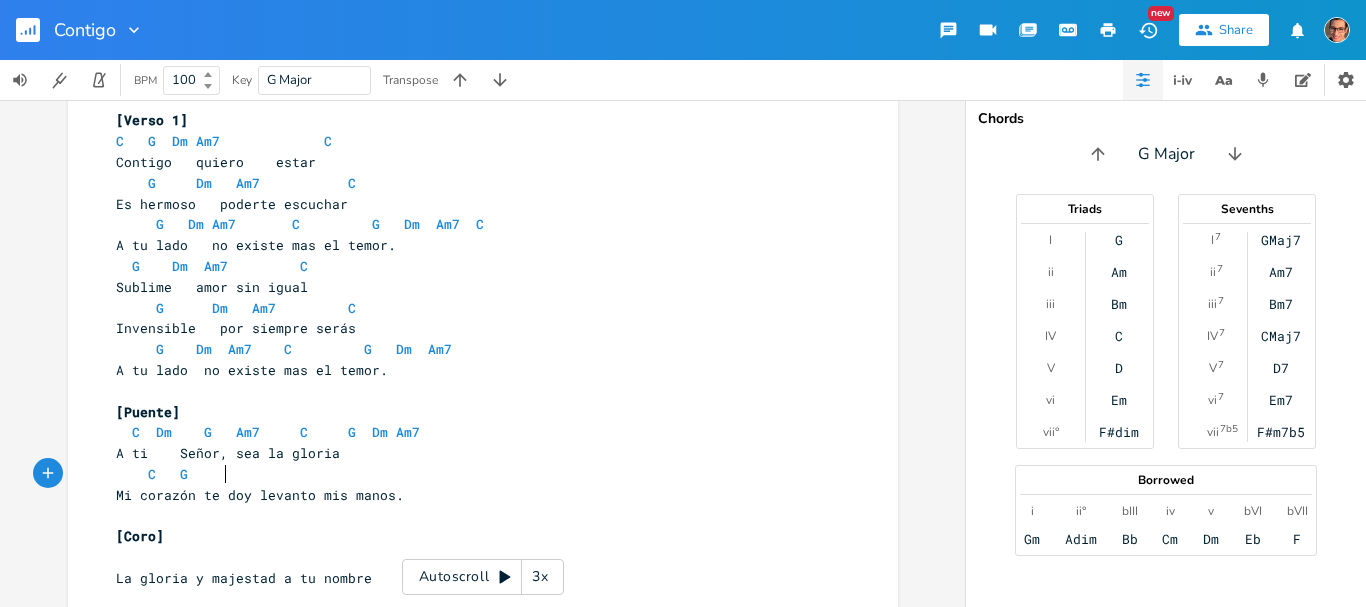 type on "C   G" 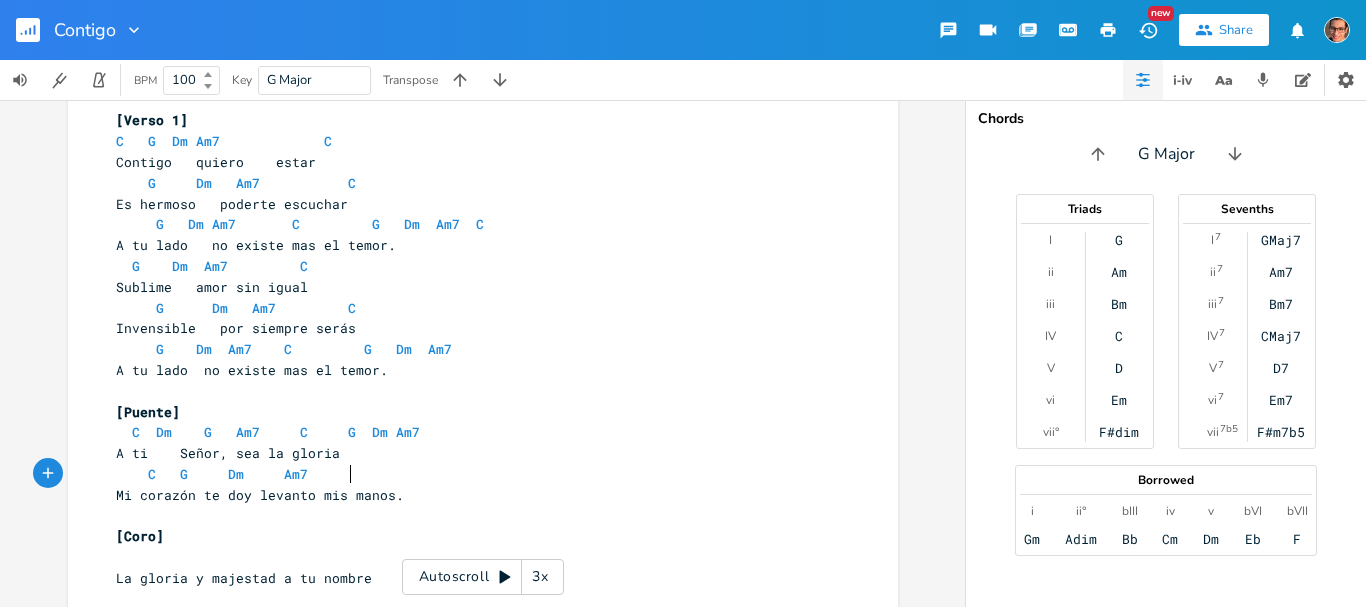 scroll, scrollTop: 0, scrollLeft: 91, axis: horizontal 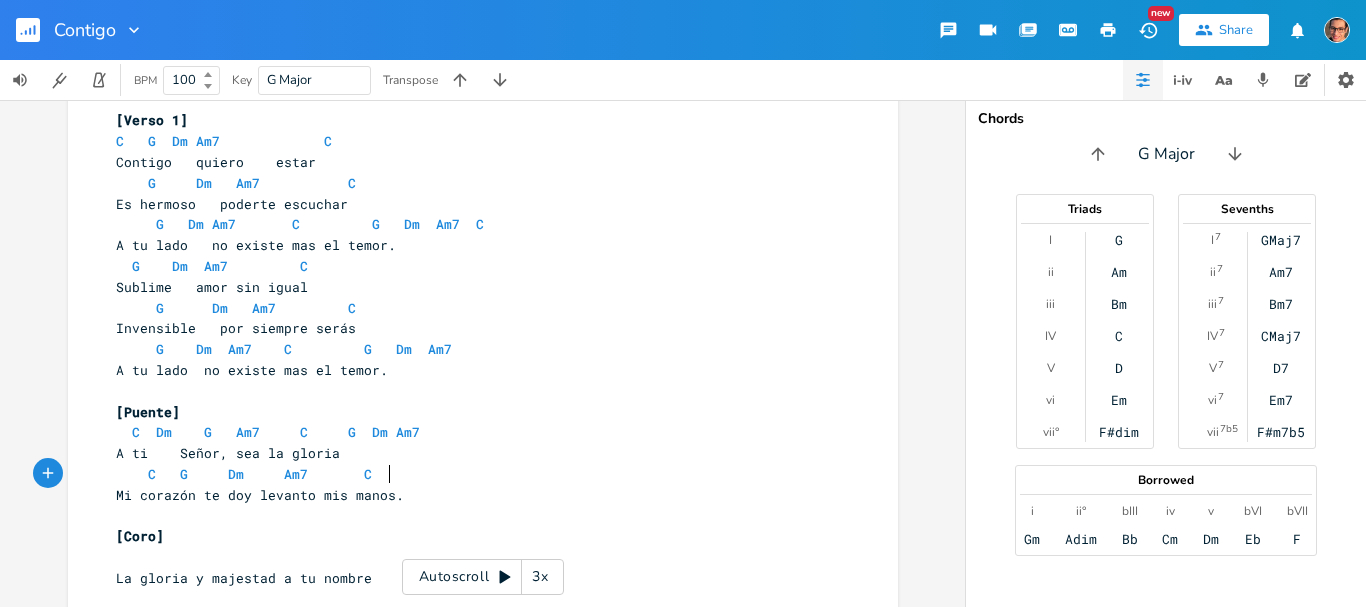 type on "Dm     Am7       C" 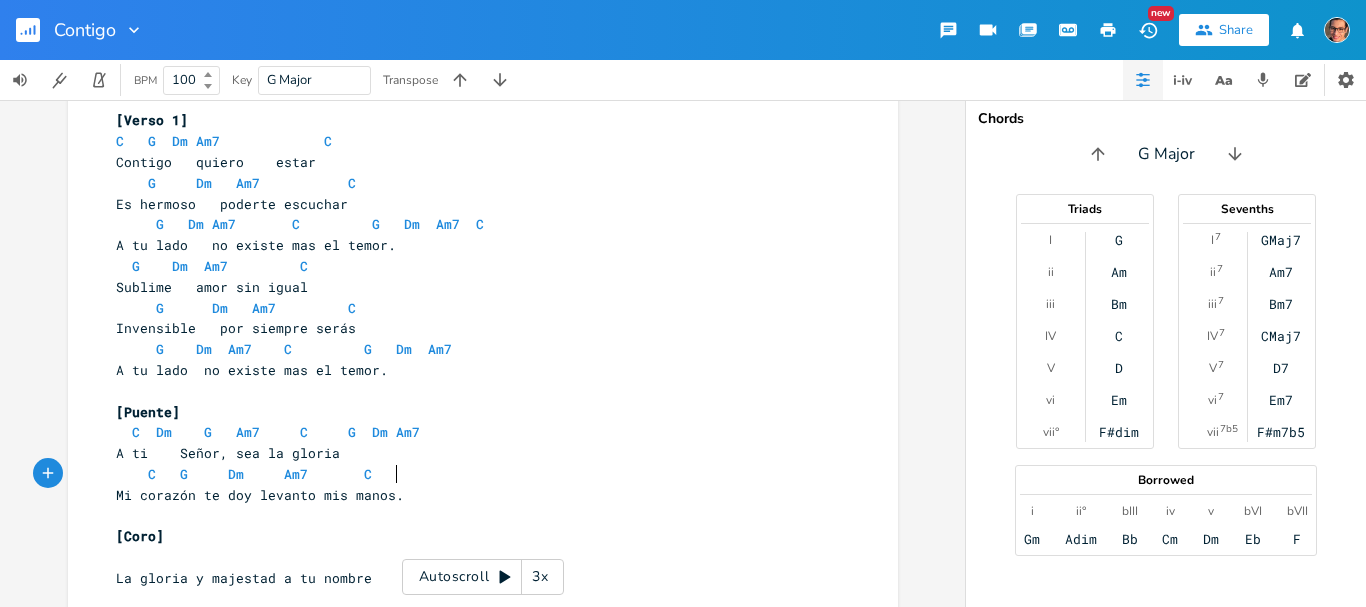 type on "D" 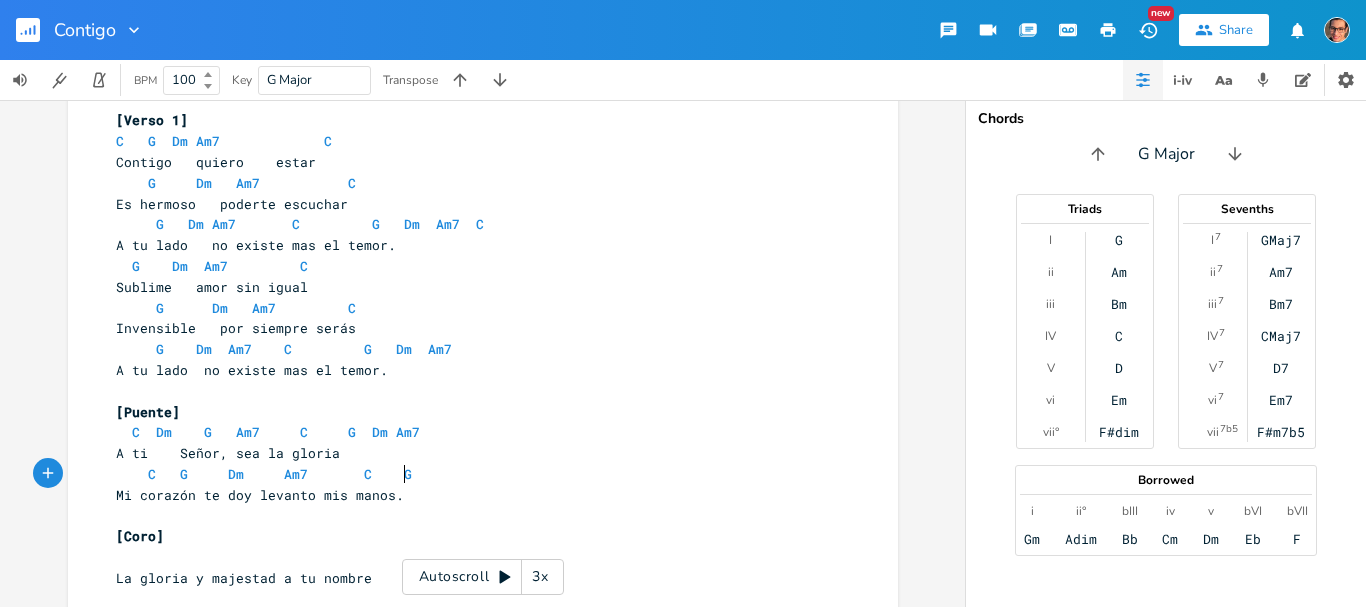 scroll, scrollTop: 0, scrollLeft: 16, axis: horizontal 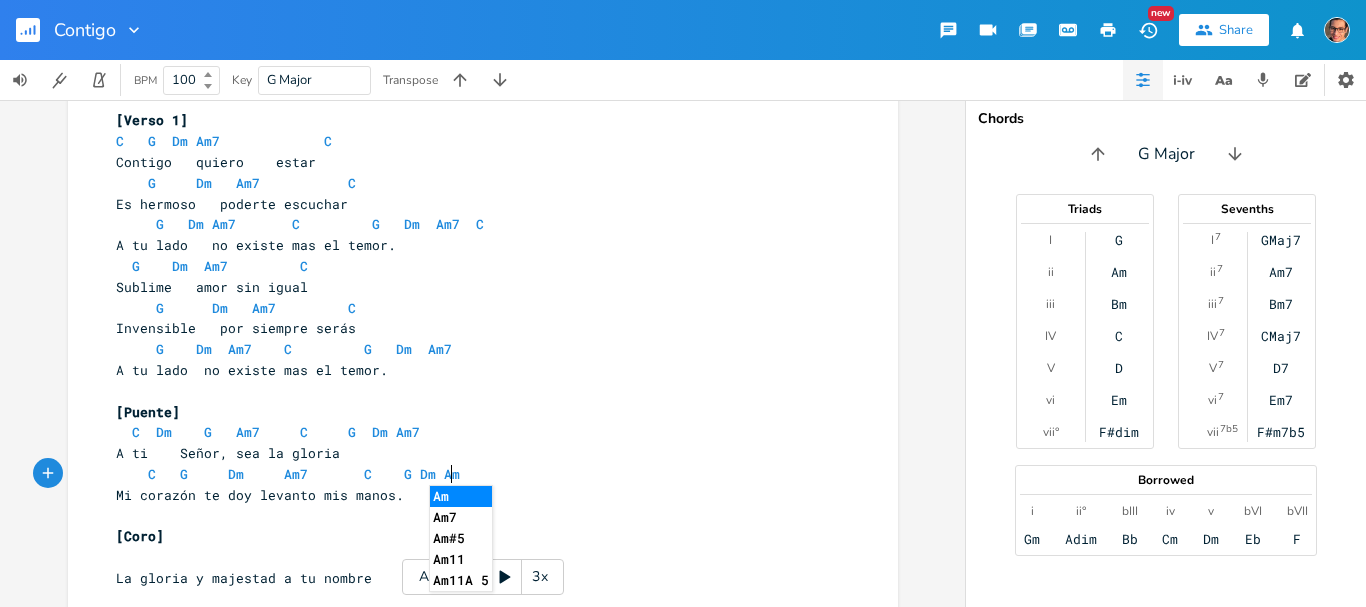 type on "G Dm Am7" 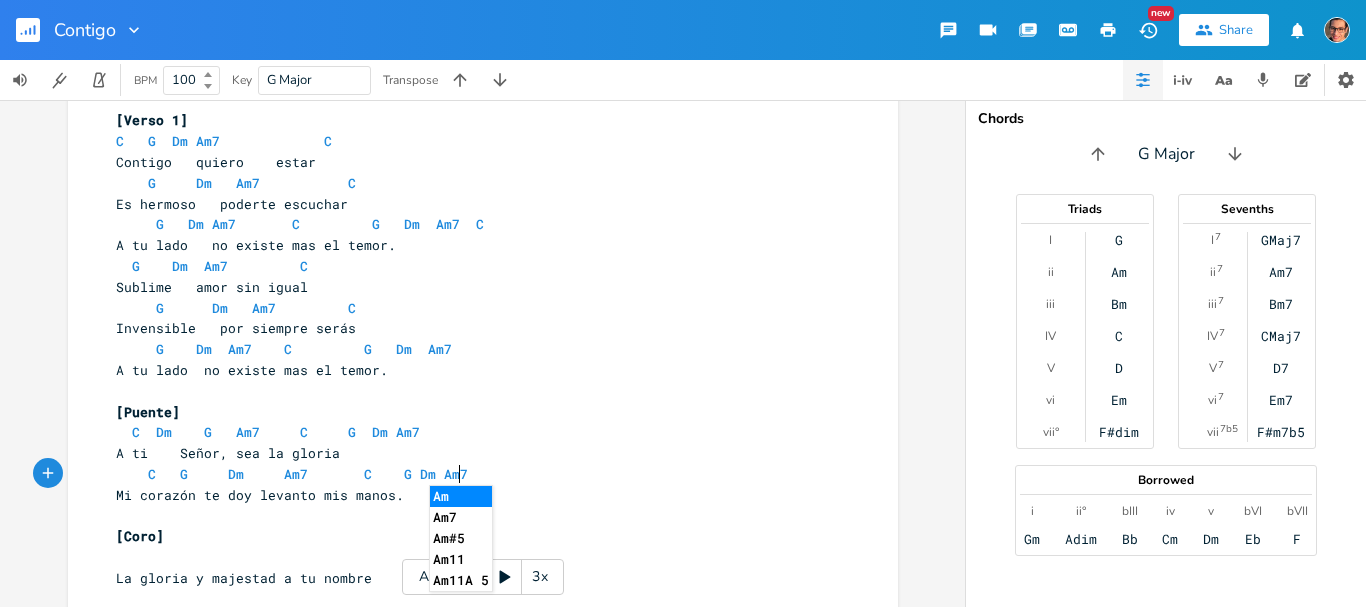 scroll, scrollTop: 0, scrollLeft: 69, axis: horizontal 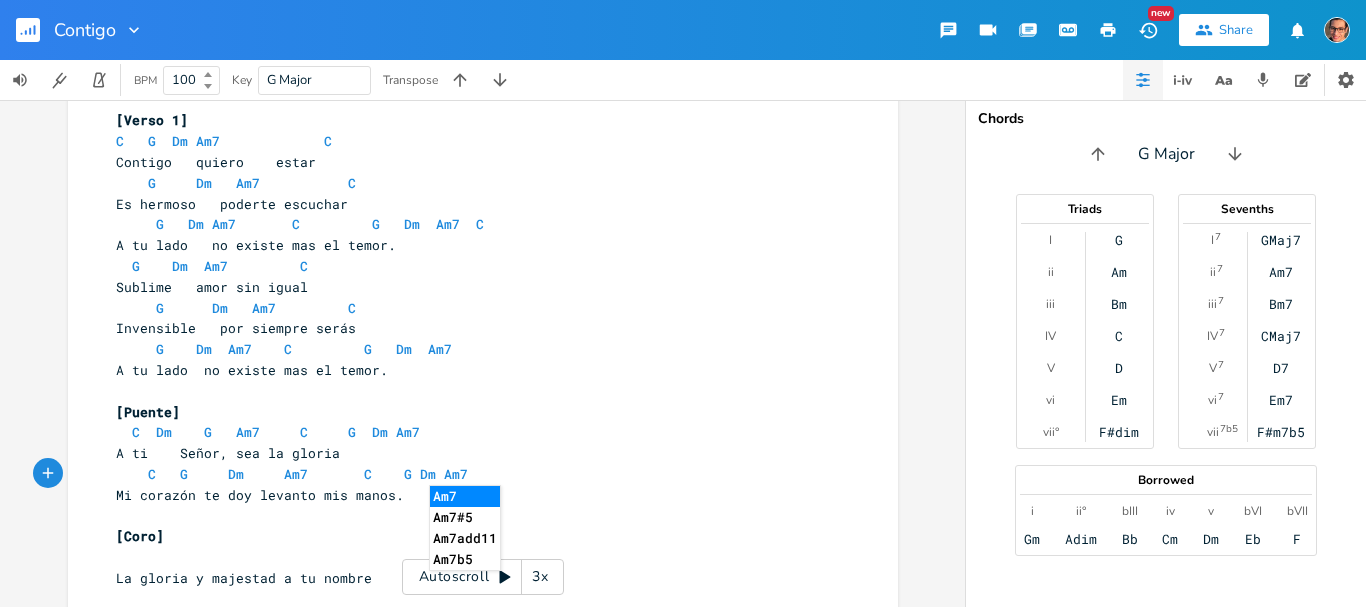 click on "G      Dm    Am7      C           G     Dm    Am7" at bounding box center (473, 349) 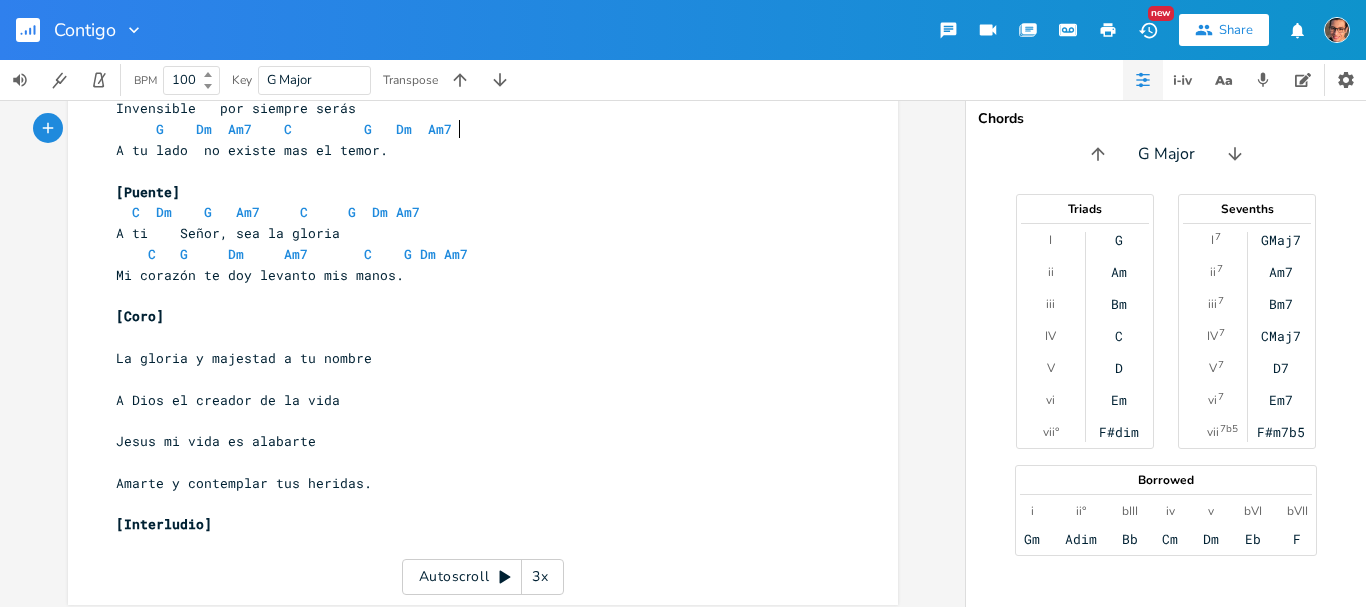 scroll, scrollTop: 330, scrollLeft: 0, axis: vertical 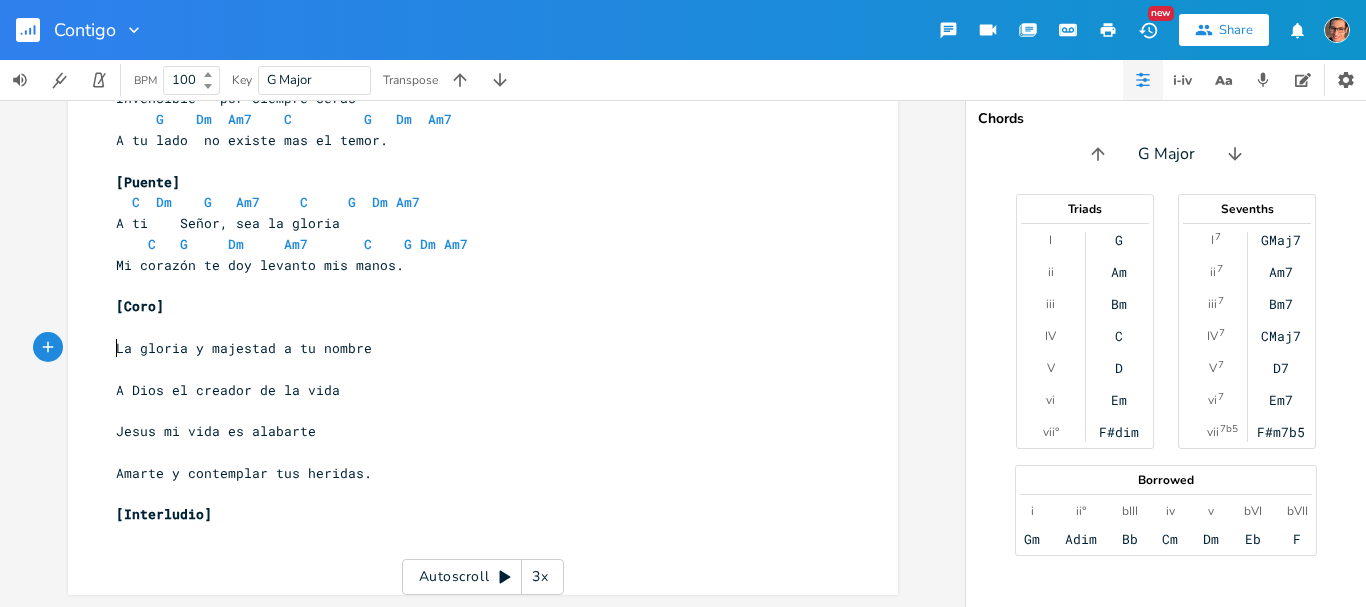 click on "La gloria y majestad a tu nombre" at bounding box center [473, 348] 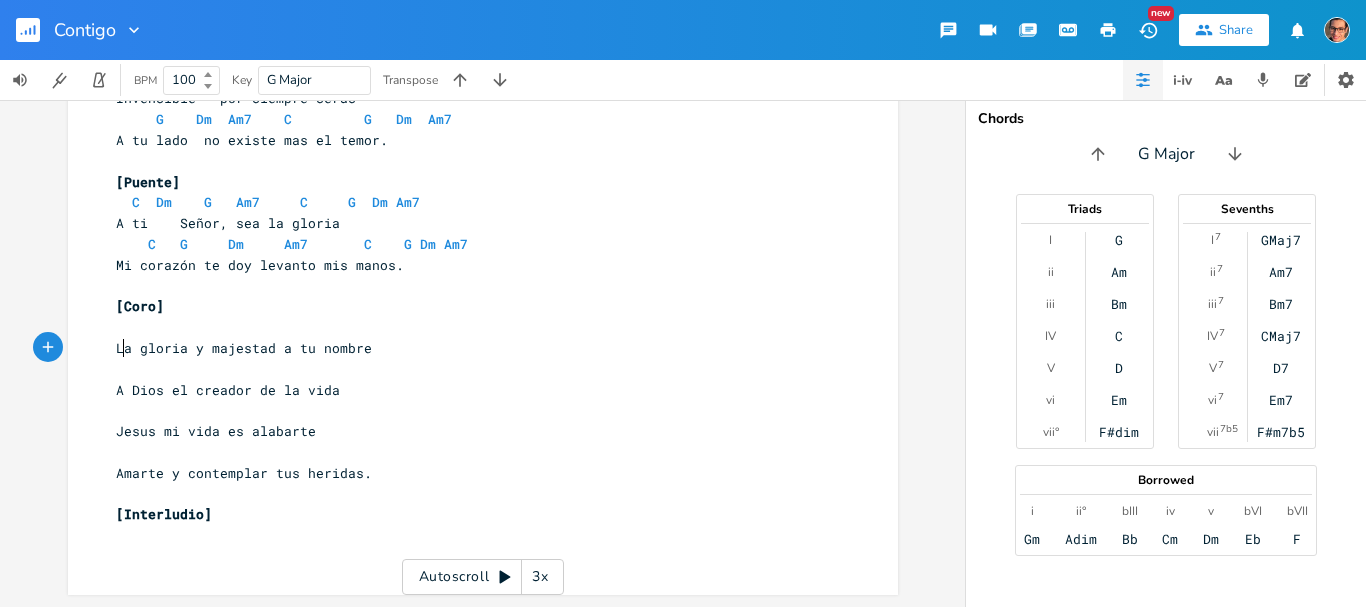 scroll, scrollTop: 0, scrollLeft: 6, axis: horizontal 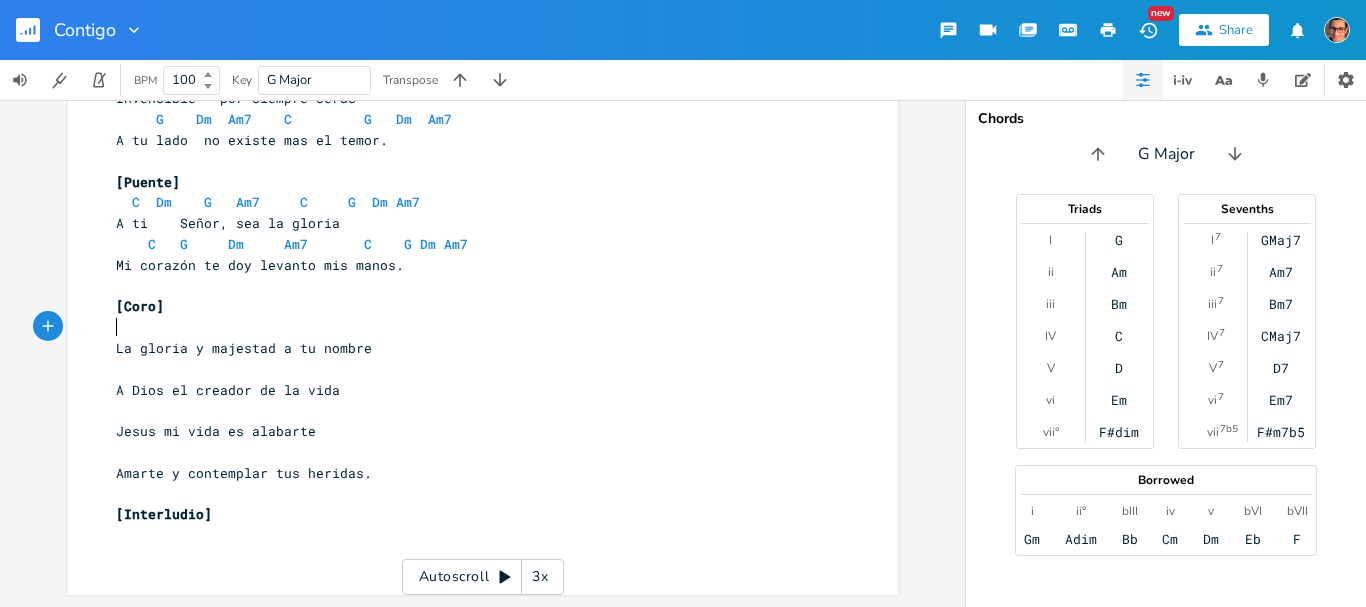 click on "​" at bounding box center (473, 327) 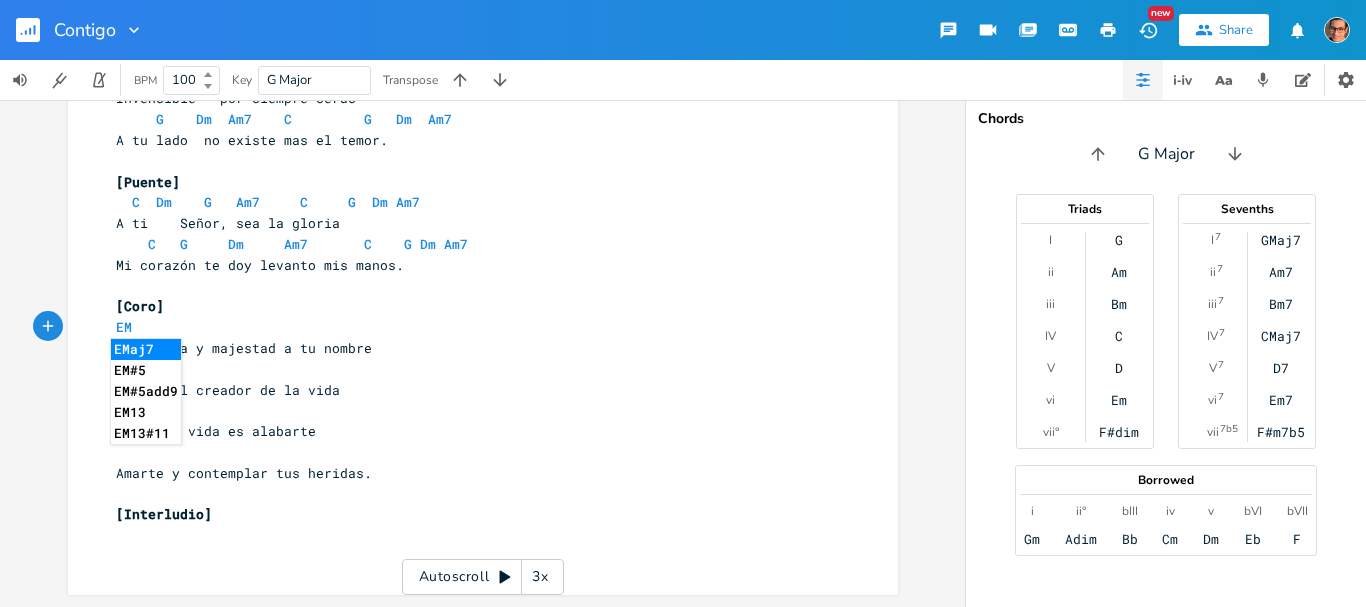type on "EM7" 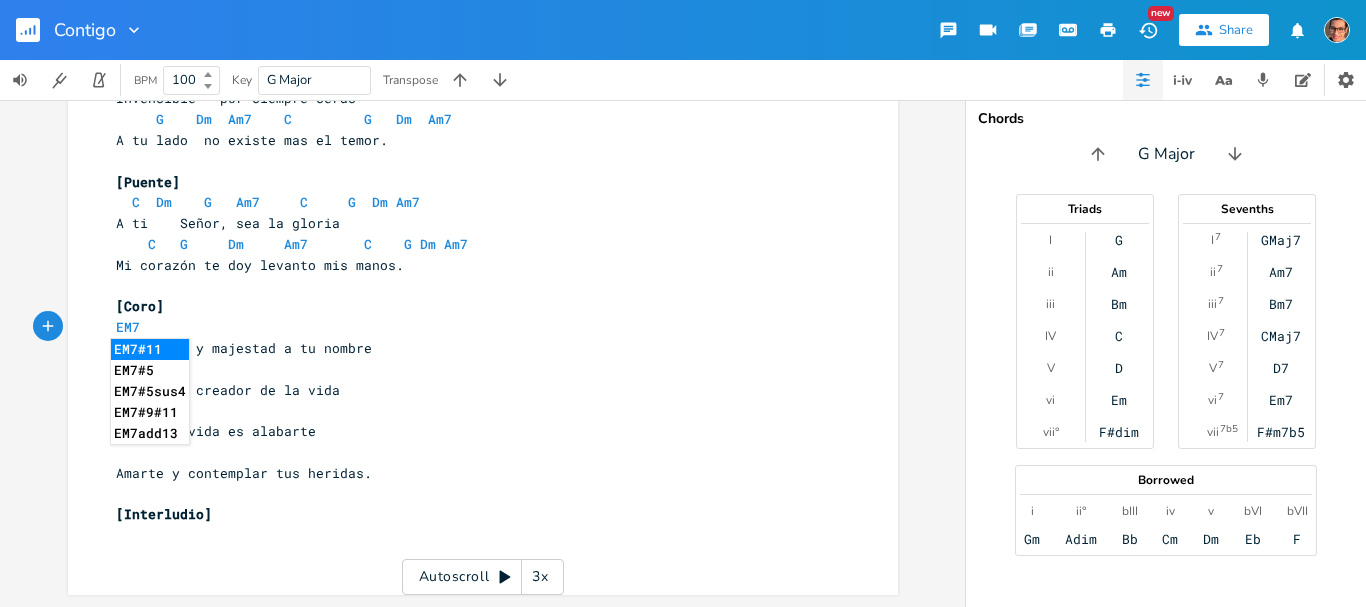 type on "¿" 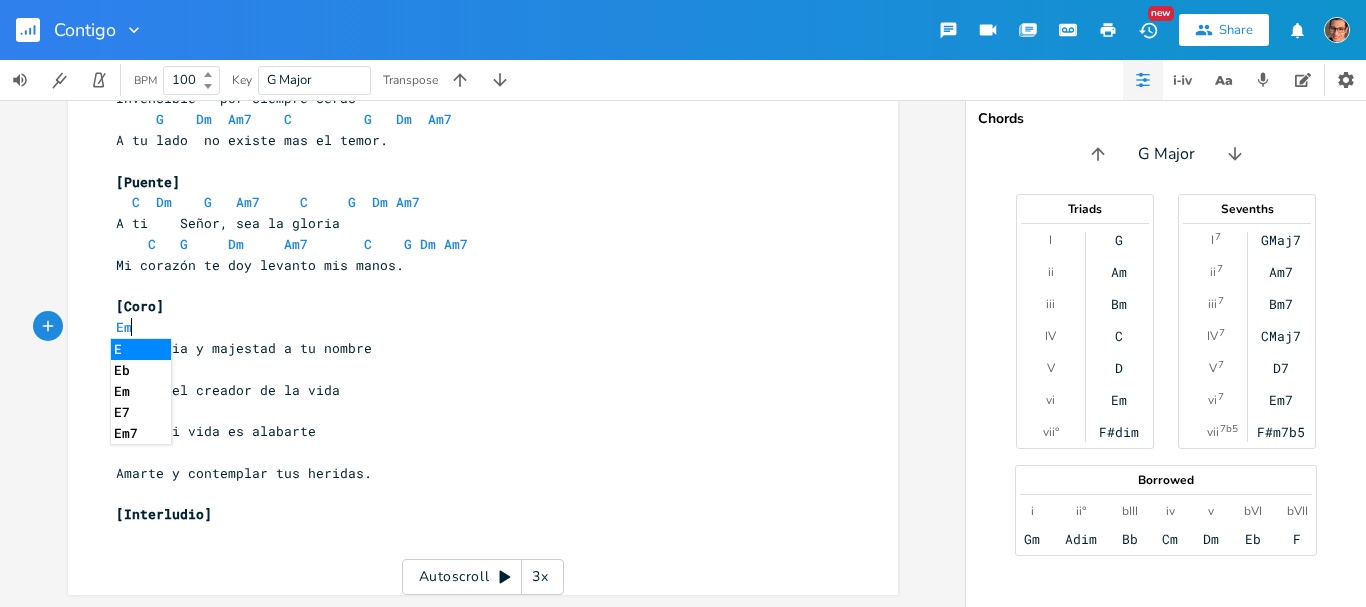 scroll, scrollTop: 0, scrollLeft: 11, axis: horizontal 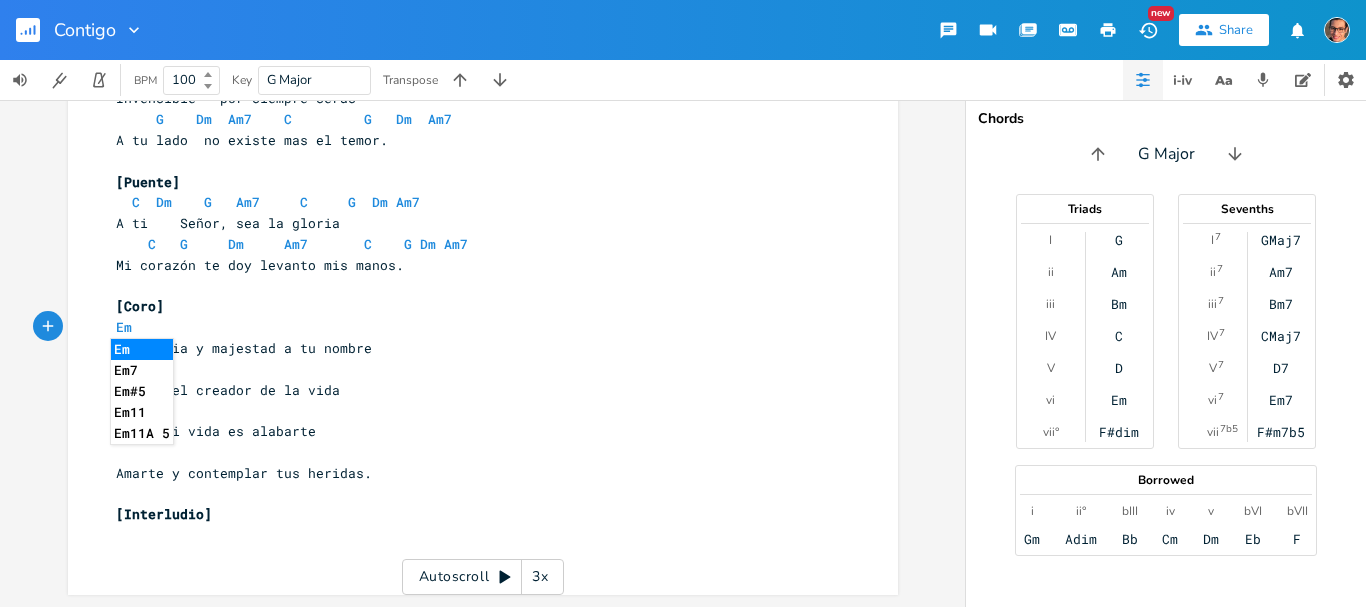 type on "m7" 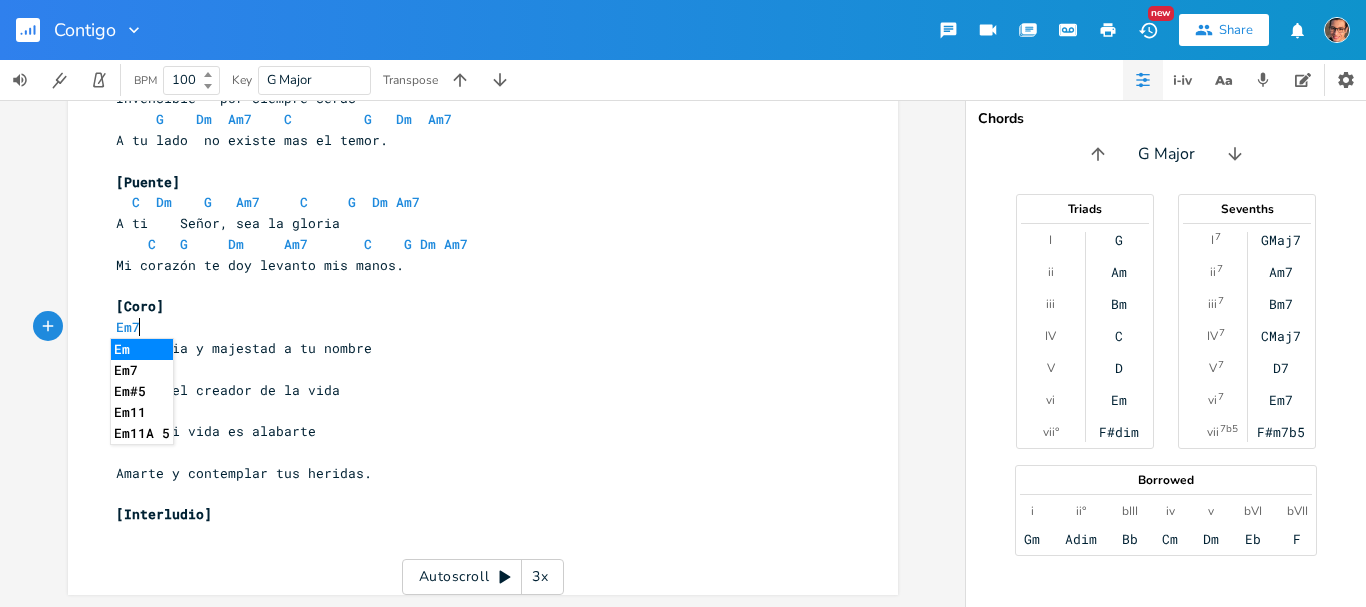 type on "7" 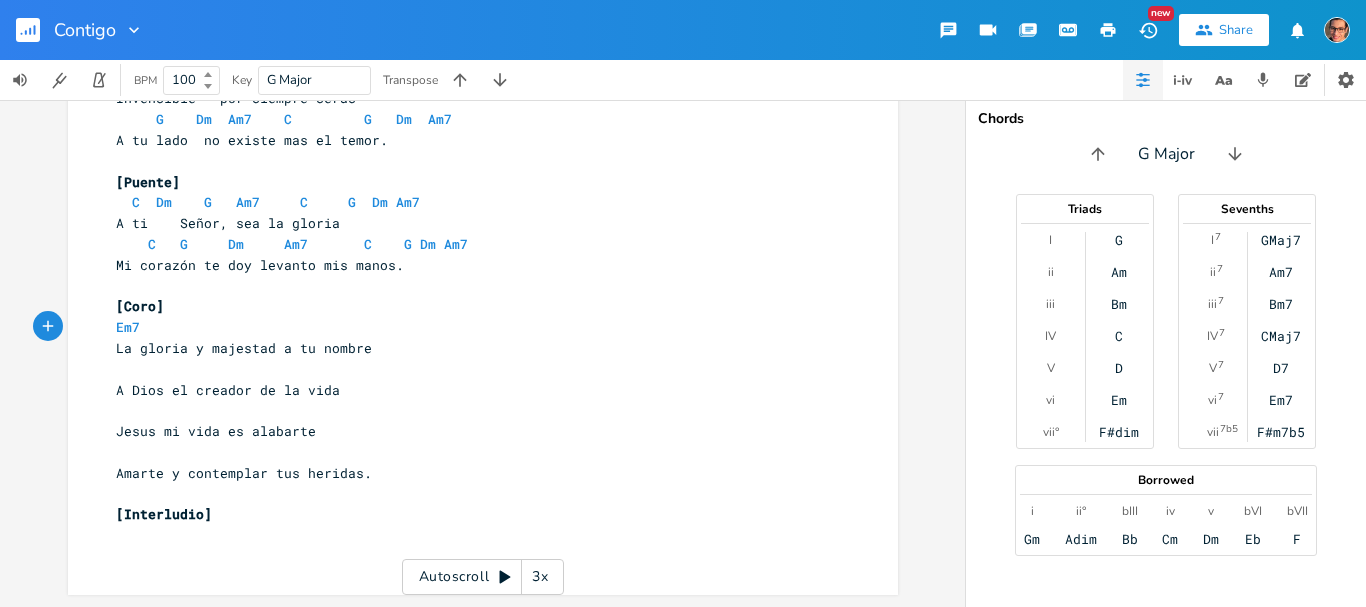 click on "La gloria y majestad a tu nombre" at bounding box center [244, 348] 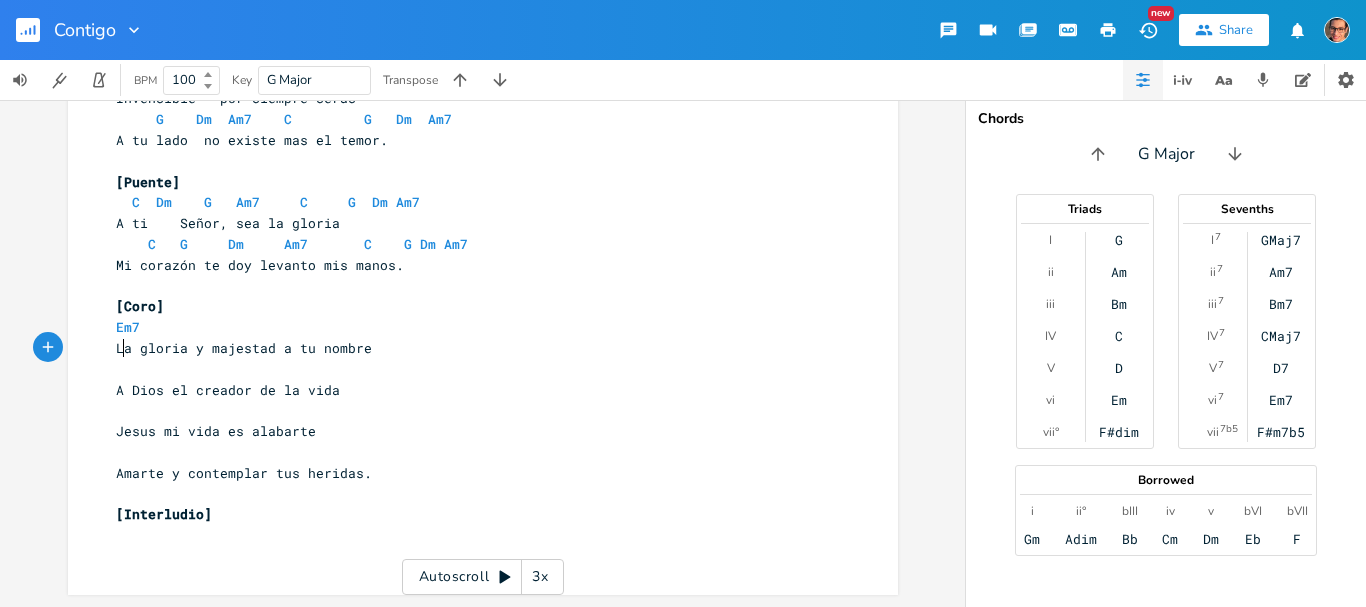 scroll, scrollTop: 0, scrollLeft: 4, axis: horizontal 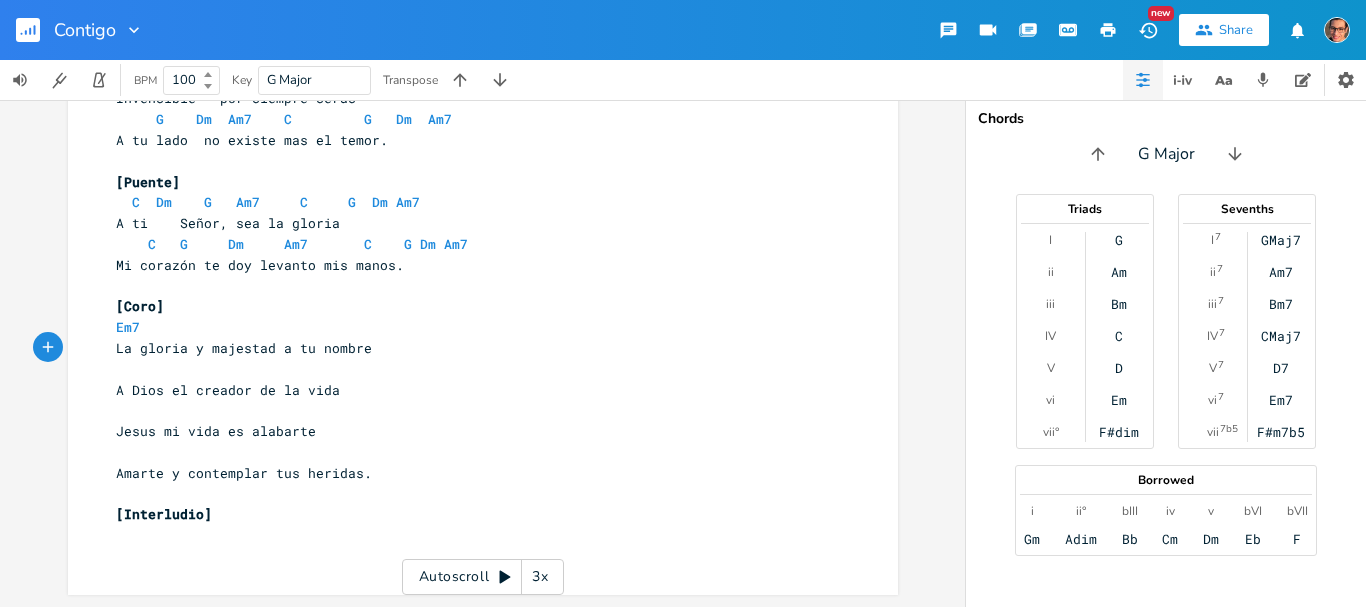click on "Em7" at bounding box center (473, 327) 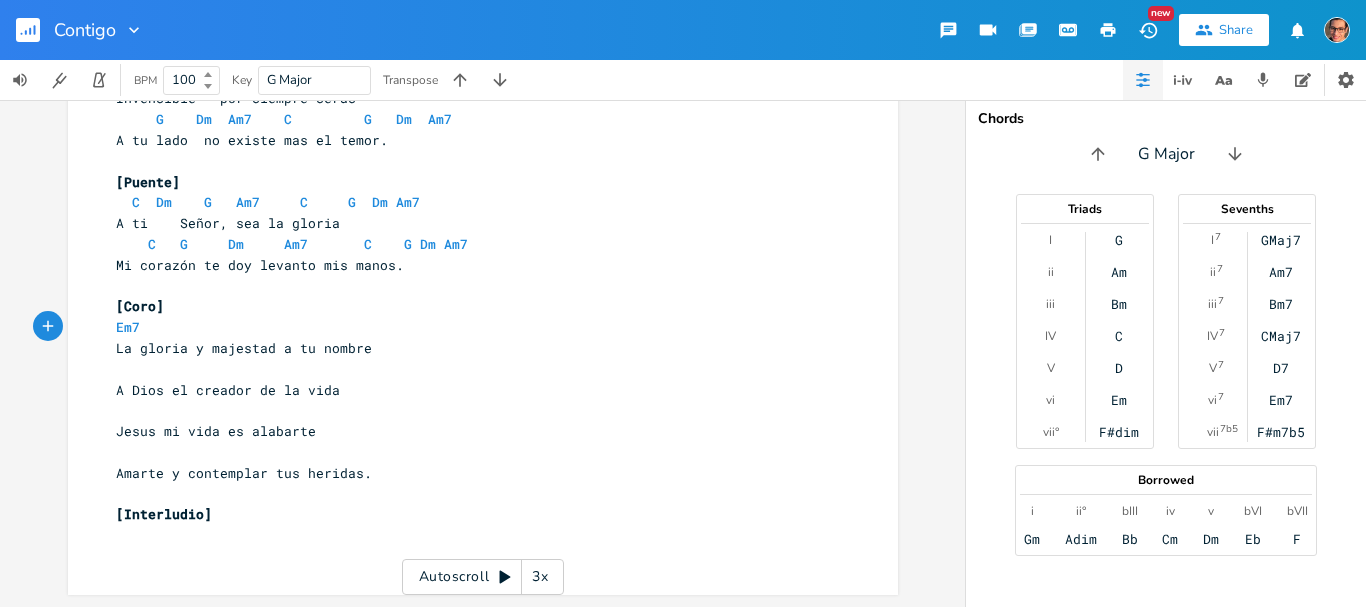 click on "La gloria y majestad a tu nombre" at bounding box center (244, 348) 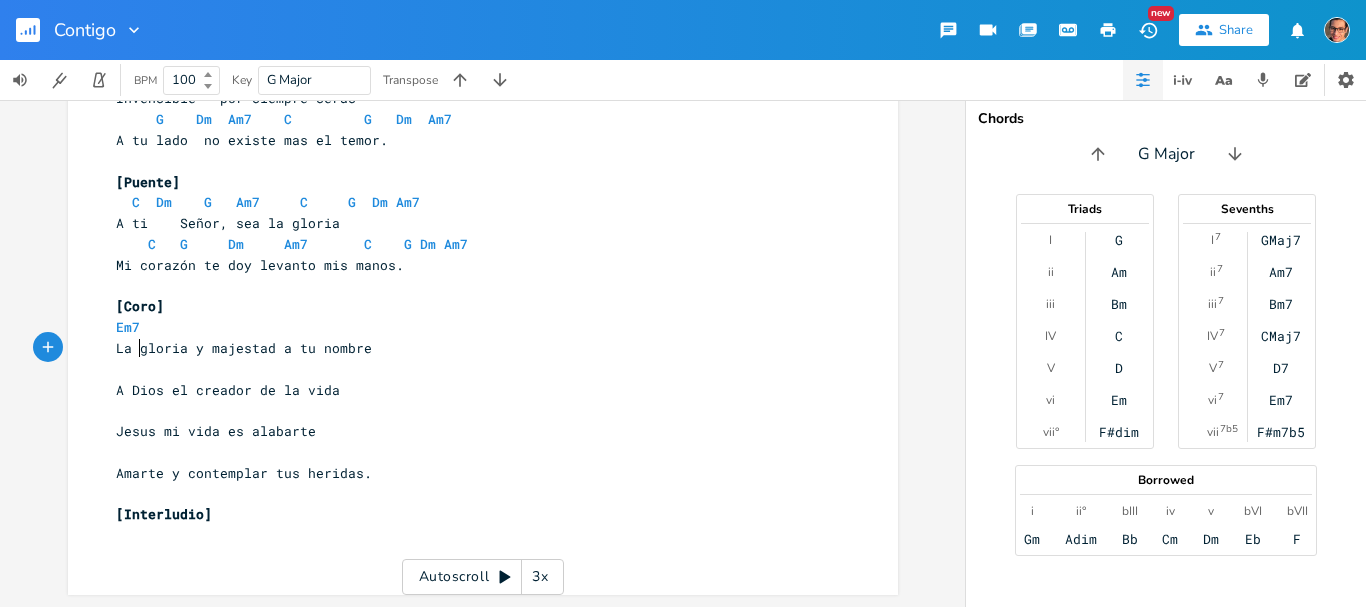 scroll, scrollTop: 0, scrollLeft: 3, axis: horizontal 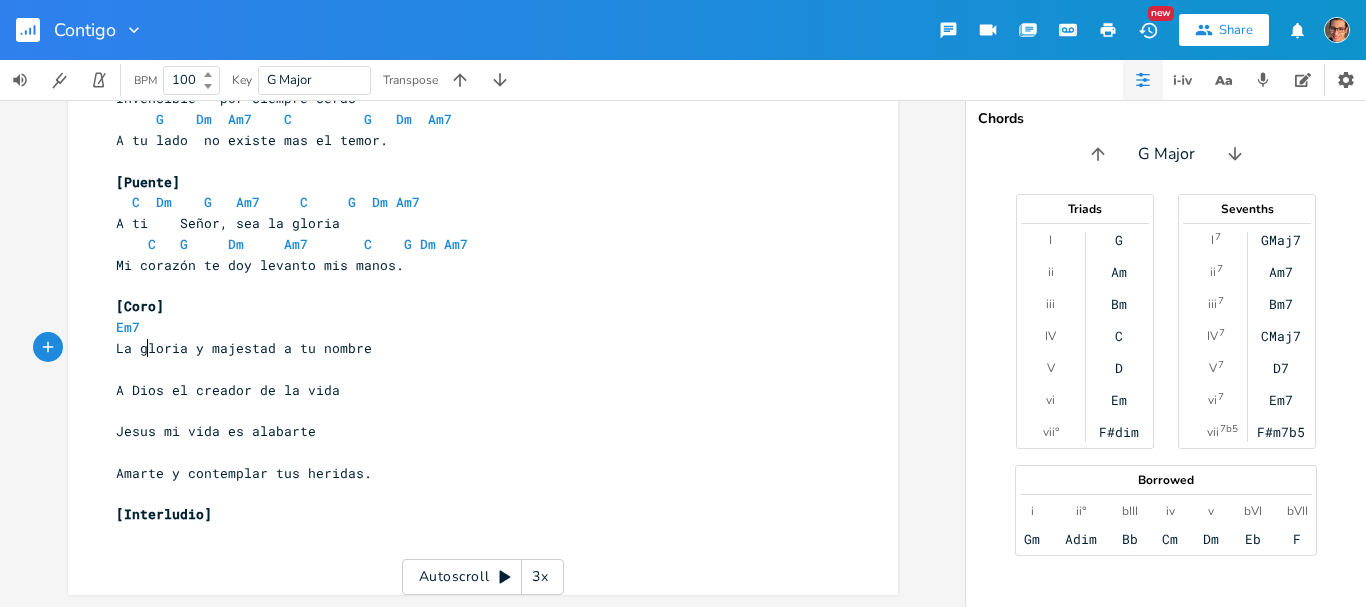 click on "Em7" at bounding box center [132, 327] 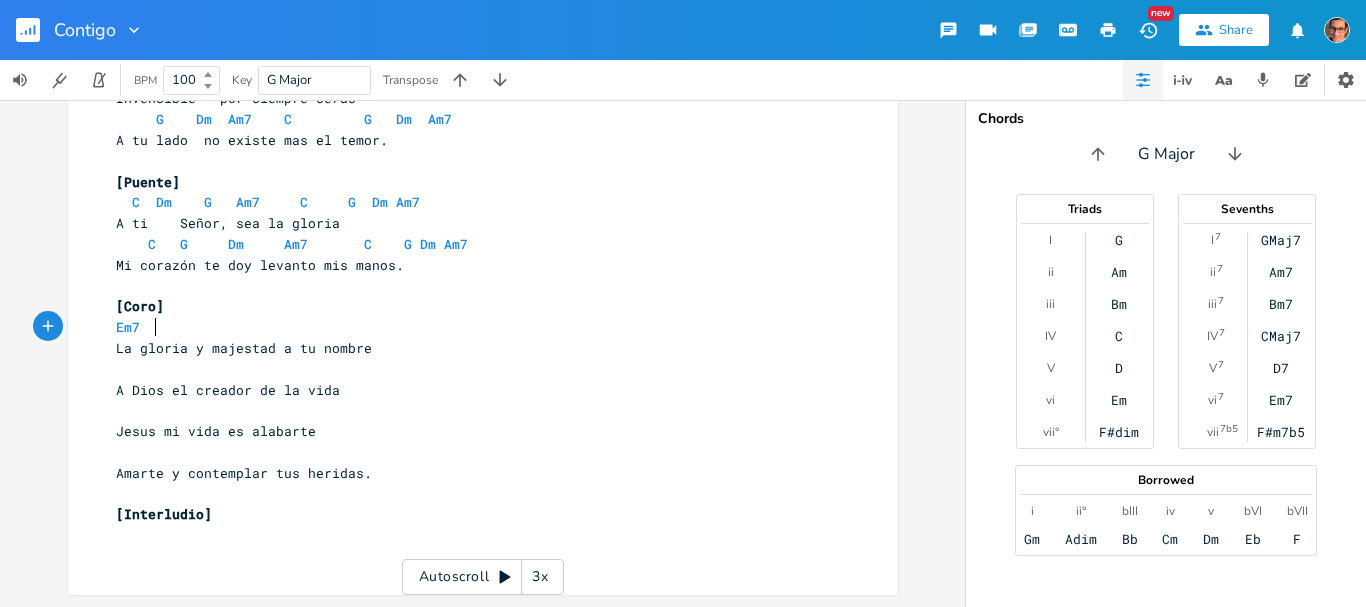 scroll, scrollTop: 0, scrollLeft: 10, axis: horizontal 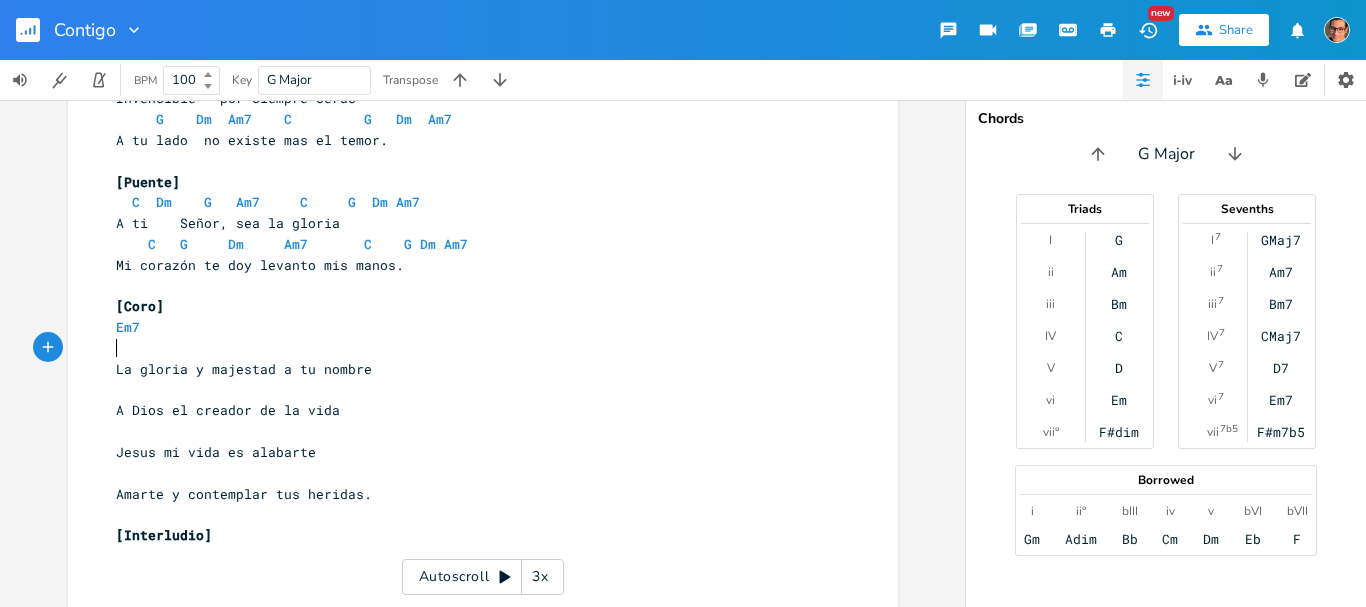 type on "B" 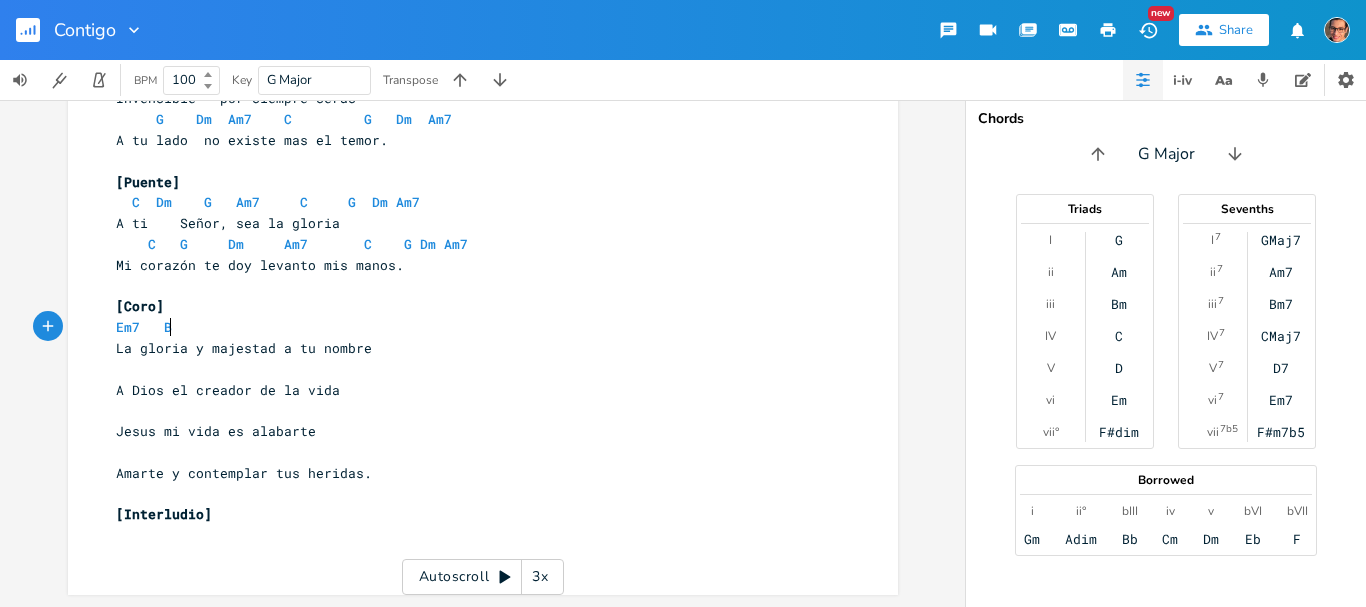 scroll, scrollTop: 0, scrollLeft: 19, axis: horizontal 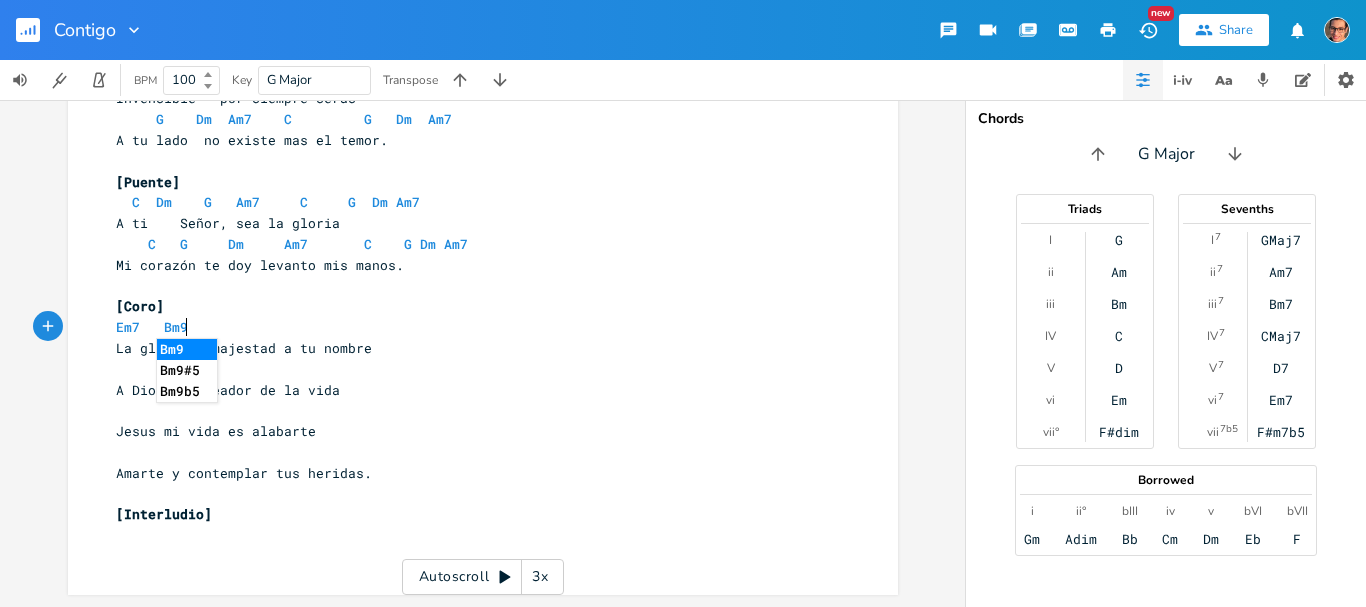type on "Bm9" 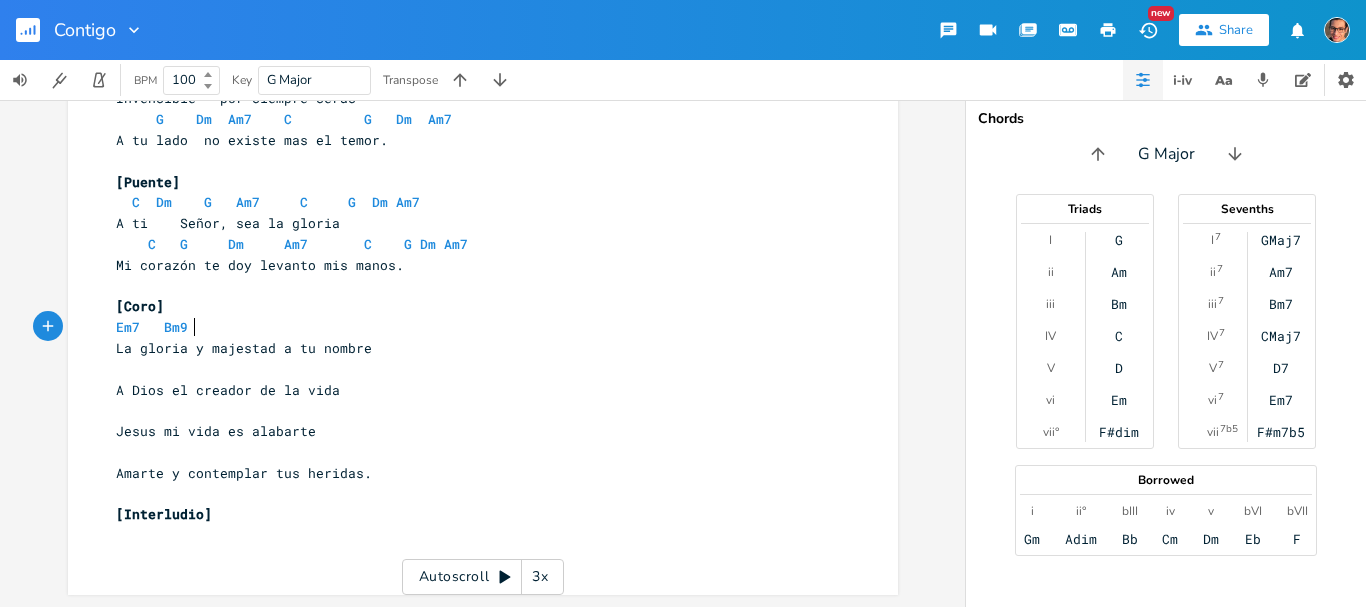 click on "La gloria y majestad a tu nombre" at bounding box center (244, 348) 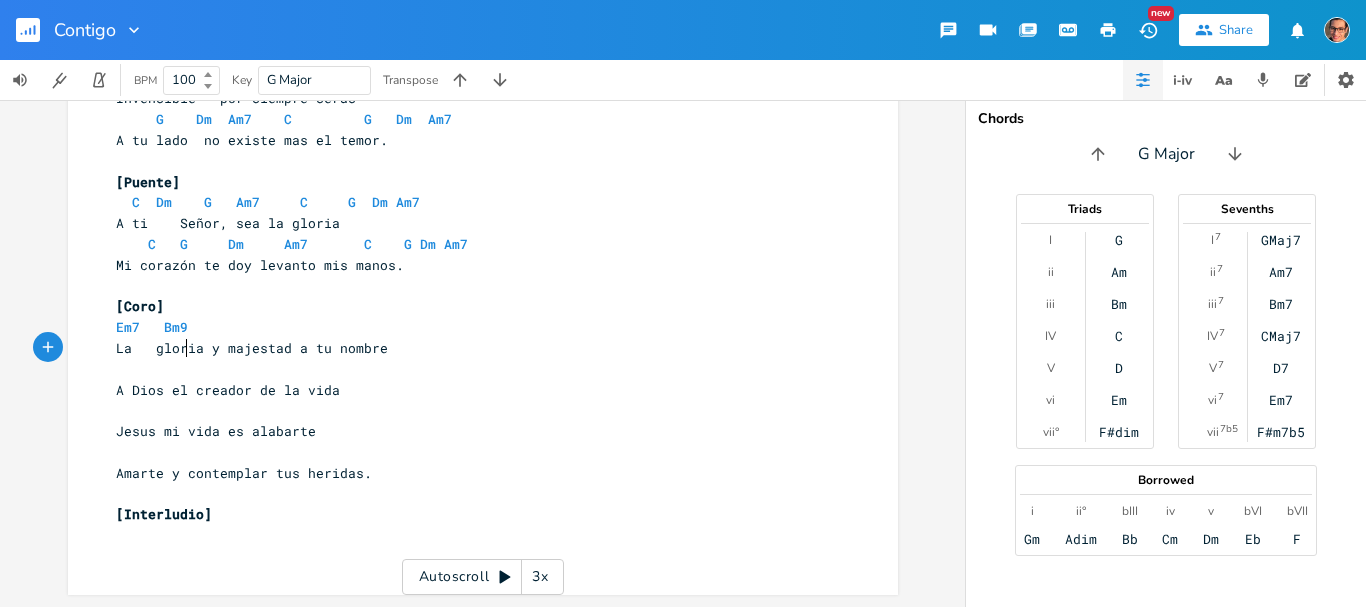 scroll, scrollTop: 0, scrollLeft: 5, axis: horizontal 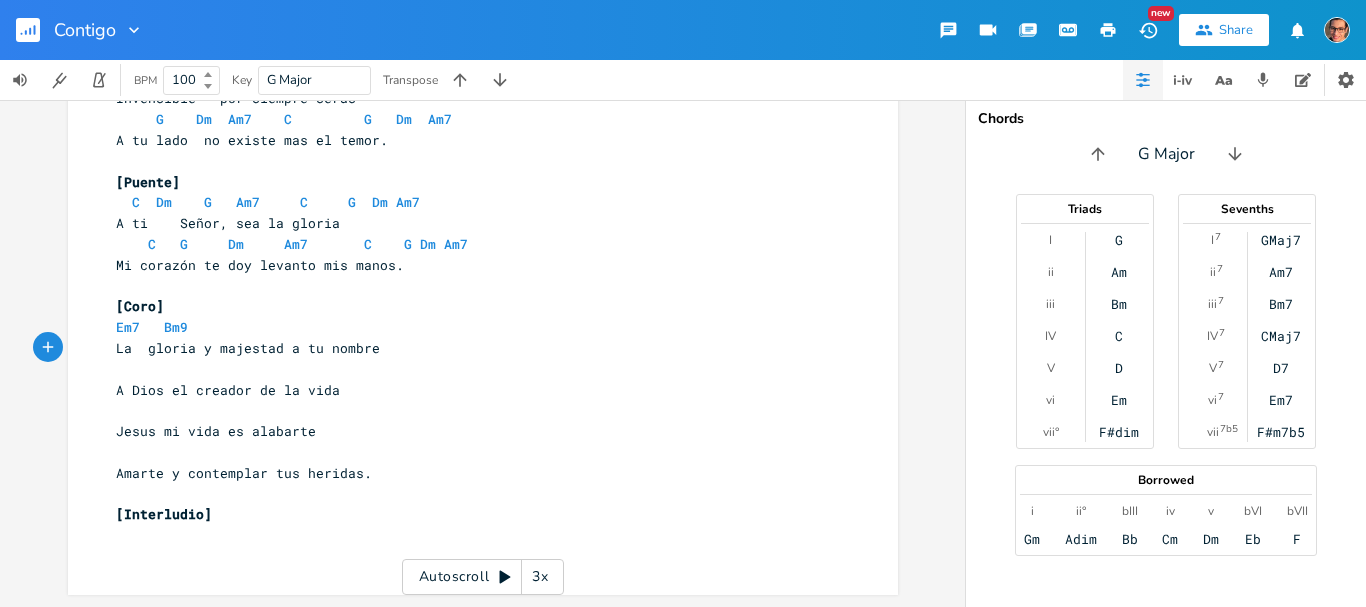 click on "Em7     Bm9" at bounding box center (473, 327) 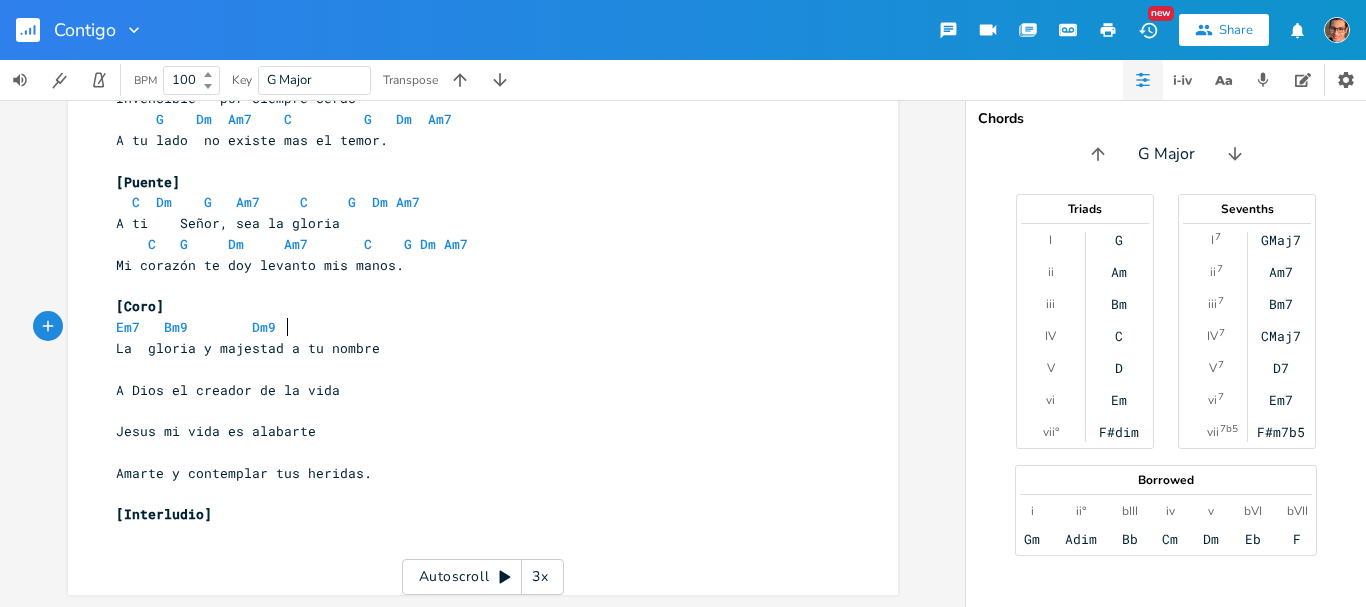 scroll, scrollTop: 0, scrollLeft: 38, axis: horizontal 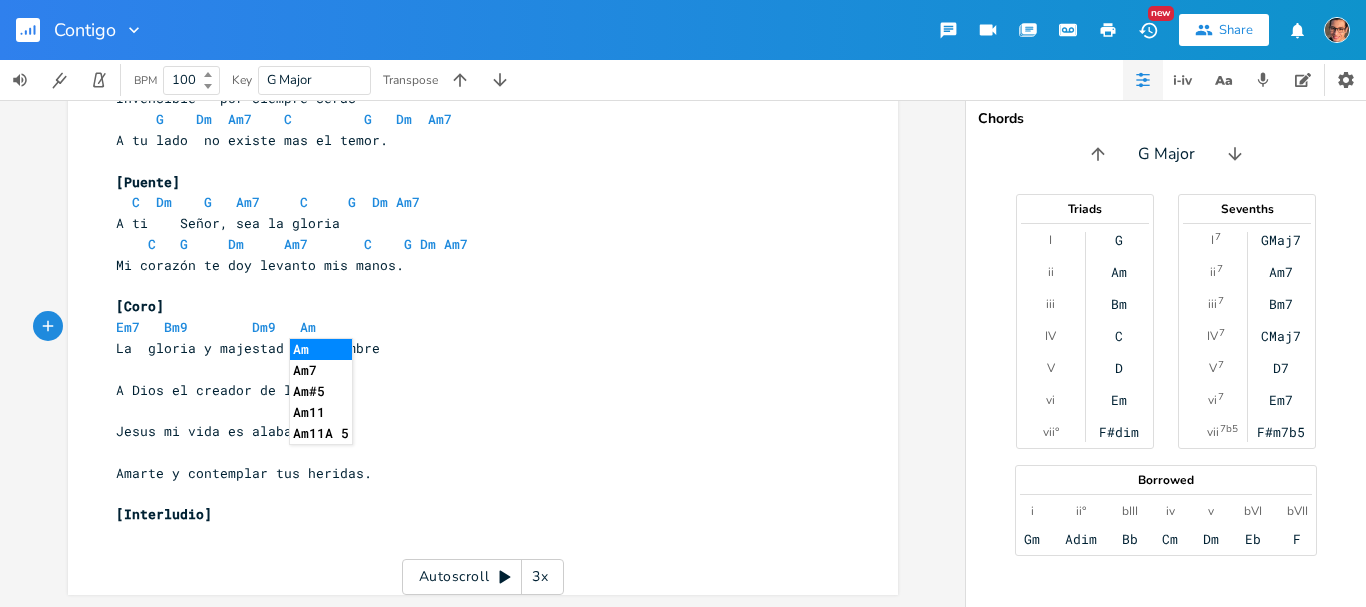 type on "Dm9   Am9" 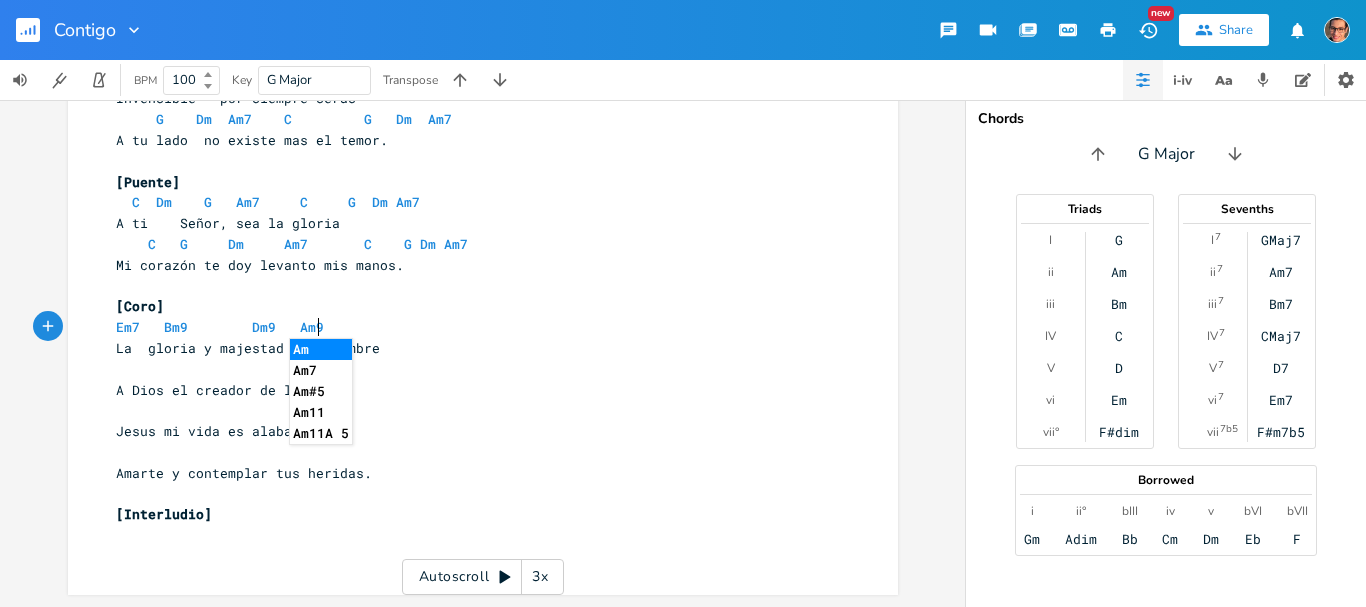 scroll, scrollTop: 0, scrollLeft: 68, axis: horizontal 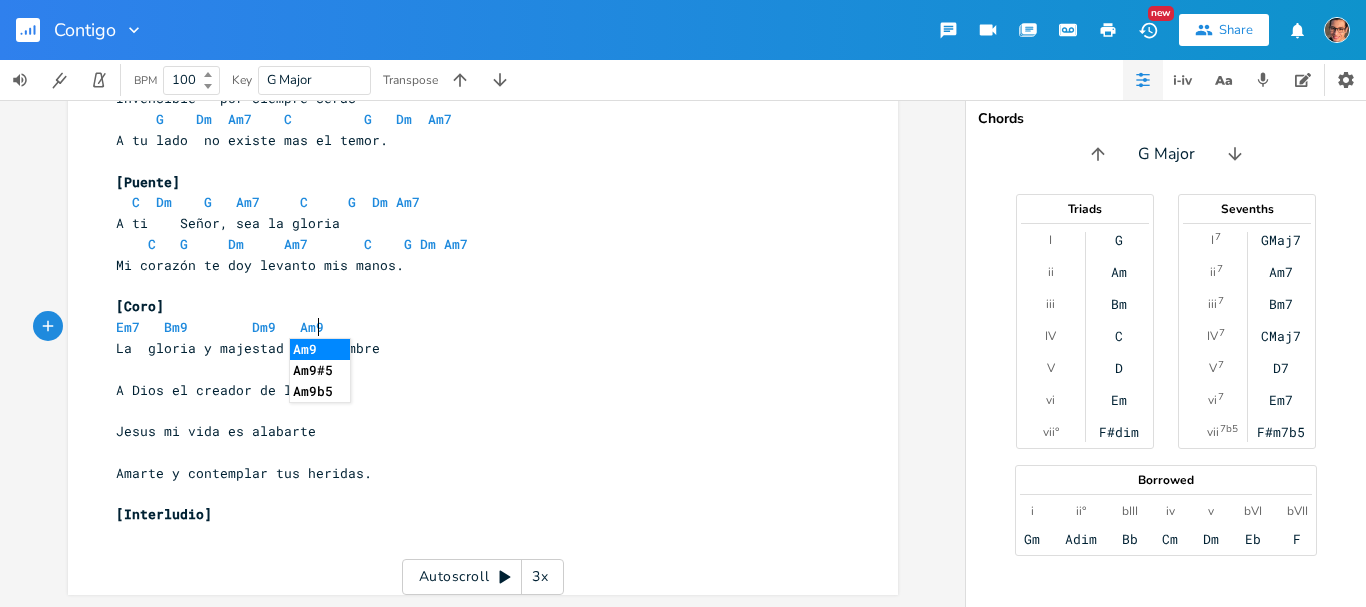 type on "Amarte y contemplar" 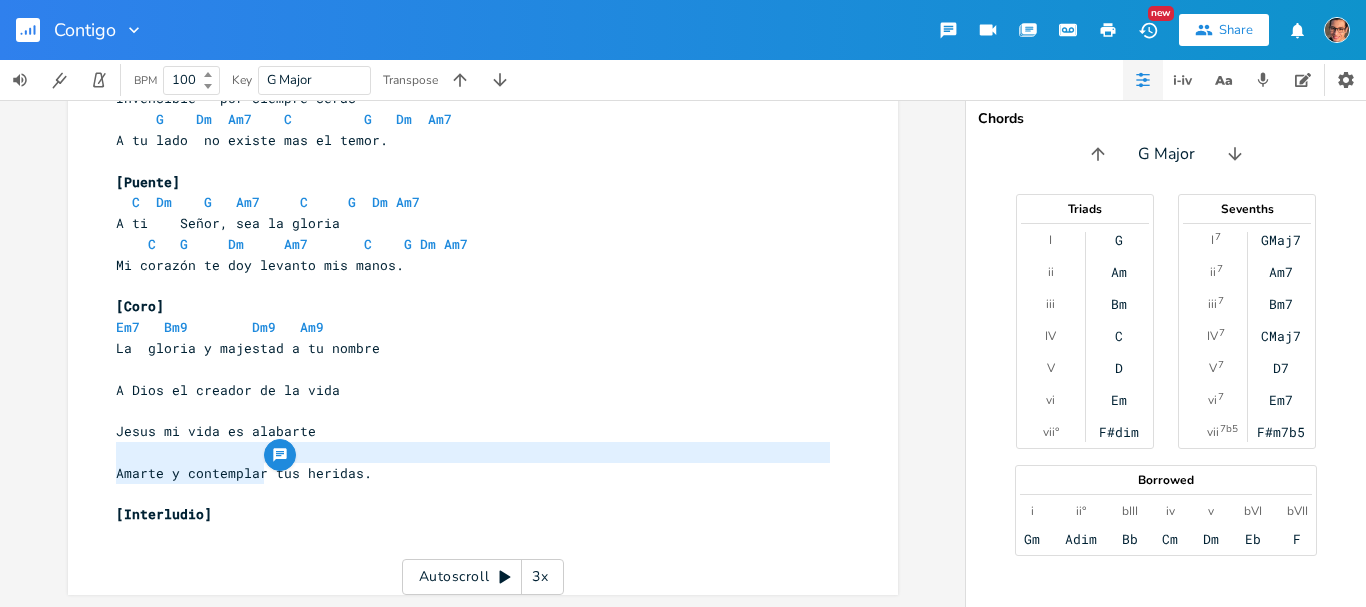 click on "[Coro]" at bounding box center [473, 306] 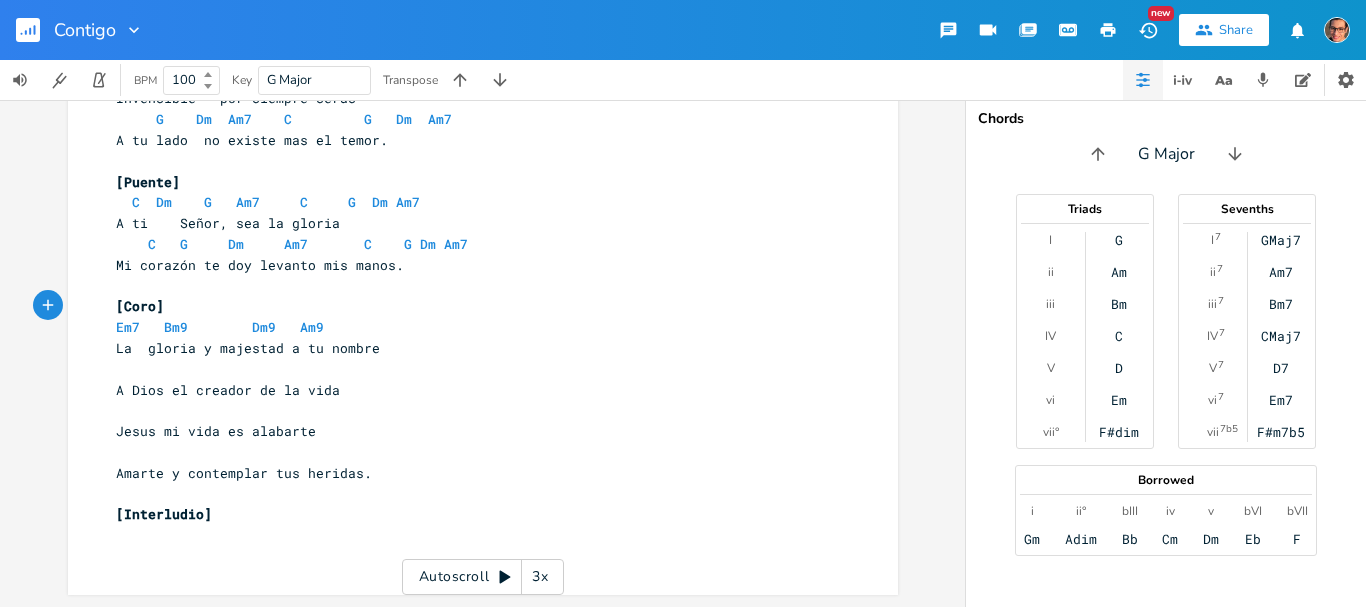 click on "Em7     Bm9          Dm9     Am9" at bounding box center (220, 327) 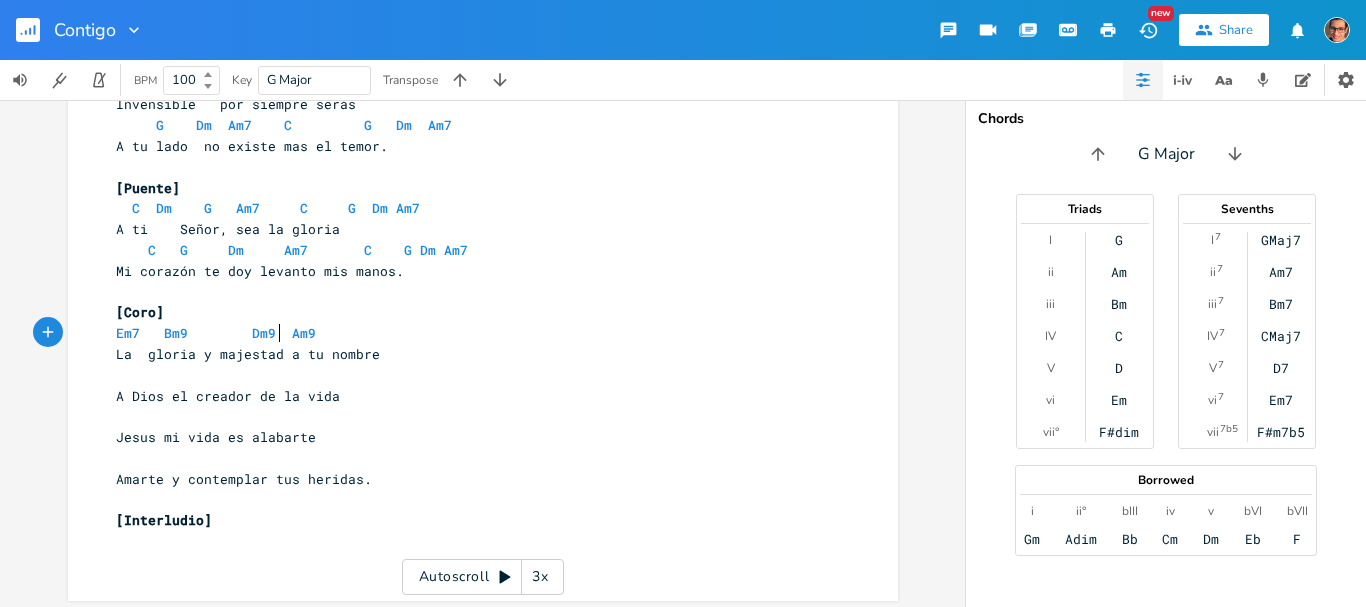 scroll, scrollTop: 330, scrollLeft: 0, axis: vertical 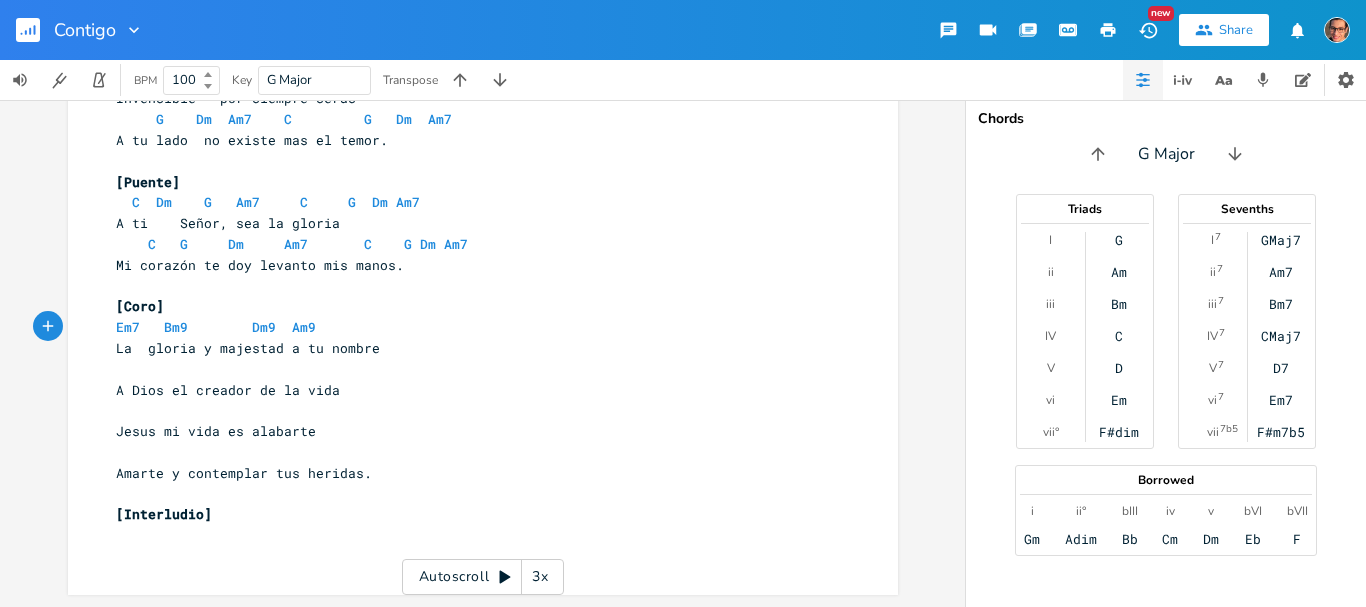 click on "Em7     Bm9          Dm9    Am9" at bounding box center (473, 327) 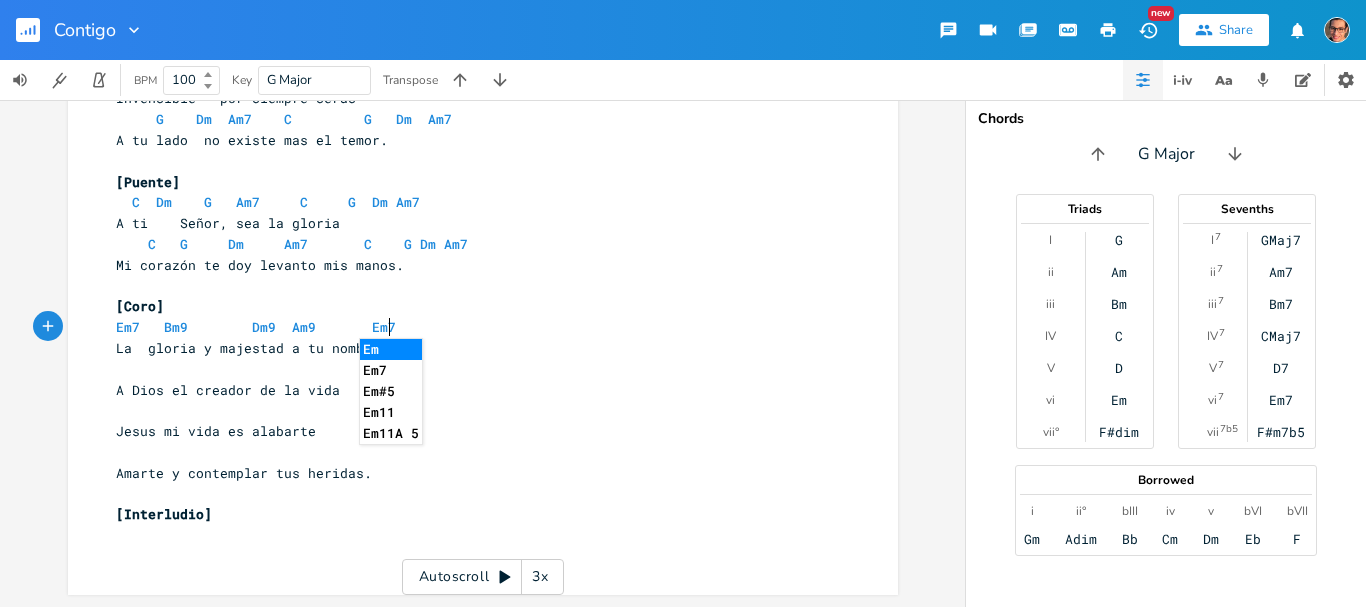 scroll, scrollTop: 0, scrollLeft: 54, axis: horizontal 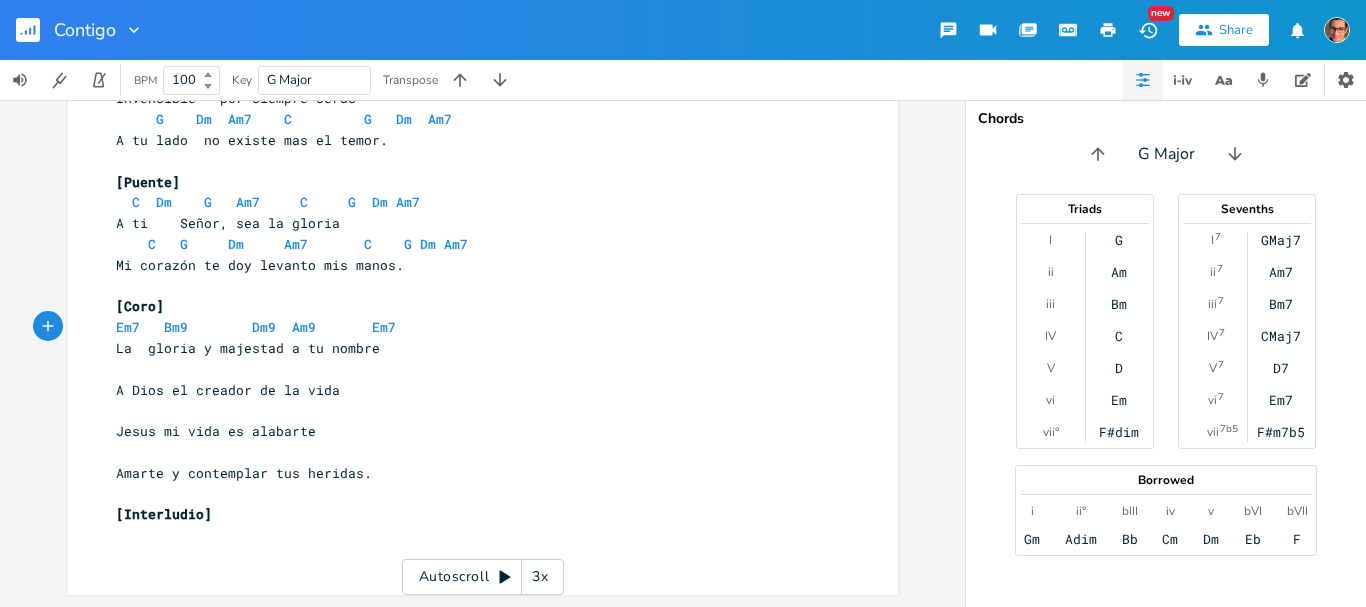type on "Em7" 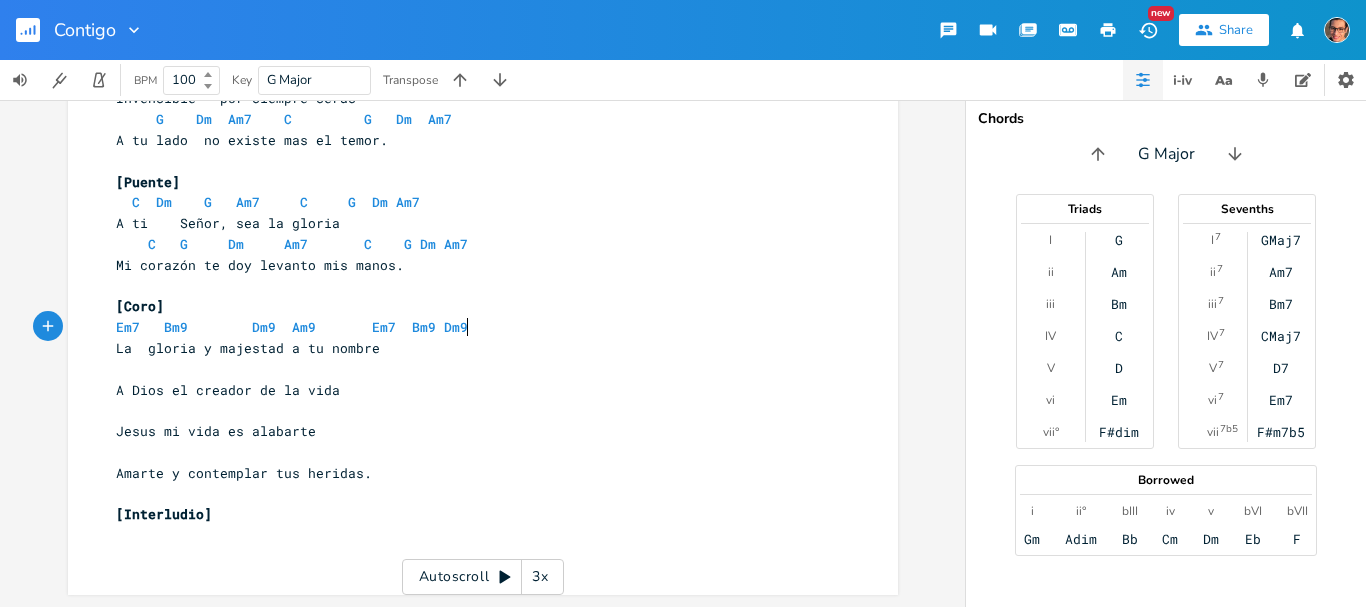scroll, scrollTop: 0, scrollLeft: 63, axis: horizontal 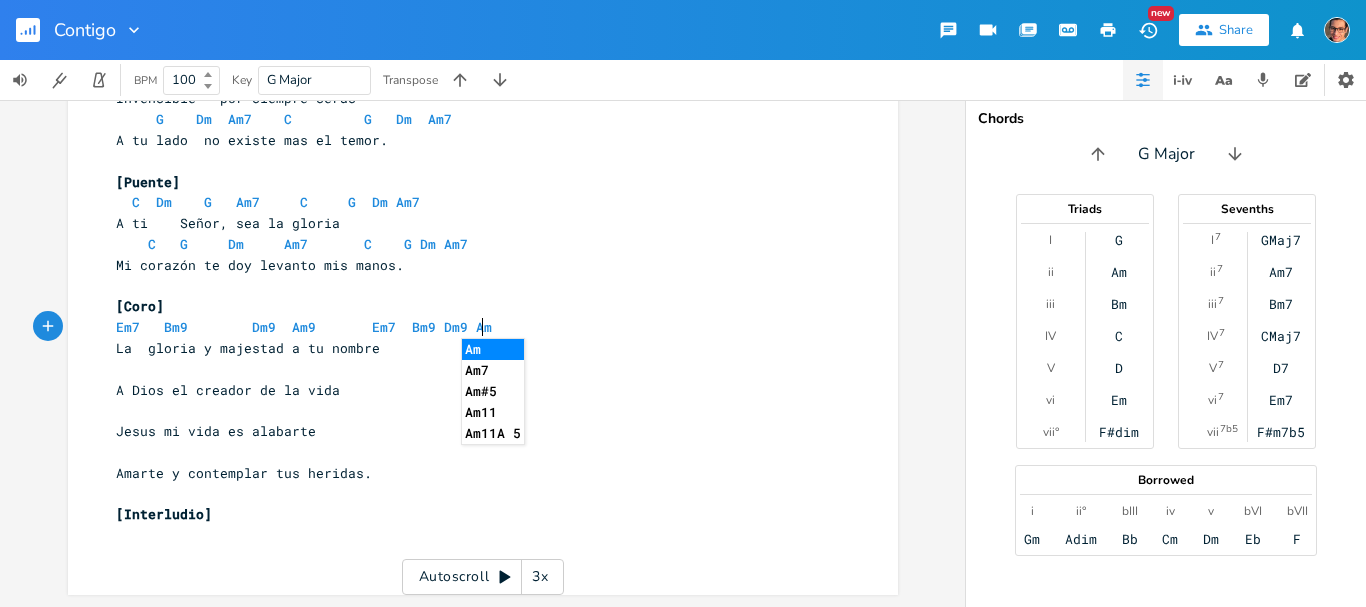 type on "Bm9 Dm9 Am9" 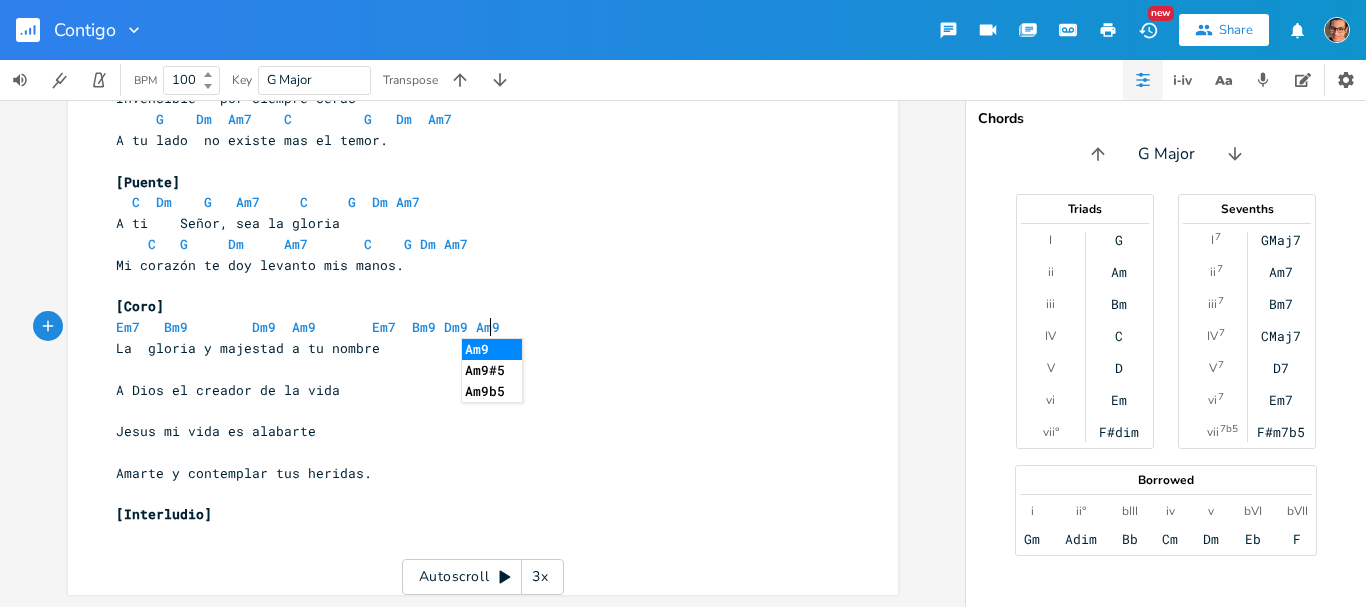 click on "​" at bounding box center (473, 369) 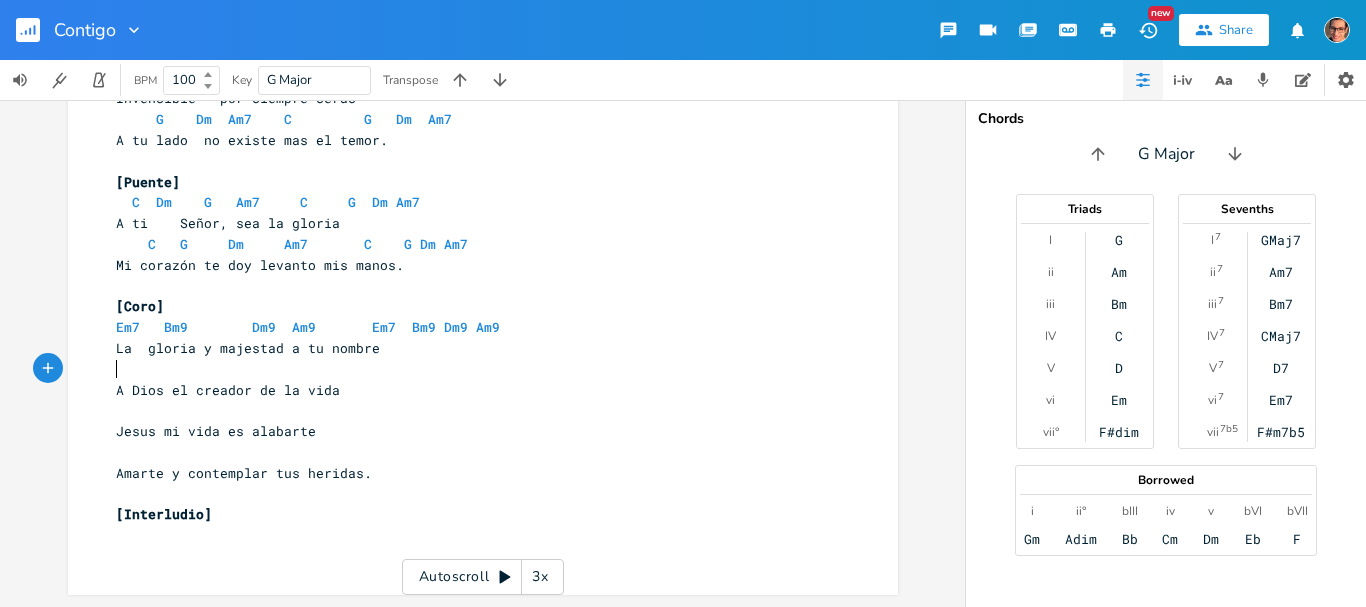 click on "Em7     Bm9          Dm9    Am9         Em7    Bm9   Dm9   Am9" at bounding box center [308, 327] 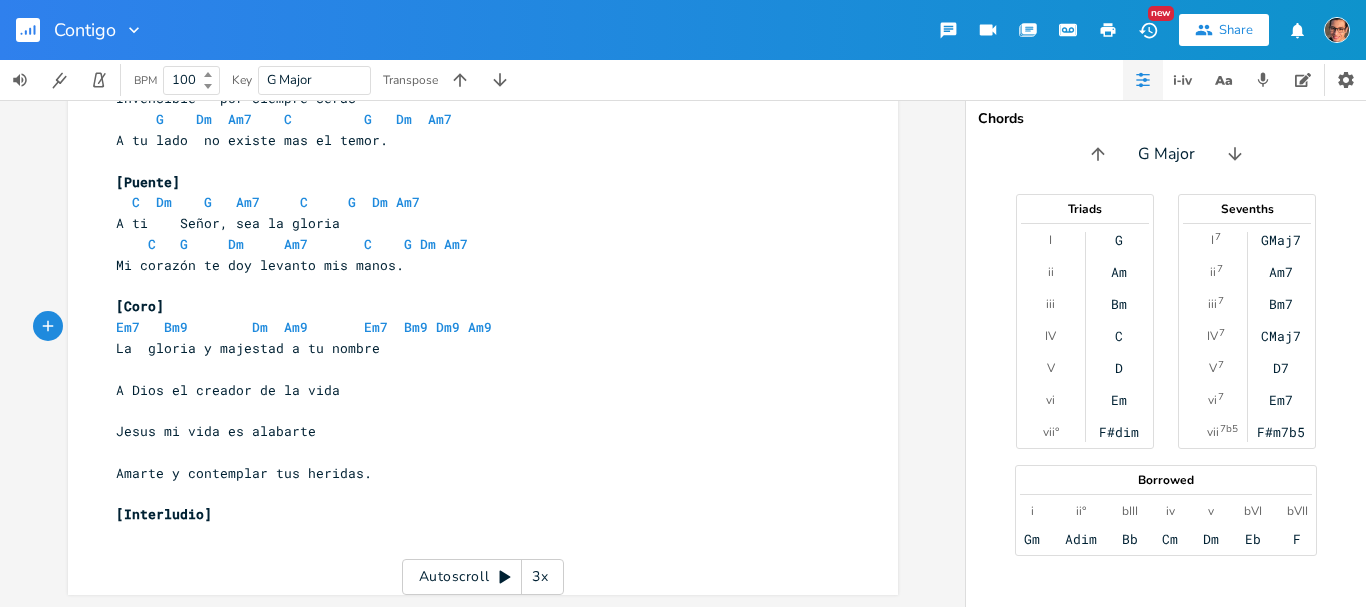 type on "7" 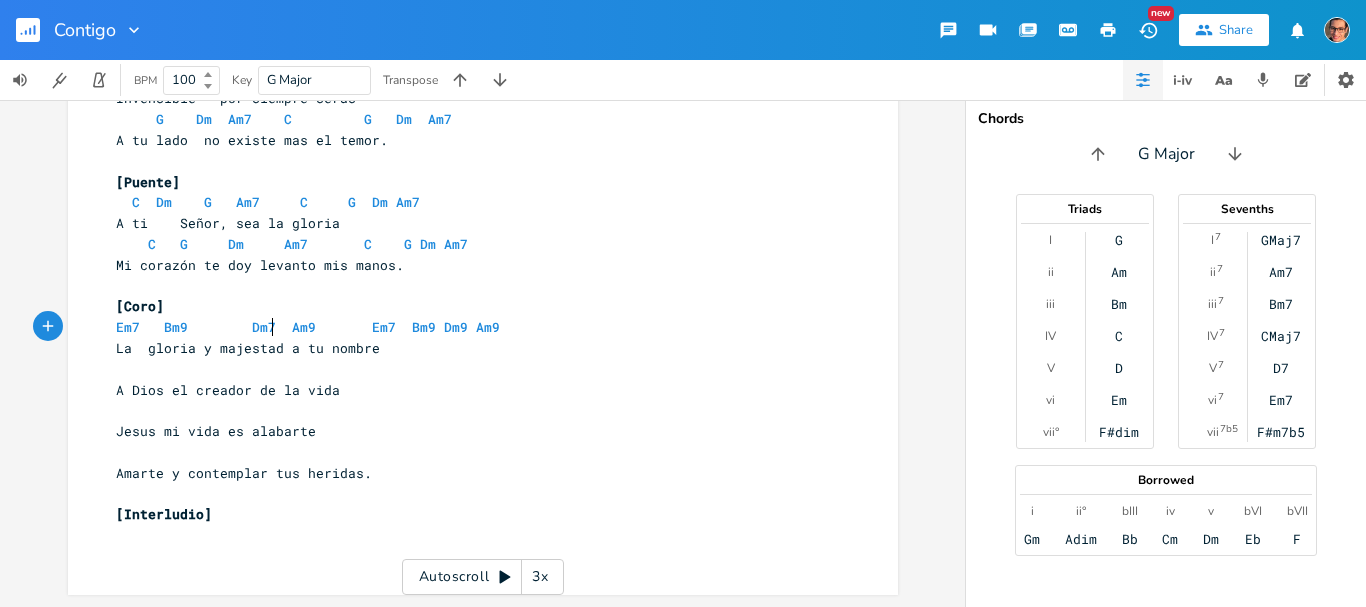scroll, scrollTop: 0, scrollLeft: 8, axis: horizontal 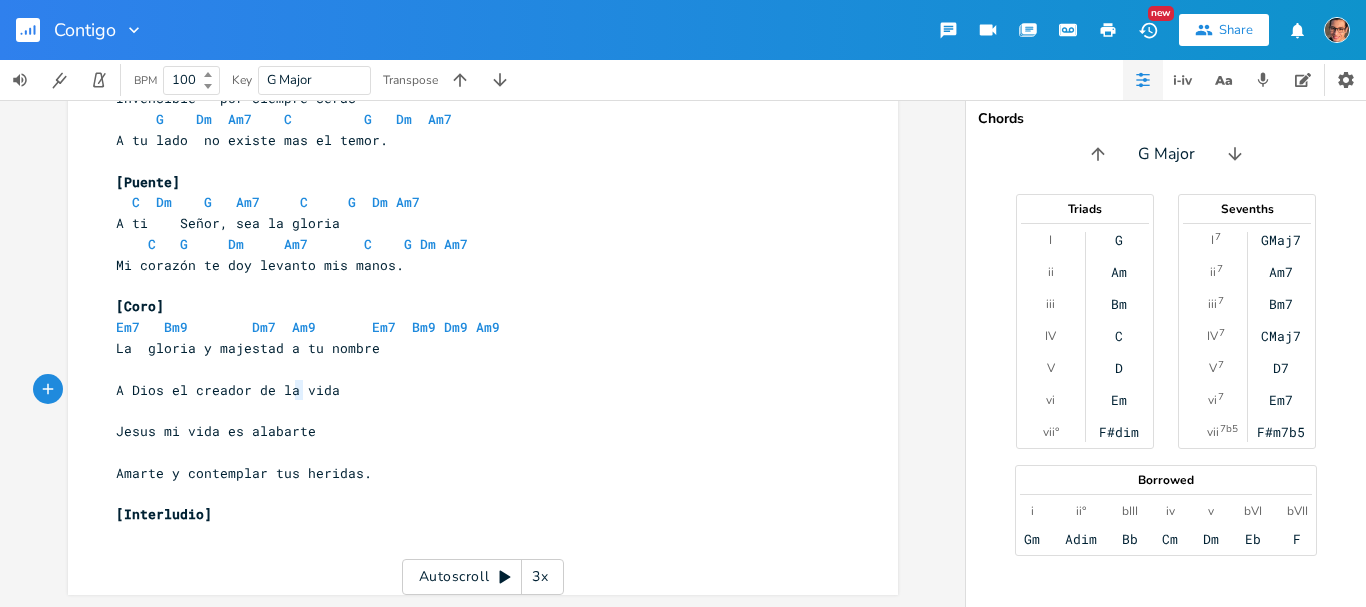 click on "A Dios el creador de la vida" at bounding box center (228, 390) 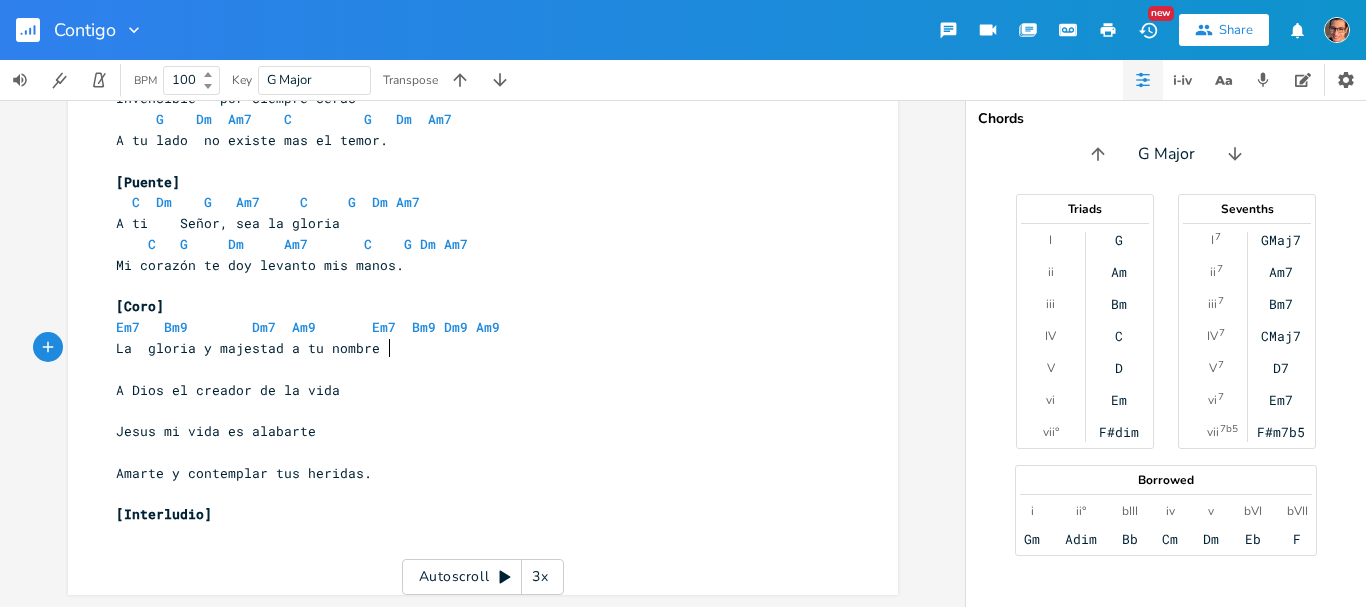 click on "La  gloria y majestad a tu nombre" at bounding box center (248, 348) 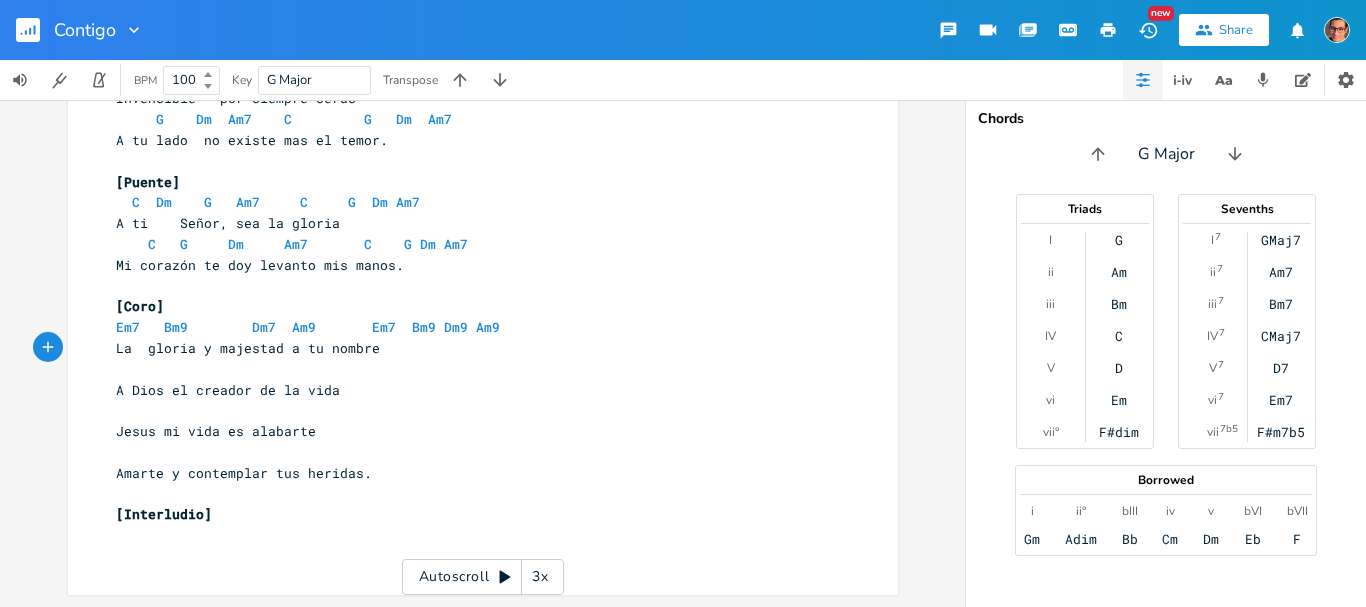 click on "​" at bounding box center [473, 369] 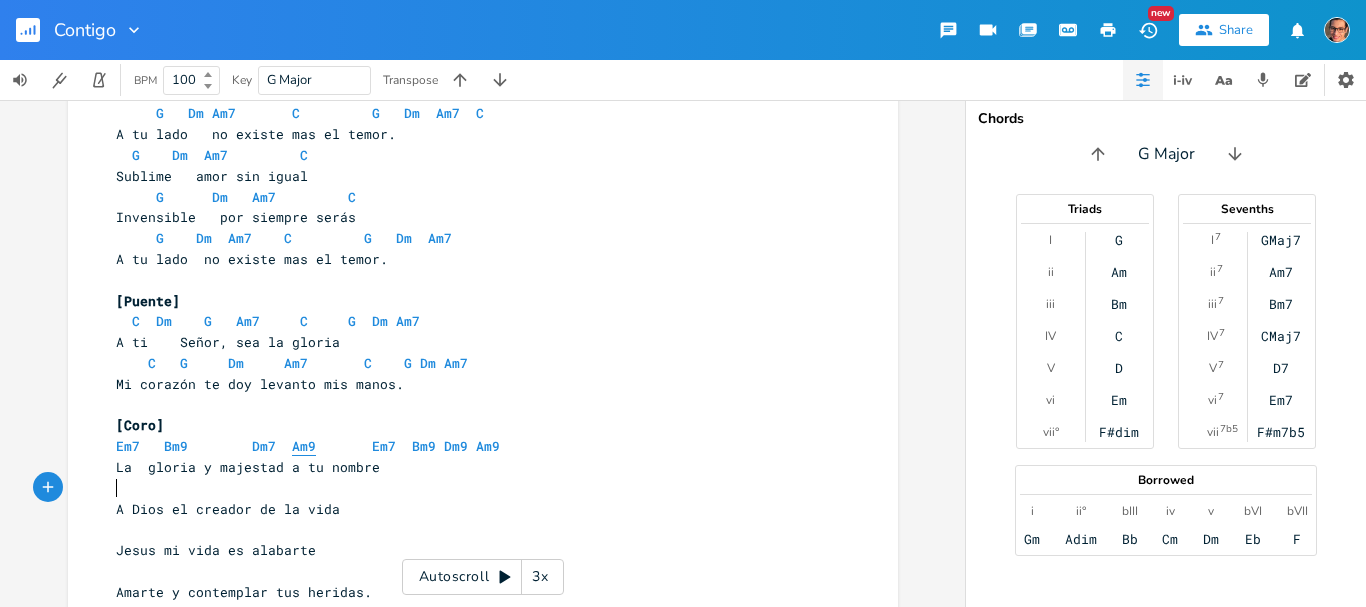 scroll, scrollTop: 330, scrollLeft: 0, axis: vertical 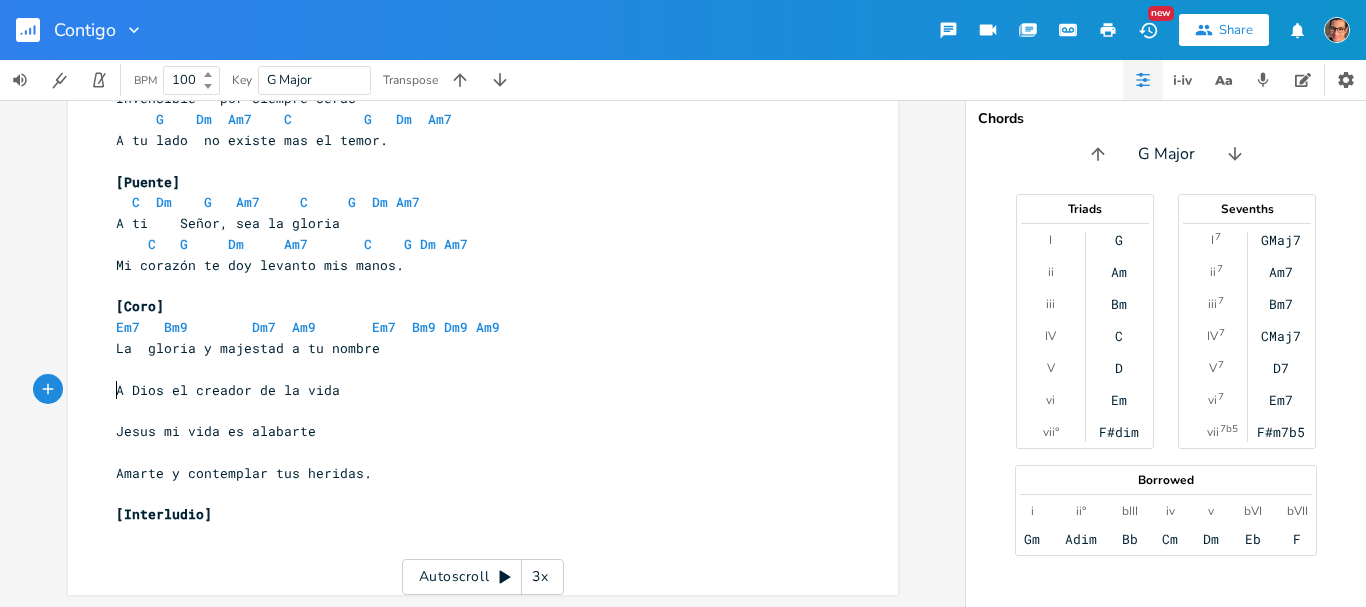 click on "A Dios el creador de la vida" at bounding box center [473, 390] 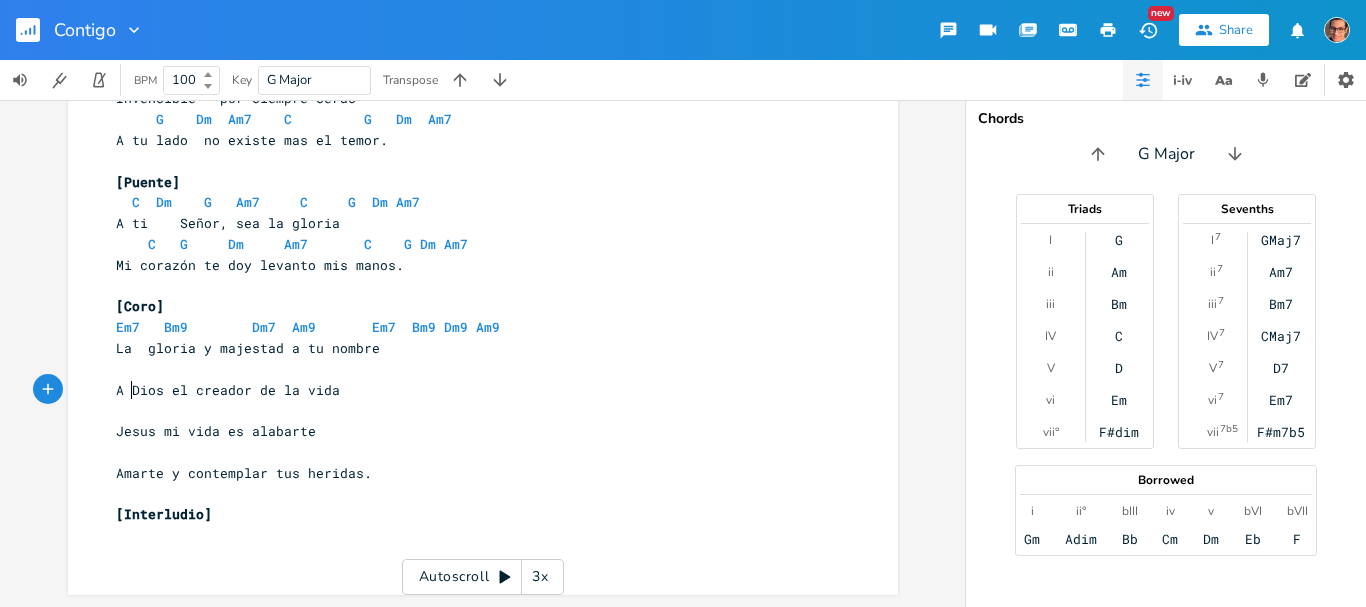 scroll, scrollTop: 0, scrollLeft: 6, axis: horizontal 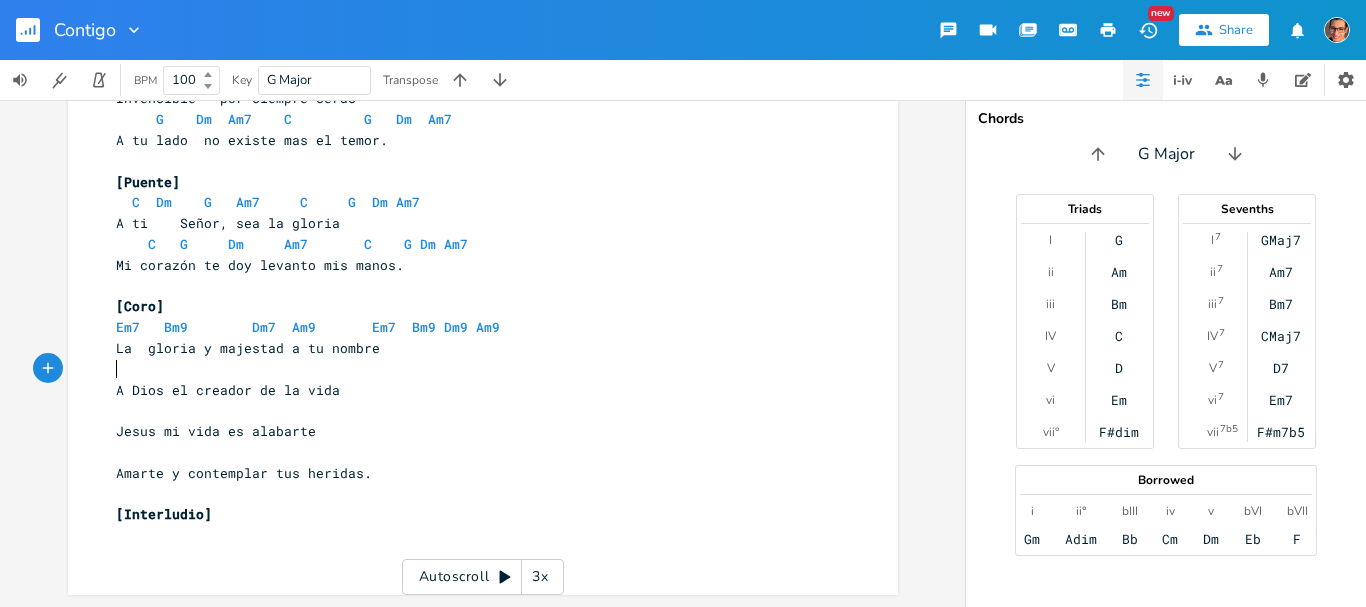 click on "​" at bounding box center [473, 369] 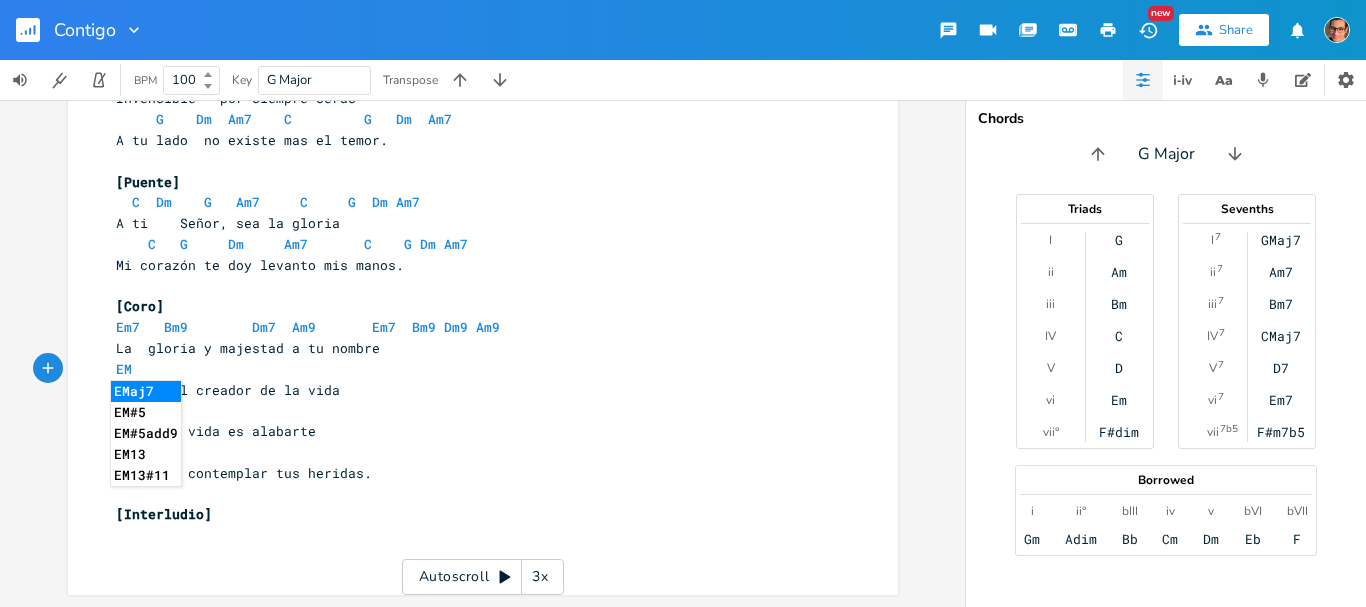 type on "EM7" 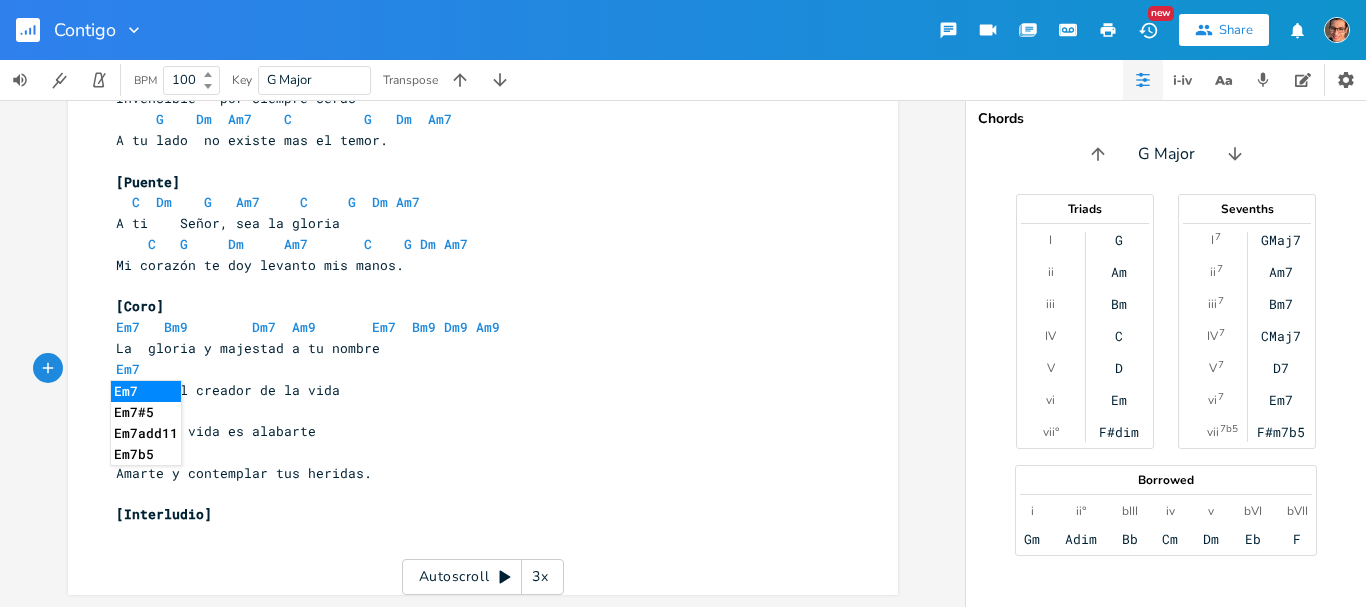 type on "m7" 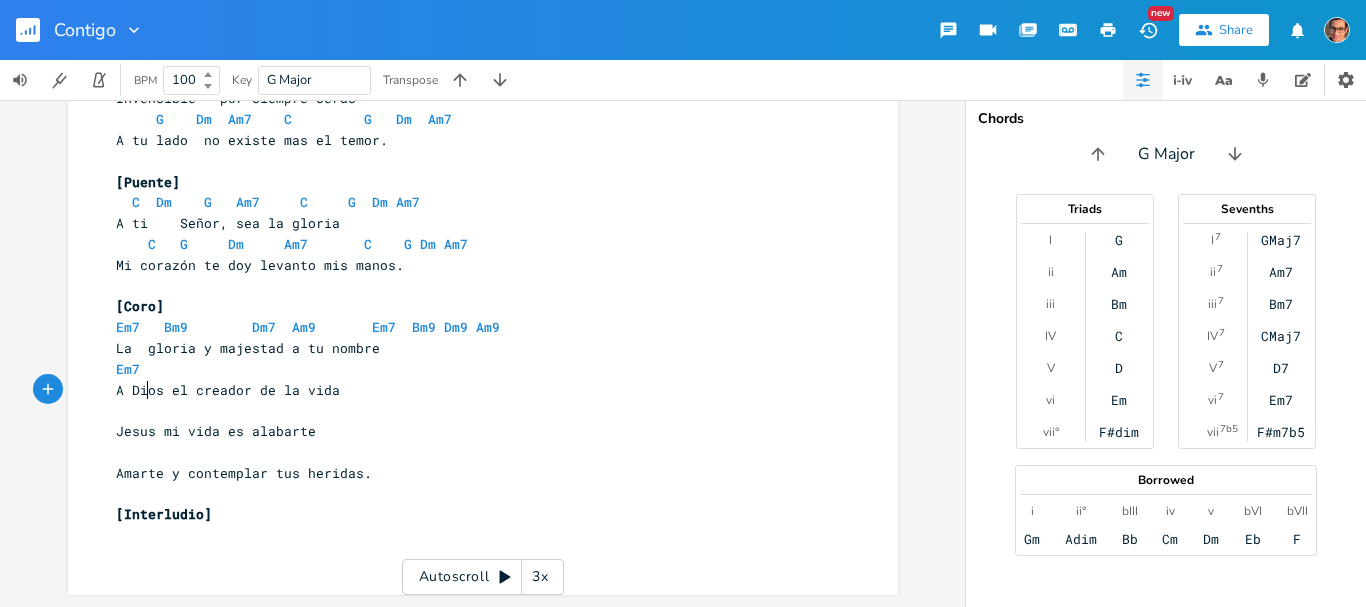 drag, startPoint x: 141, startPoint y: 387, endPoint x: 167, endPoint y: 425, distance: 46.043457 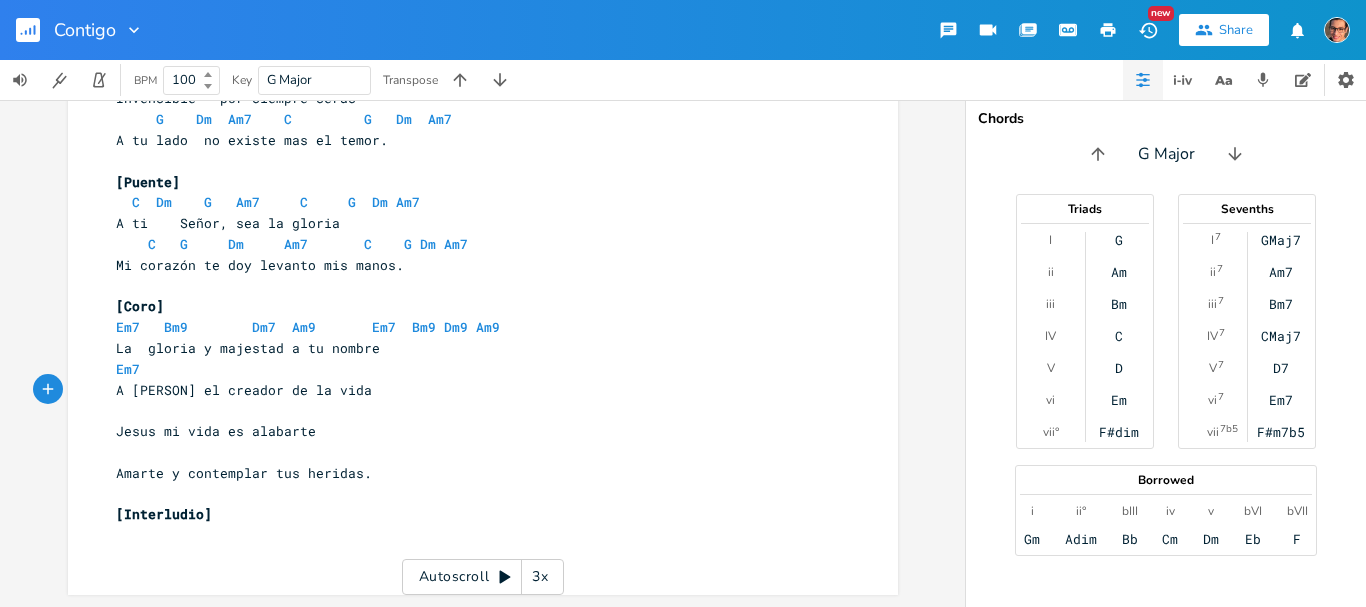 scroll, scrollTop: 0, scrollLeft: 6, axis: horizontal 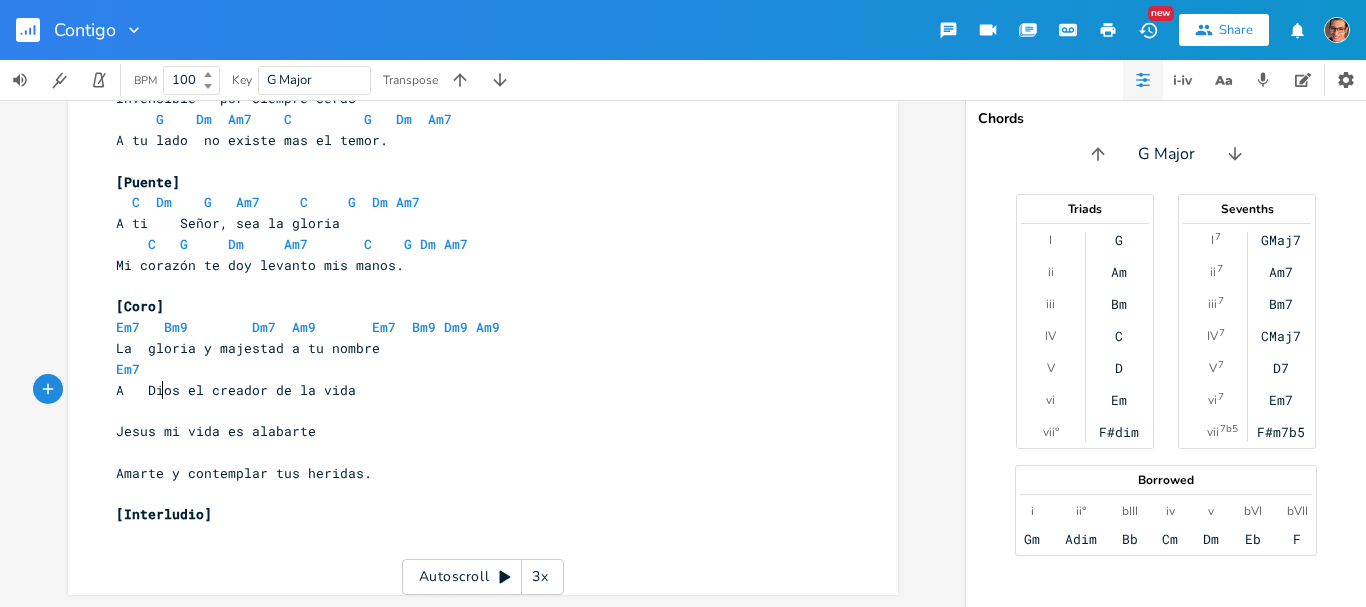 click on "Em7" at bounding box center (473, 369) 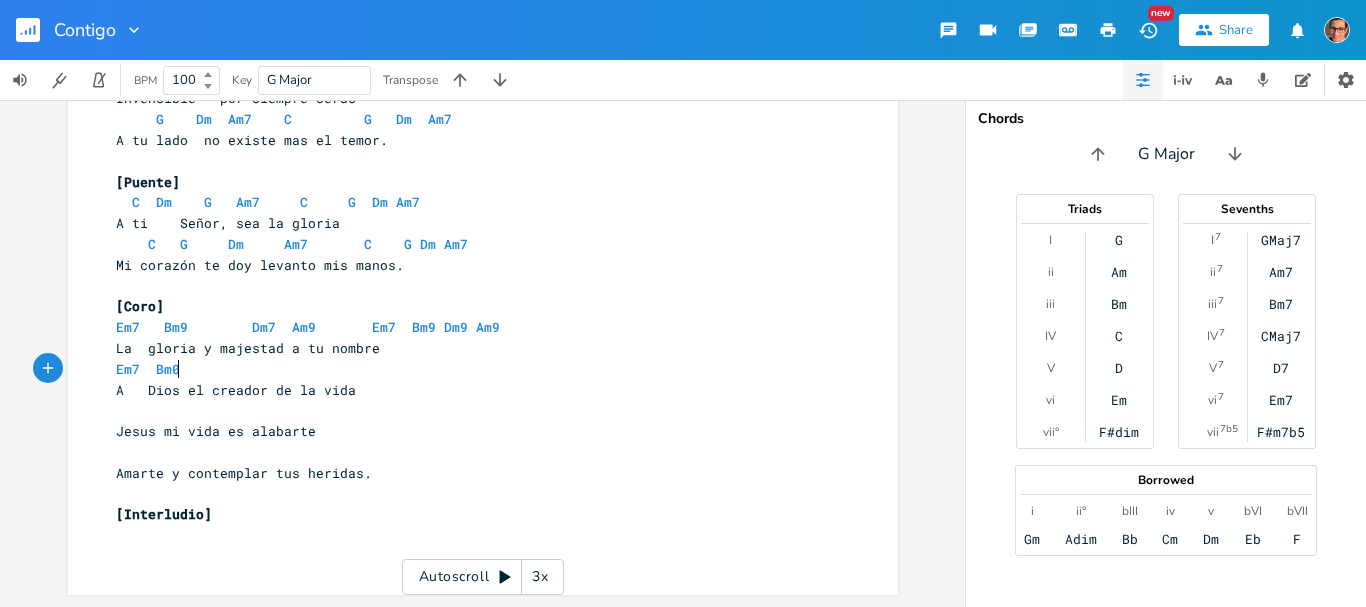 type on "Bm0" 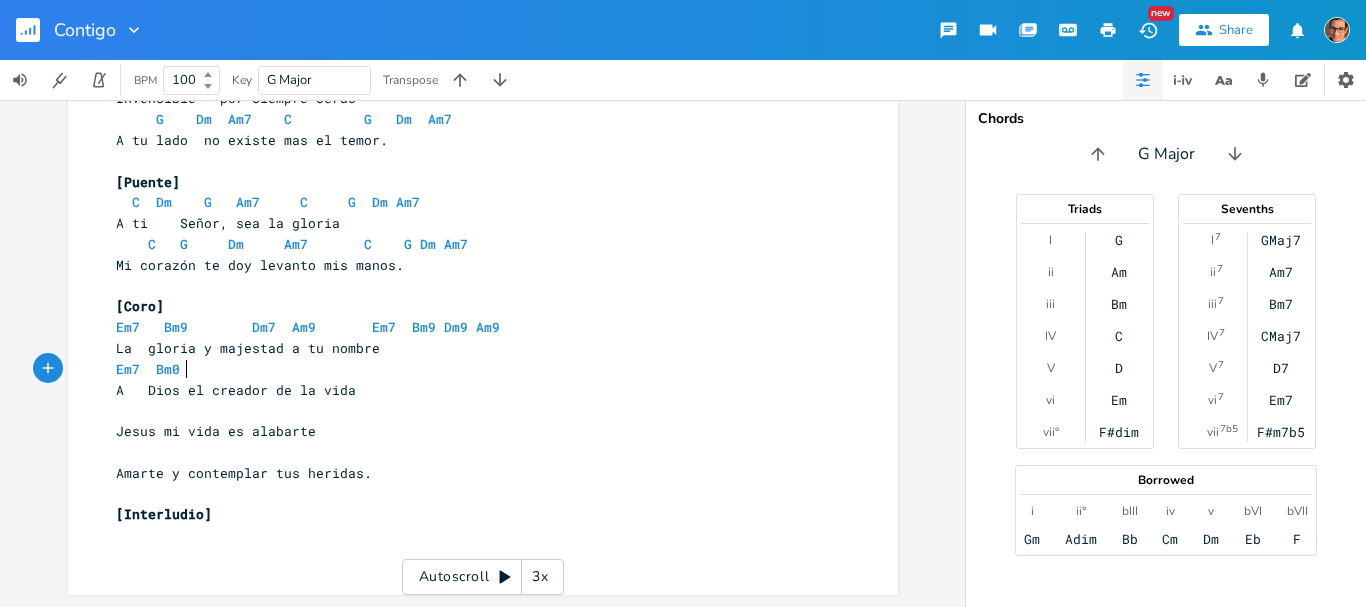 scroll, scrollTop: 0, scrollLeft: 34, axis: horizontal 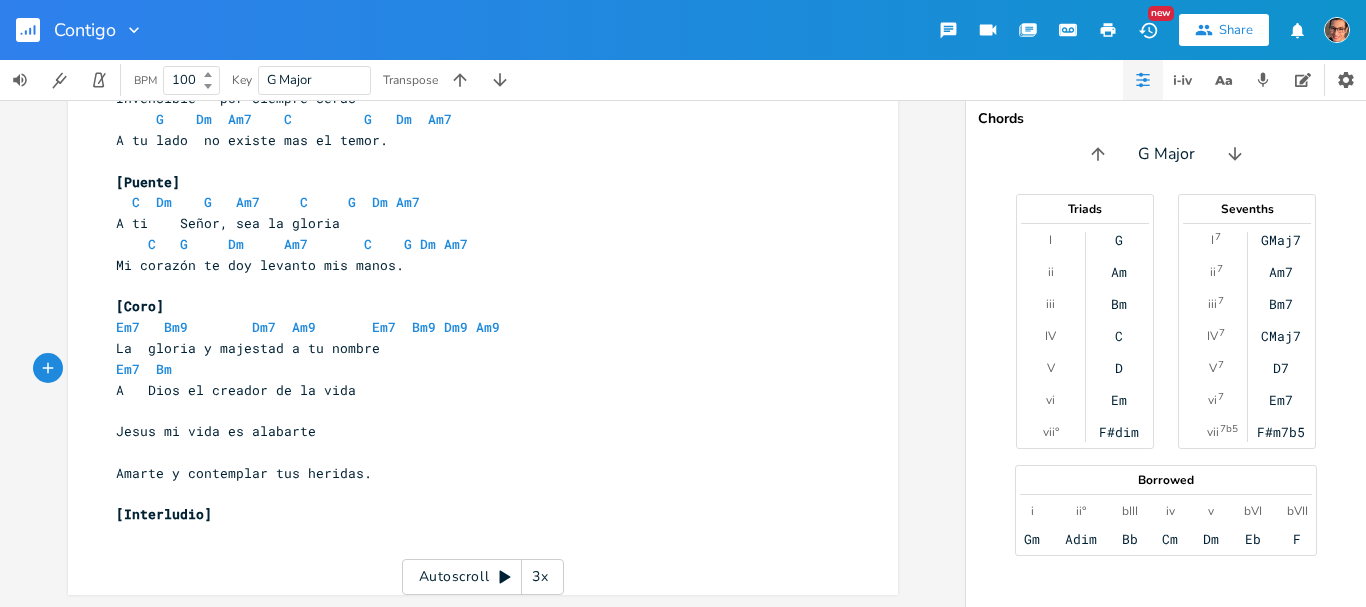 type on "0" 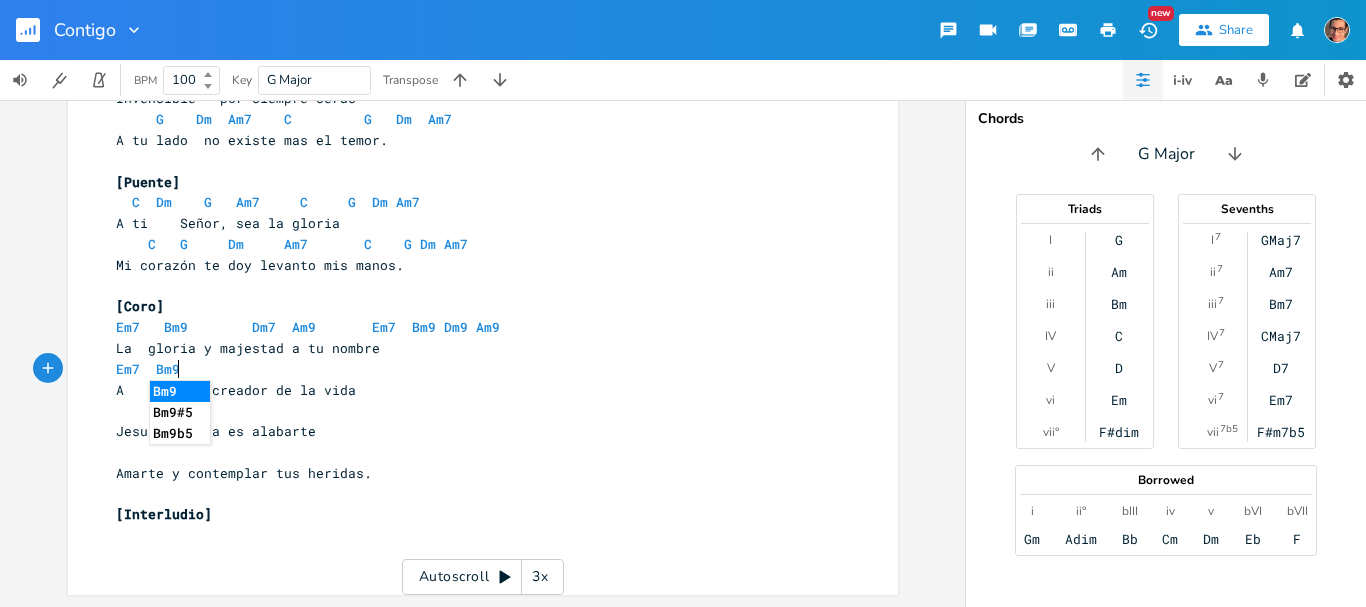 type on "9" 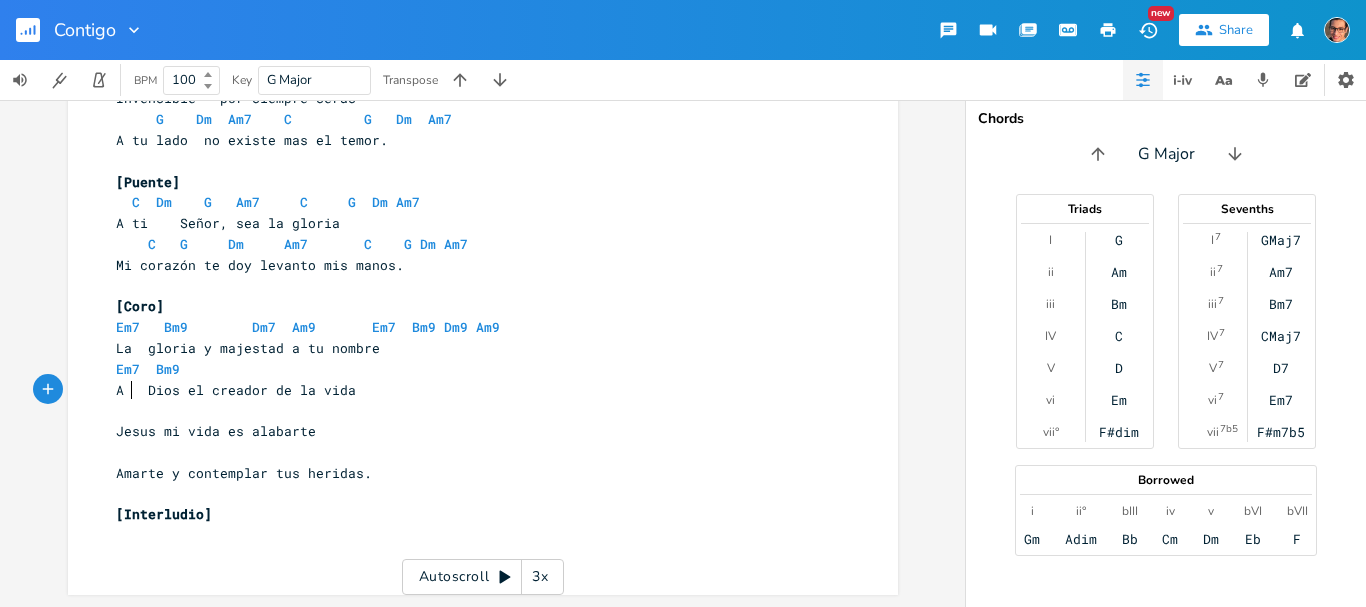 click on "A   Dios el creador de la vida" at bounding box center [236, 390] 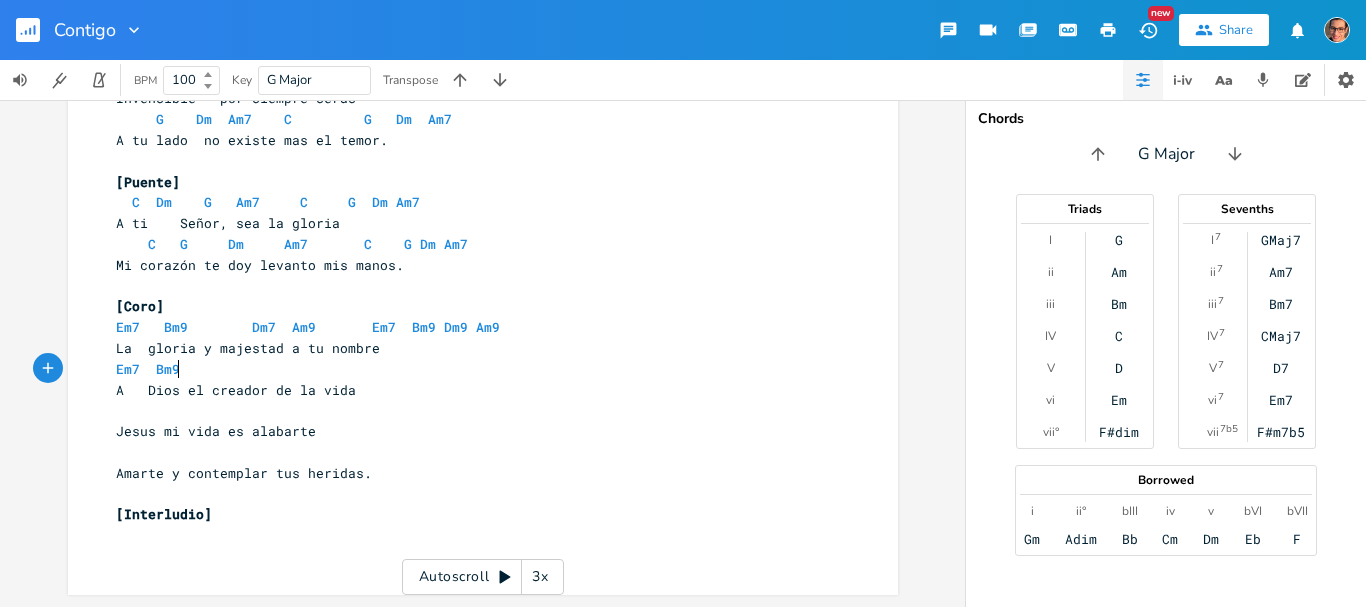 click on "Em7    Bm9" at bounding box center [473, 369] 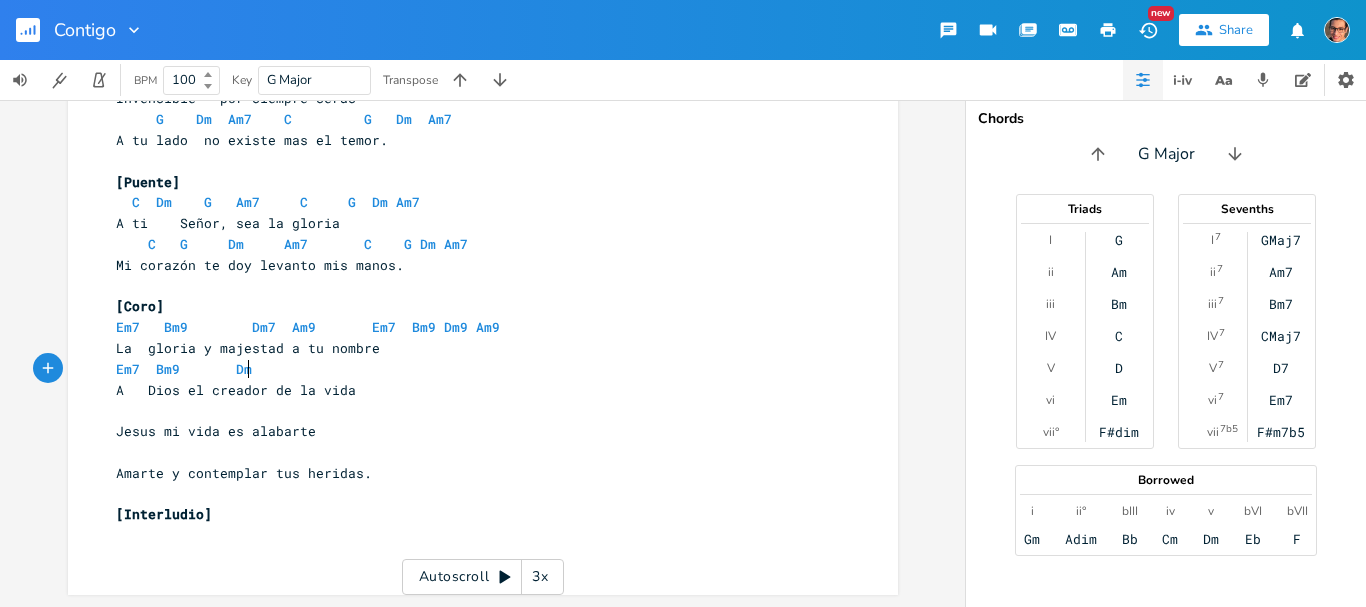 scroll, scrollTop: 0, scrollLeft: 21, axis: horizontal 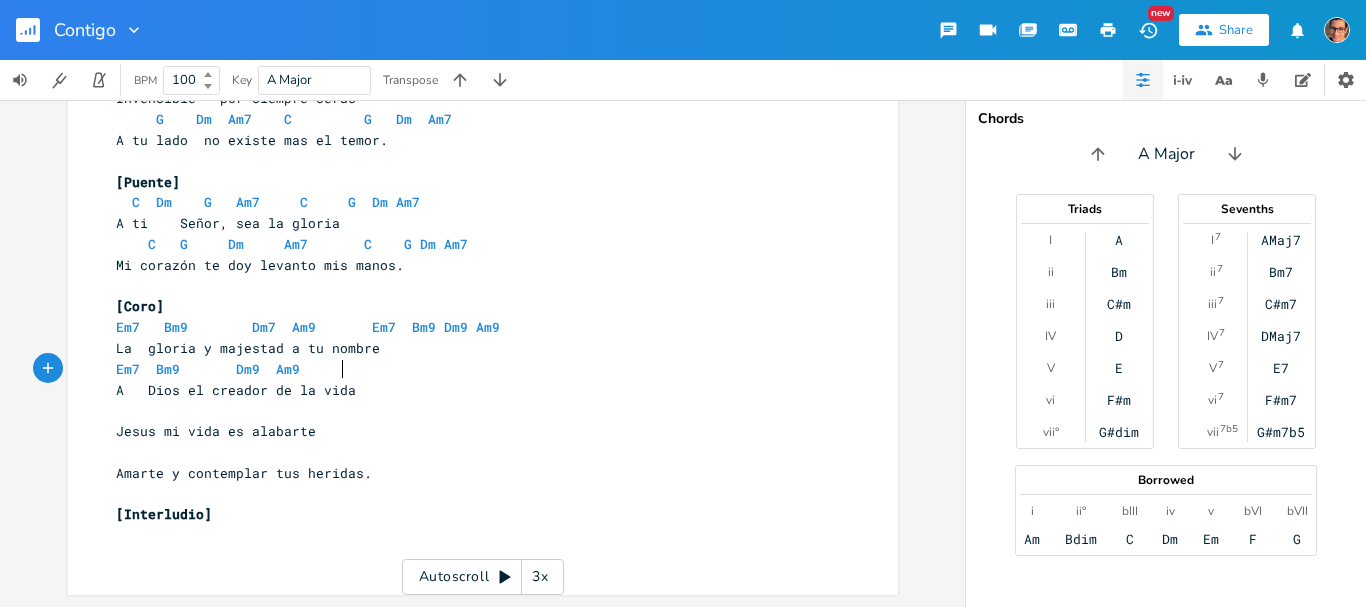 type on "Dm9  Am9" 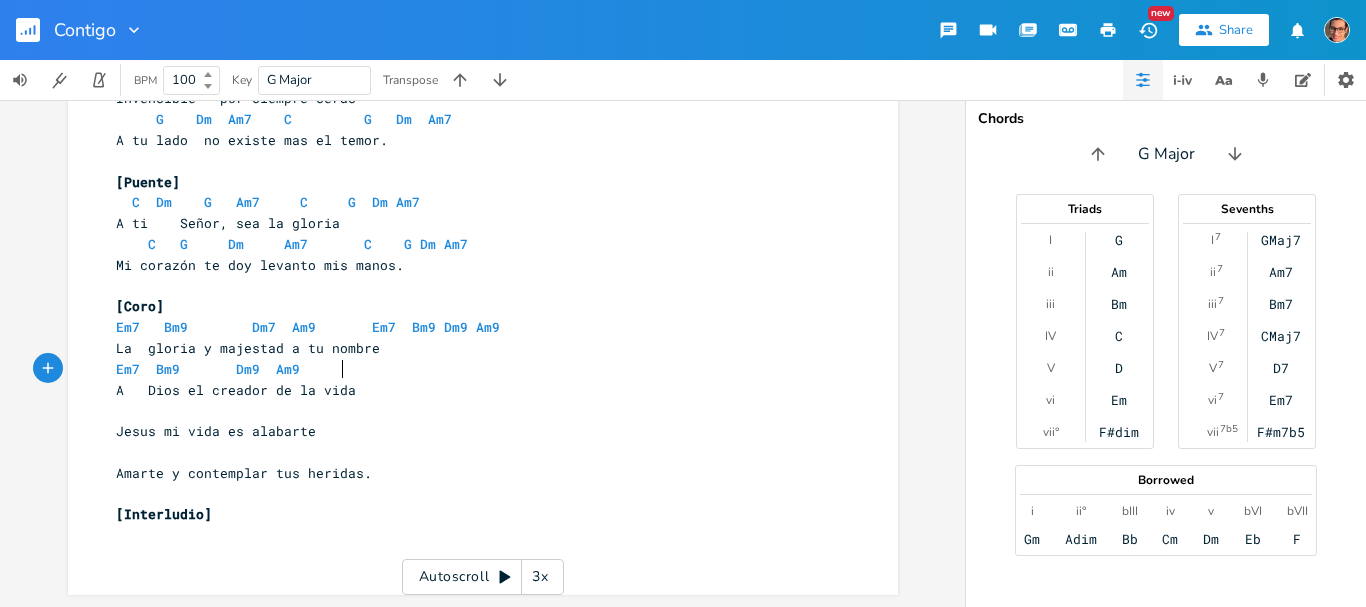 scroll, scrollTop: 0, scrollLeft: 3, axis: horizontal 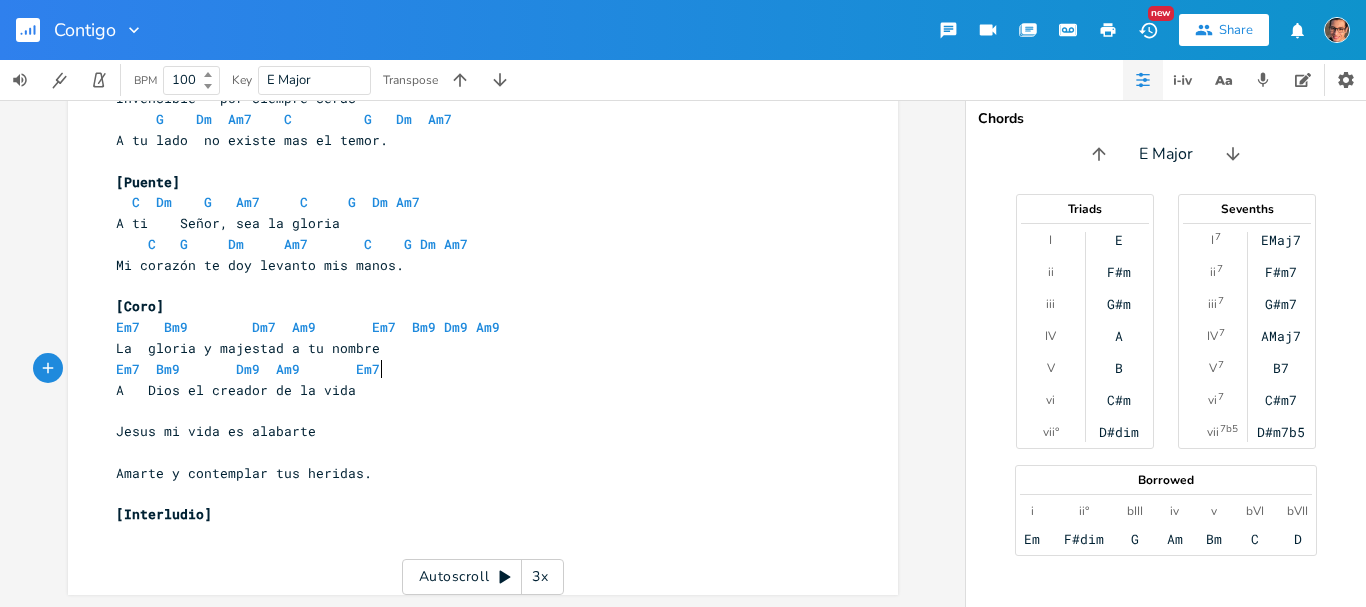 type on "Em7" 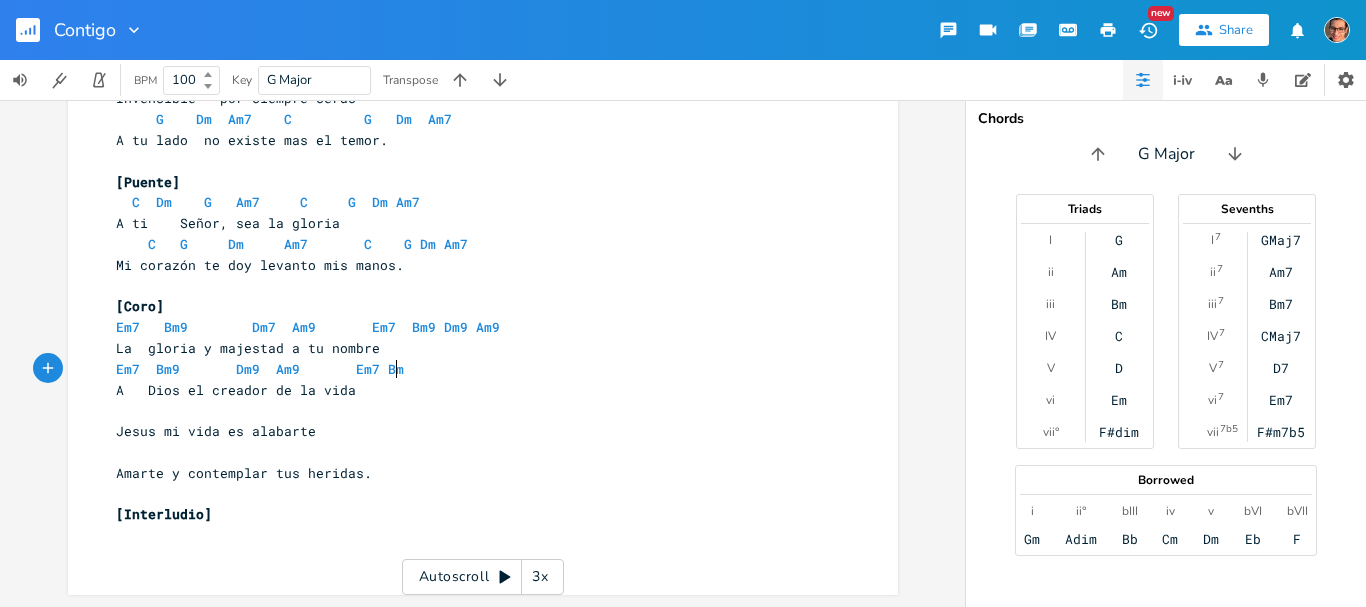 scroll, scrollTop: 0, scrollLeft: 20, axis: horizontal 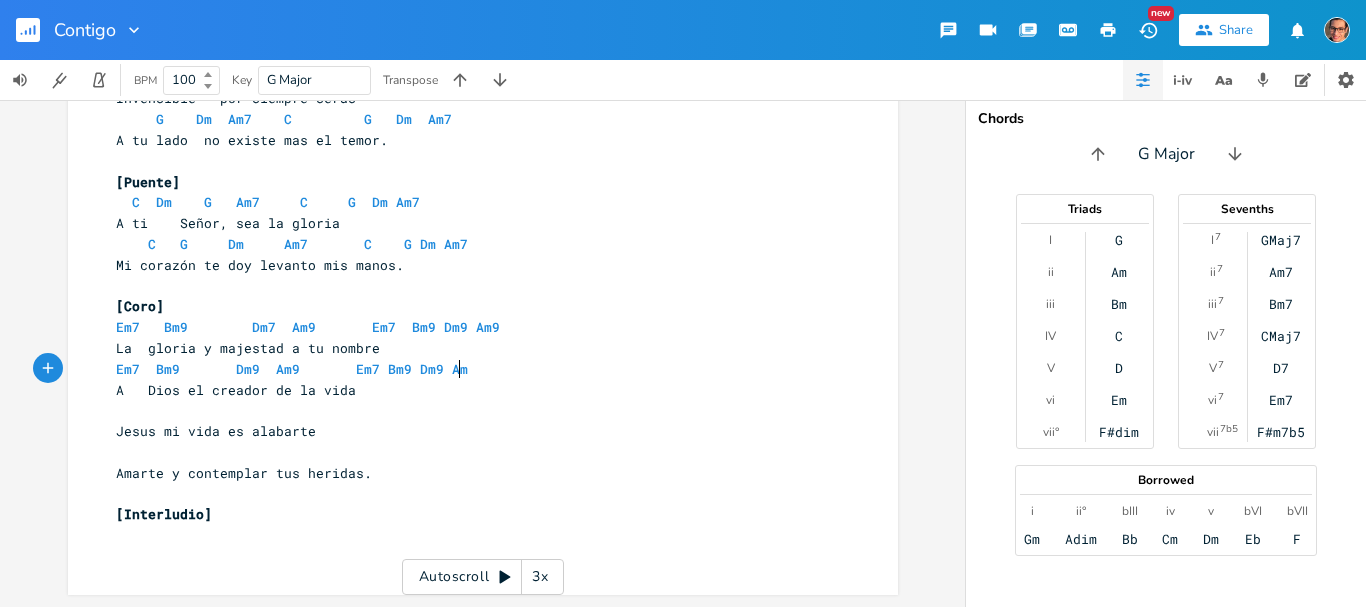 type on "Bm9 Dm9 Am9" 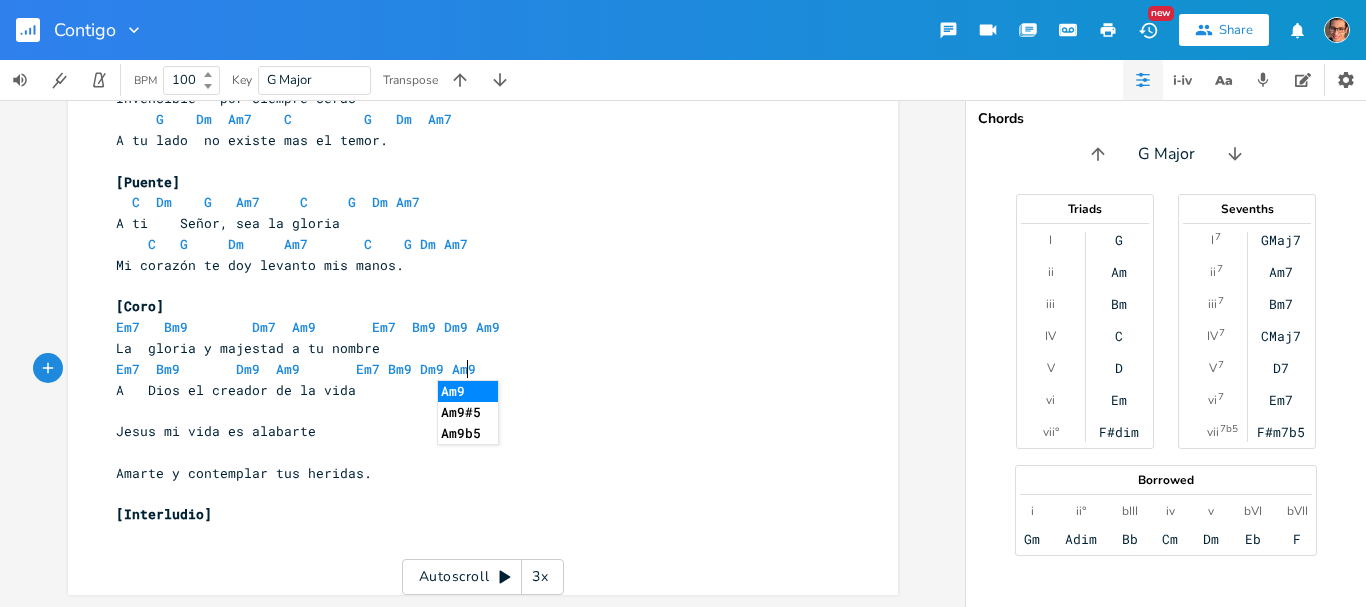 click on "Amarte y contemplar tus heridas." at bounding box center [473, 473] 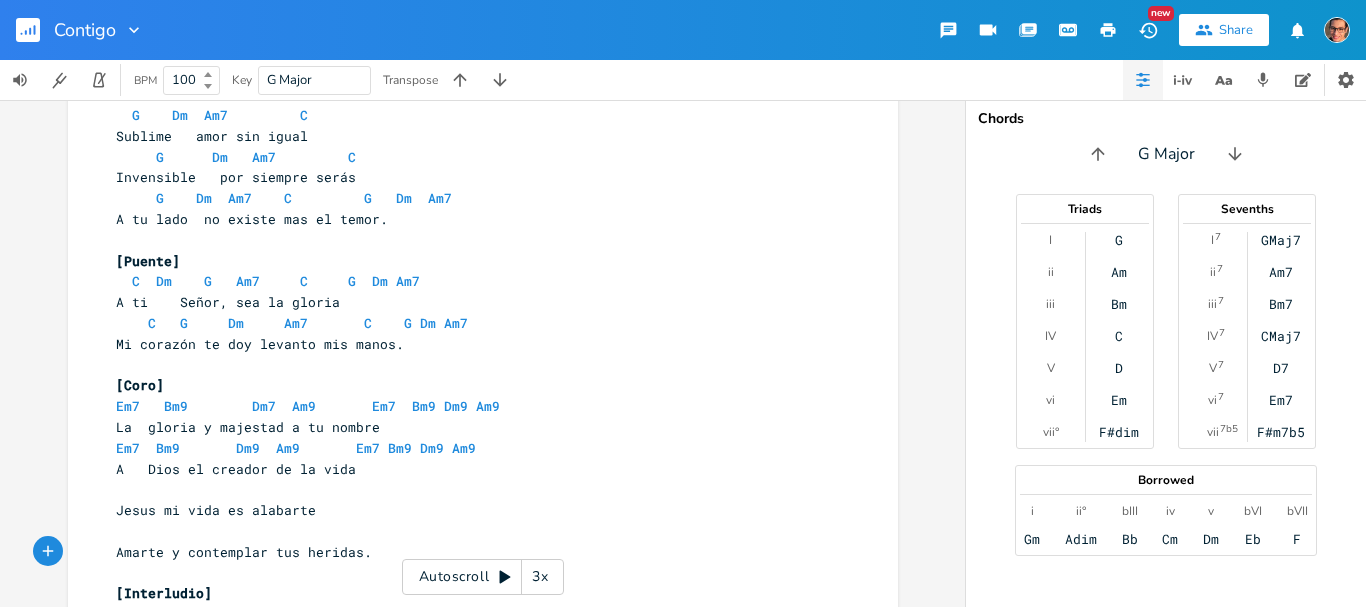 scroll, scrollTop: 300, scrollLeft: 0, axis: vertical 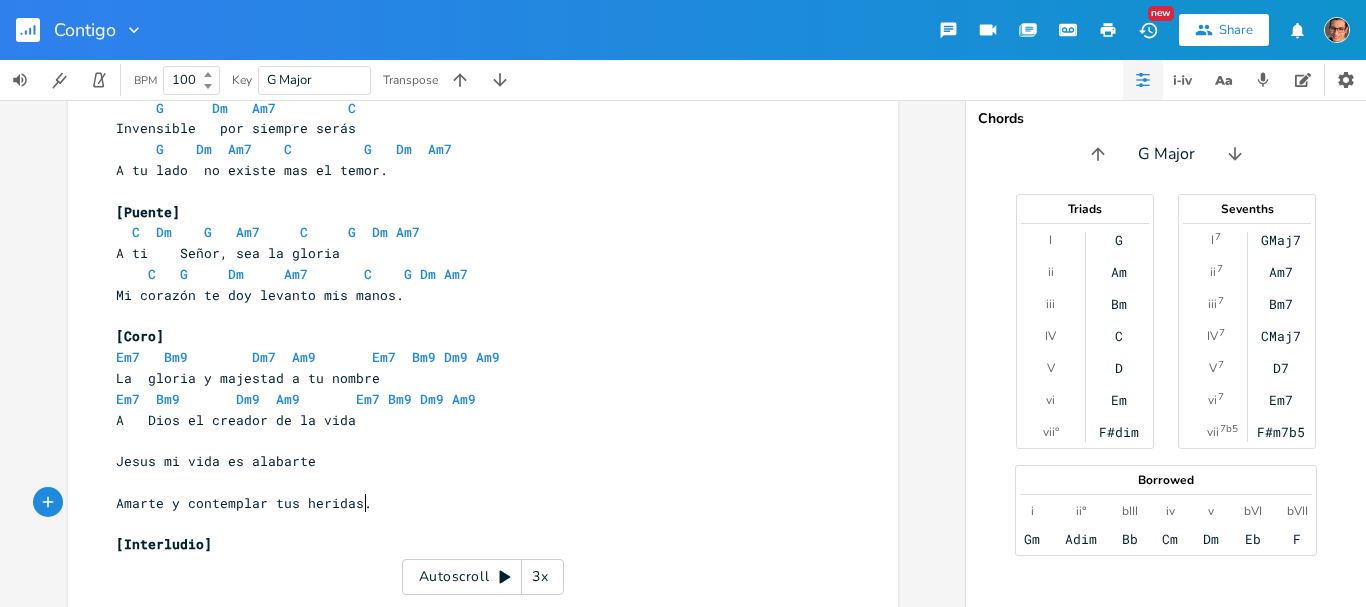 click on "​" at bounding box center (473, 440) 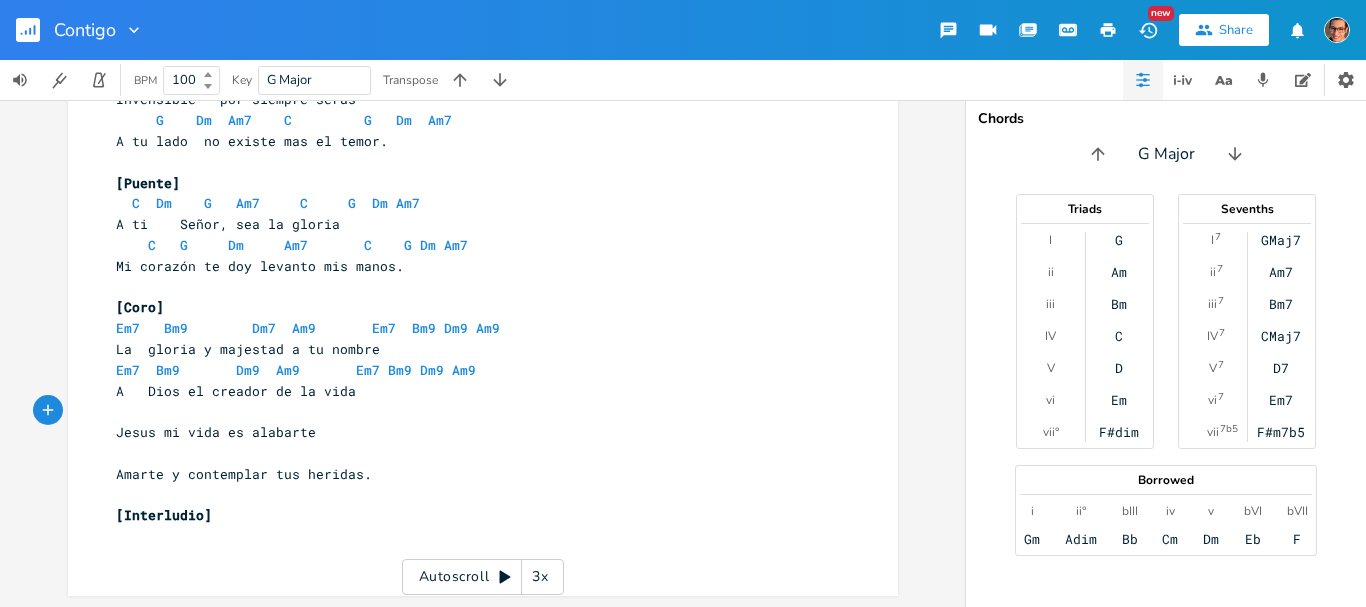 scroll, scrollTop: 330, scrollLeft: 0, axis: vertical 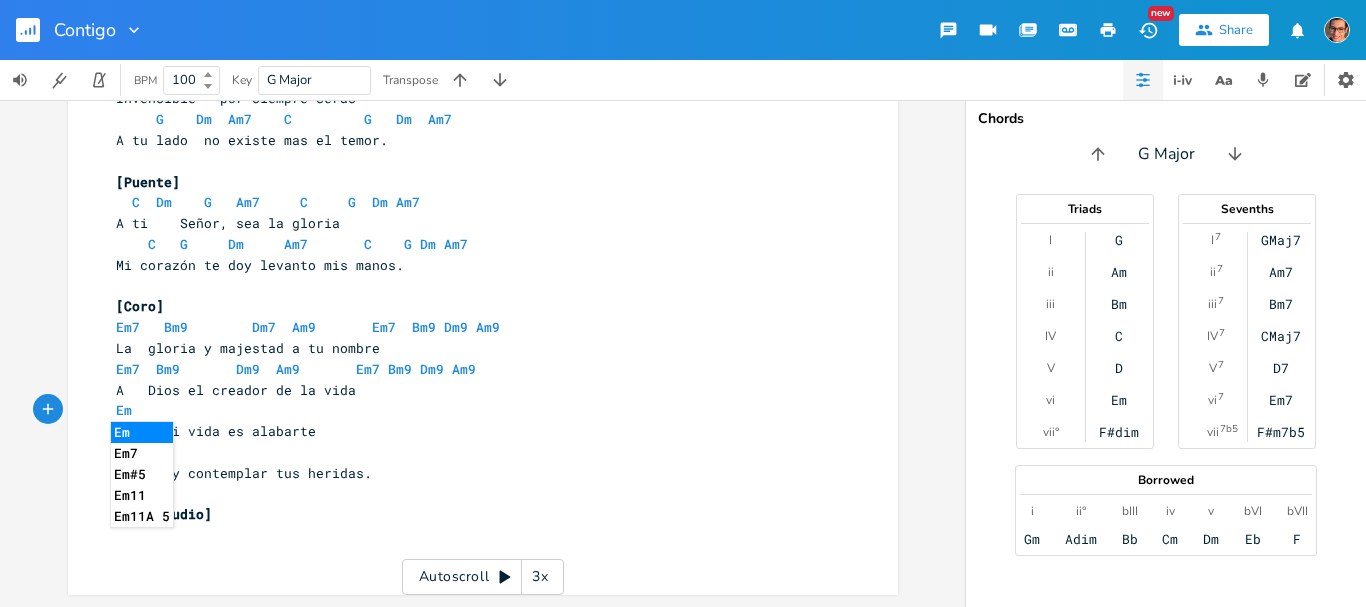 type on "Em7" 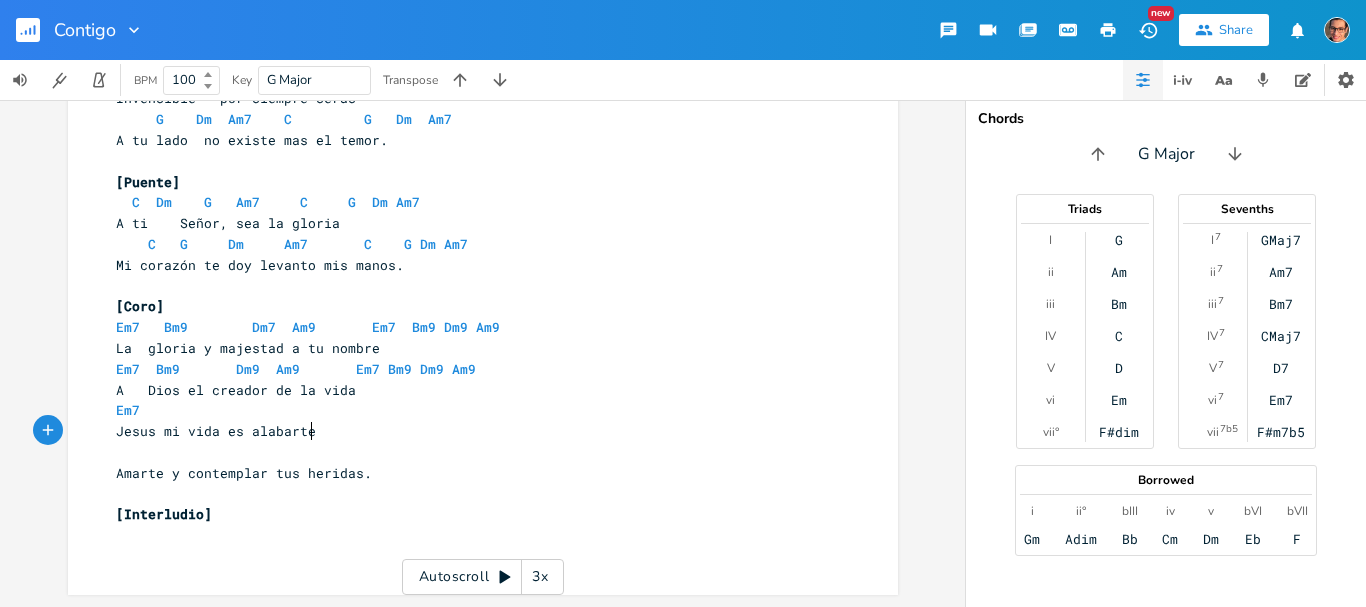 drag, startPoint x: 409, startPoint y: 438, endPoint x: 329, endPoint y: 459, distance: 82.710335 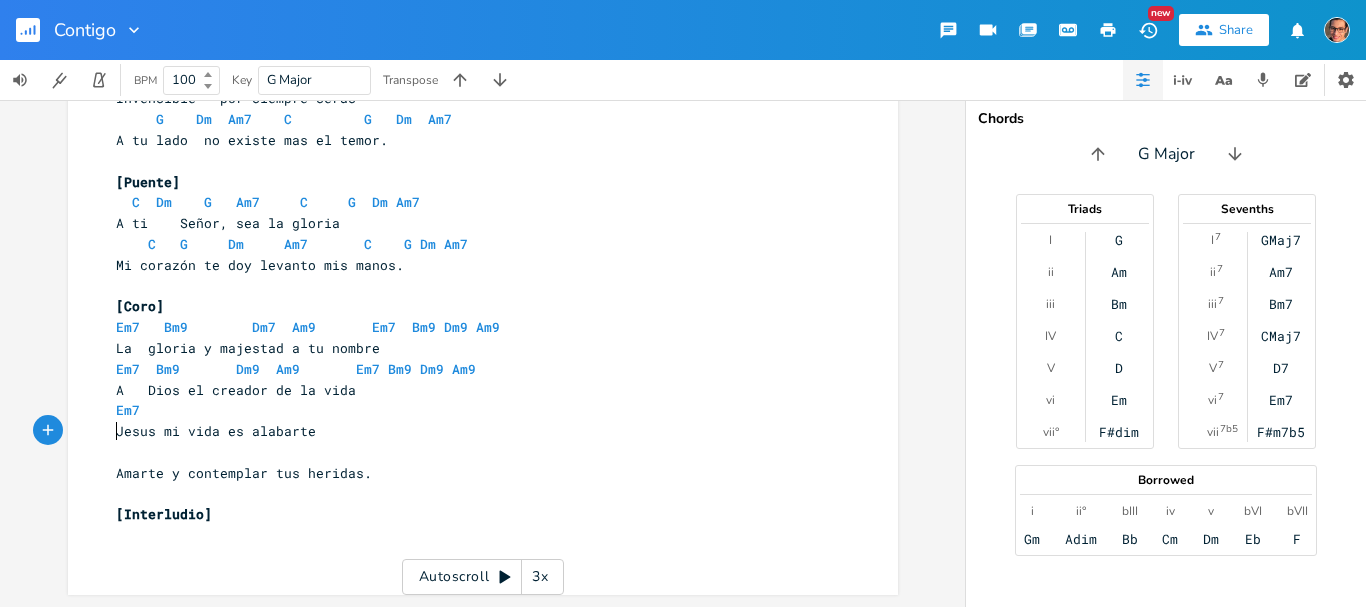 click on "Jesus mi vida es alabarte" at bounding box center (473, 431) 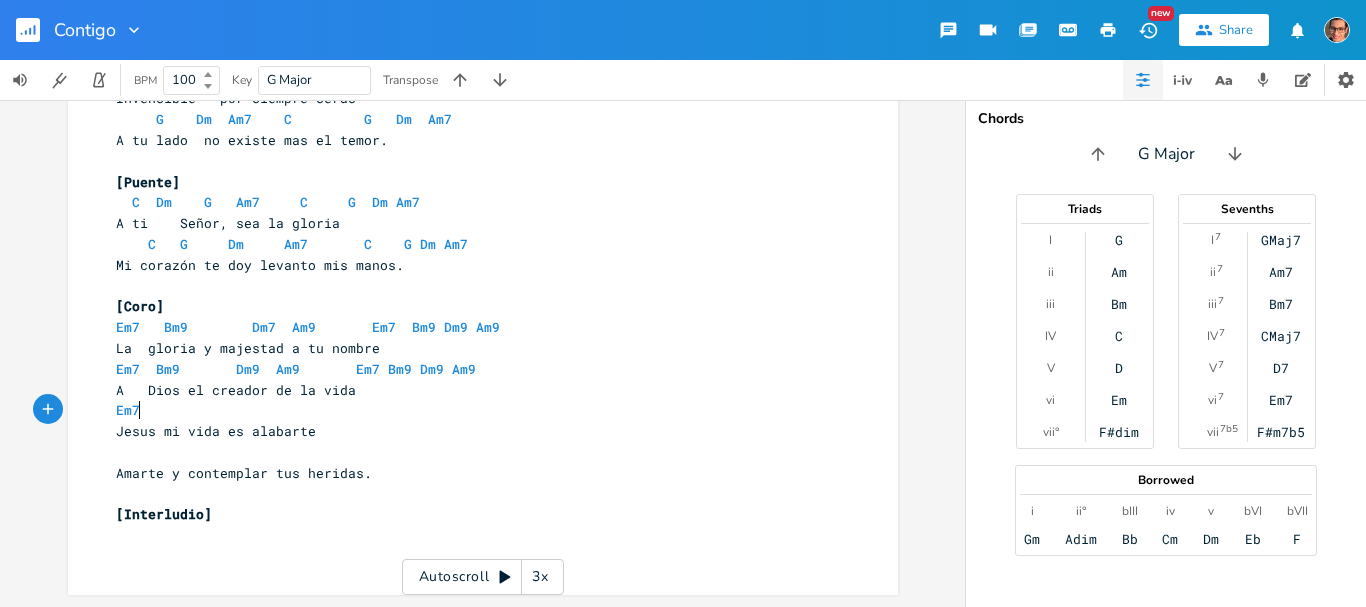 click on "Em7" at bounding box center (473, 410) 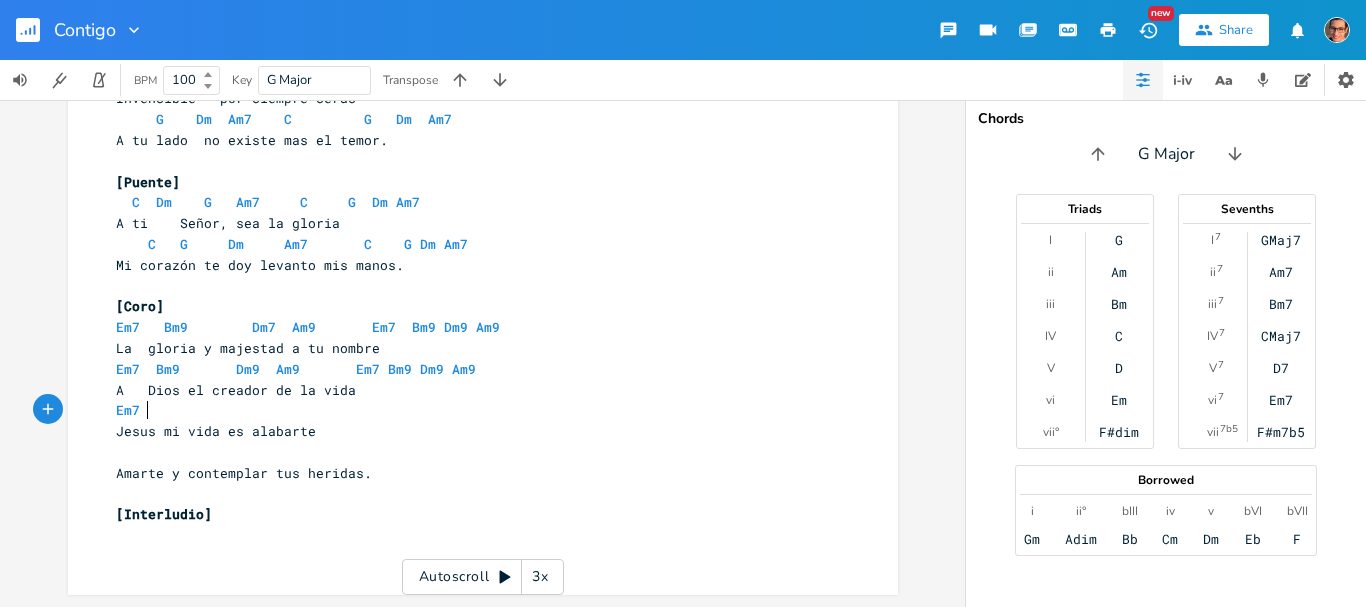 scroll, scrollTop: 0, scrollLeft: 5, axis: horizontal 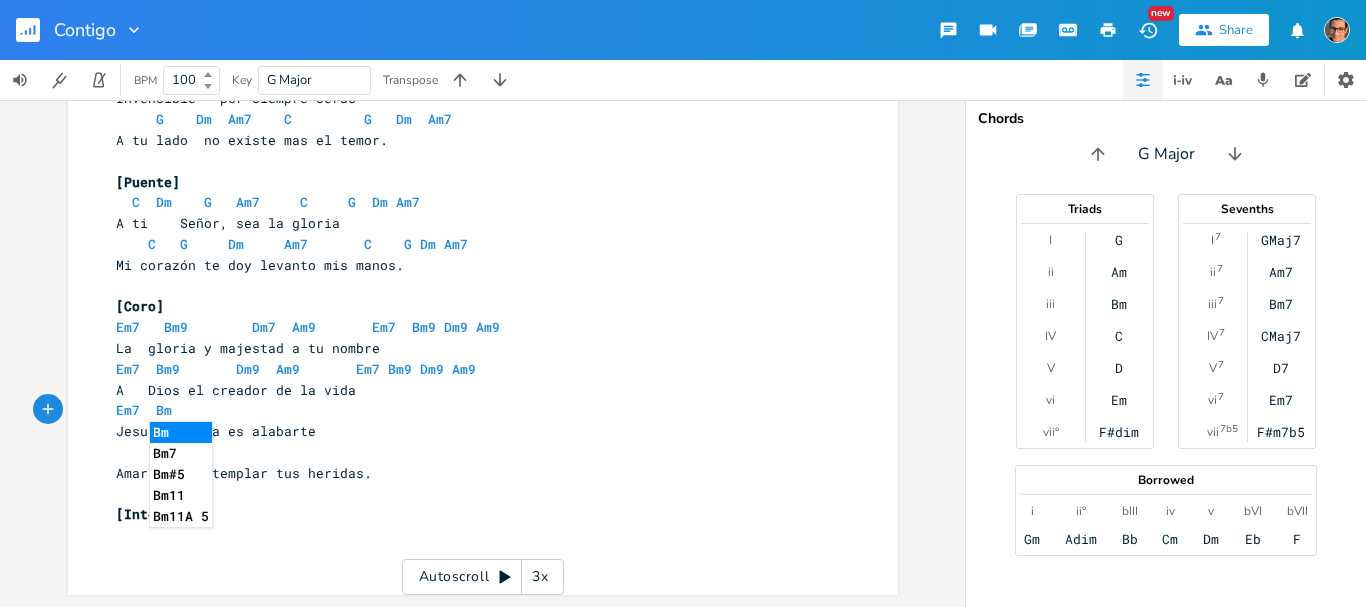 type on "Bm0" 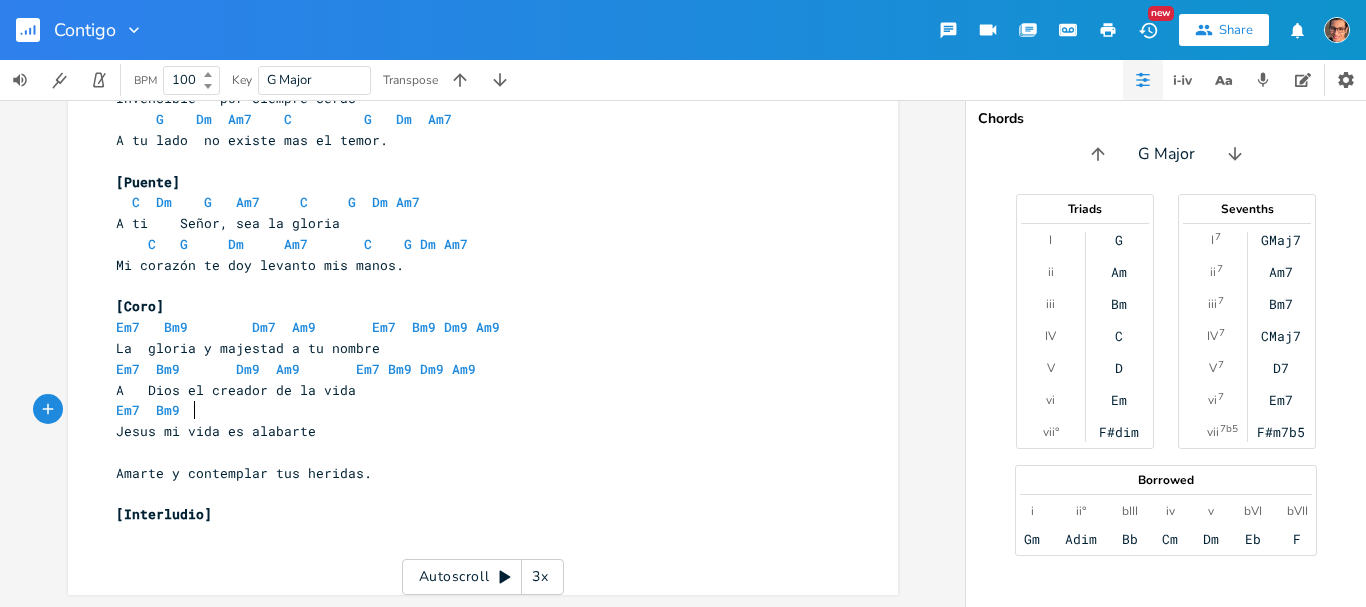 scroll, scrollTop: 0, scrollLeft: 13, axis: horizontal 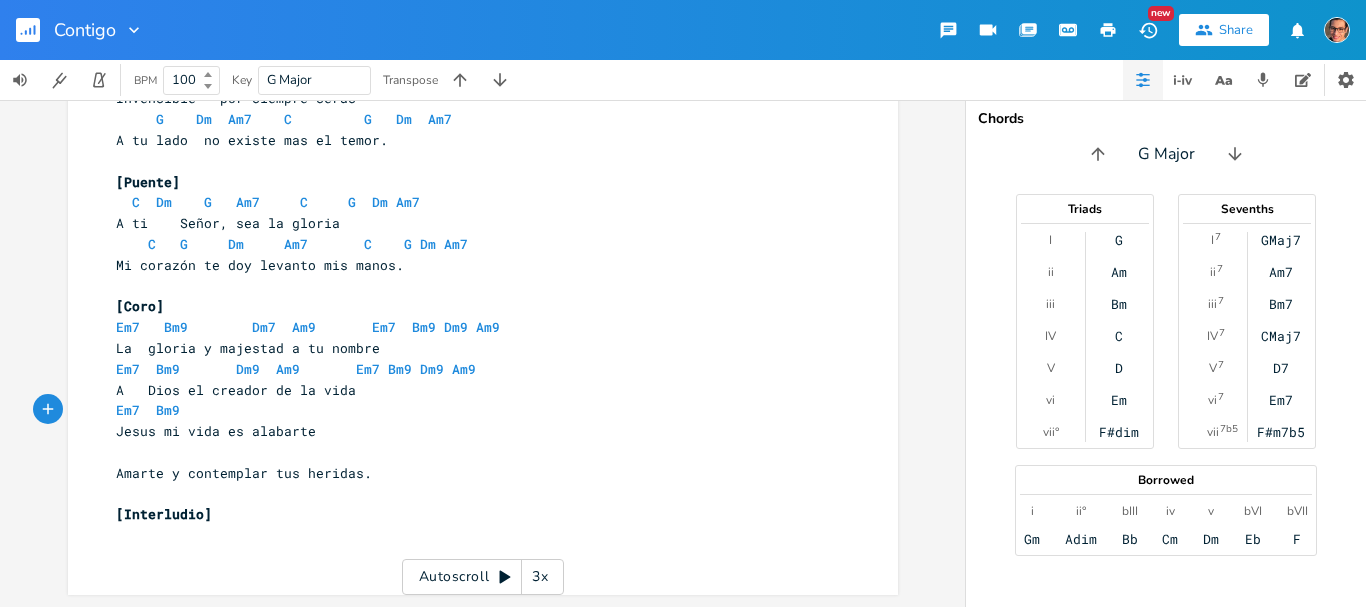 type on "9" 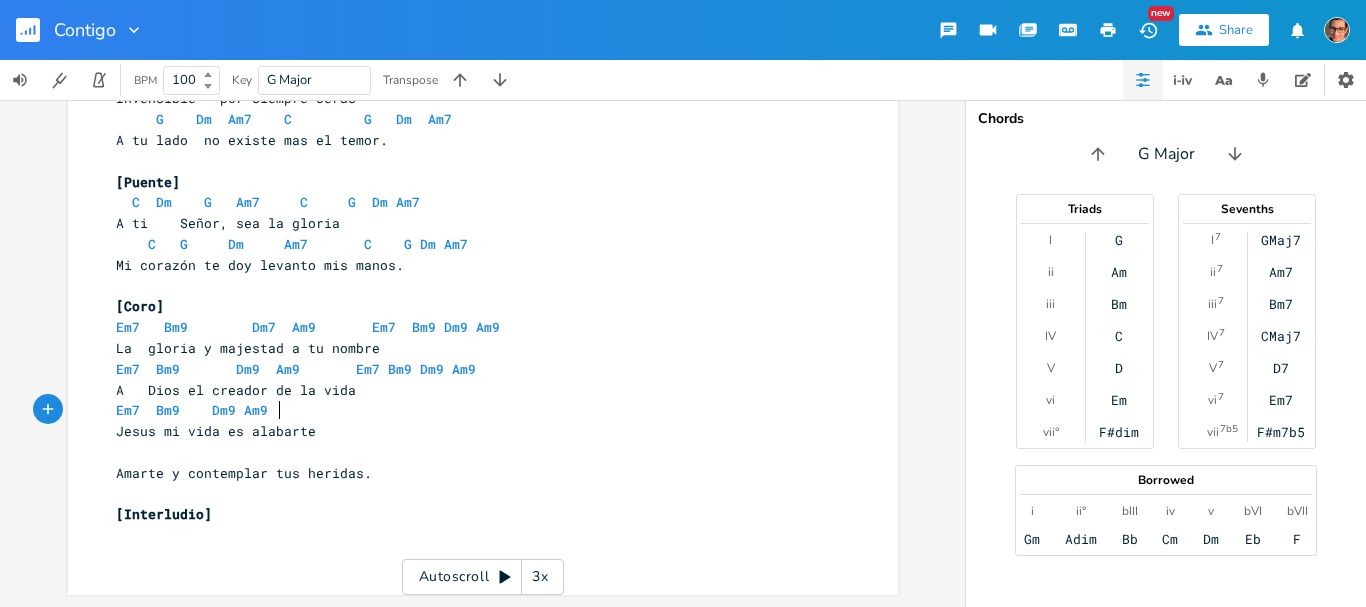 scroll, scrollTop: 0, scrollLeft: 75, axis: horizontal 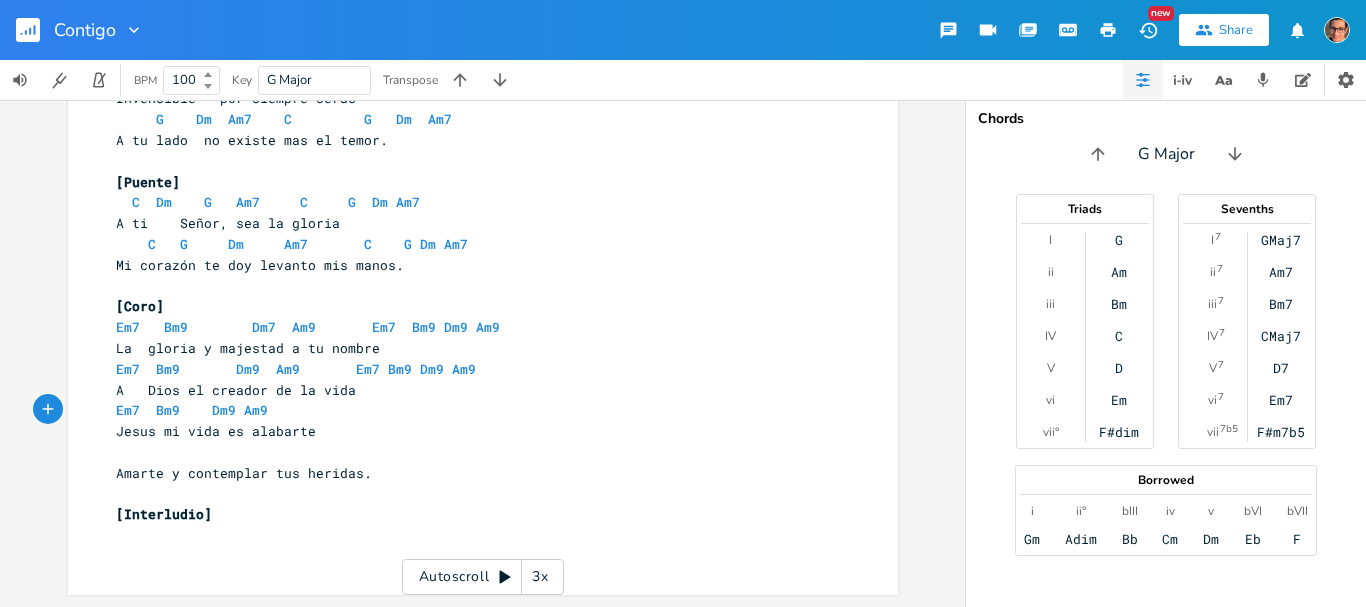 type on "Dm9 Am9" 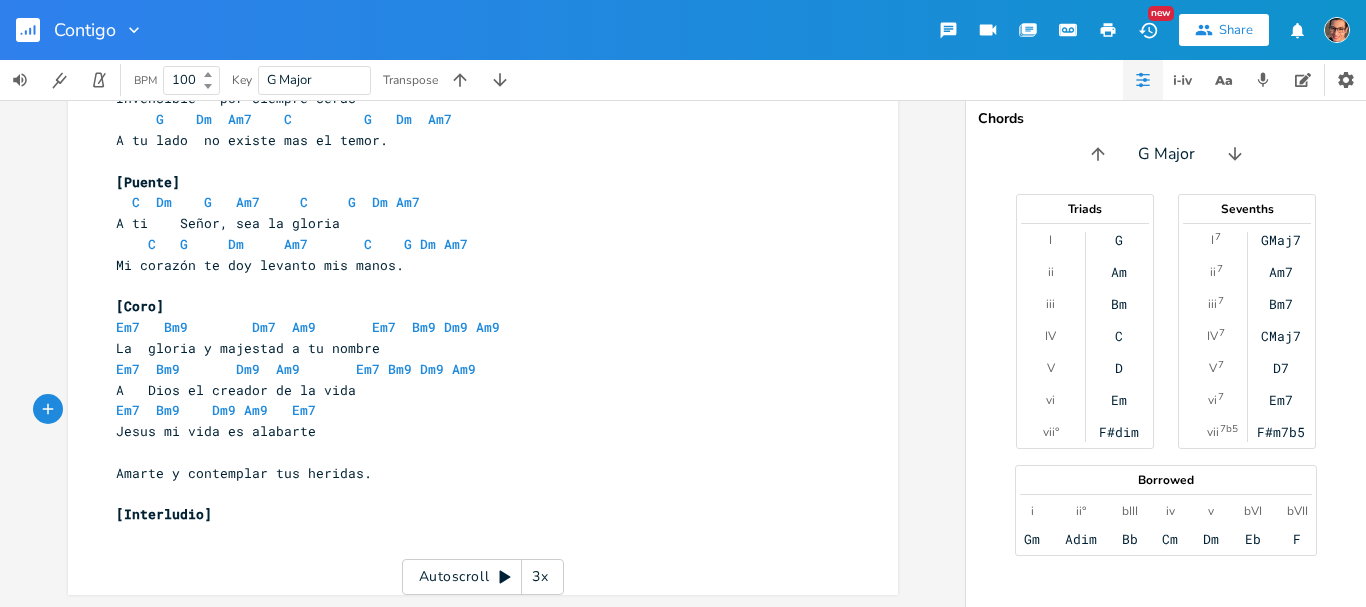 scroll, scrollTop: 0, scrollLeft: 34, axis: horizontal 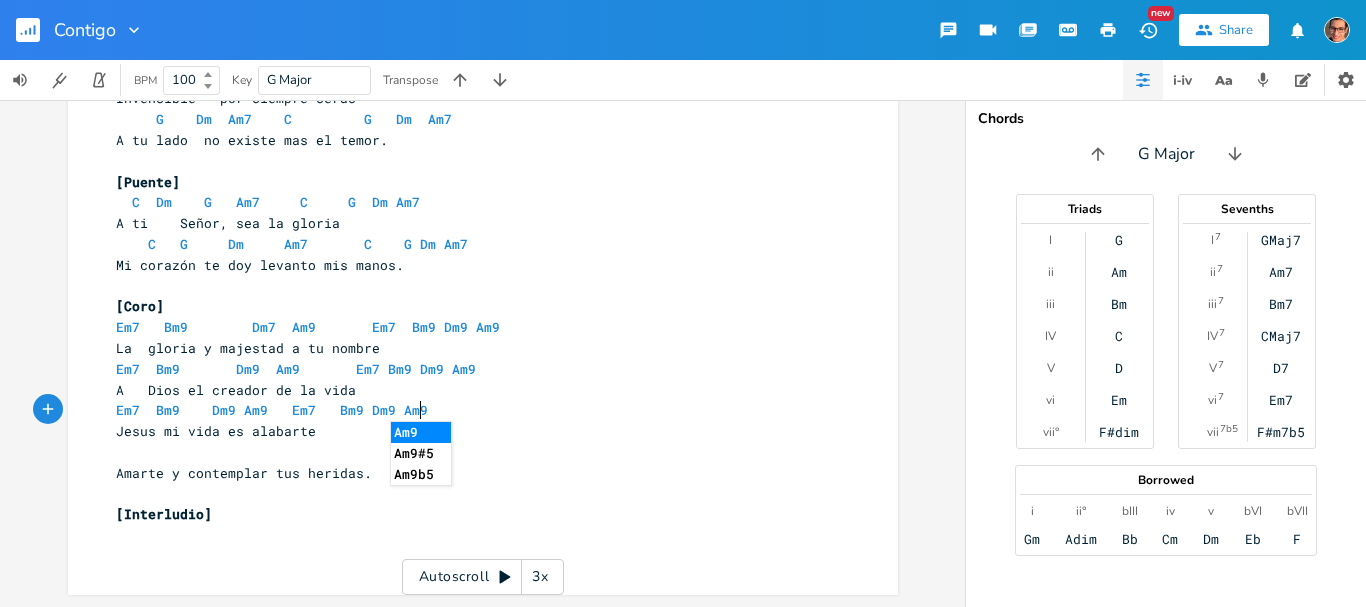 type on "Bm9 Dm9 Am9" 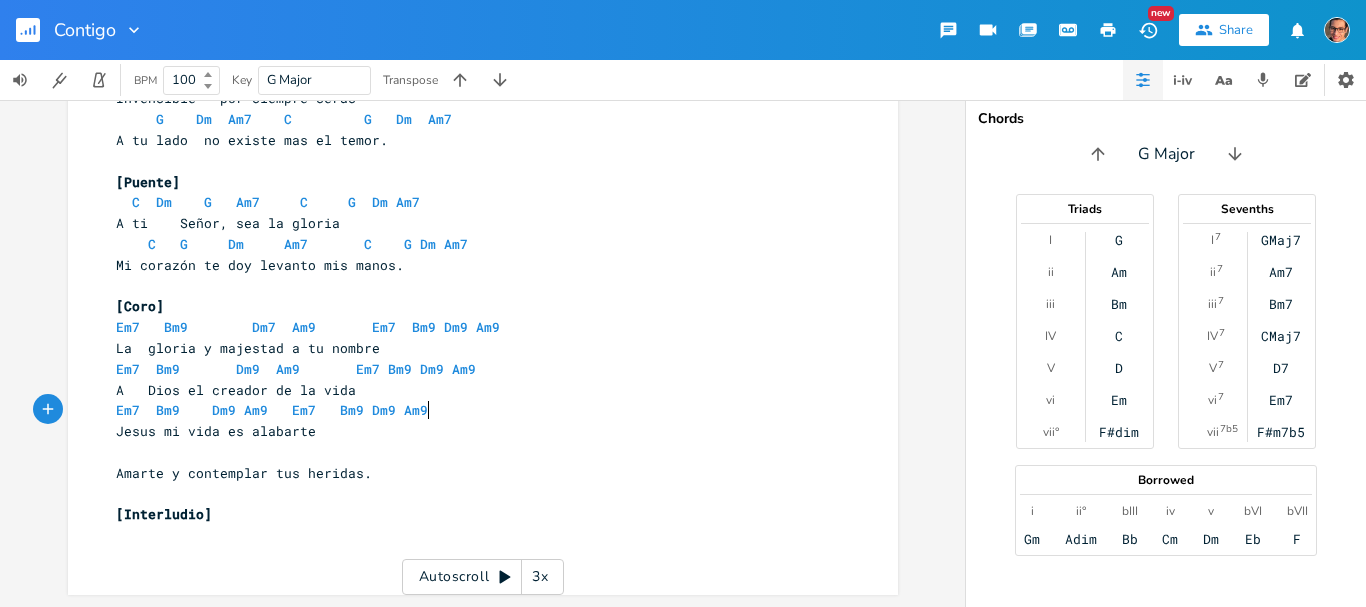 scroll, scrollTop: 0, scrollLeft: 99, axis: horizontal 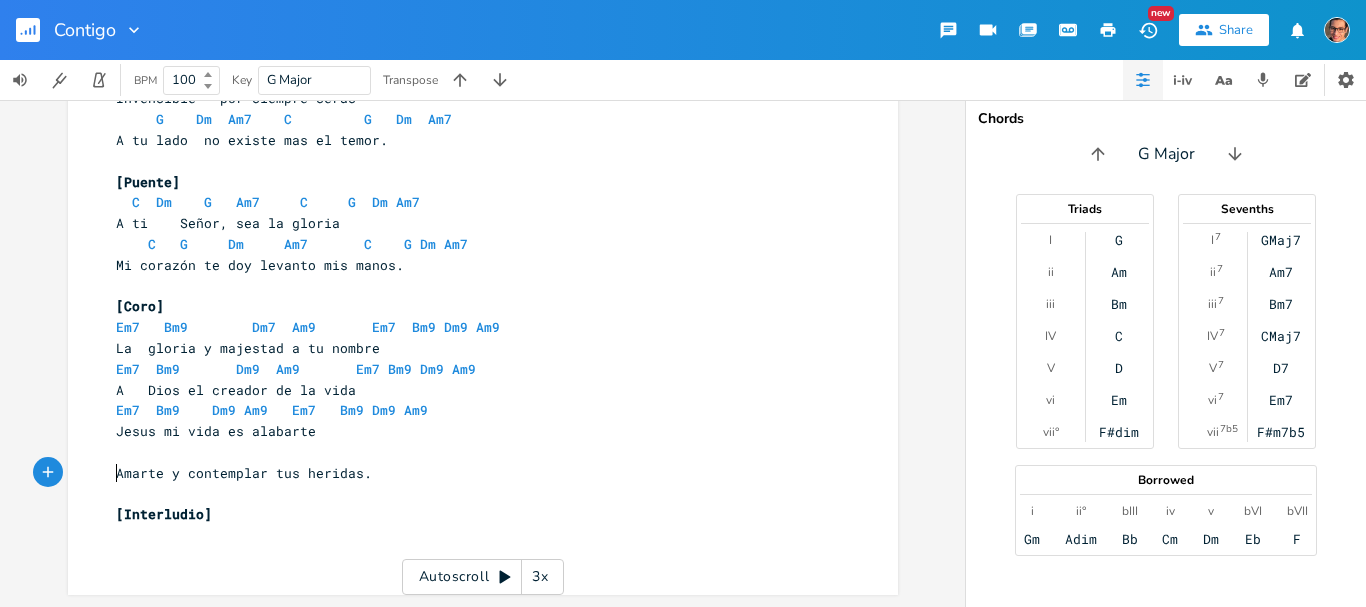 click on "Amarte y contemplar tus heridas." at bounding box center (473, 473) 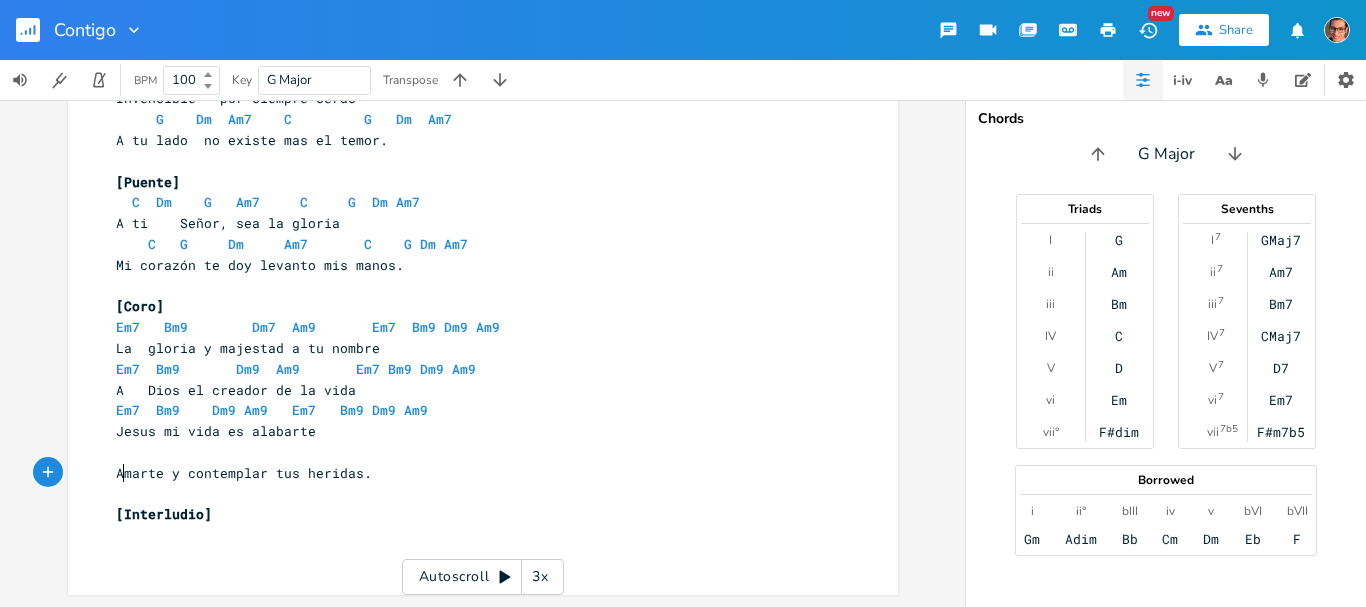 scroll, scrollTop: 0, scrollLeft: 6, axis: horizontal 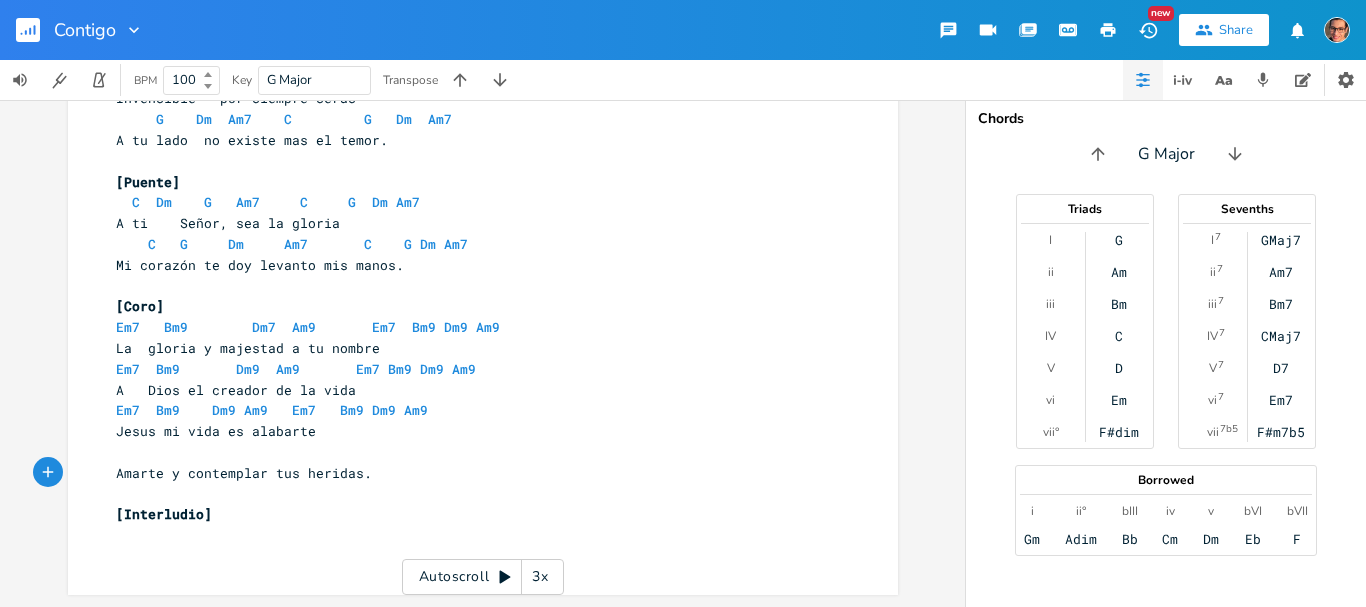 click on "​" at bounding box center [473, 452] 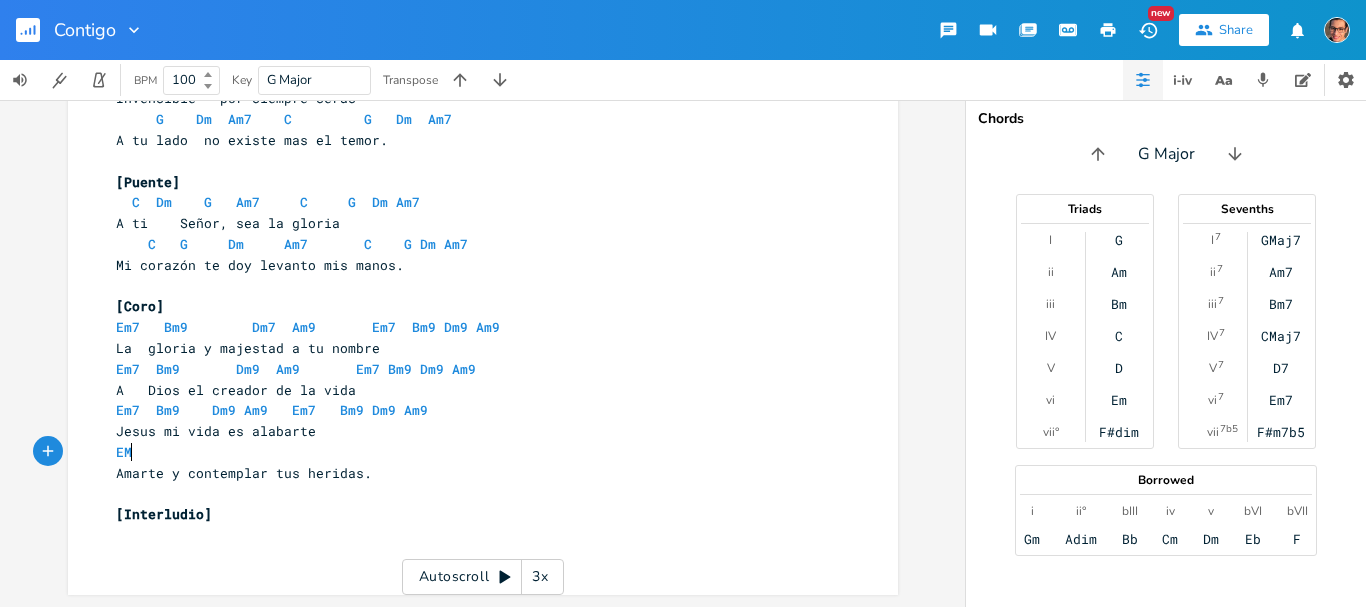 type on "EM" 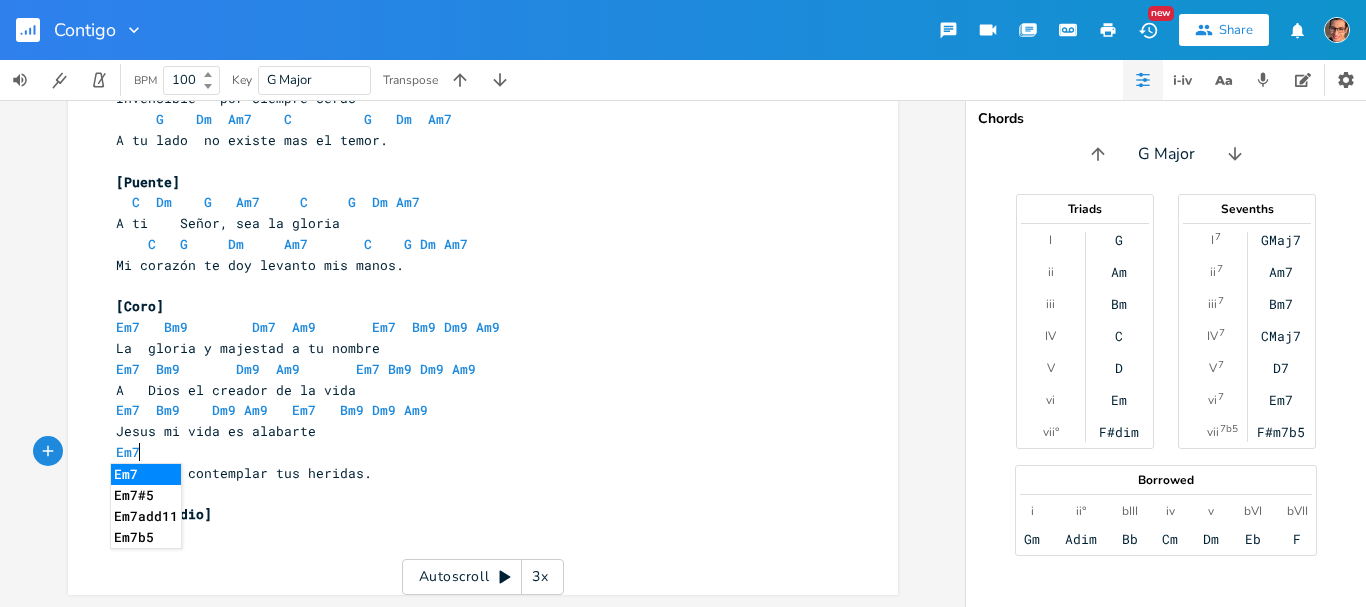 type on "m7" 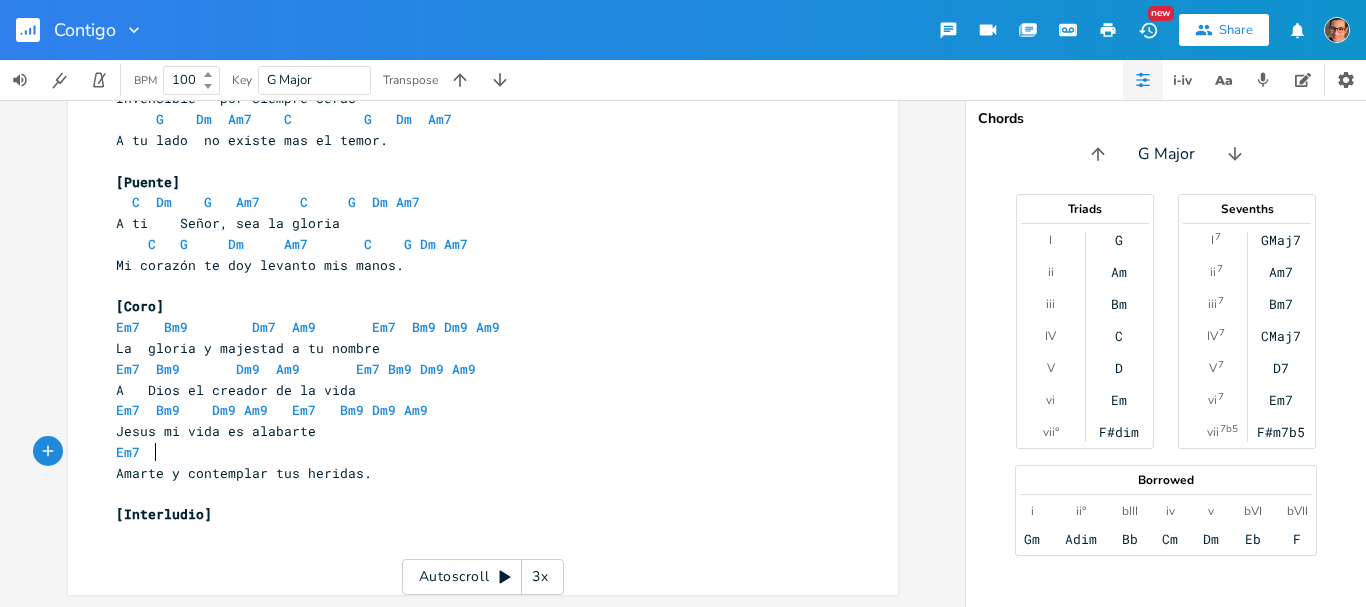 scroll, scrollTop: 0, scrollLeft: 25, axis: horizontal 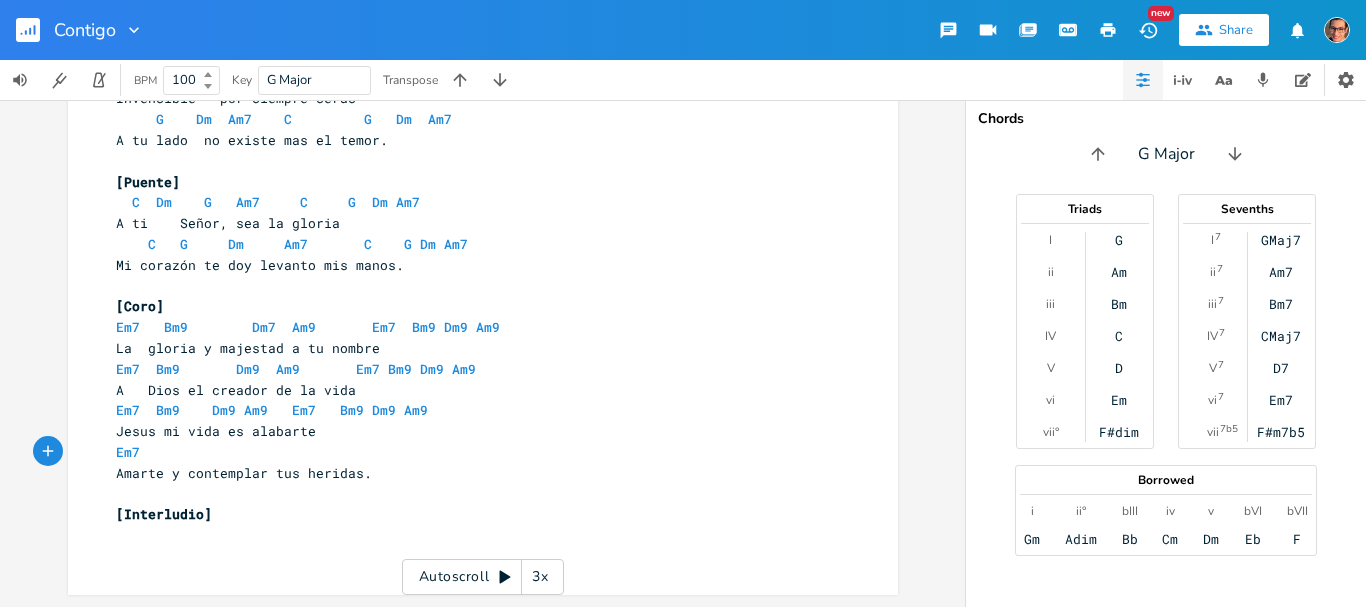 click on "Amarte y contemplar tus heridas." at bounding box center [244, 473] 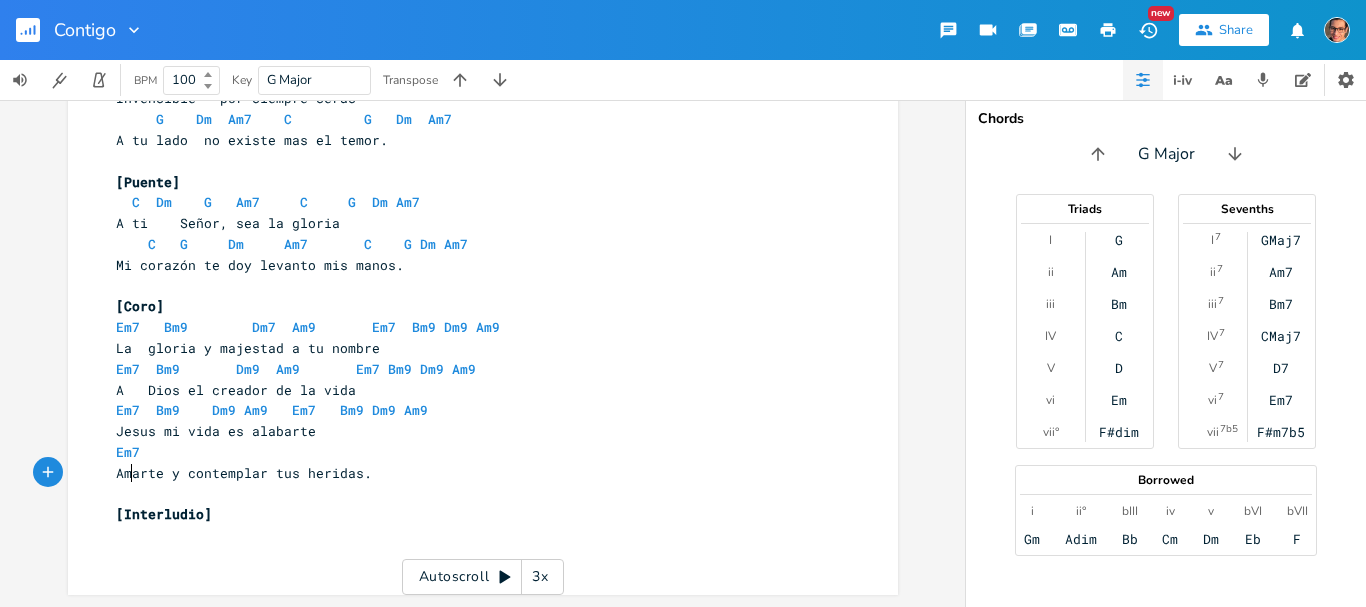 scroll, scrollTop: 0, scrollLeft: 3, axis: horizontal 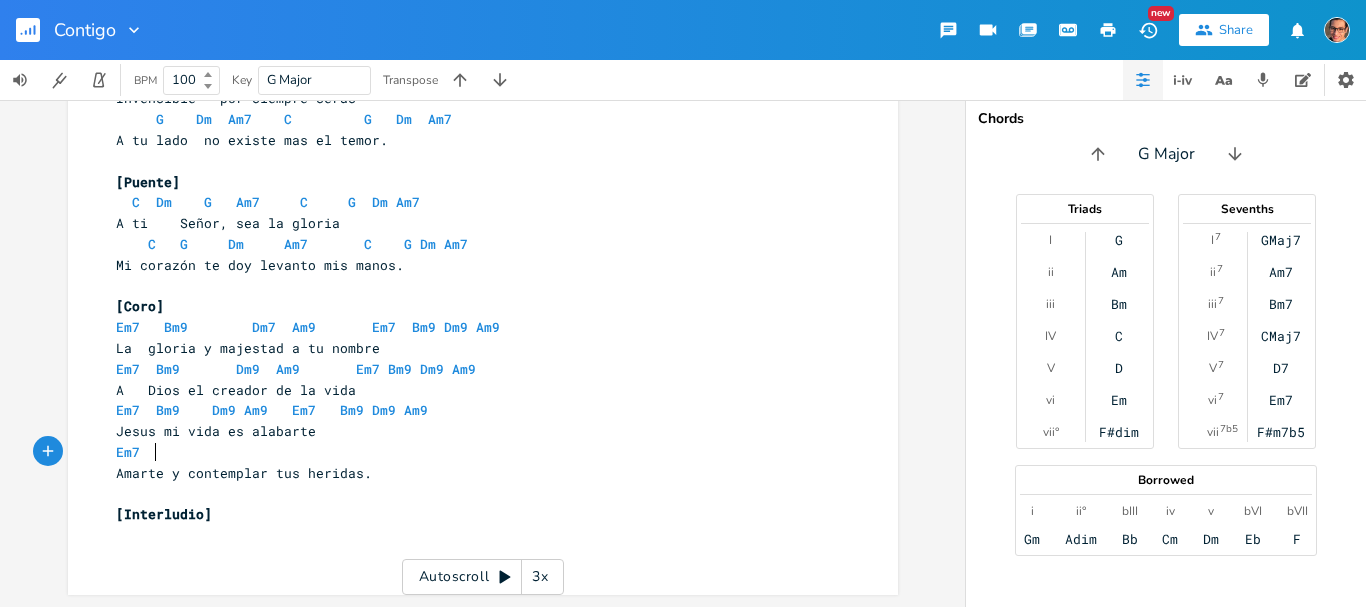 click on "Em7" at bounding box center (136, 452) 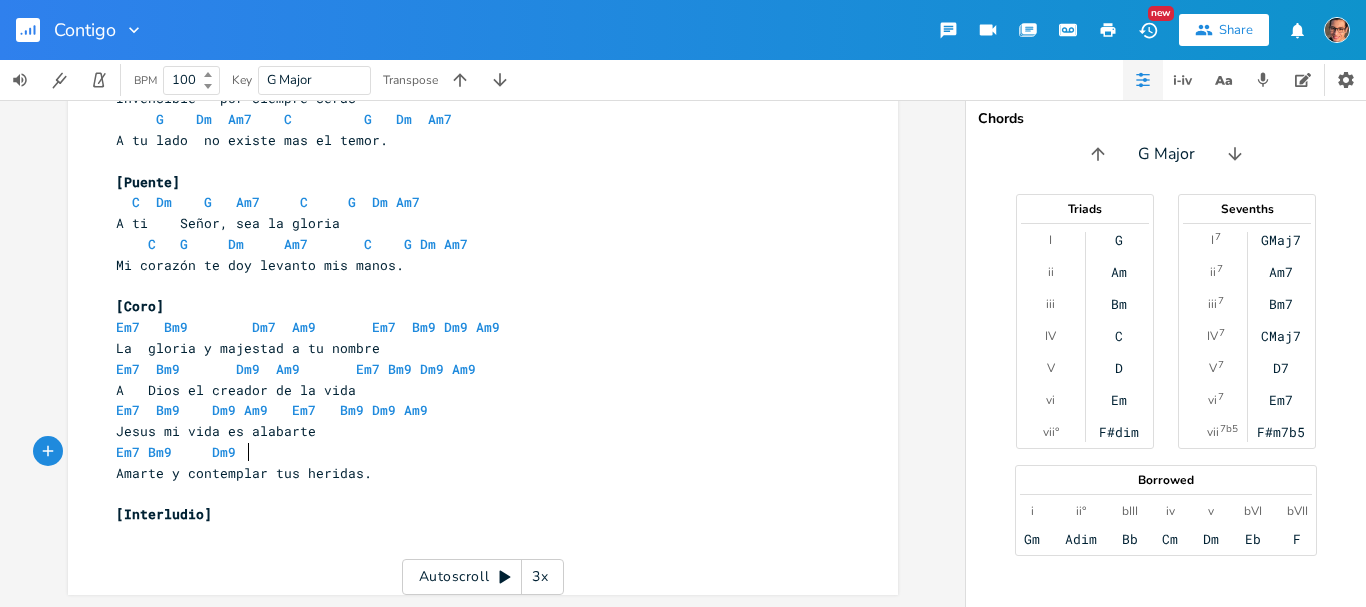 scroll, scrollTop: 0, scrollLeft: 84, axis: horizontal 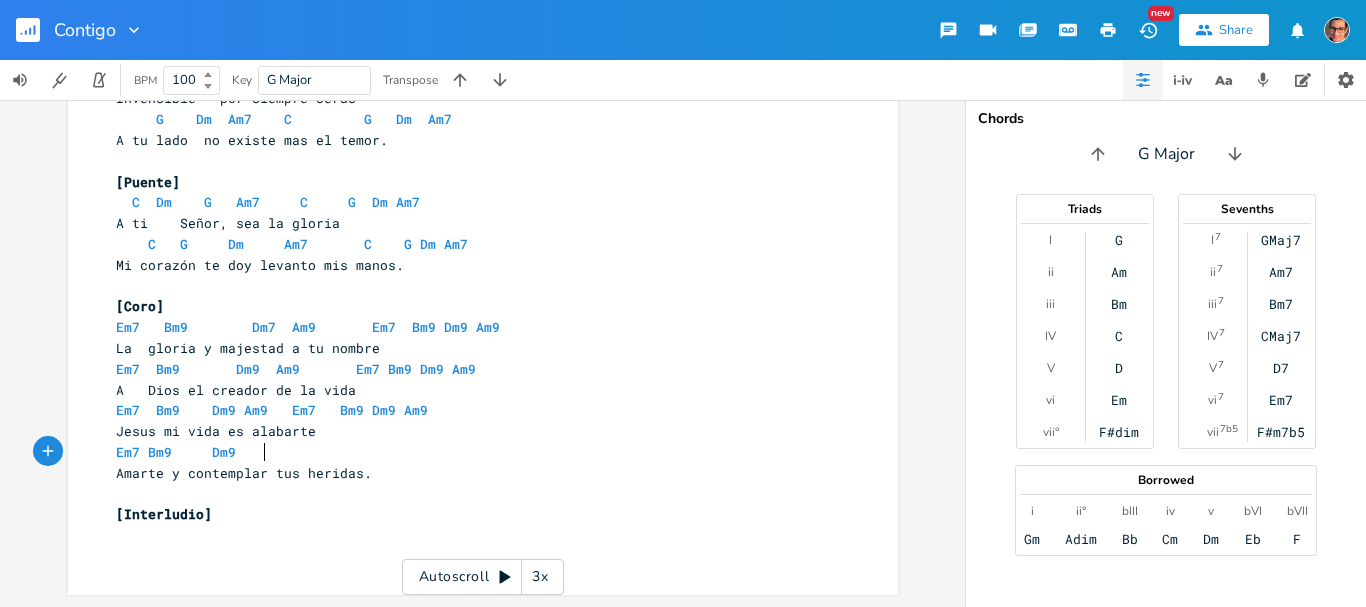 type on "Bm9     Dm9    ¿" 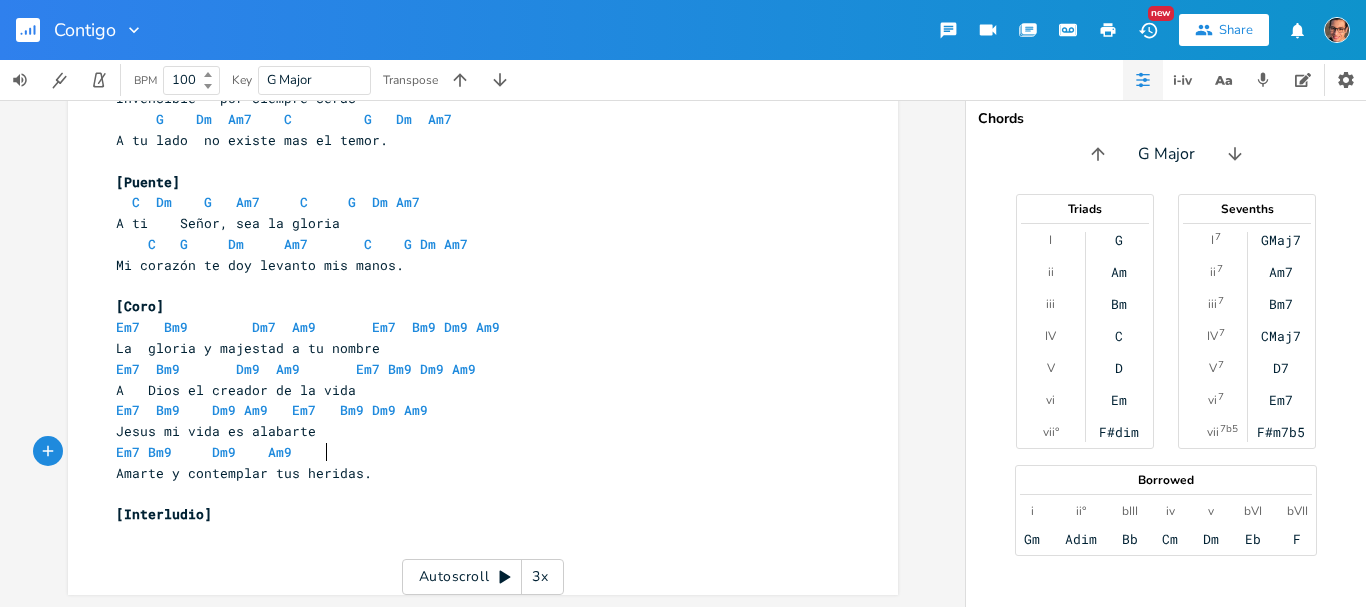 scroll, scrollTop: 0, scrollLeft: 49, axis: horizontal 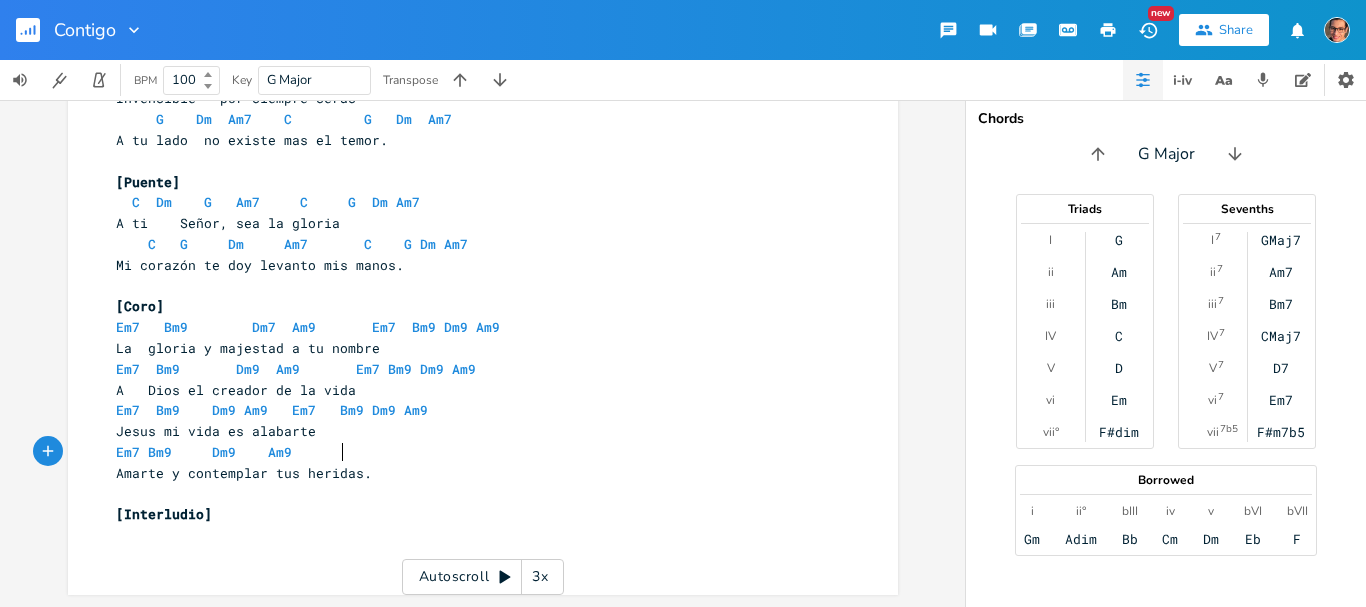 type on "Am9" 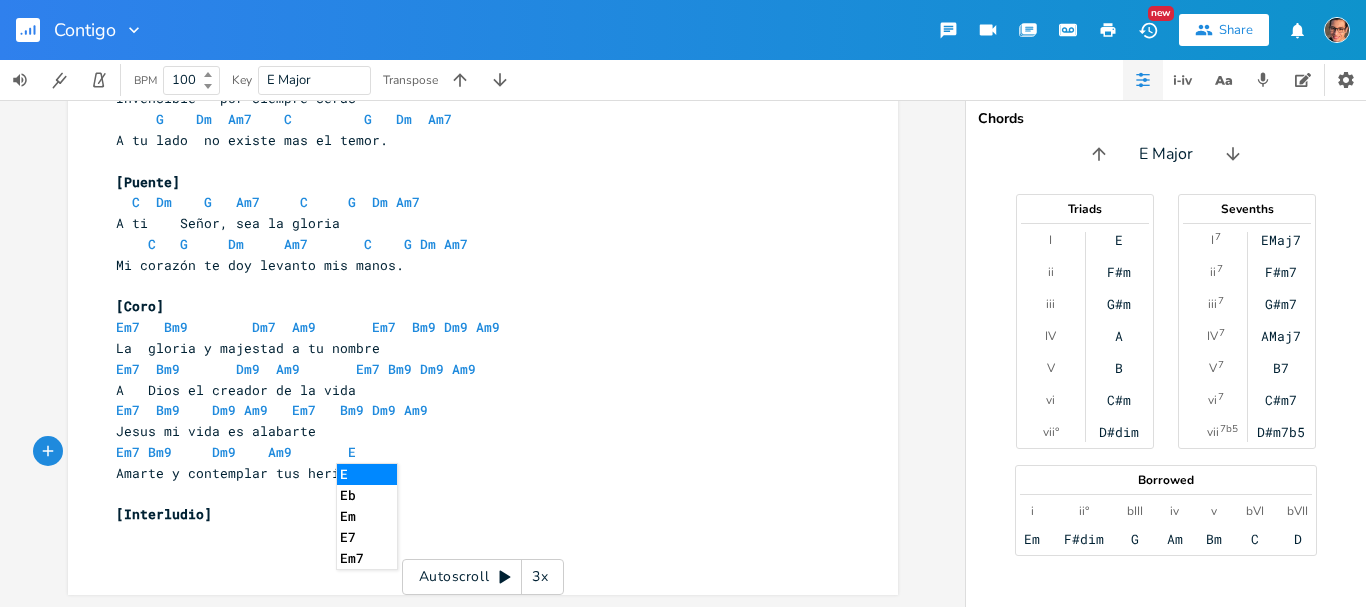 scroll, scrollTop: 0, scrollLeft: 19, axis: horizontal 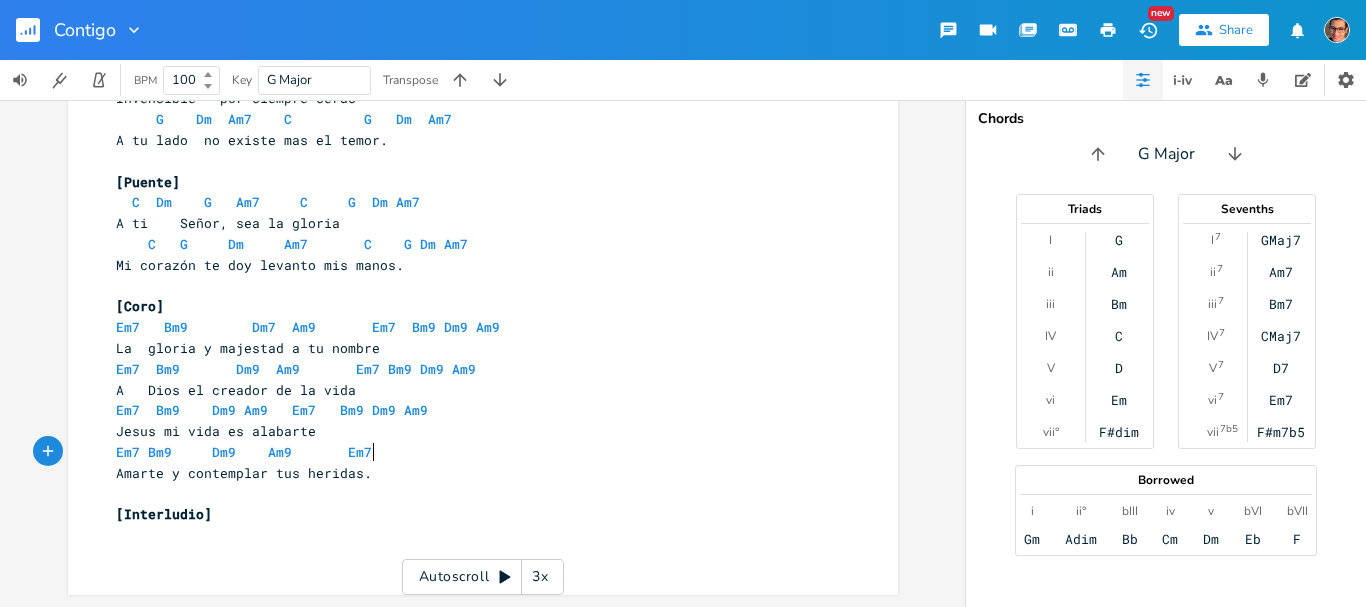 type on "Em7" 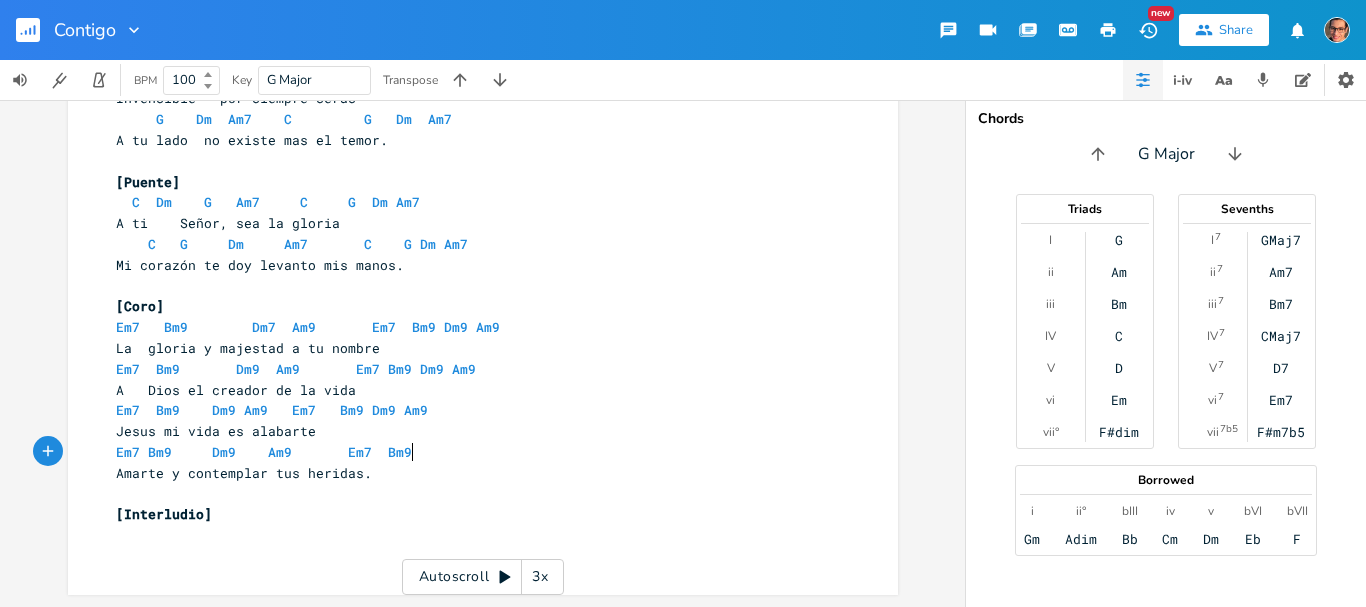 scroll, scrollTop: 0, scrollLeft: 35, axis: horizontal 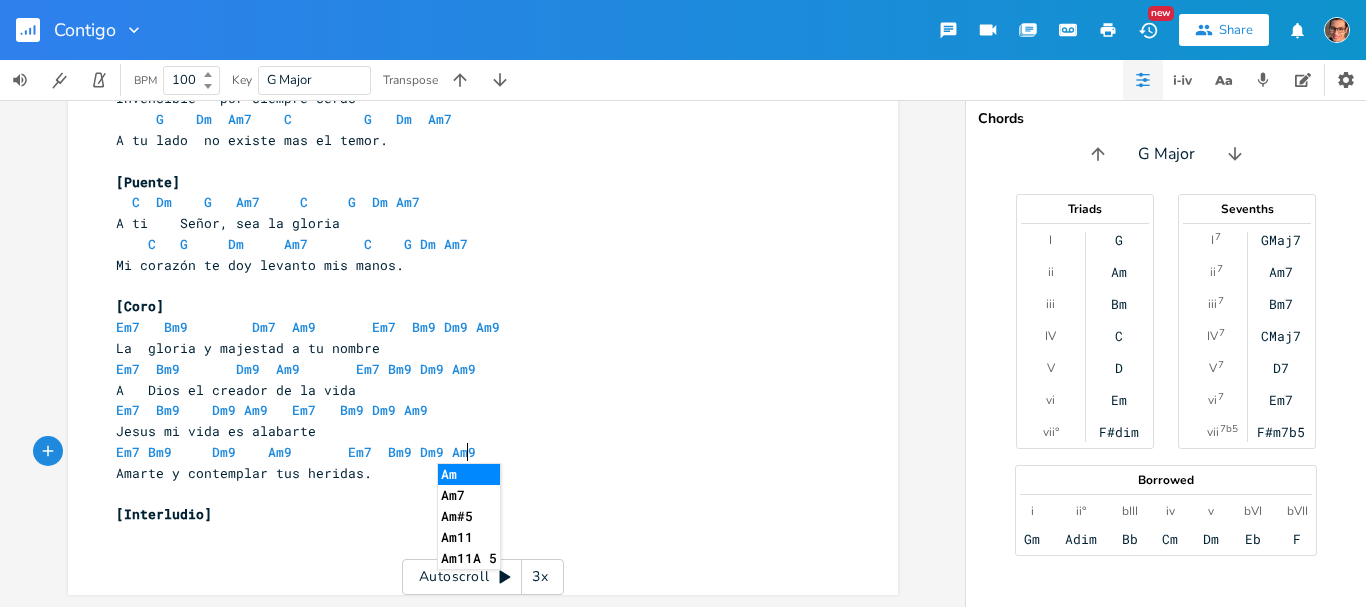 type on "Bm9 Dm9 Am9" 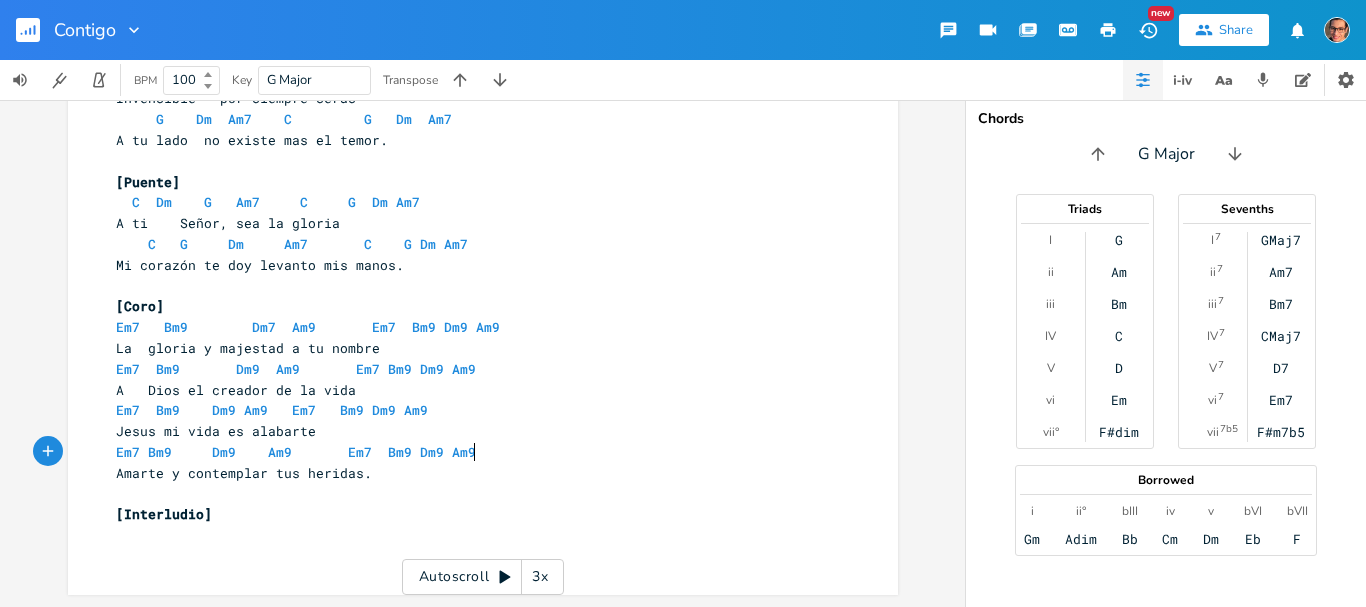 click on "Em7   Bm9       Dm9      Am9         Em7    Bm9   Dm9   Am9" at bounding box center (300, 452) 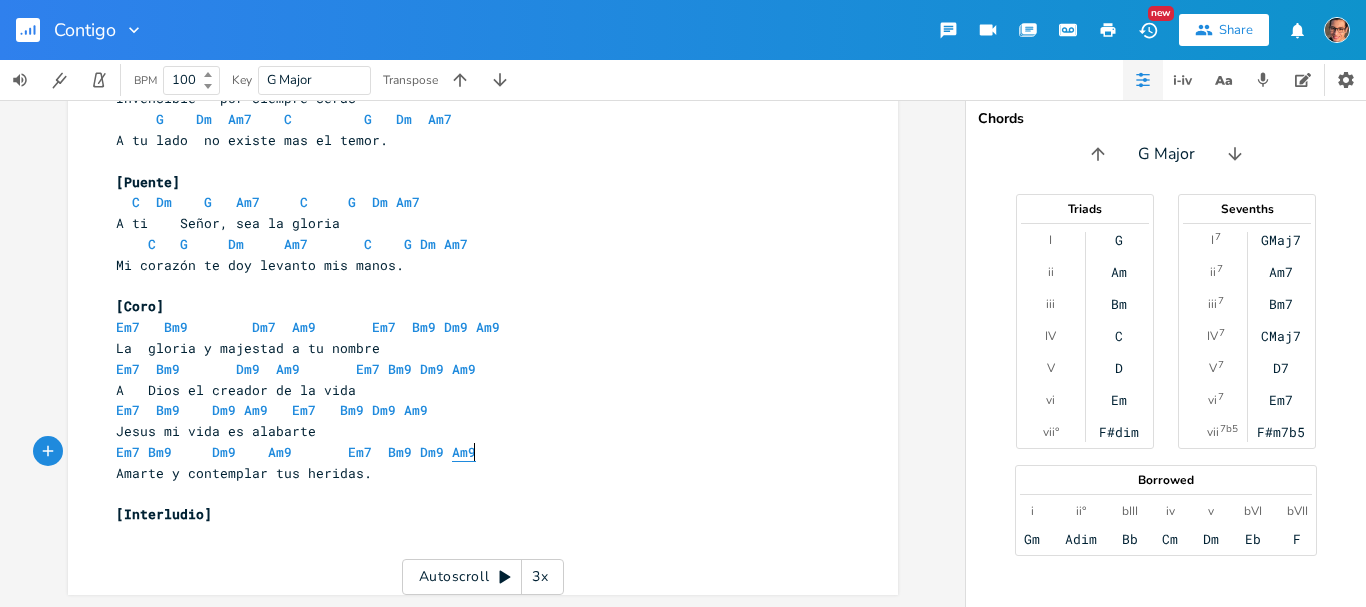 click on "Am9" at bounding box center [464, 452] 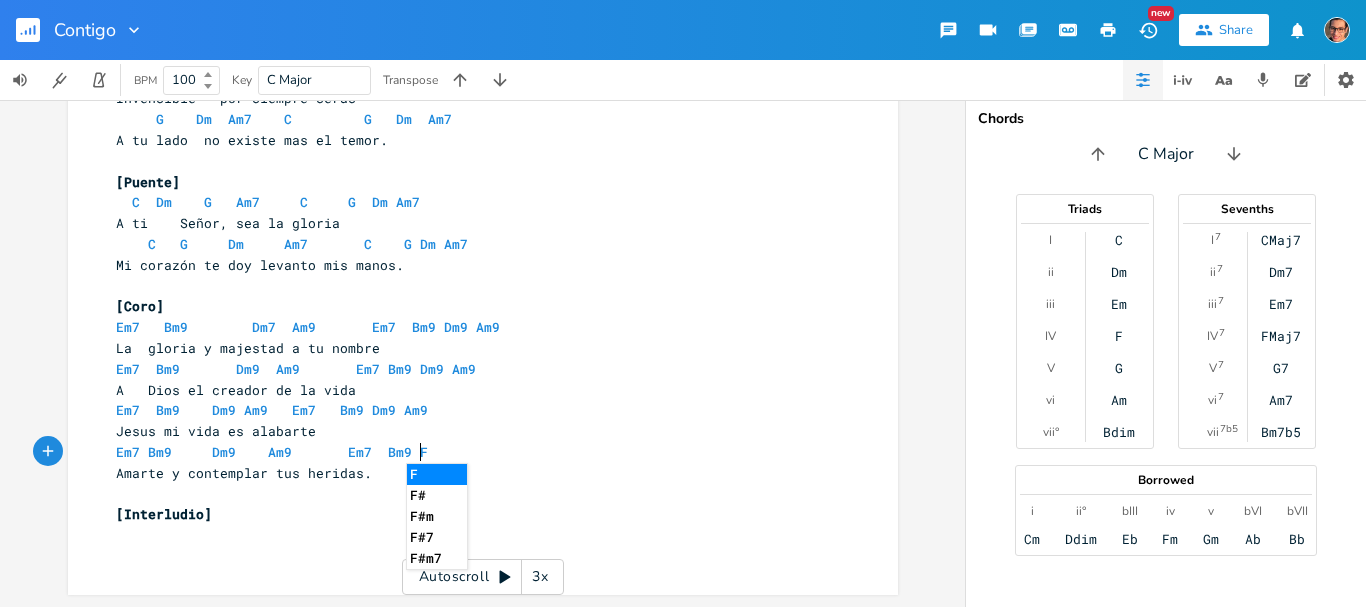 scroll, scrollTop: 0, scrollLeft: 17, axis: horizontal 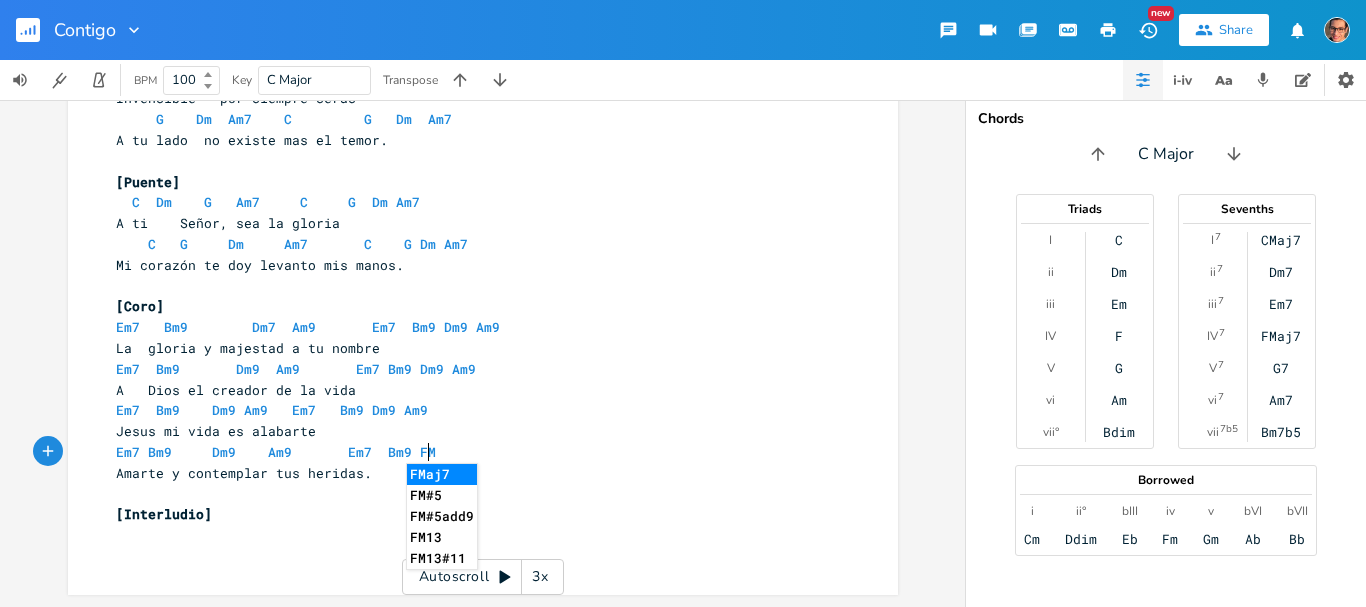 type on "FM" 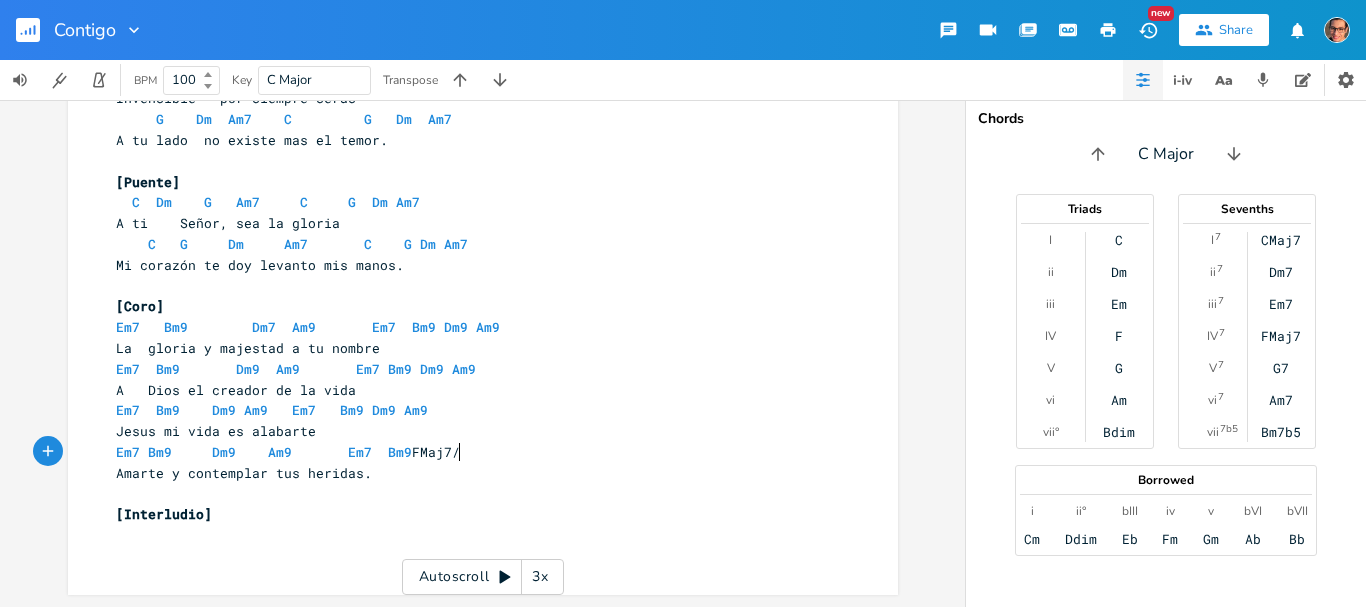 scroll, scrollTop: 0, scrollLeft: 3, axis: horizontal 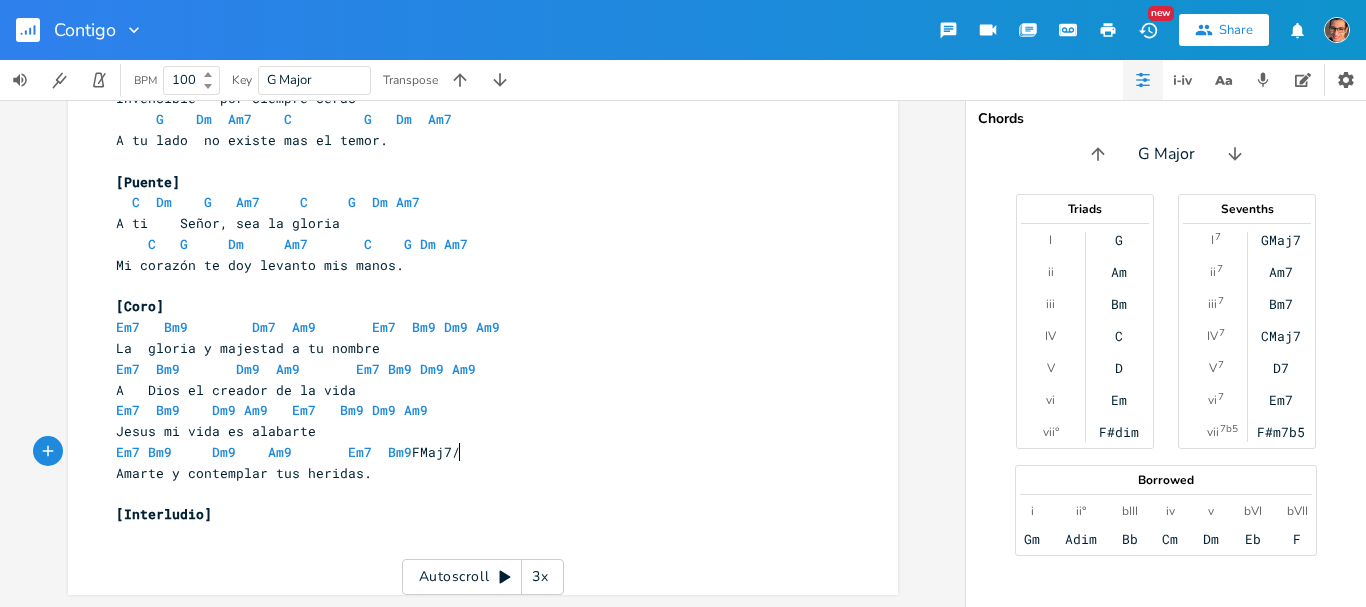 type on "/D" 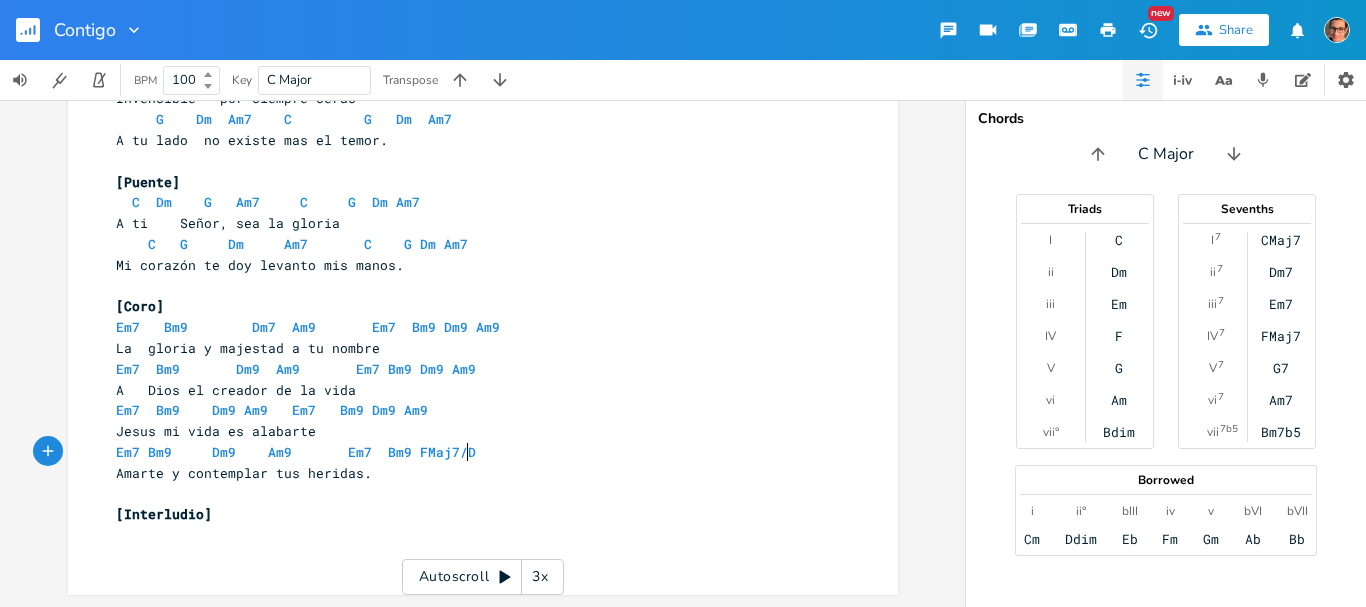 click on "[Interludio]" at bounding box center (473, 514) 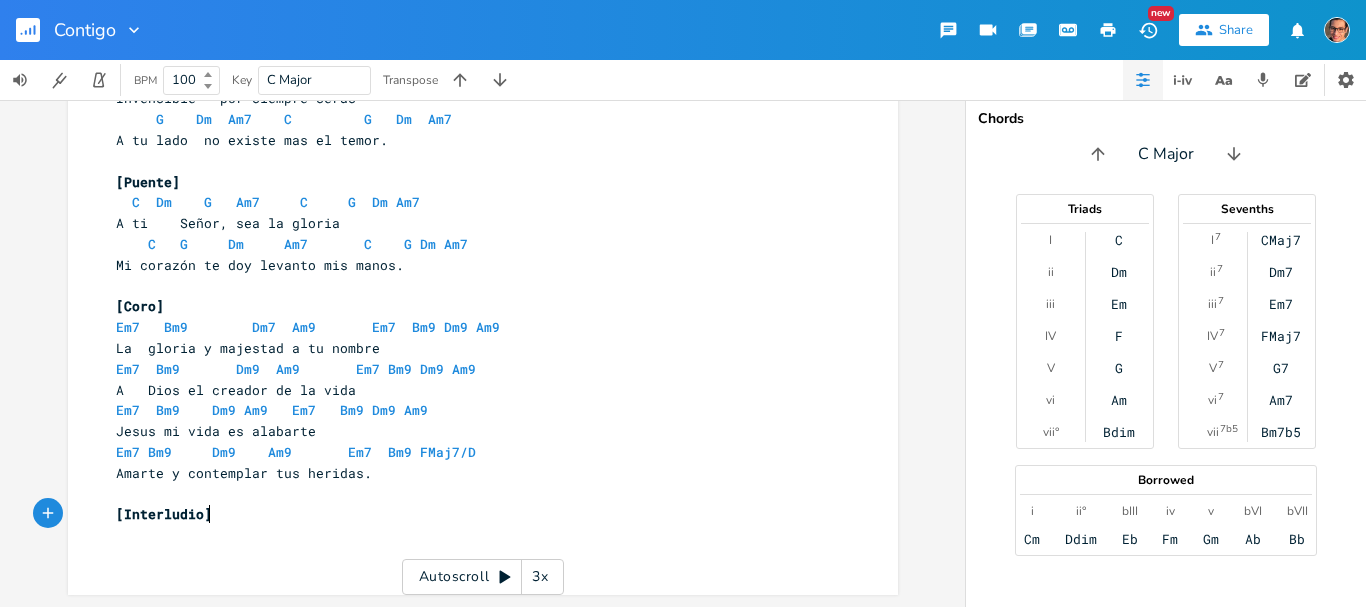 click on "Amarte y contemplar tus heridas." at bounding box center [473, 473] 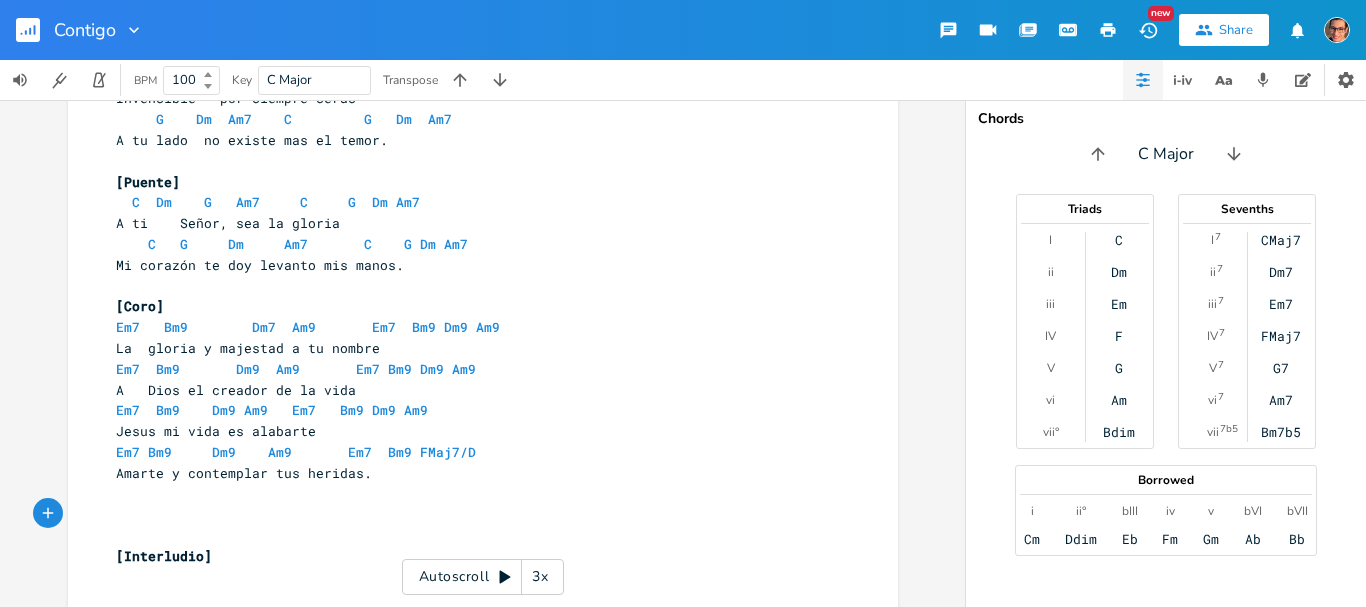 scroll, scrollTop: 0, scrollLeft: 5, axis: horizontal 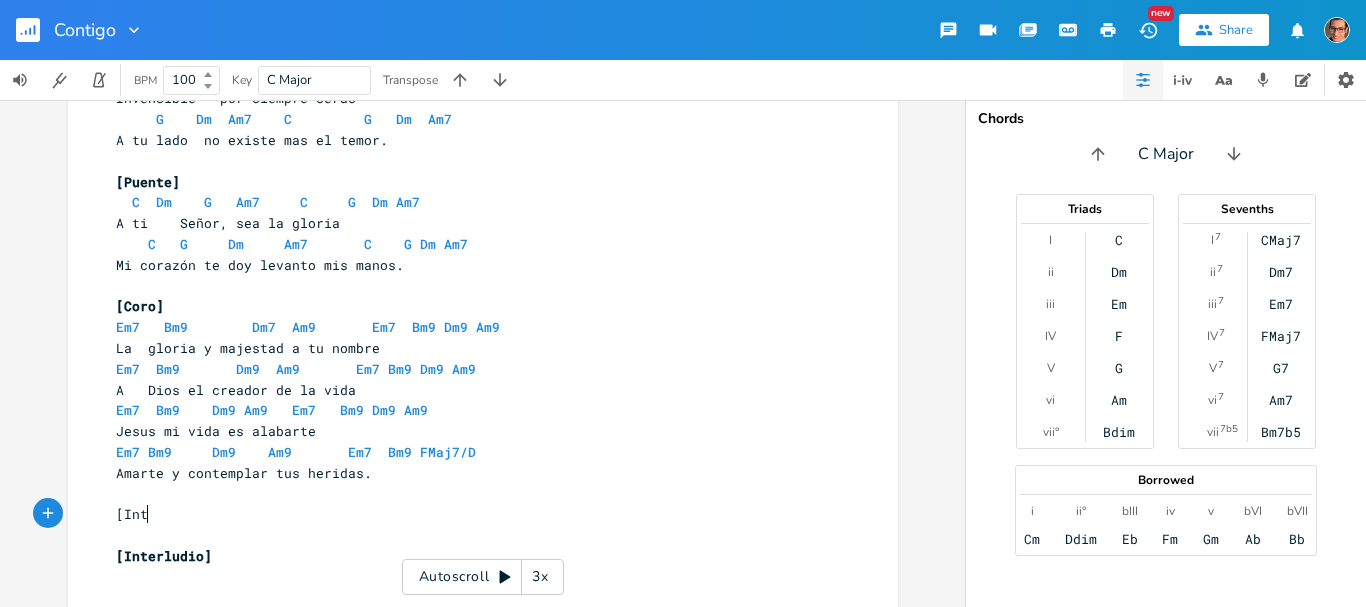 type on "[Inttro" 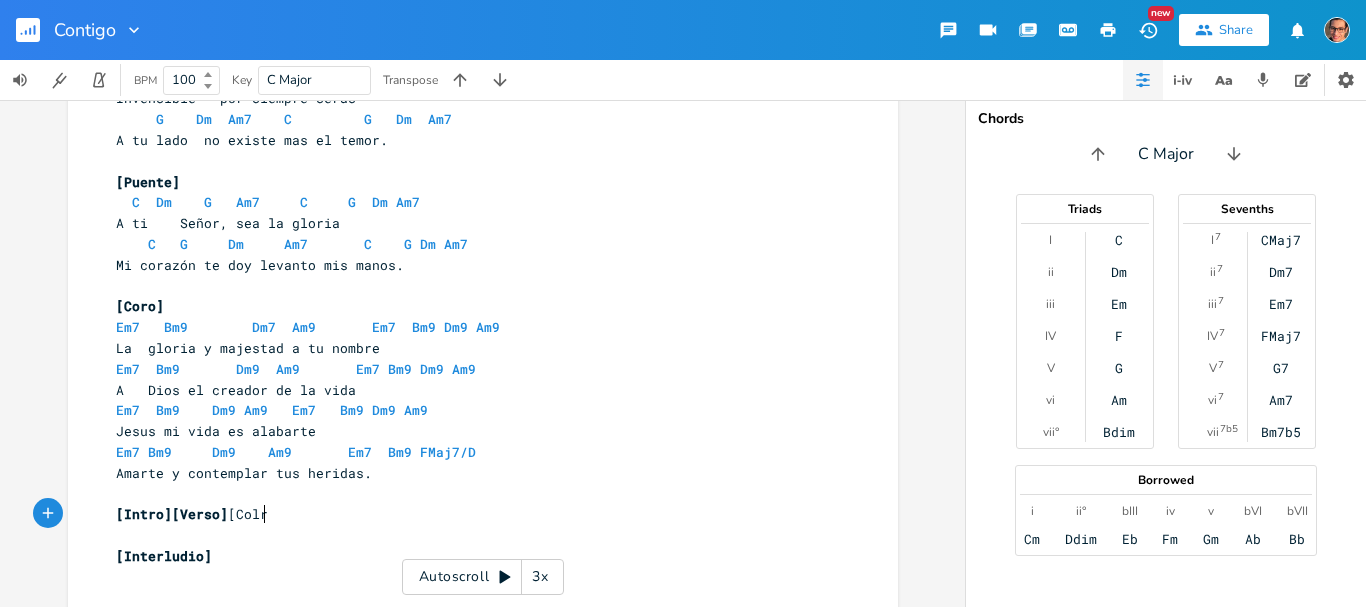 scroll, scrollTop: 0, scrollLeft: 93, axis: horizontal 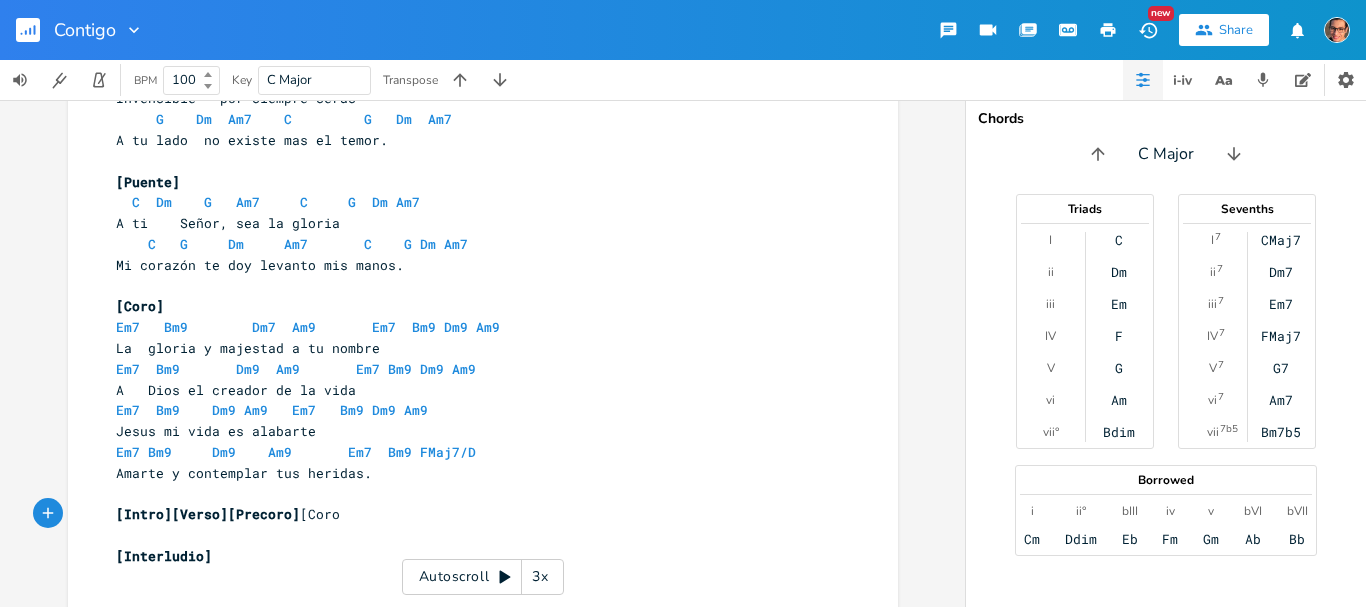 type on "Precoro][Coro]" 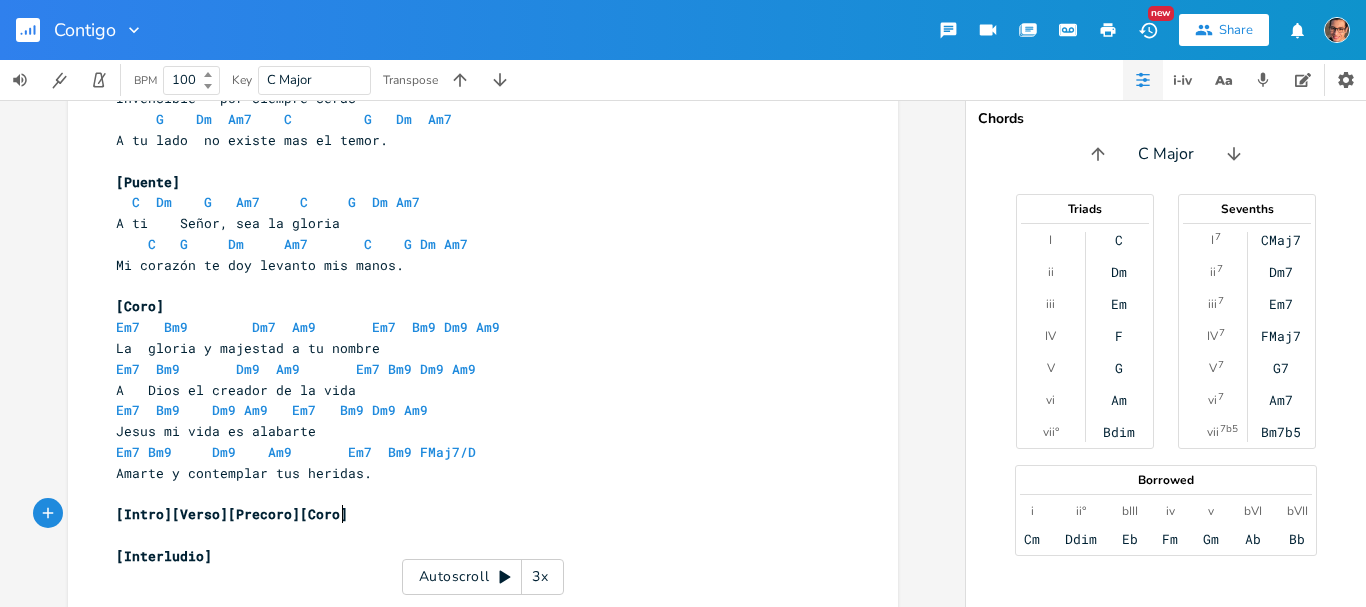 scroll, scrollTop: 0, scrollLeft: 84, axis: horizontal 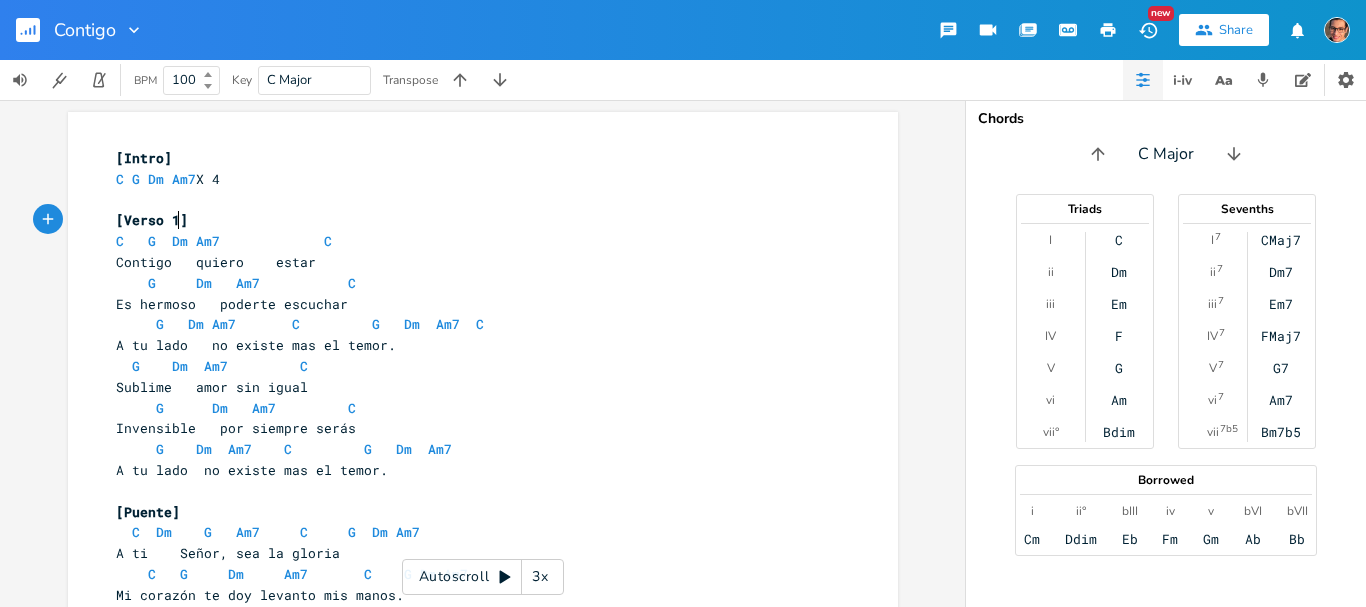 drag, startPoint x: 174, startPoint y: 217, endPoint x: 157, endPoint y: 272, distance: 57.567352 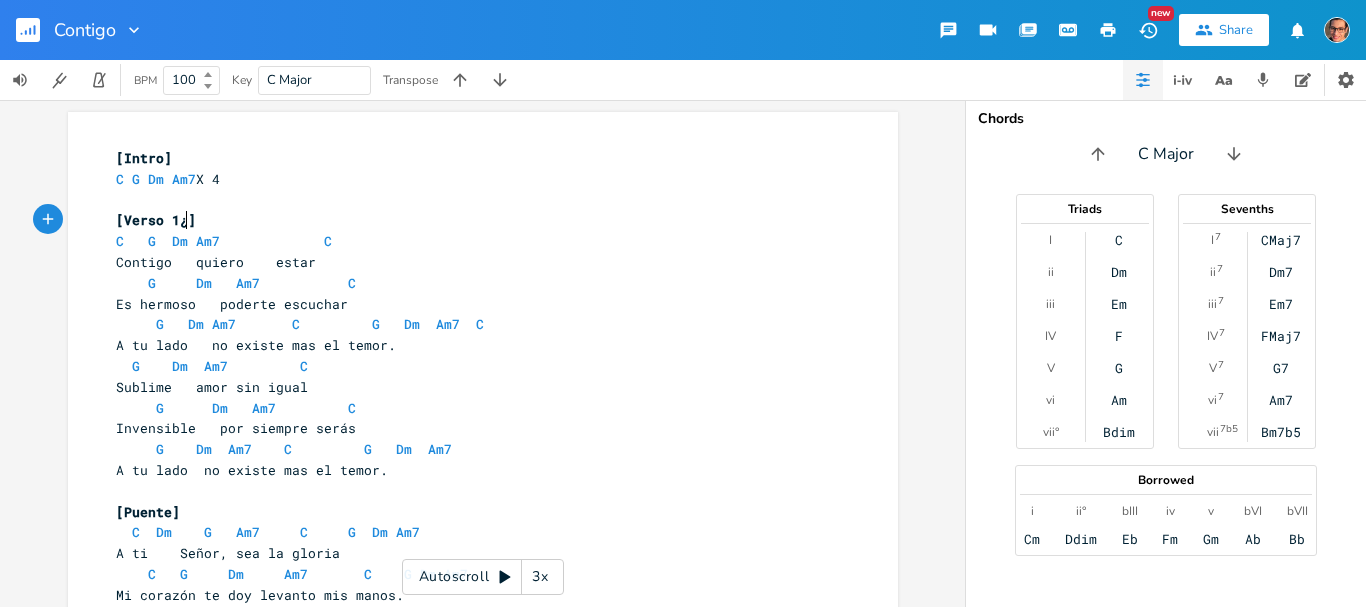 type on "¿¿" 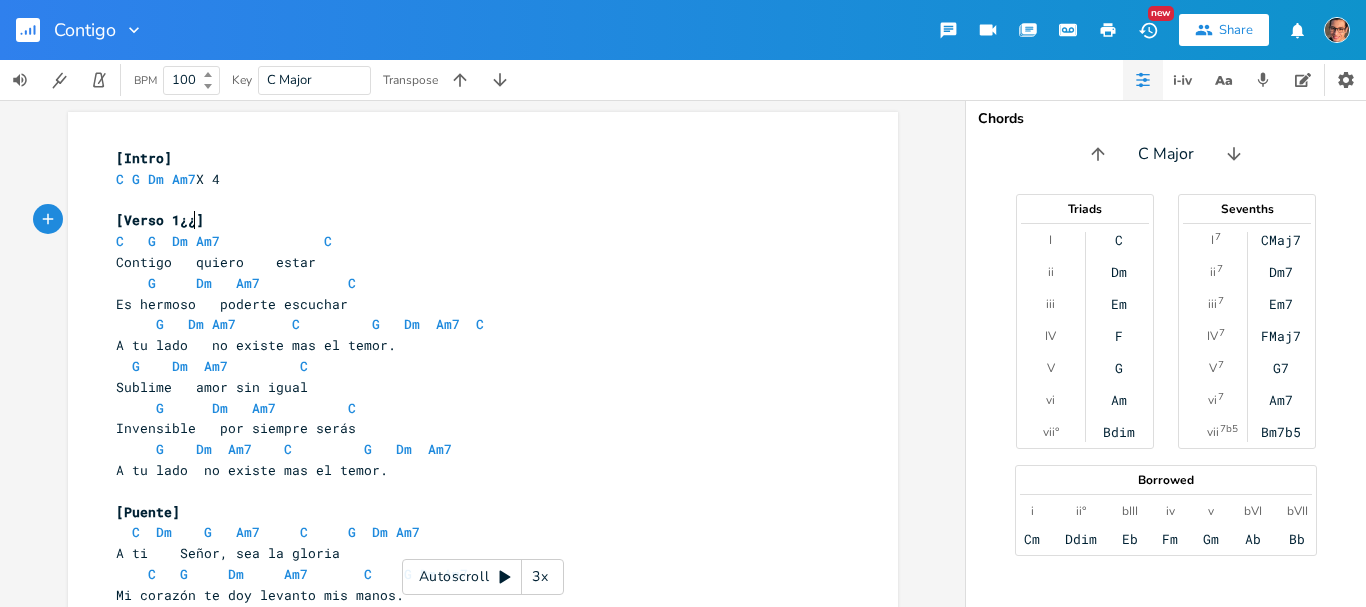 scroll, scrollTop: 0, scrollLeft: 11, axis: horizontal 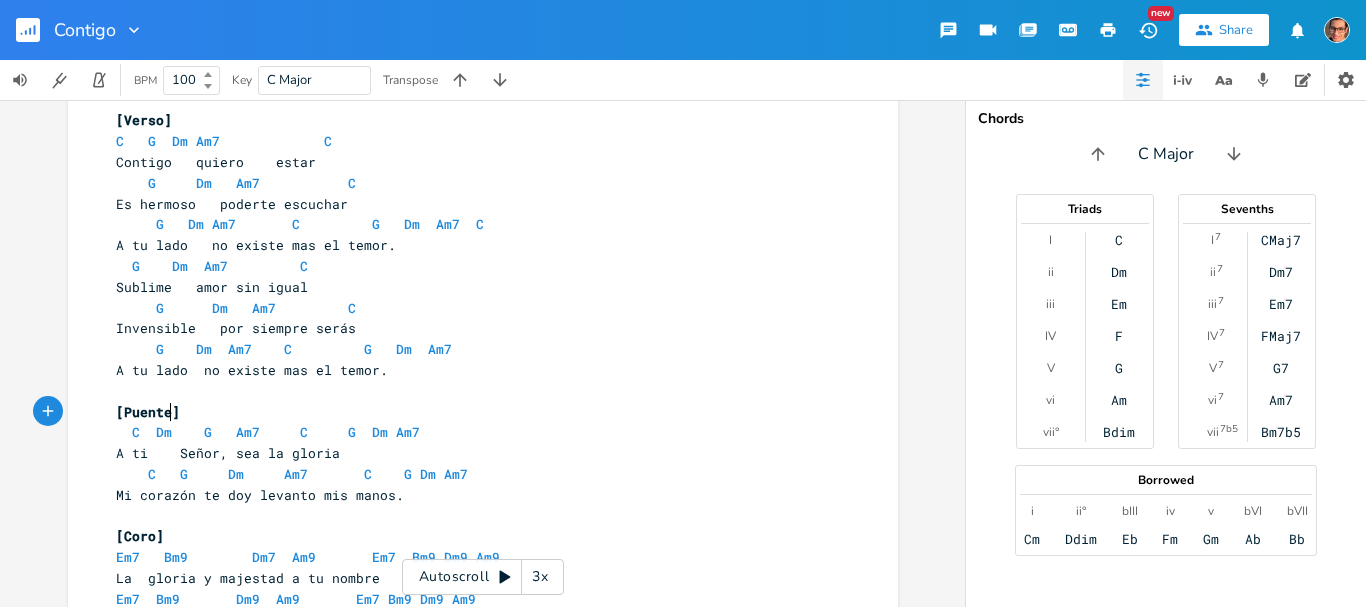 click on "[Puente]" at bounding box center [148, 412] 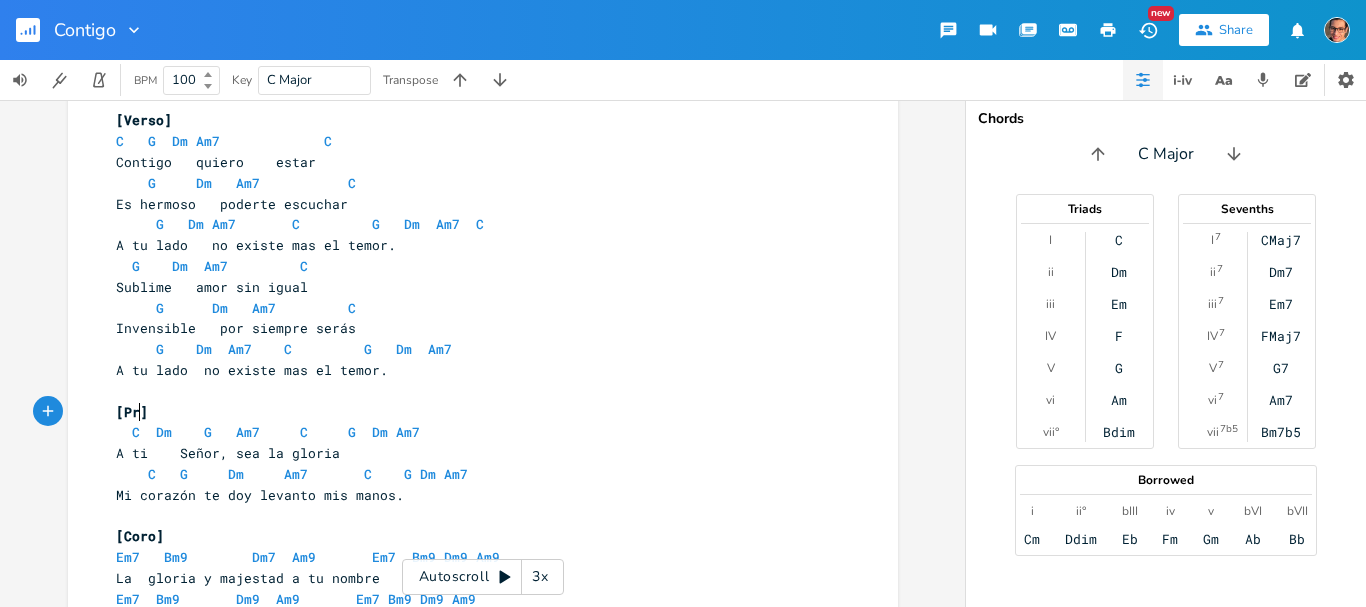 scroll, scrollTop: 0, scrollLeft: 10, axis: horizontal 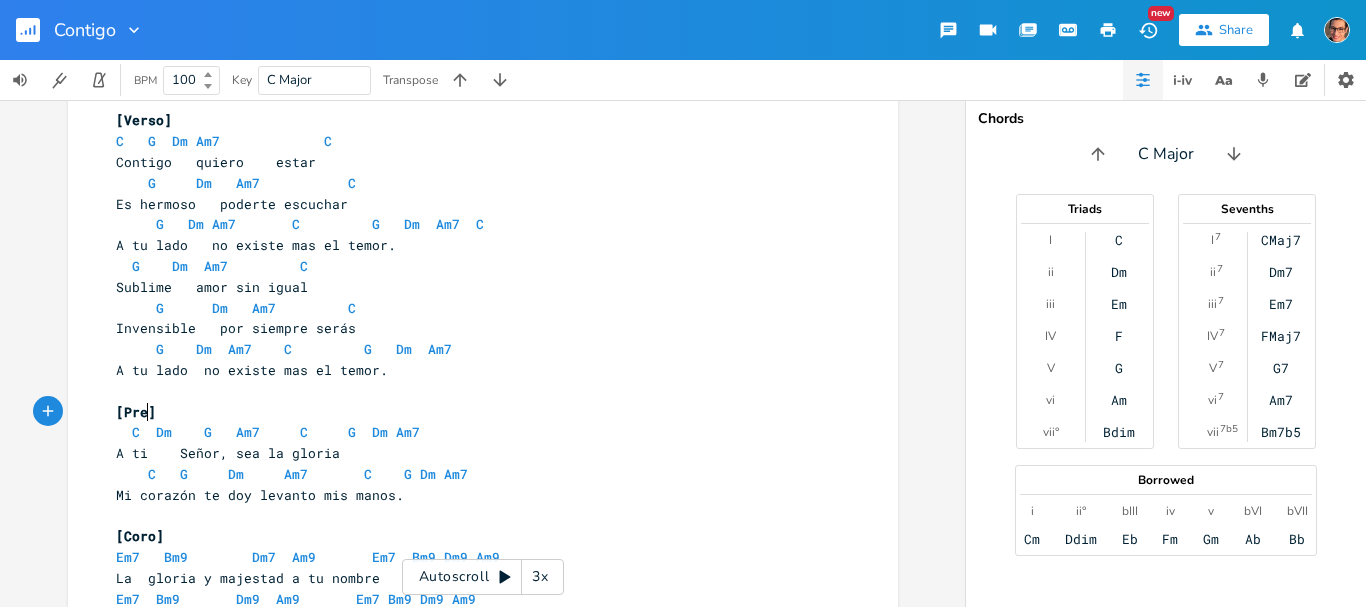 type on "re" 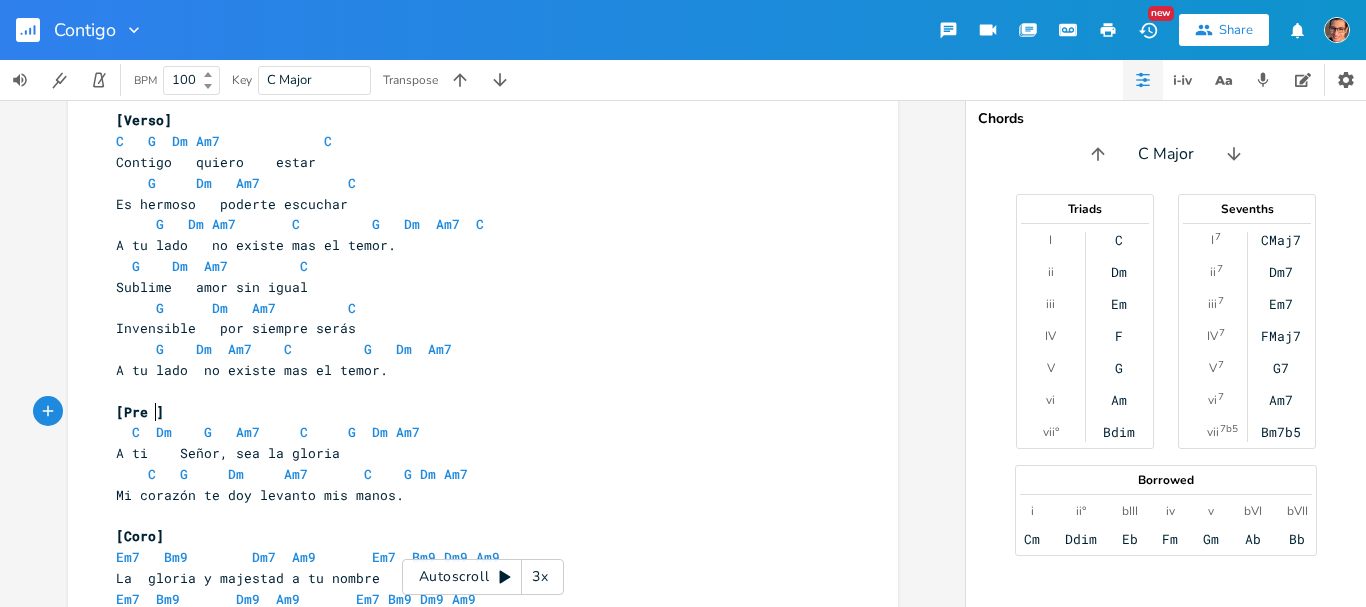 scroll, scrollTop: 0, scrollLeft: 15, axis: horizontal 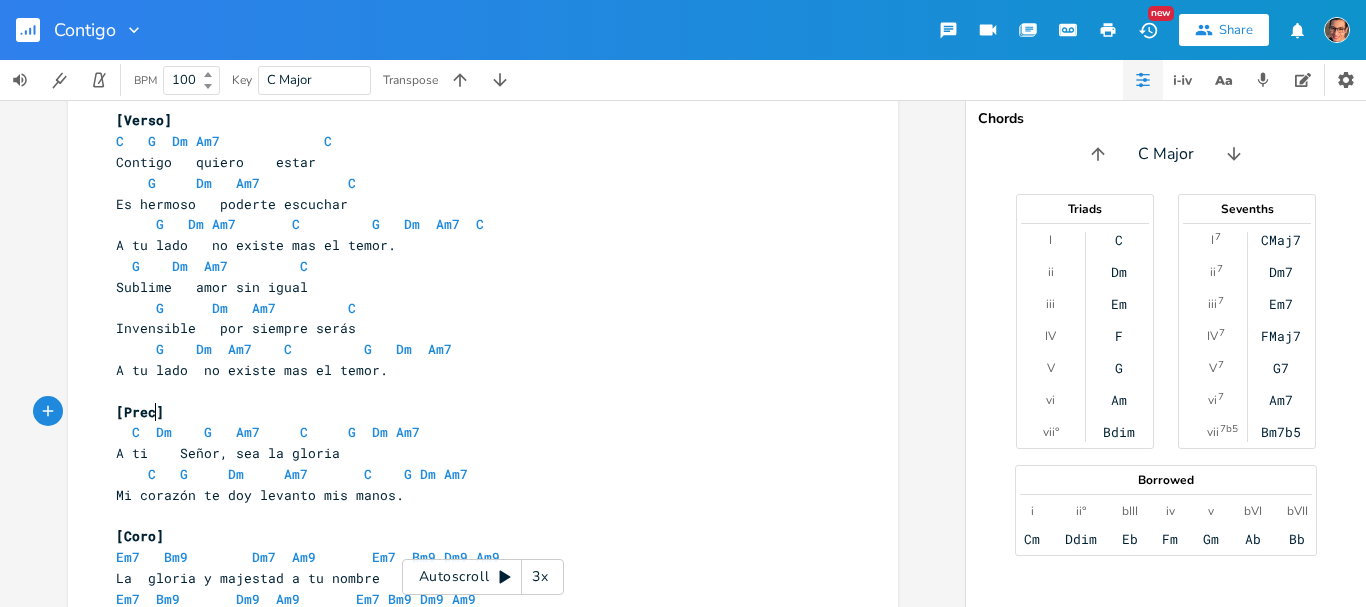 type on "coro" 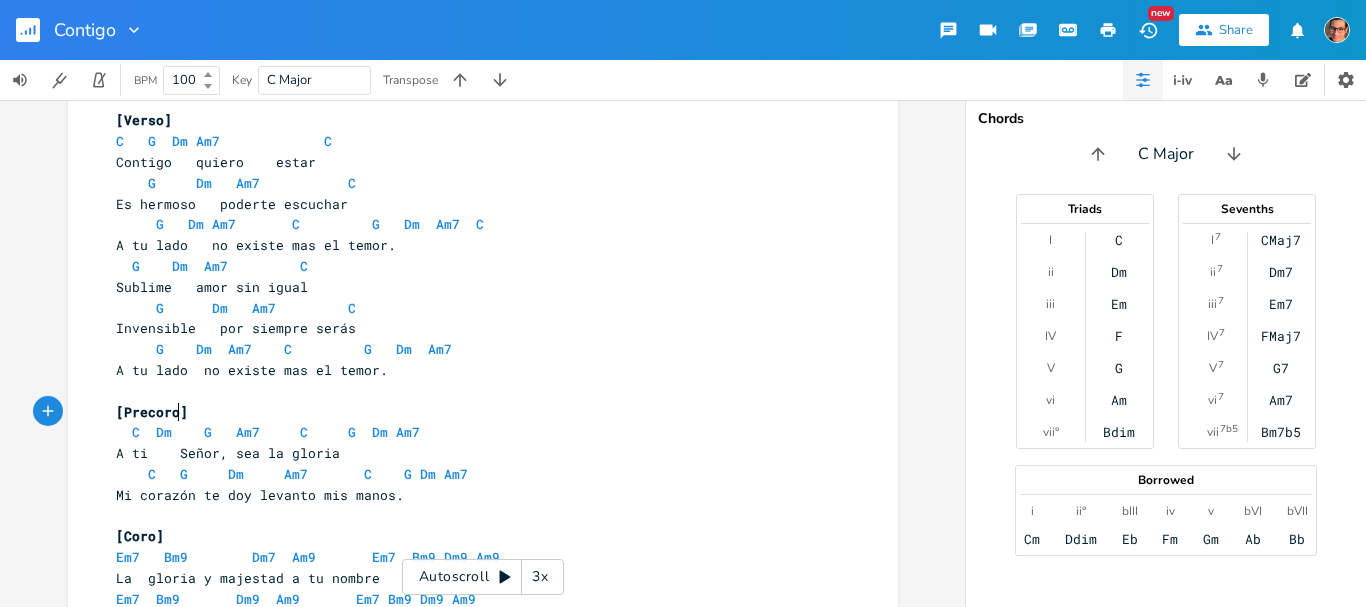 scroll, scrollTop: 0, scrollLeft: 24, axis: horizontal 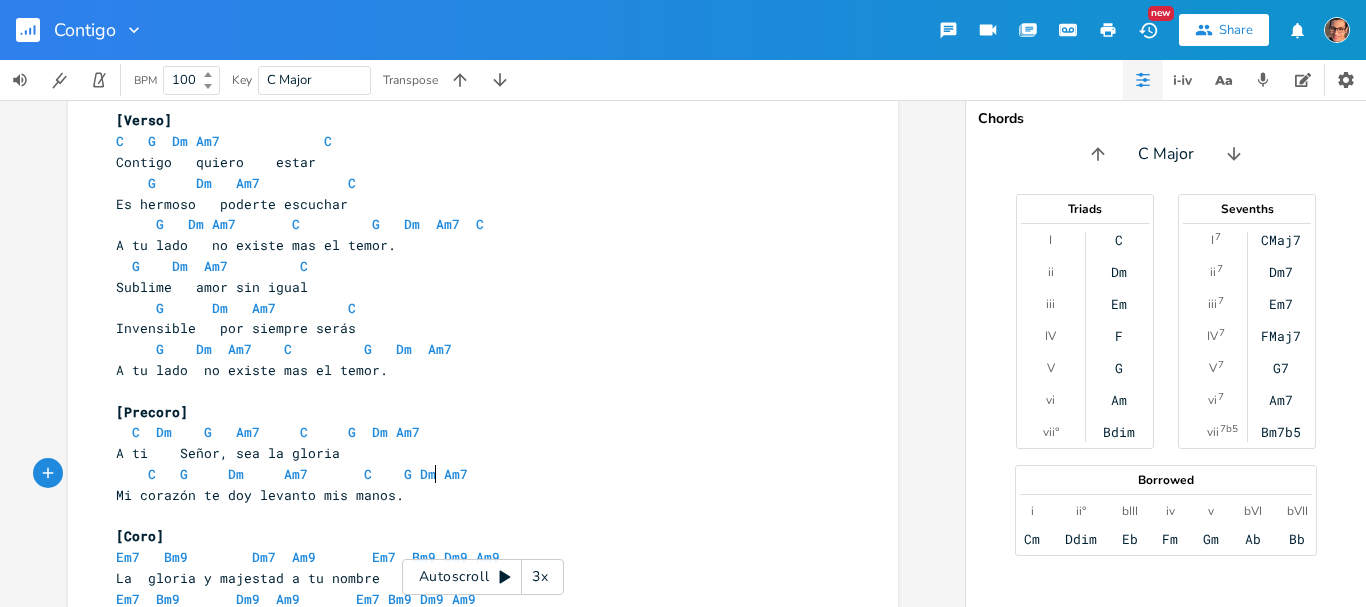 click on "C     G       Dm       Am7         C      G   Dm   Am7" at bounding box center (292, 474) 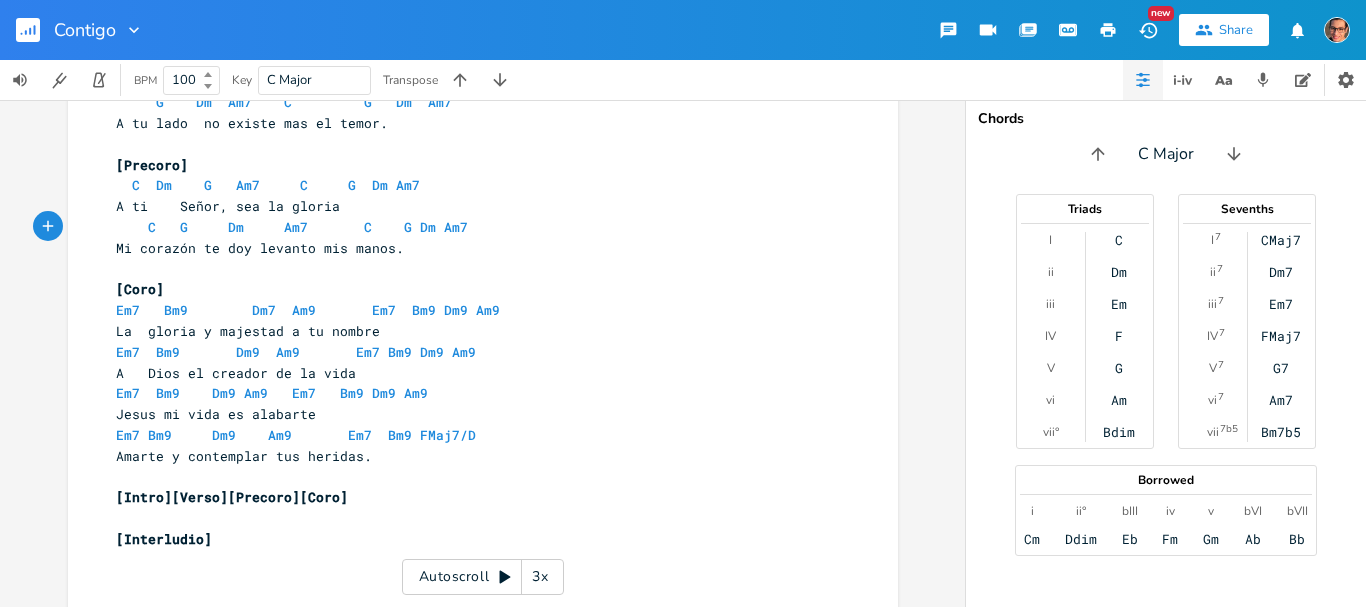 scroll, scrollTop: 371, scrollLeft: 0, axis: vertical 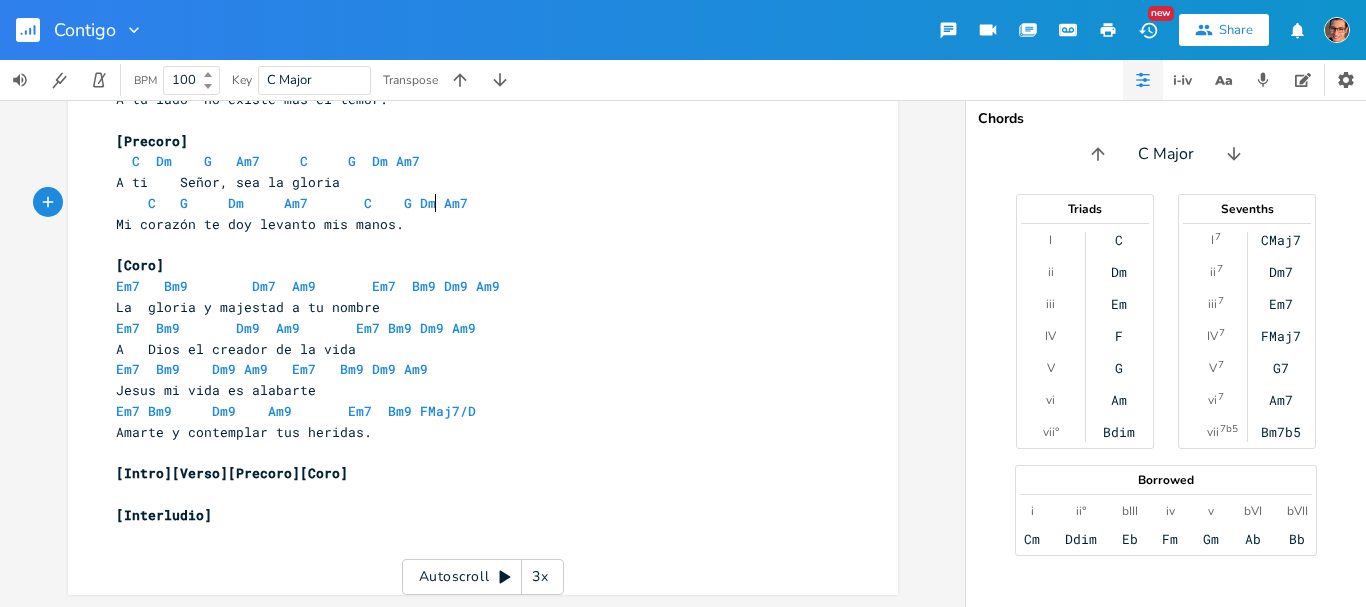 click on "[Intro][Verso][Precoro][Coro]" at bounding box center (473, 473) 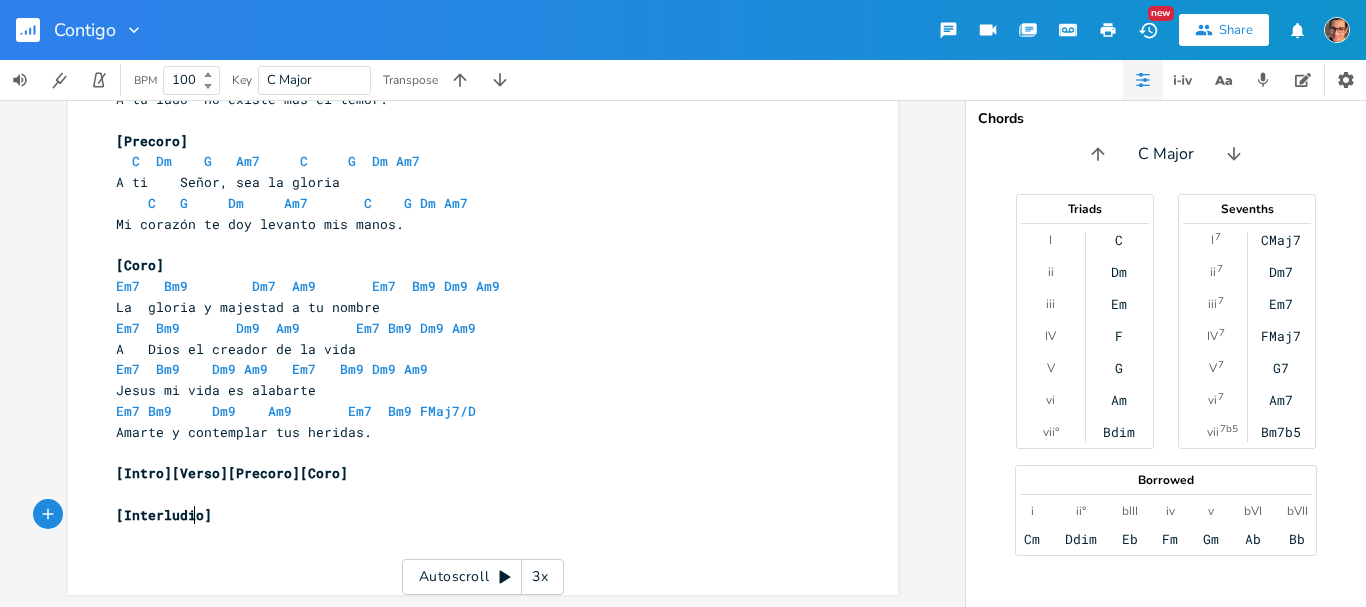 click on "[Interludio]" at bounding box center [164, 515] 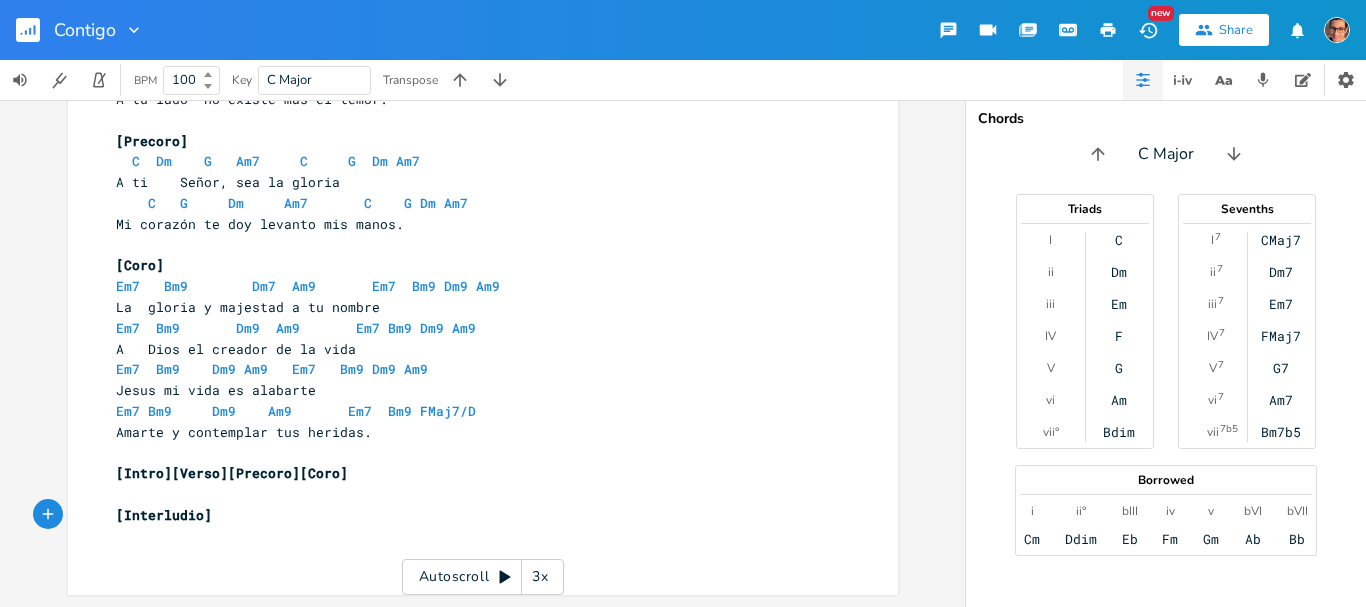 type on "0" 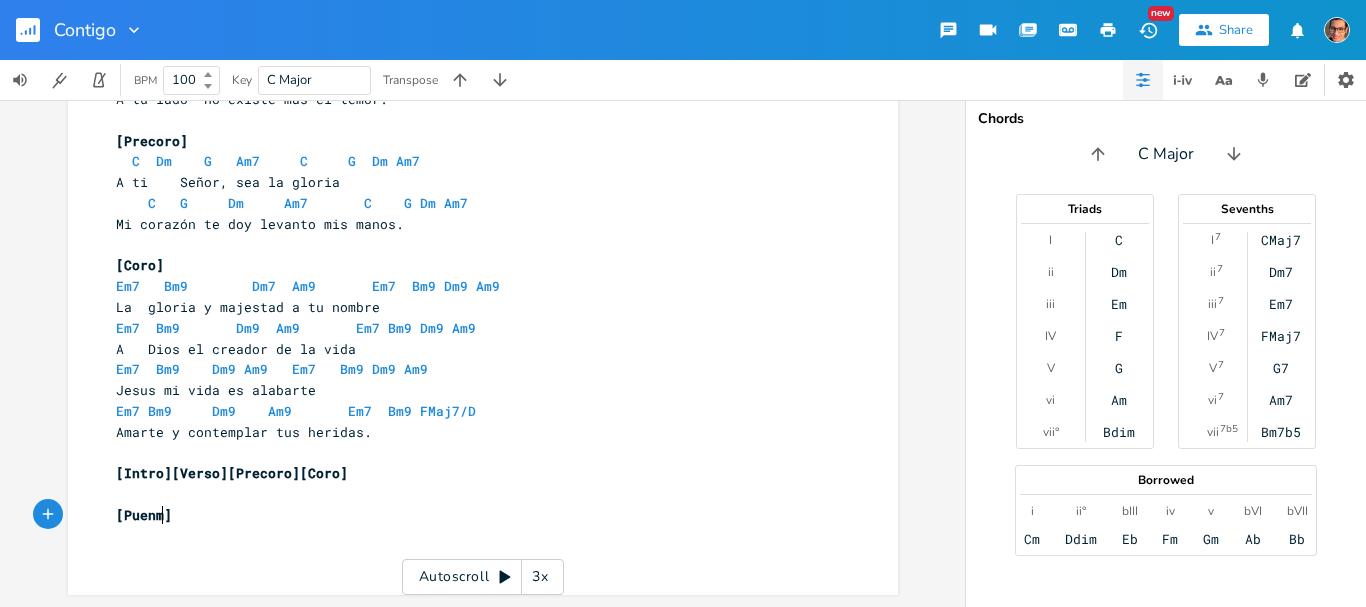 type on "Puenmt" 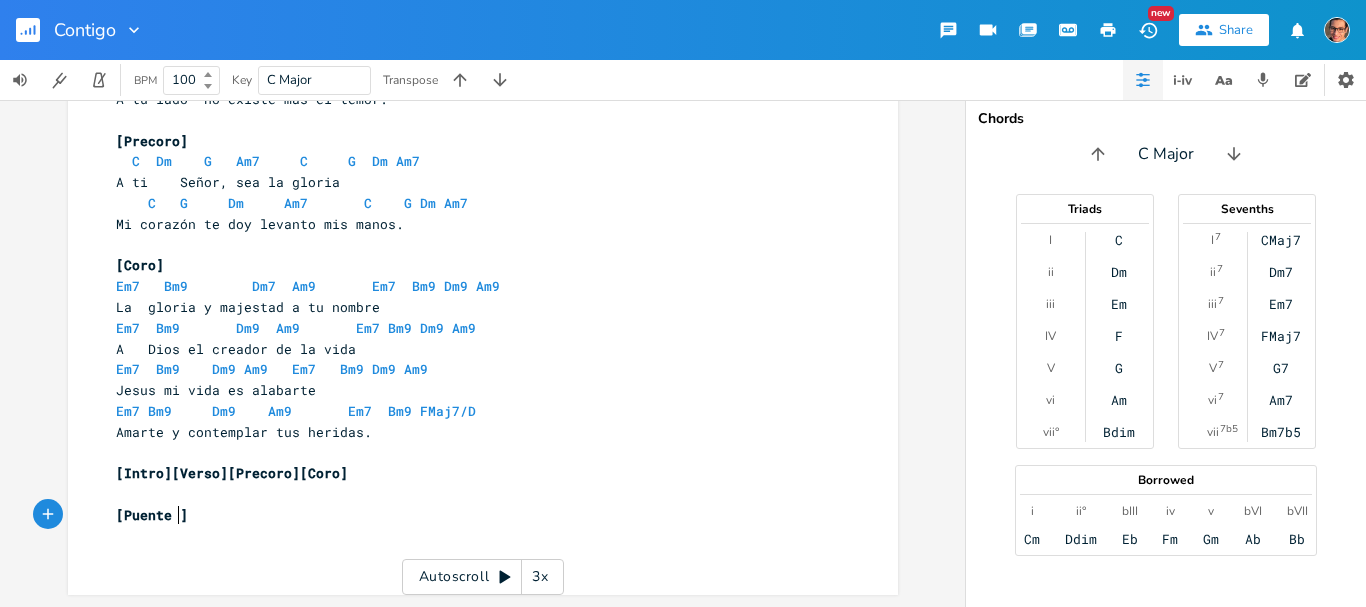 type on "te c" 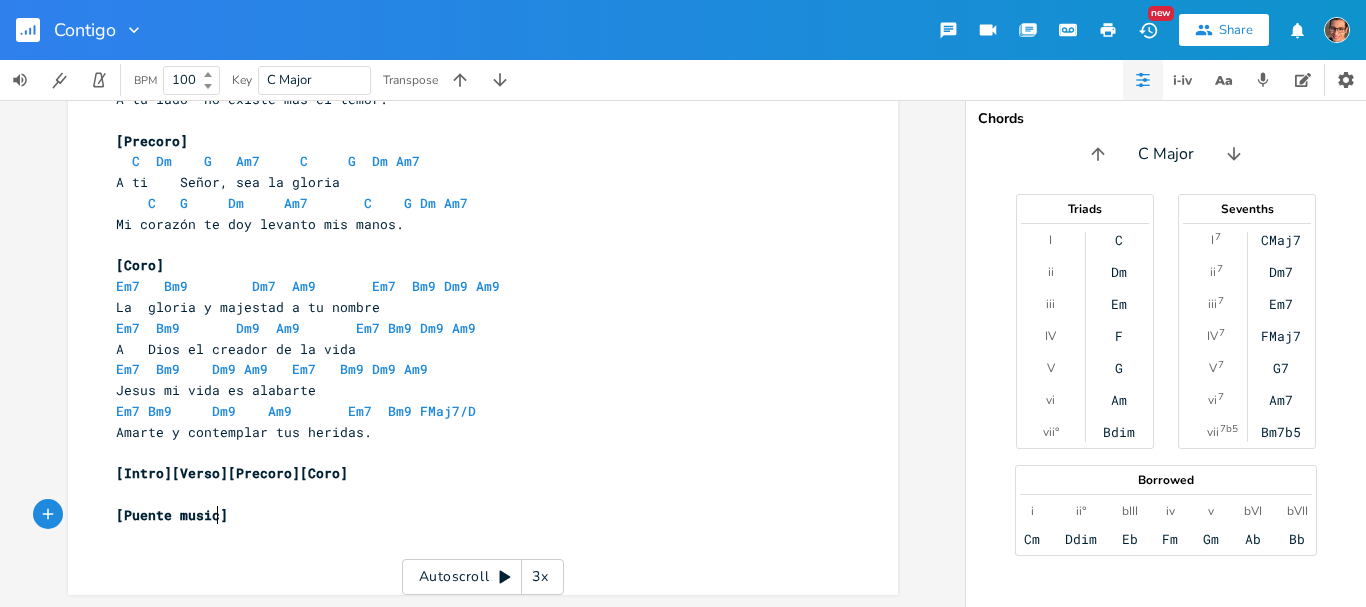 type on "musical" 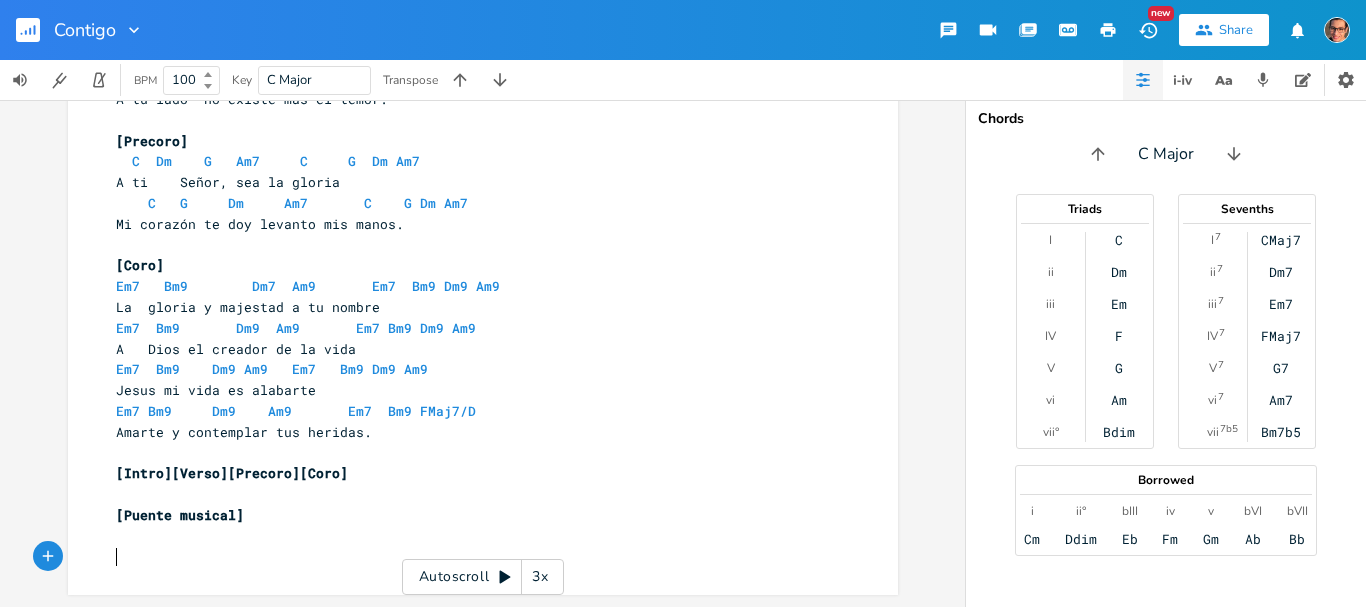 click on "x   [Intro] C   G   Dm   Am7  X 4 ​ [Verso] C     G    Dm   Am7               C 8 Contigo   quiero    estar      G       Dm     Am7             C 10 Es hermoso   poderte escuchar       G     Dm   Am7         C           G     Dm    Am7    C 11 A tu lado   no existe mas el temor.    G      Dm    Am7           C 7 Sublime   amor sin igual       G        Dm     Am7           C 9 Invensible   por siempre serás       G      Dm    Am7      C           G     Dm    Am7    11 A tu lado  no existe mas el temor. ​ [Precoro]    C    Dm      G     Am7       C       G    Dm   Am7   9 A ti    Señor, sea la gloria      C     G       Dm       Am7         C      G   Dm   Am7 12 Mi corazón te doy levanto mis manos. ​ [Coro] Em7     Bm9          Dm7    Am9         Em7    Bm9   Dm9   Am9 12     La  gloria y majestad a tu nombre Em7    Bm9         Dm9    Am9         Em7   Bm9   Dm9   Am9 10 Em7    Bm9" at bounding box center (473, 172) 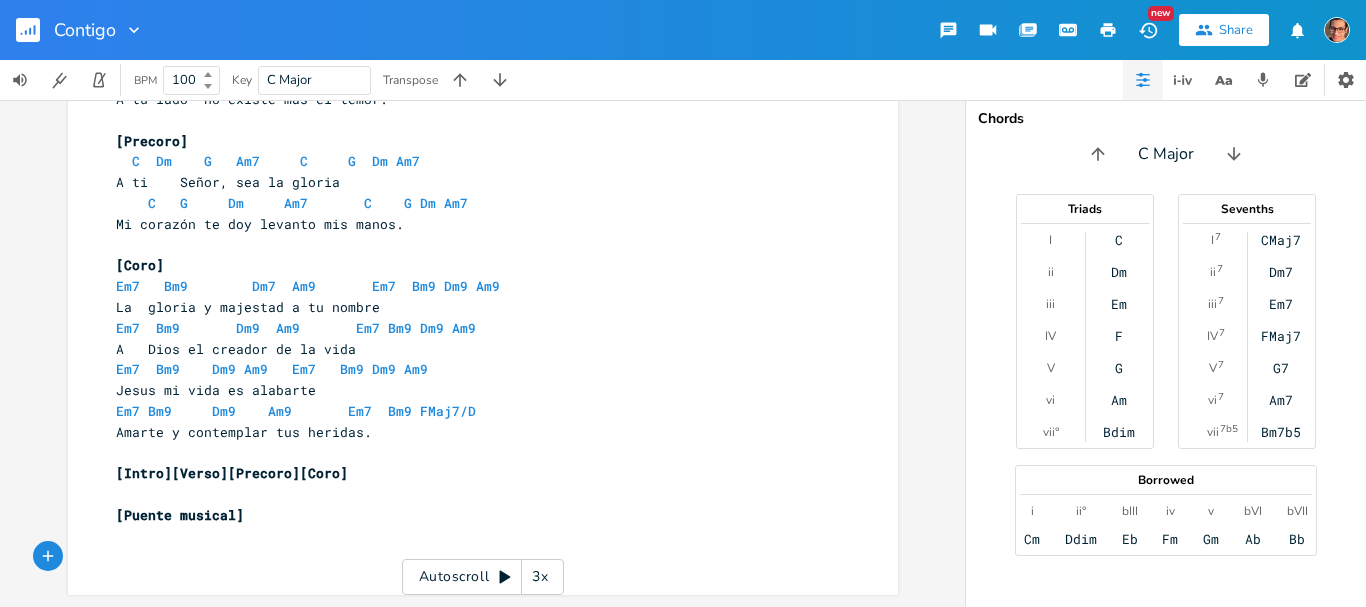 click on "​" at bounding box center (473, 536) 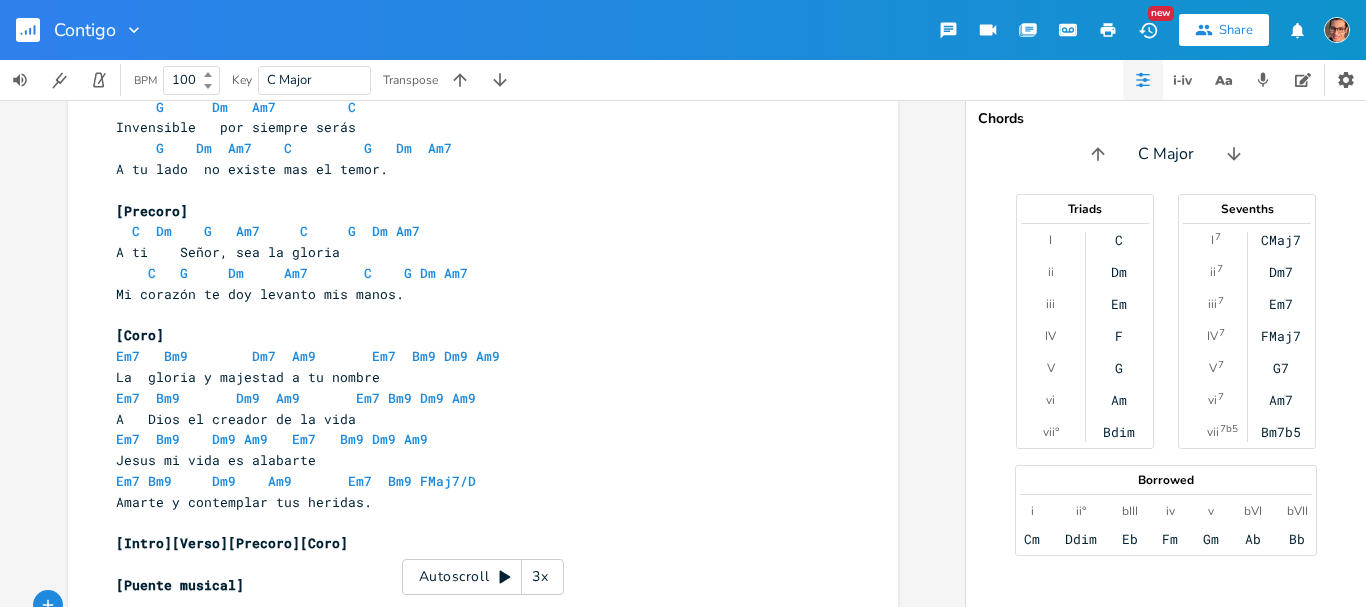 scroll, scrollTop: 371, scrollLeft: 0, axis: vertical 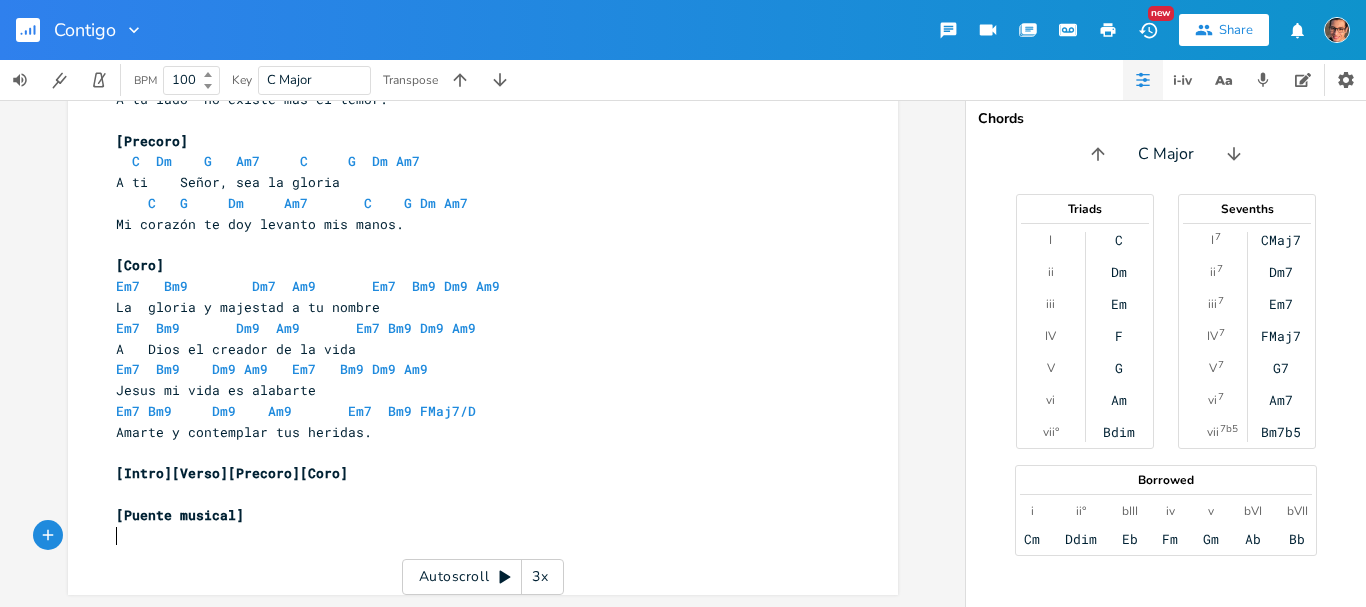 click on "[Coro]" at bounding box center [473, 265] 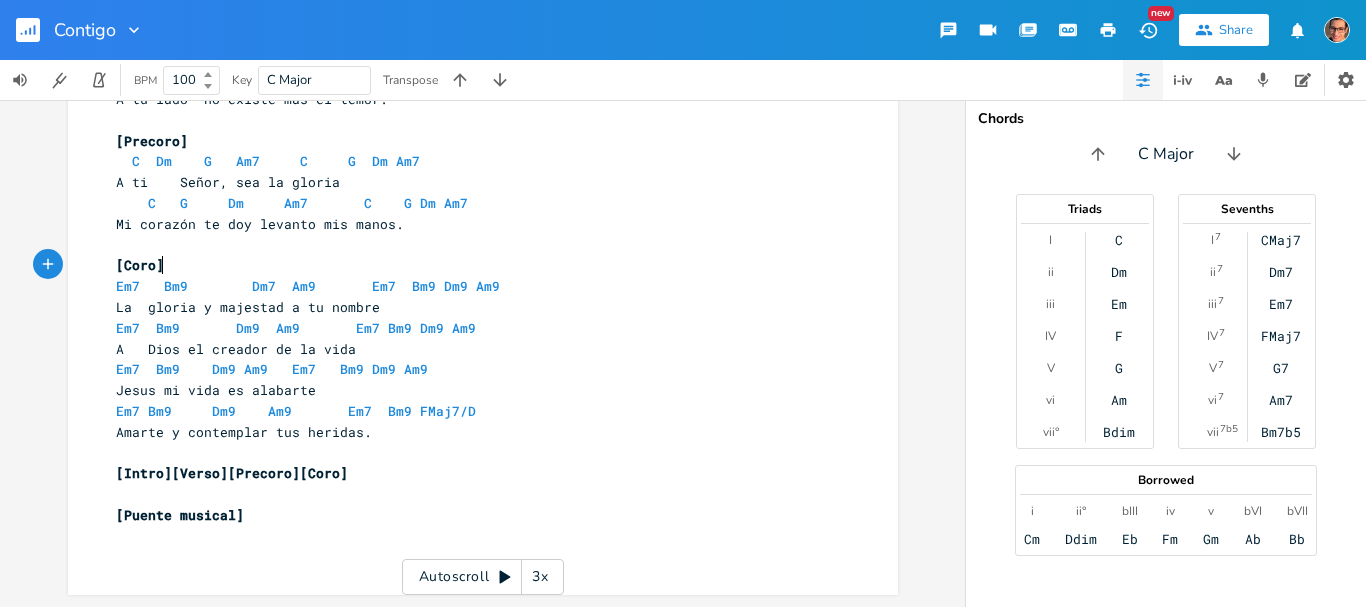 click on "Em7     Bm9          Dm7    Am9         Em7    Bm9   Dm9   Am9" at bounding box center [308, 286] 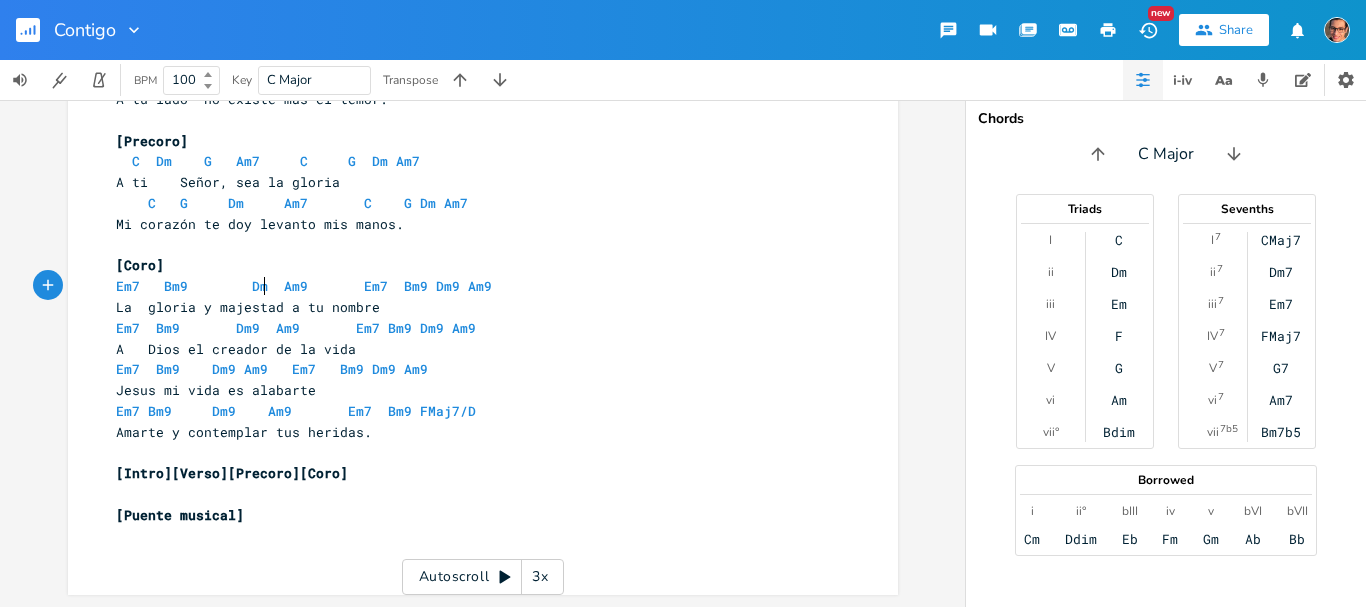 type on "9" 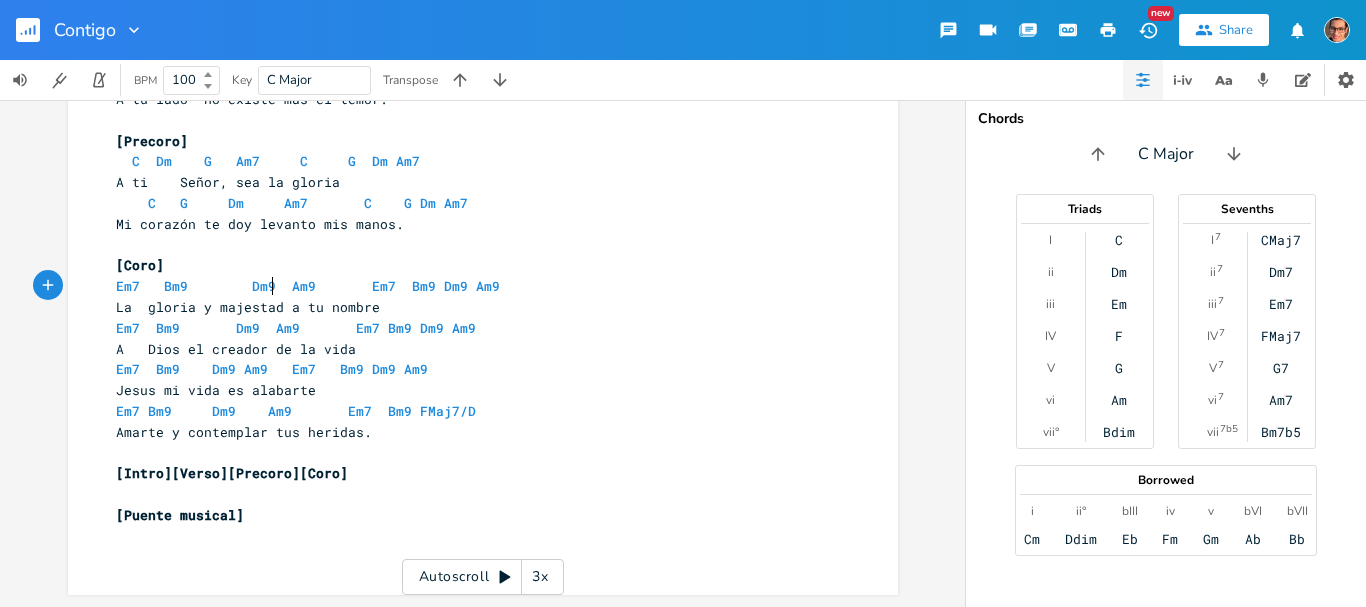 scroll, scrollTop: 0, scrollLeft: 8, axis: horizontal 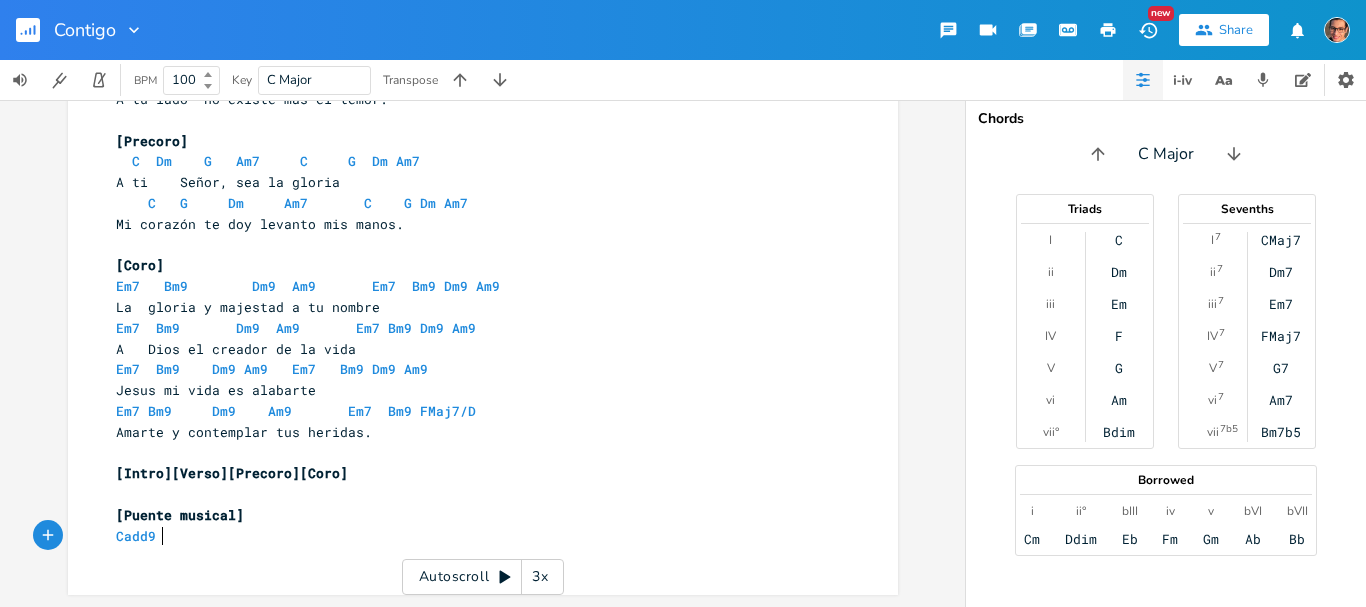 type on "Cadd9" 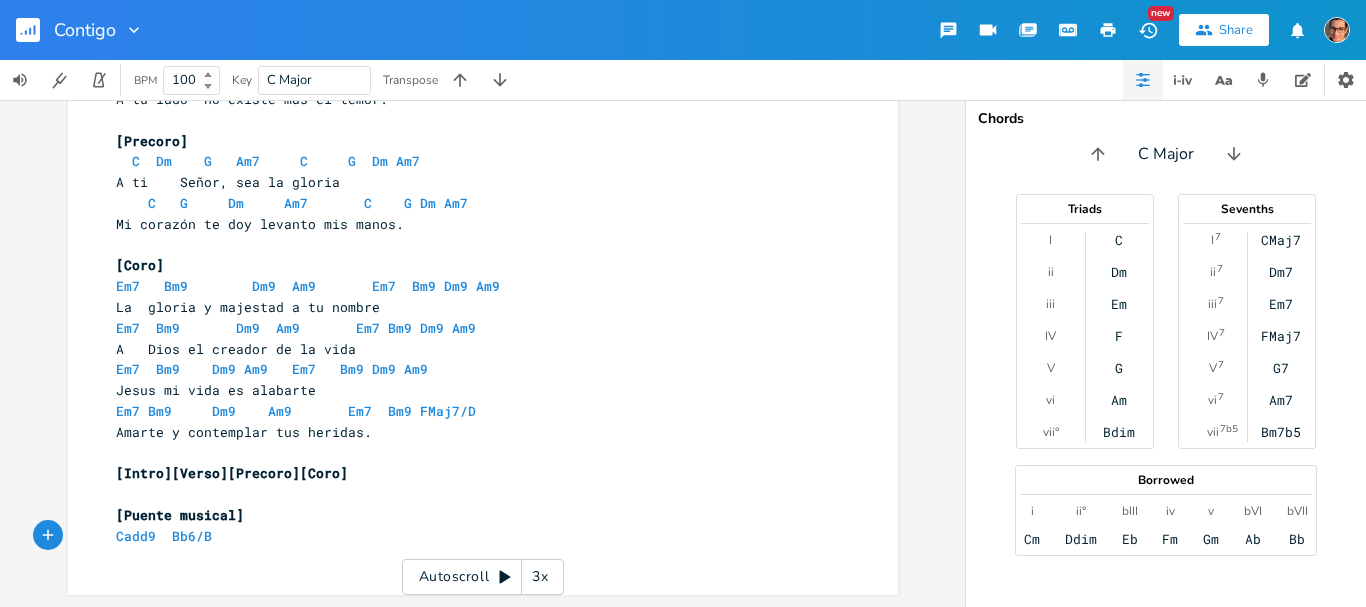 scroll, scrollTop: 0, scrollLeft: 46, axis: horizontal 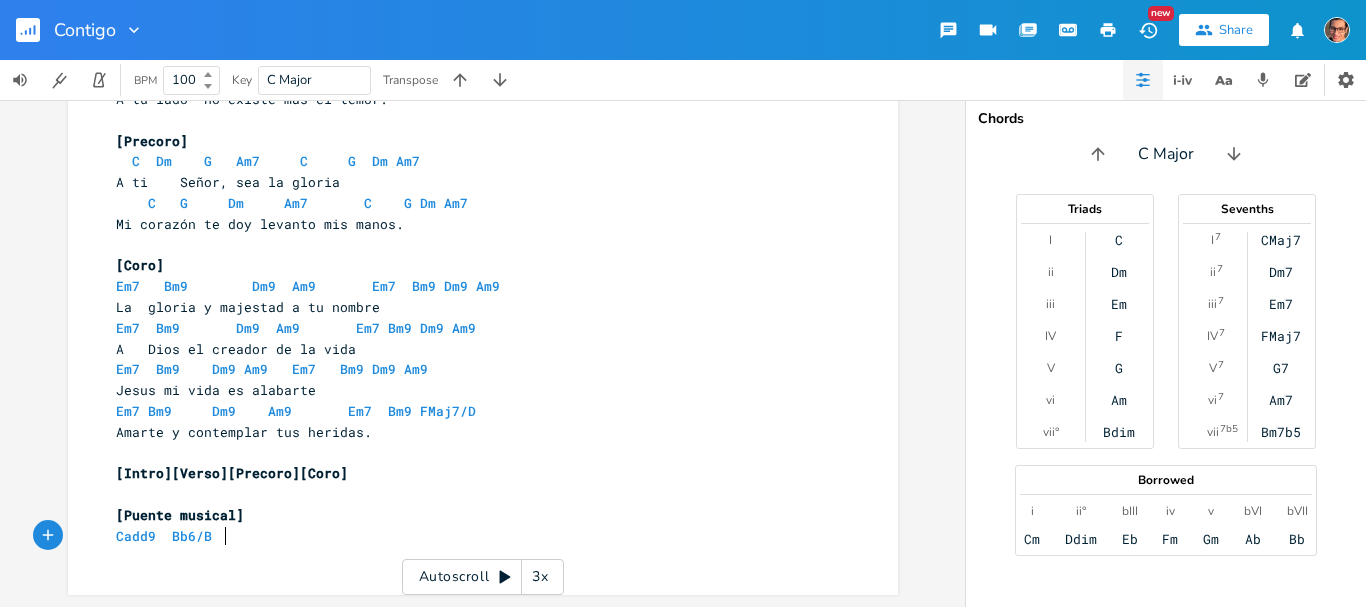 type on "Bb6/B  D" 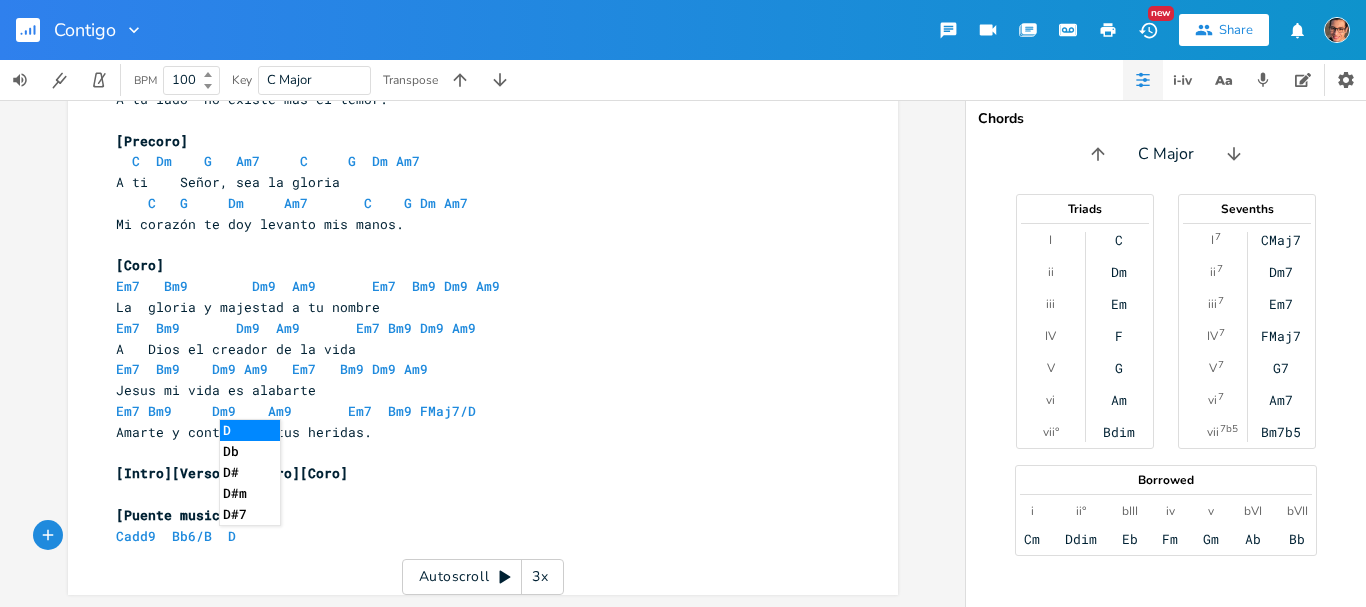 type on "¿" 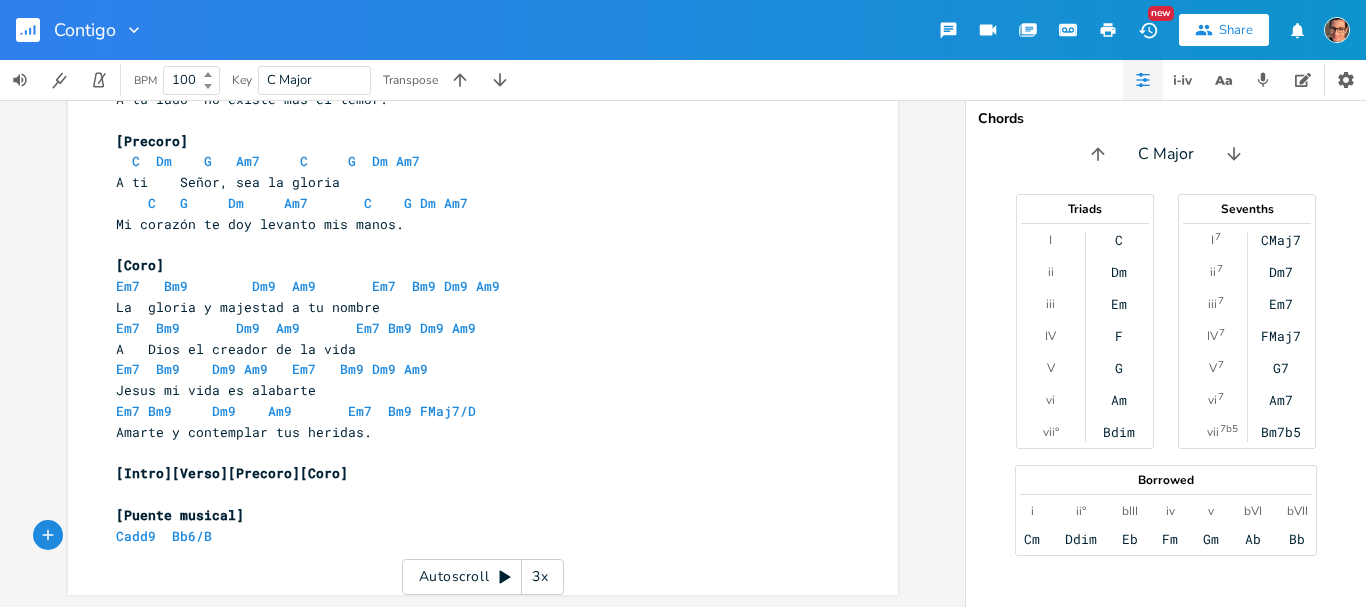 scroll, scrollTop: 0, scrollLeft: 8, axis: horizontal 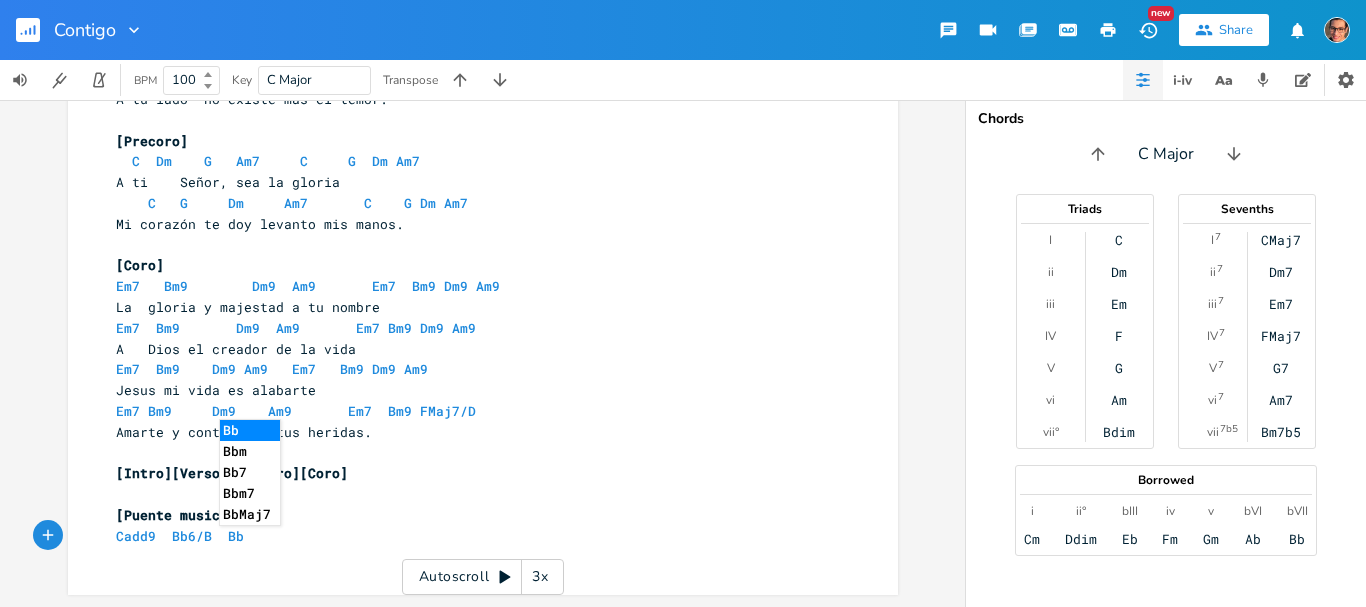 type on "Bb6" 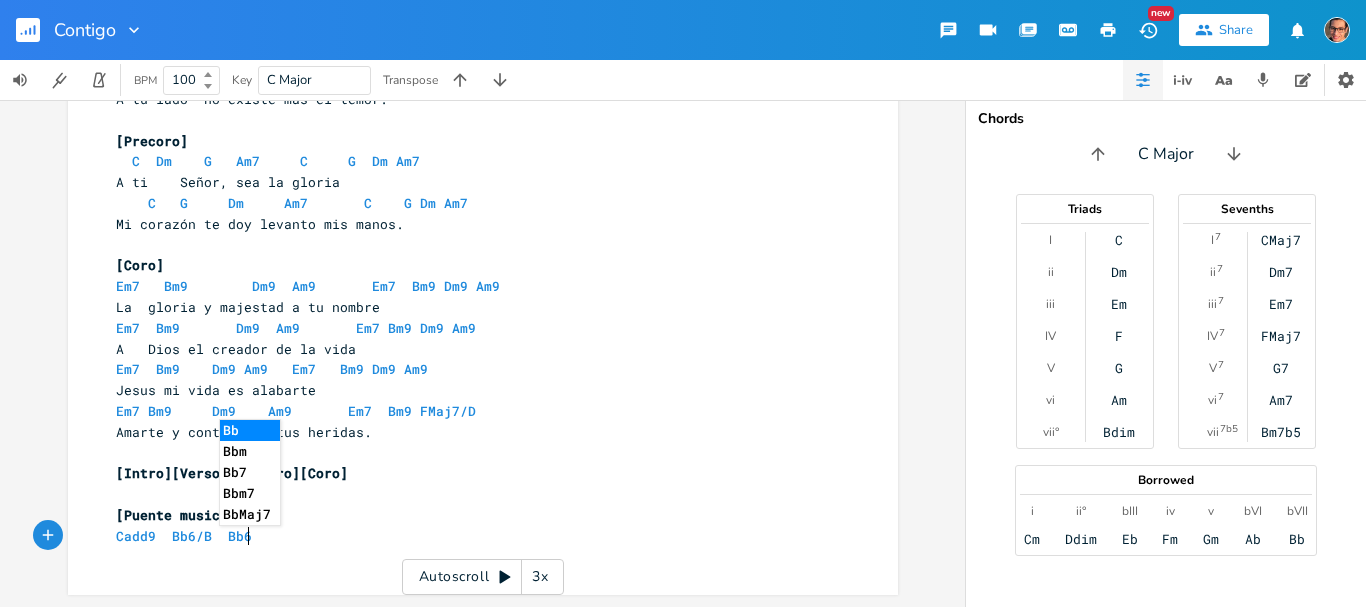 scroll, scrollTop: 0, scrollLeft: 24, axis: horizontal 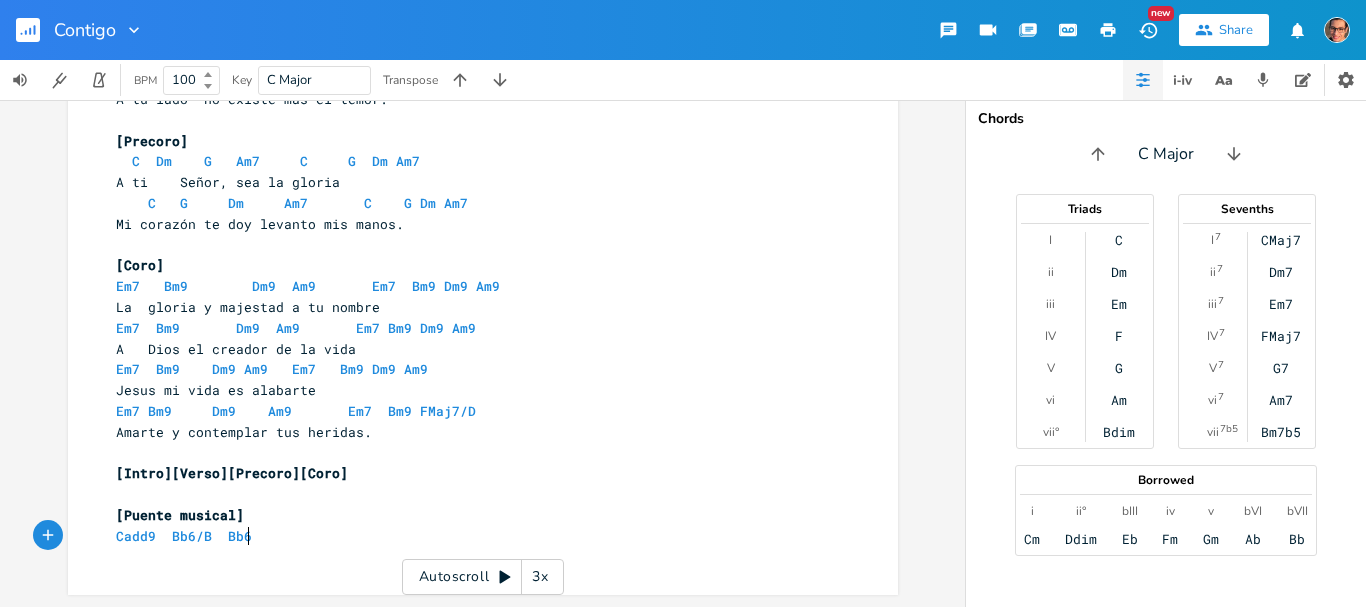 type on "}" 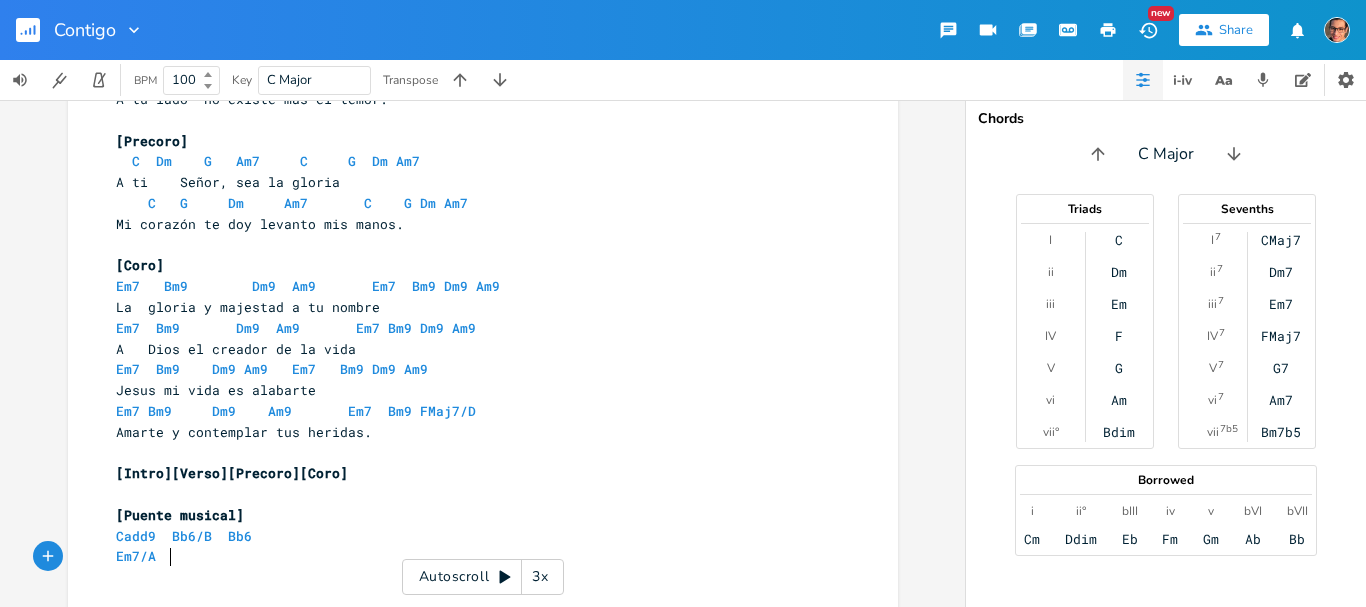 scroll, scrollTop: 0, scrollLeft: 47, axis: horizontal 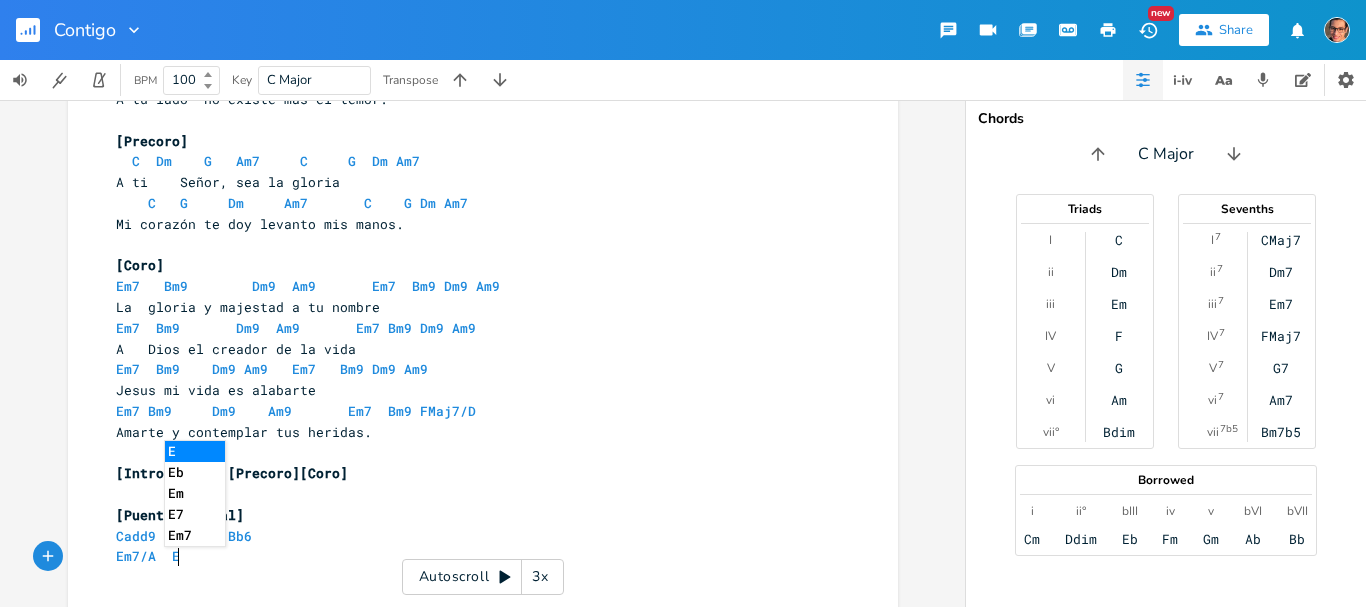 type on "Em7/A  En" 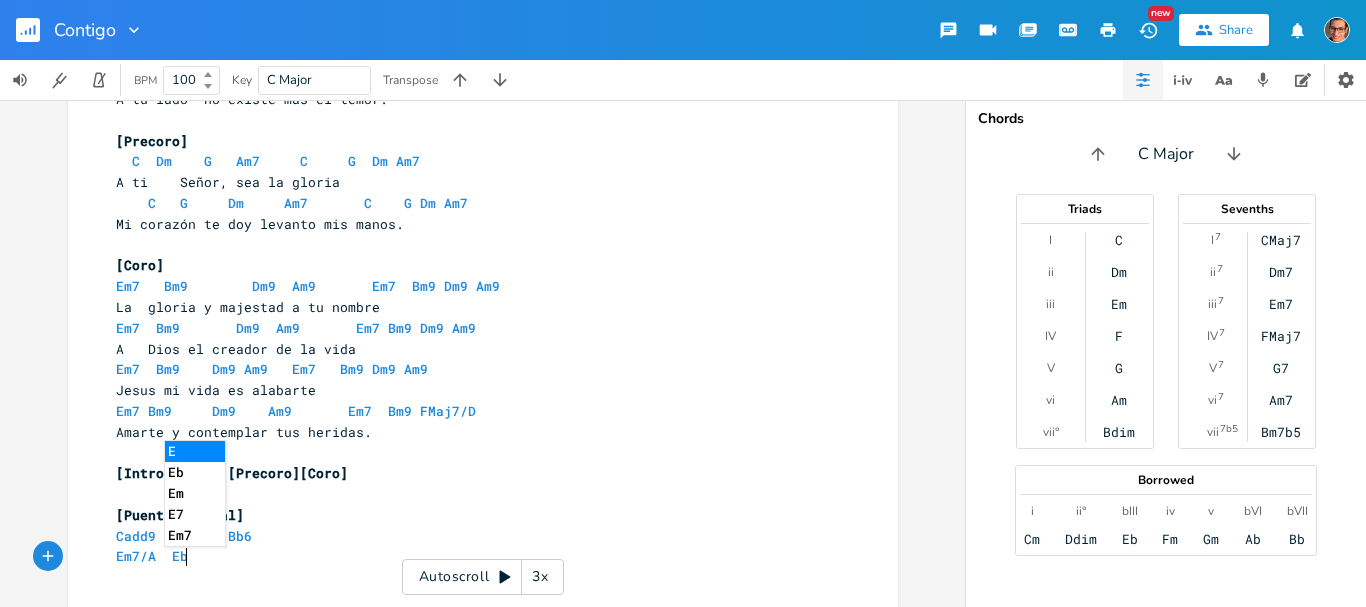 scroll, scrollTop: 0, scrollLeft: 7, axis: horizontal 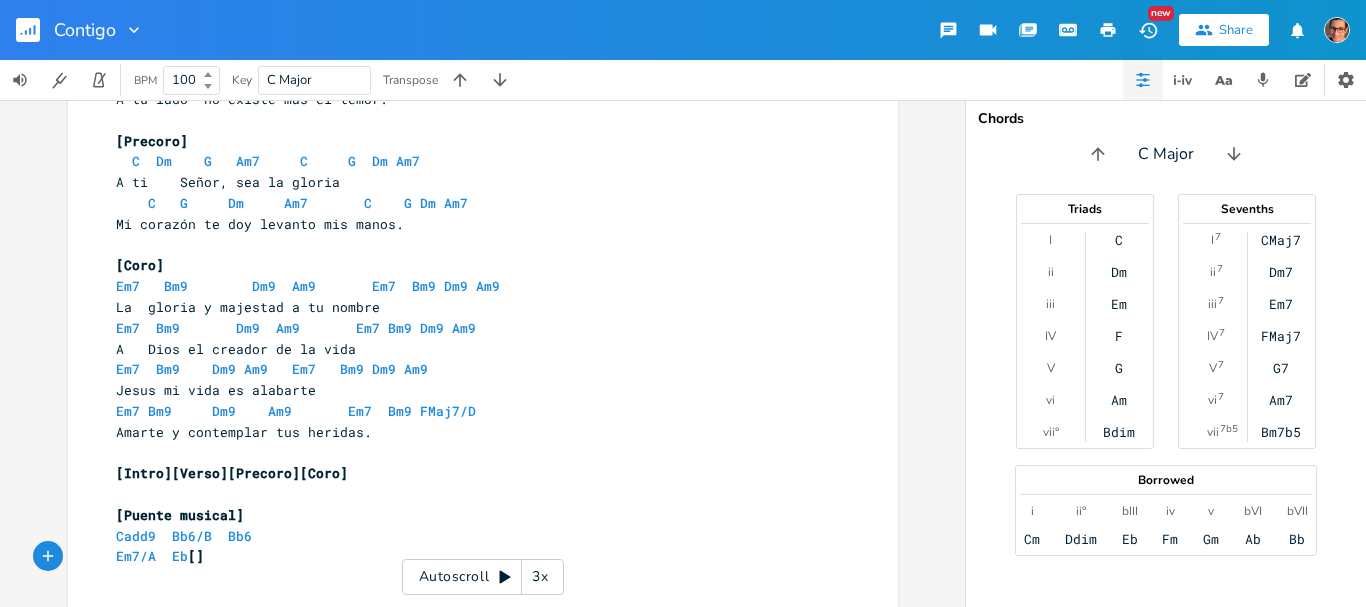 type on "b[]¿" 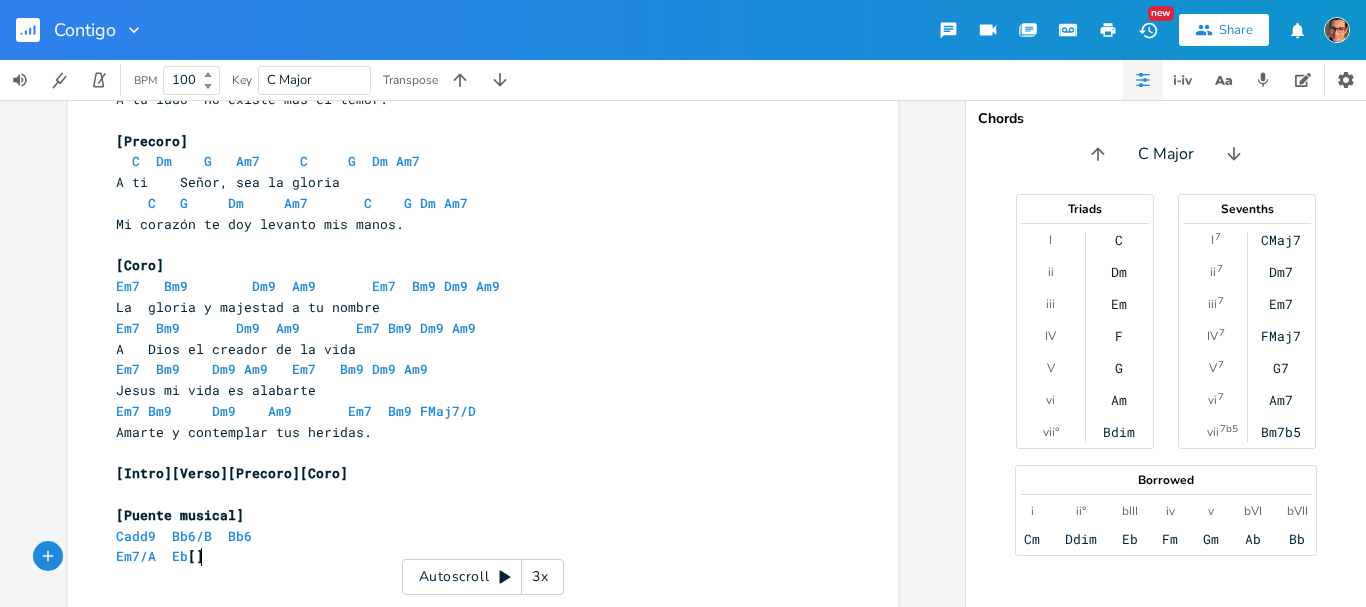 type on "¿" 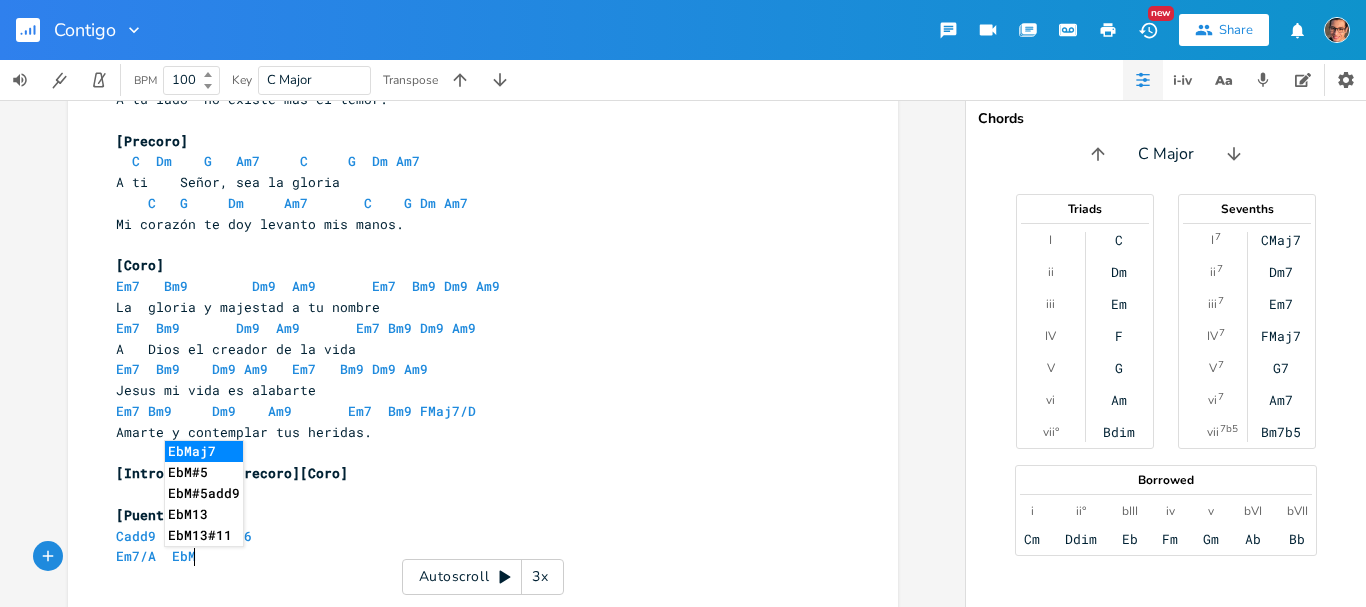 type on "M7" 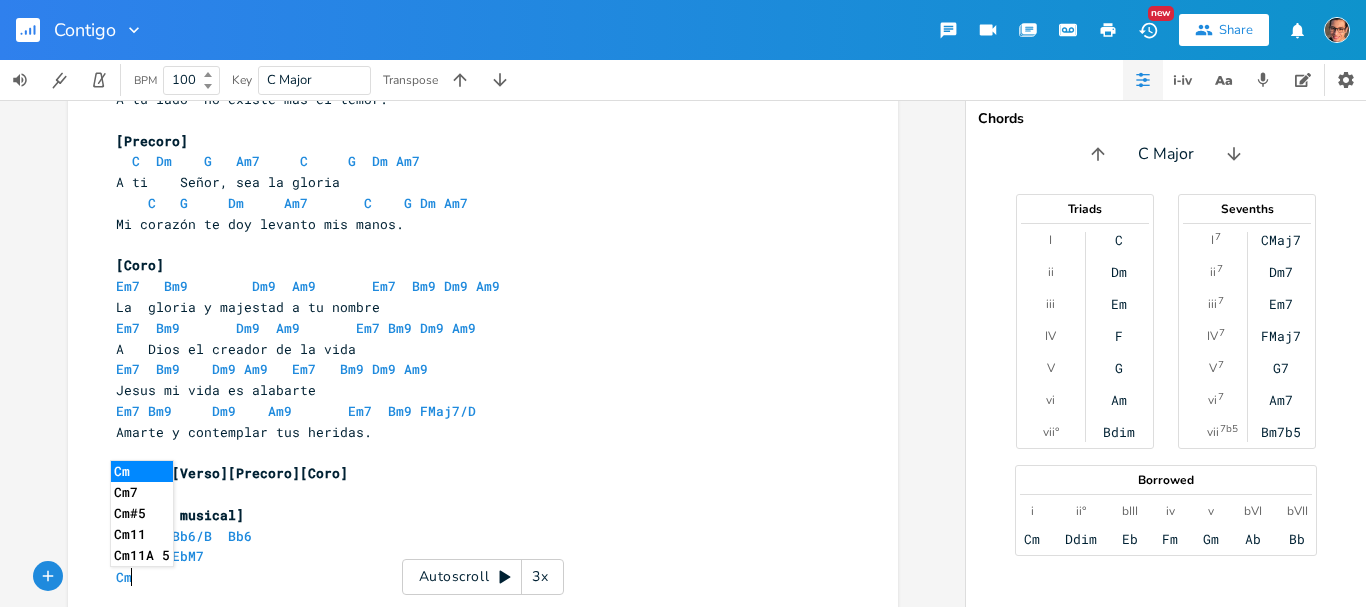scroll, scrollTop: 0, scrollLeft: 27, axis: horizontal 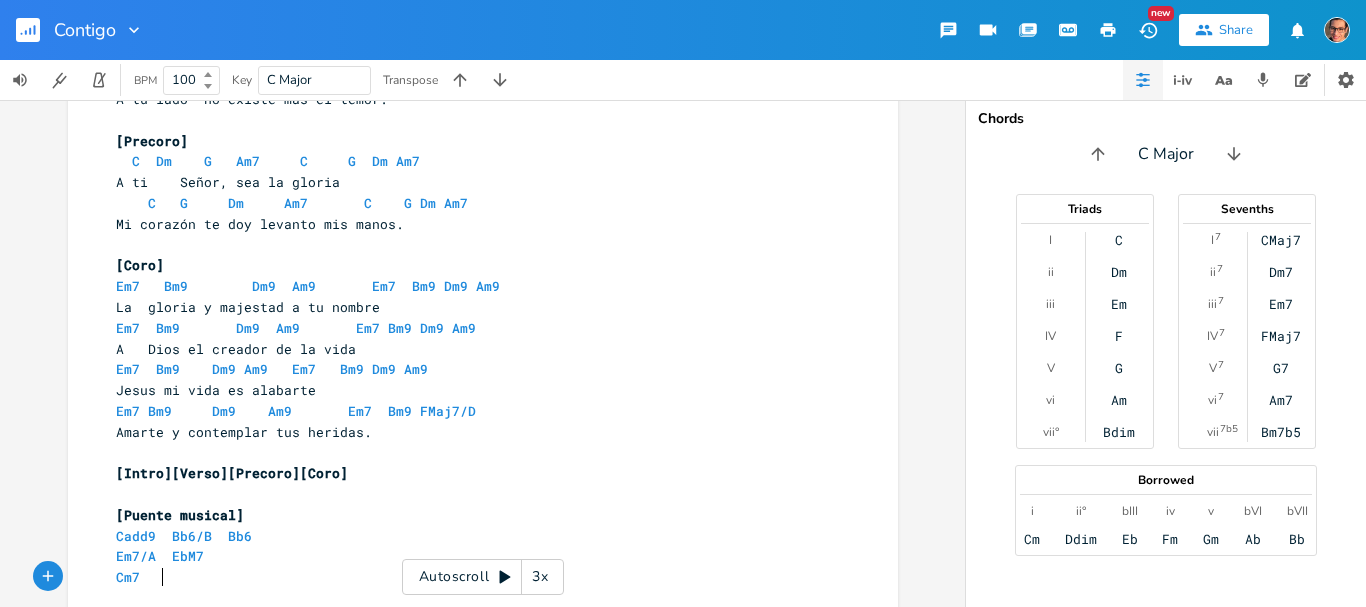type on "Cm7" 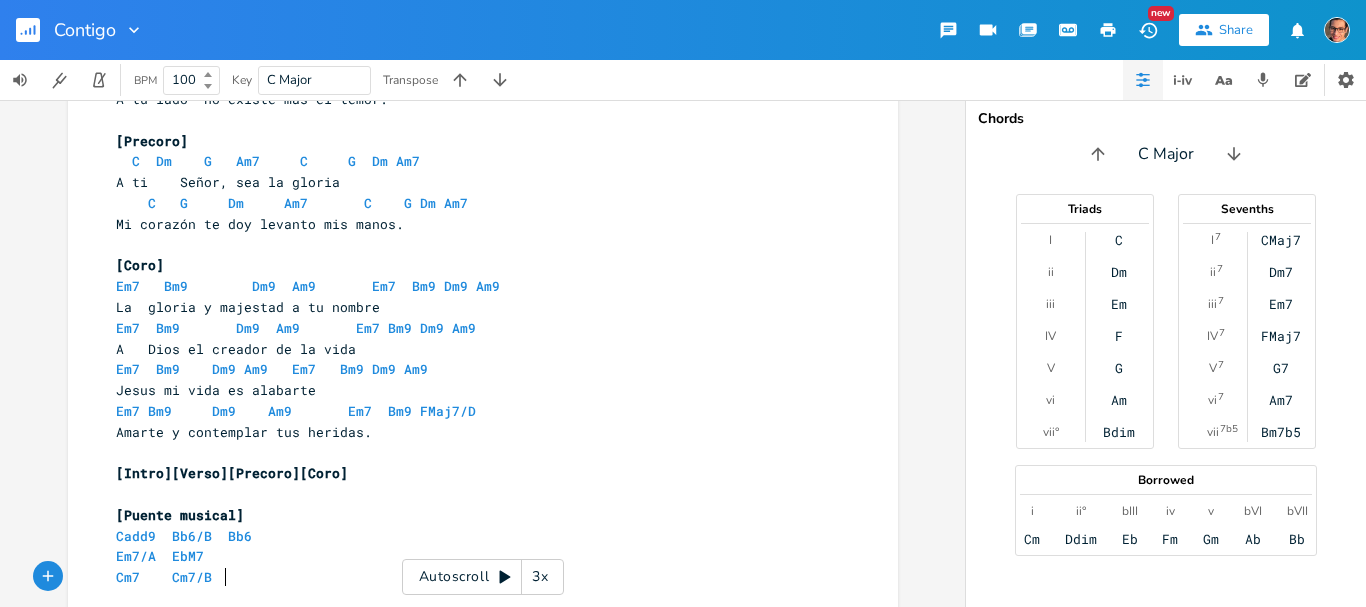 scroll, scrollTop: 0, scrollLeft: 59, axis: horizontal 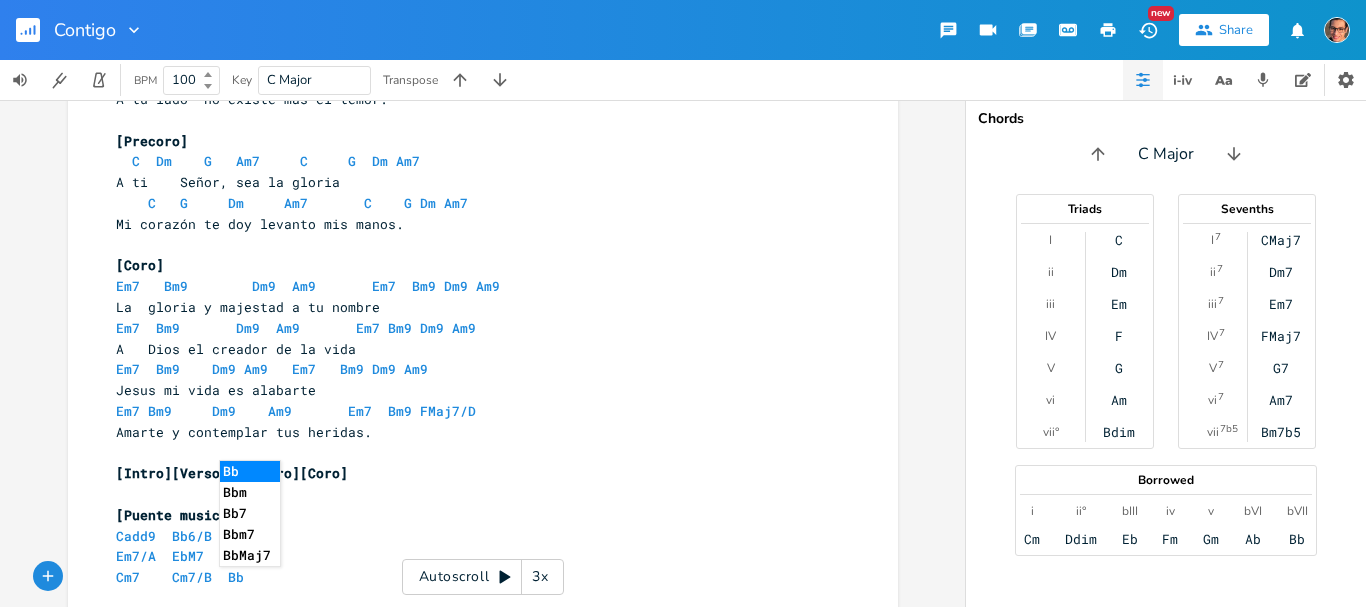 type on "Cm7/B  Bb6" 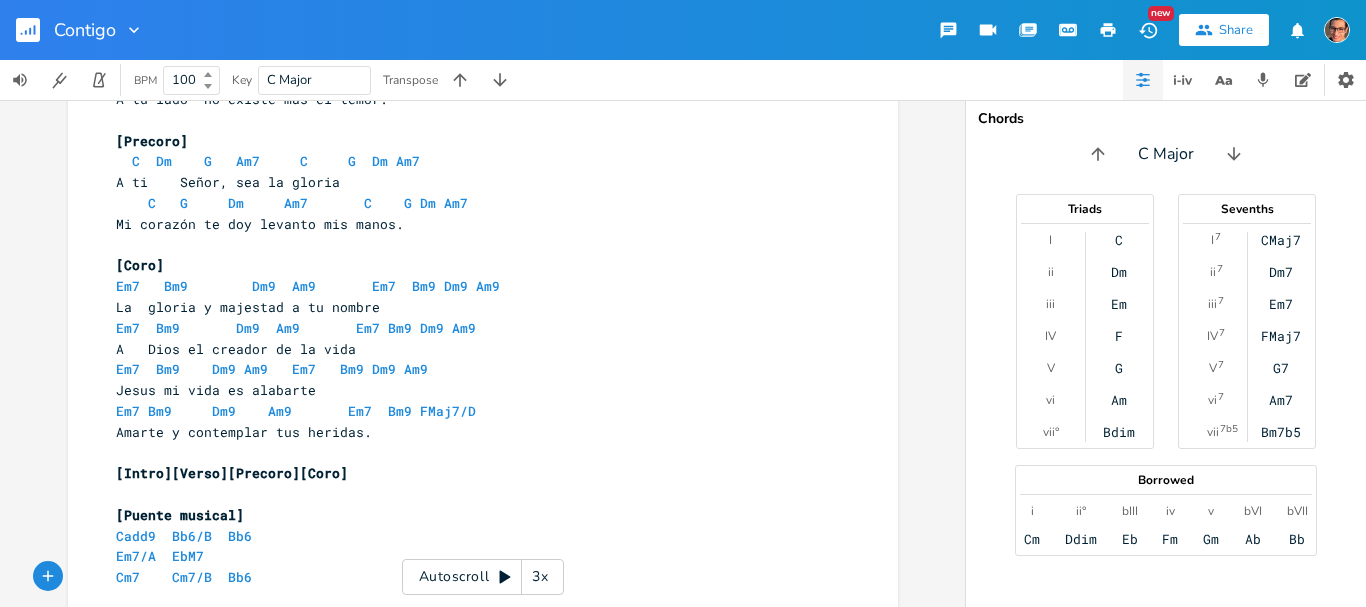 scroll, scrollTop: 0, scrollLeft: 0, axis: both 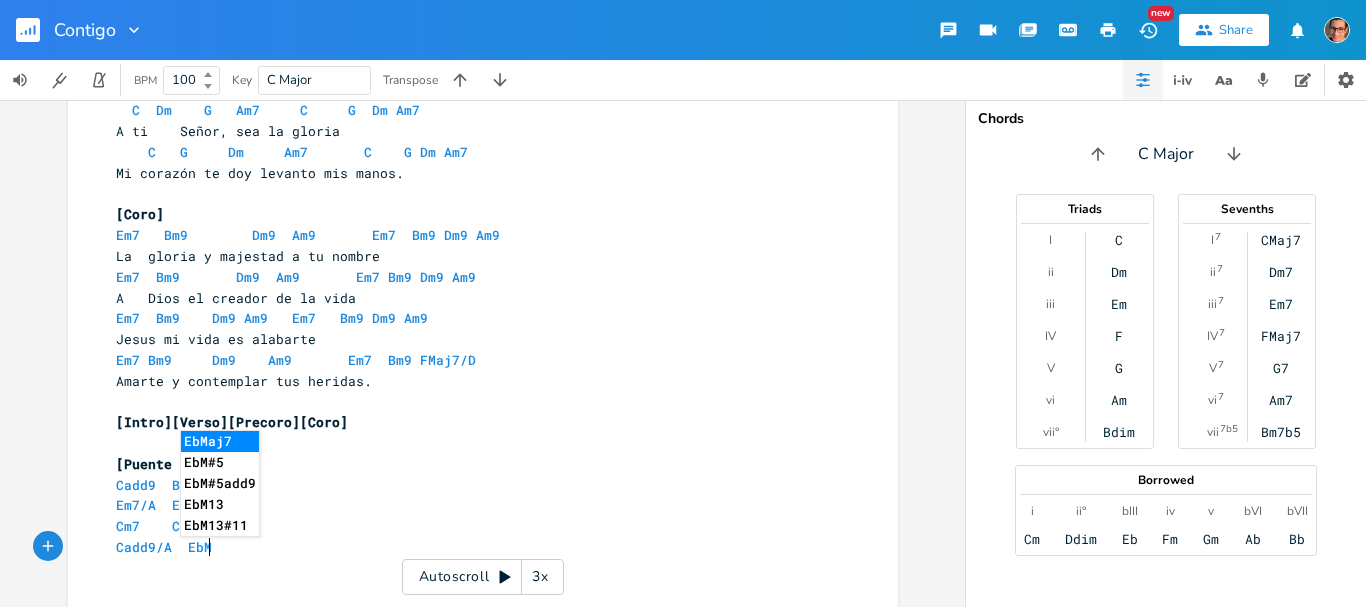 type on "Cadd9/A  EbM" 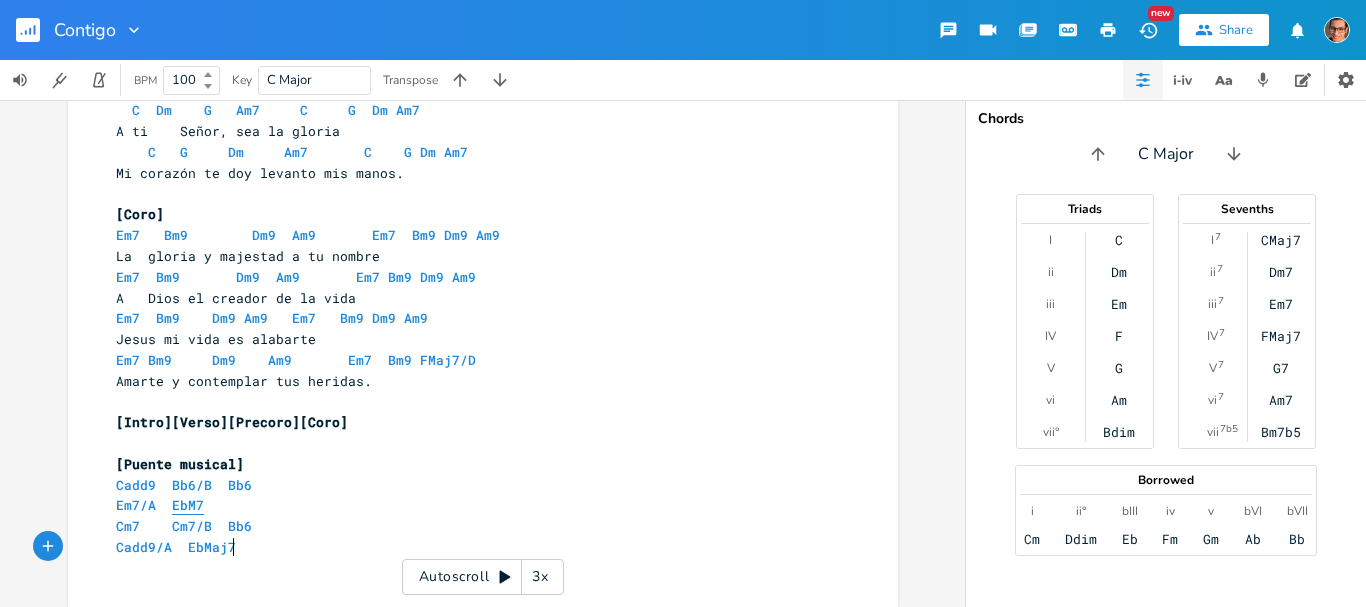 click on "EbM7" at bounding box center [188, 505] 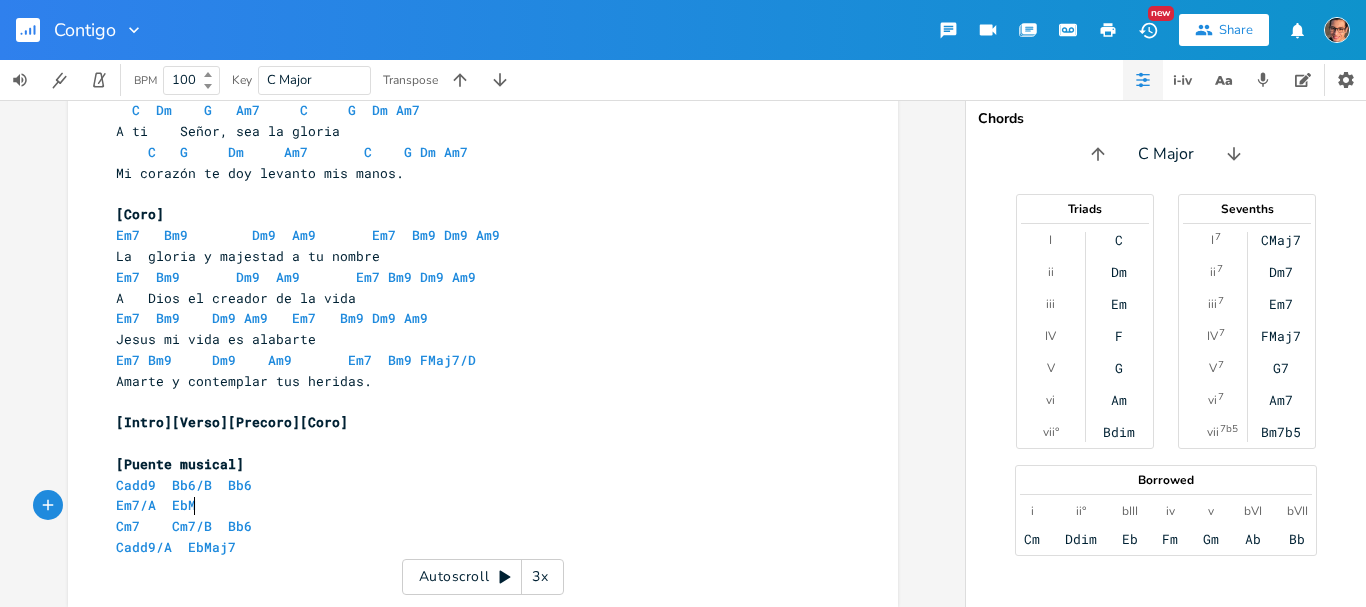 scroll, scrollTop: 0, scrollLeft: 11, axis: horizontal 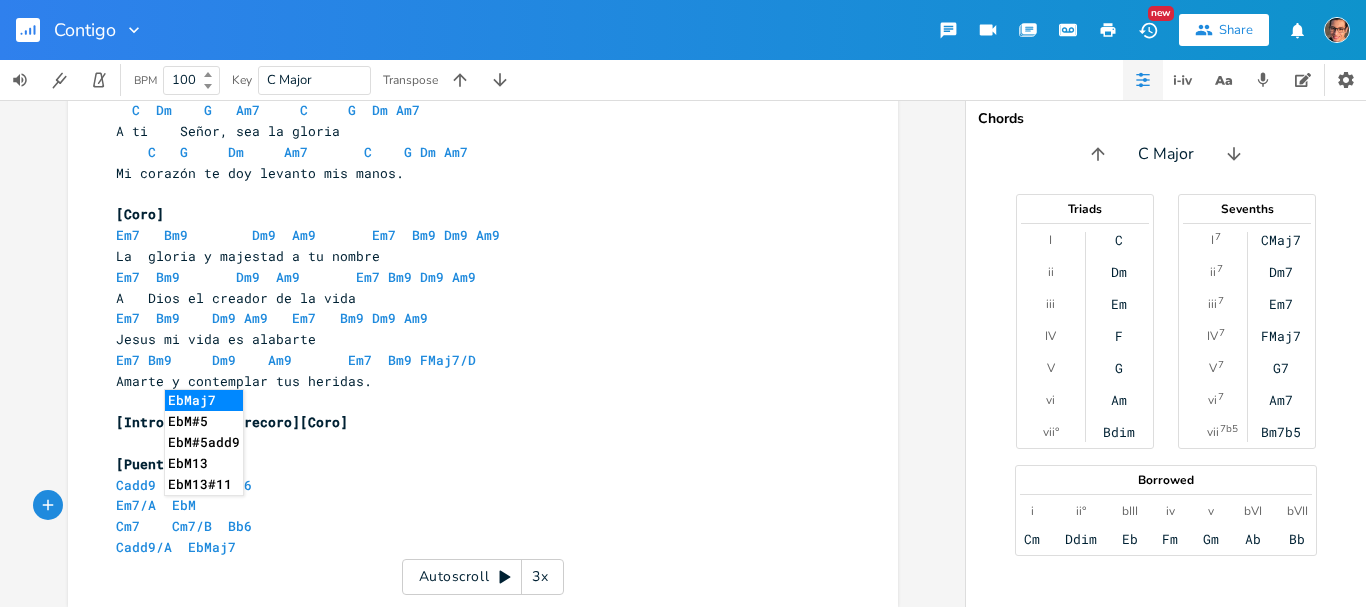 type on "M" 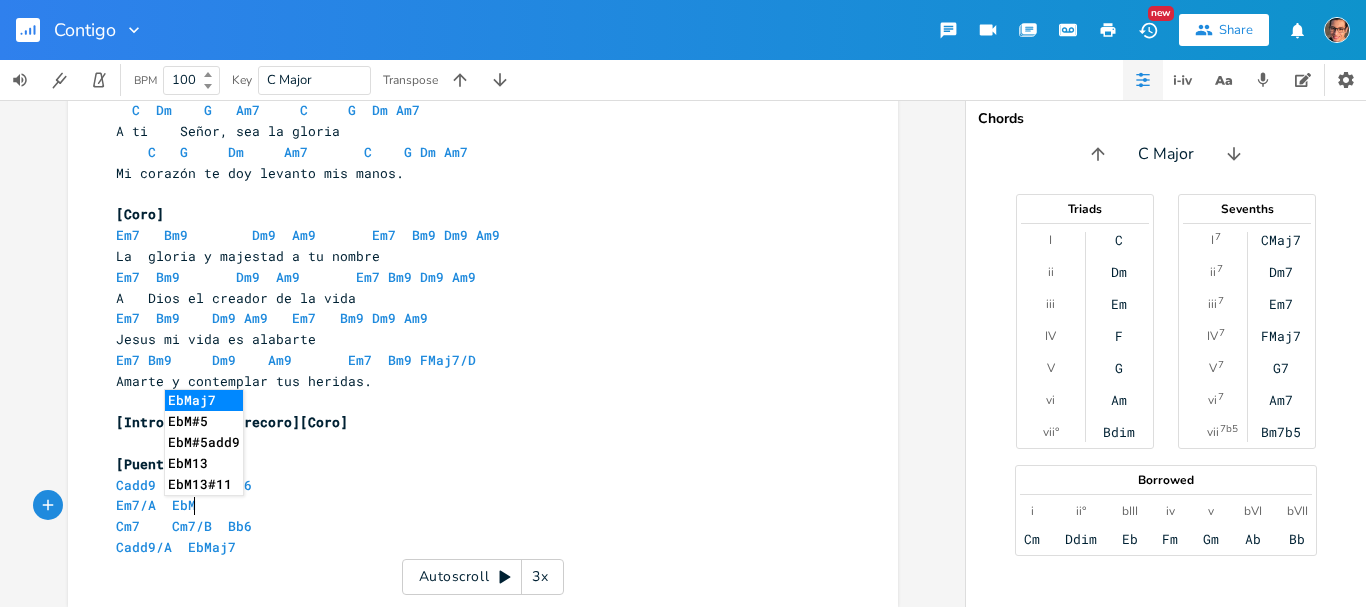click on "EbMaj7" at bounding box center [204, 400] 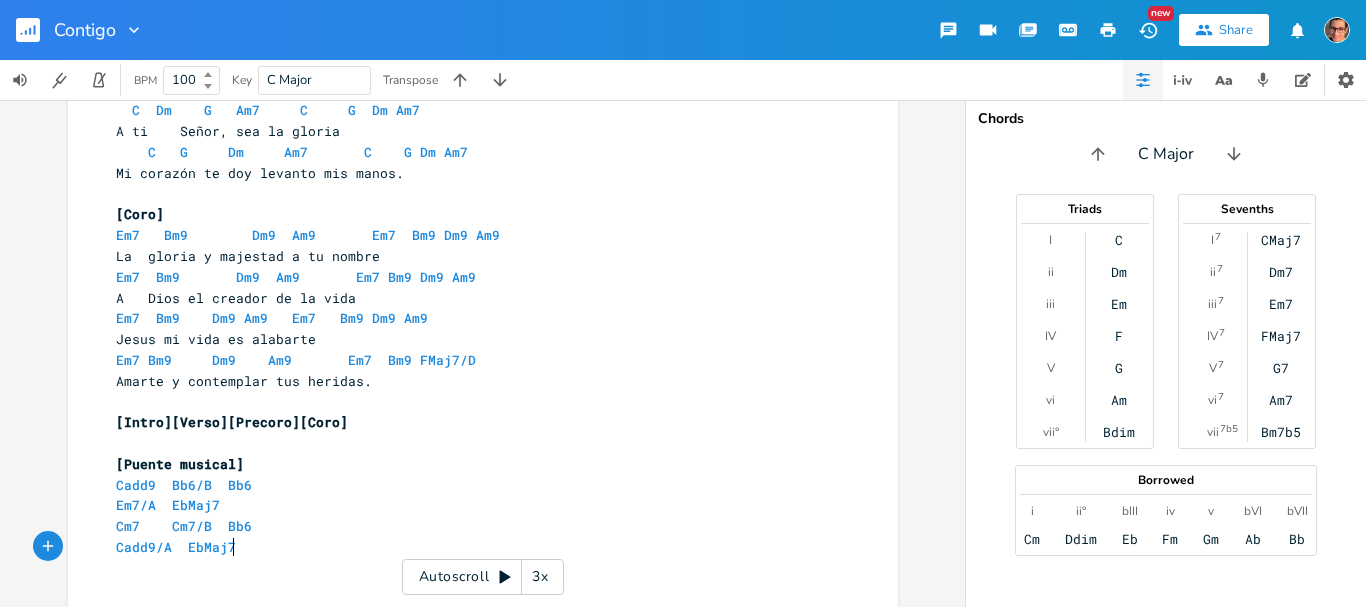 click on "Cadd9/A    EbMaj7" at bounding box center [473, 547] 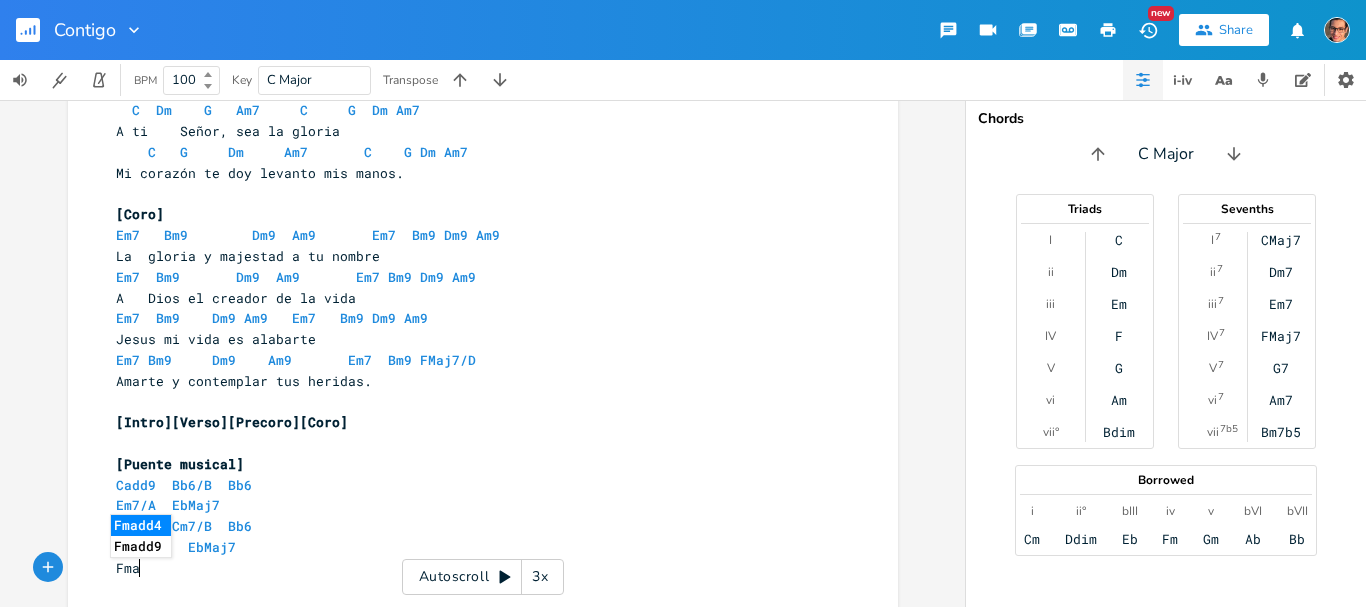 scroll, scrollTop: 0, scrollLeft: 27, axis: horizontal 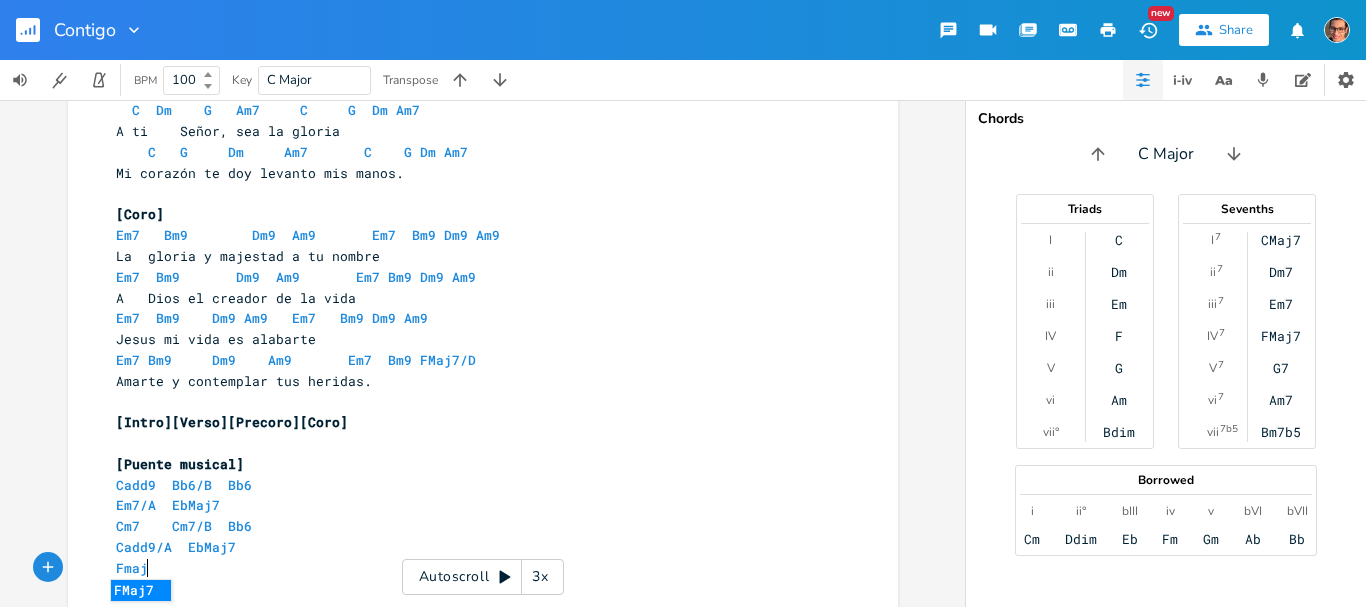 type on "Fmaj" 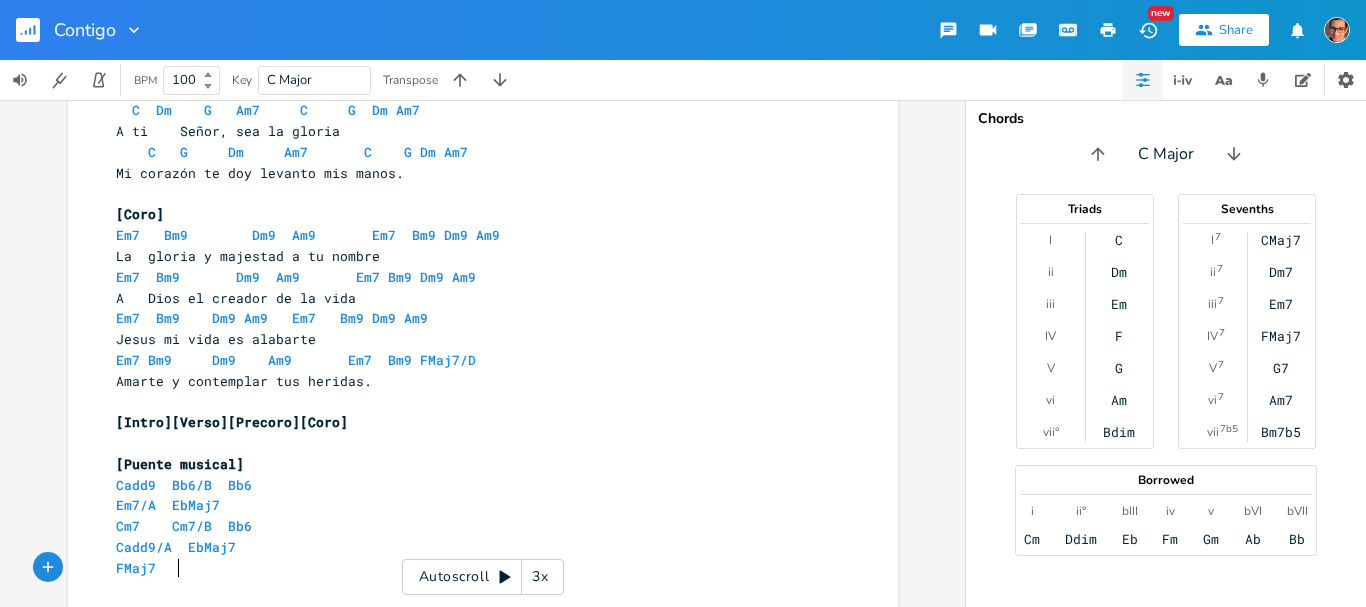 scroll, scrollTop: 0, scrollLeft: 9, axis: horizontal 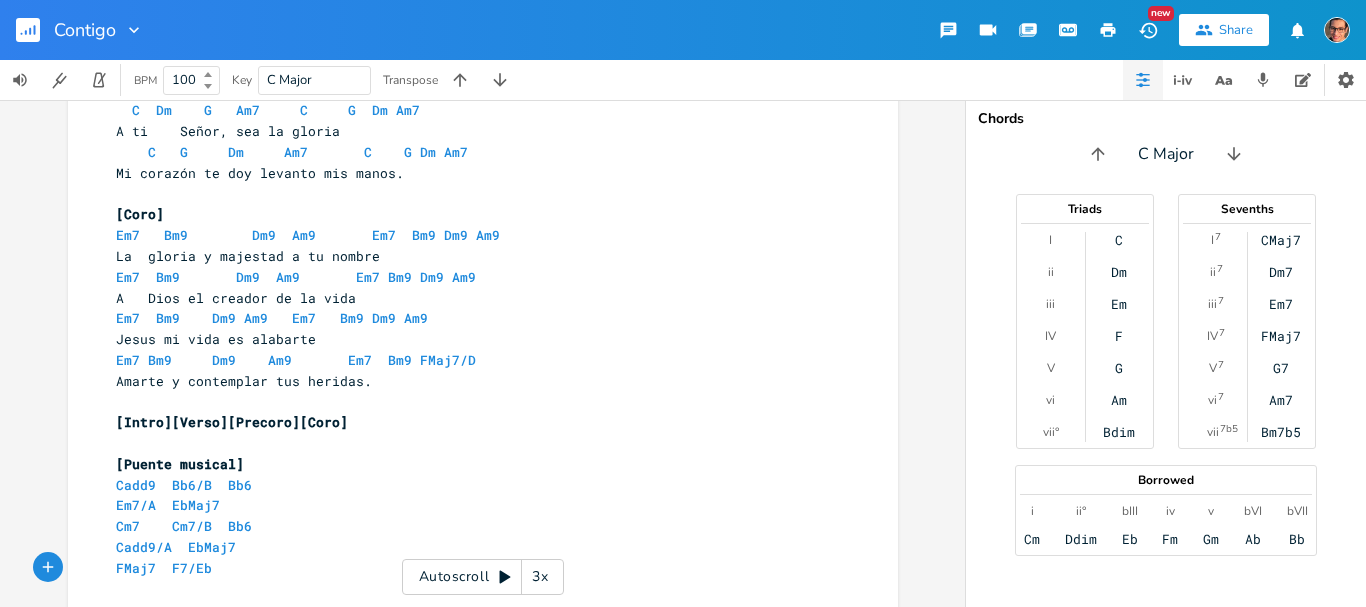 type on "F7/Eb }" 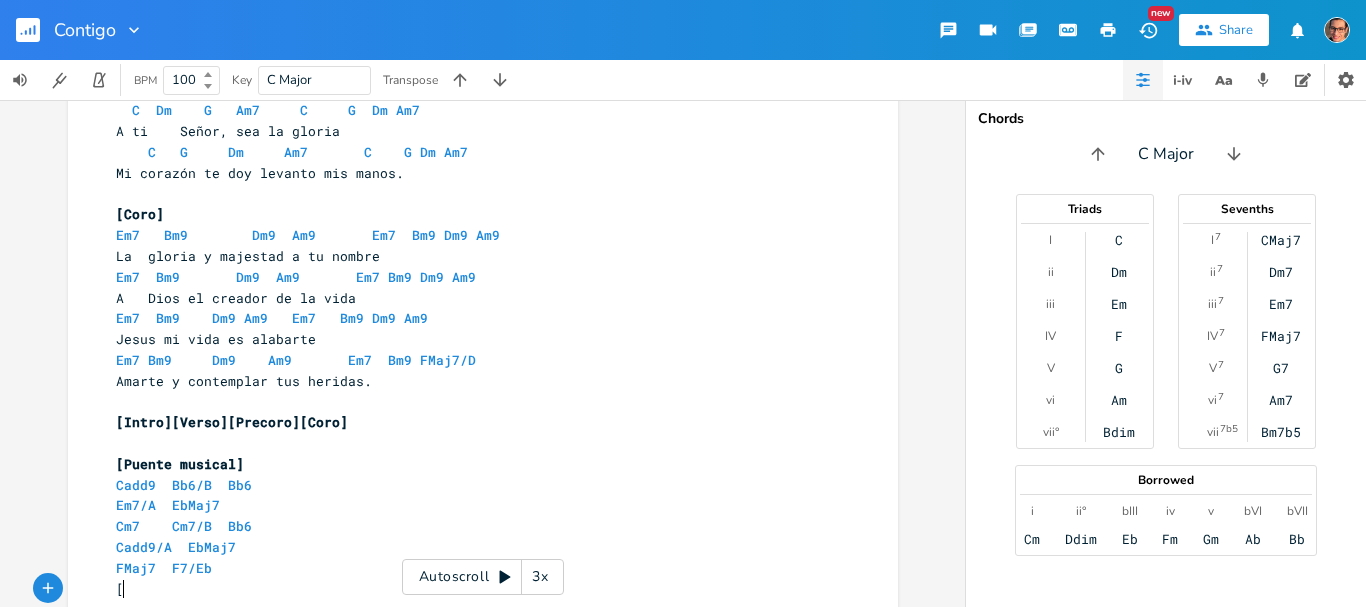scroll, scrollTop: 0, scrollLeft: 5, axis: horizontal 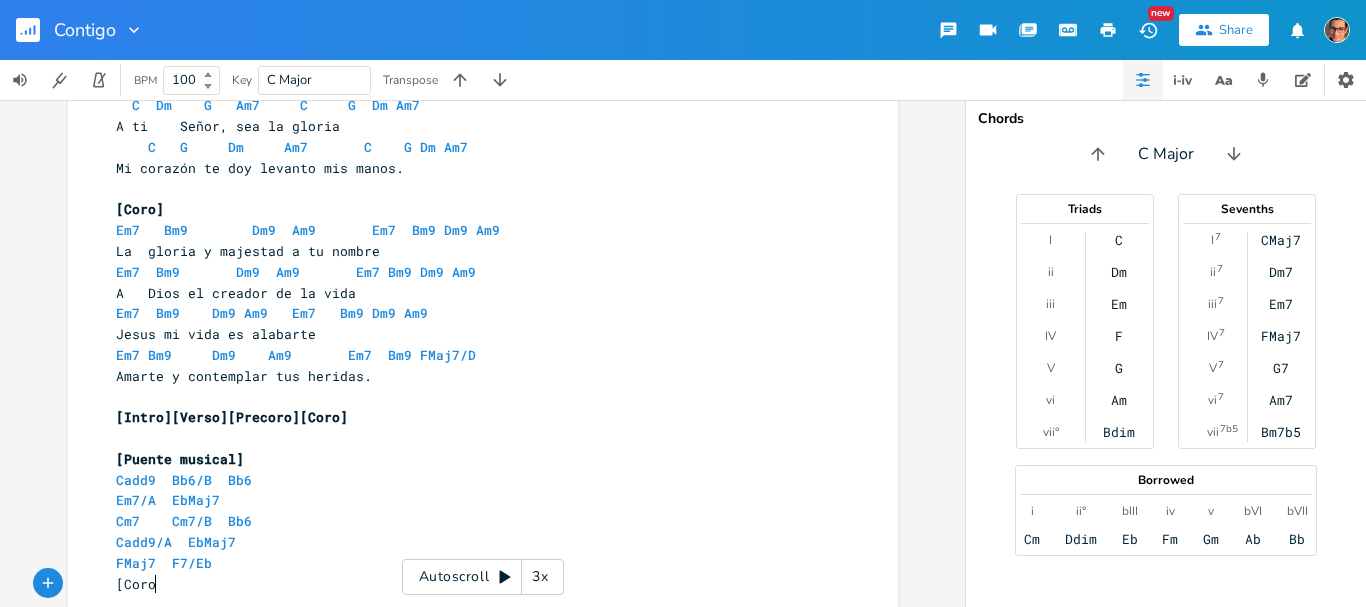 type on "[Coro}" 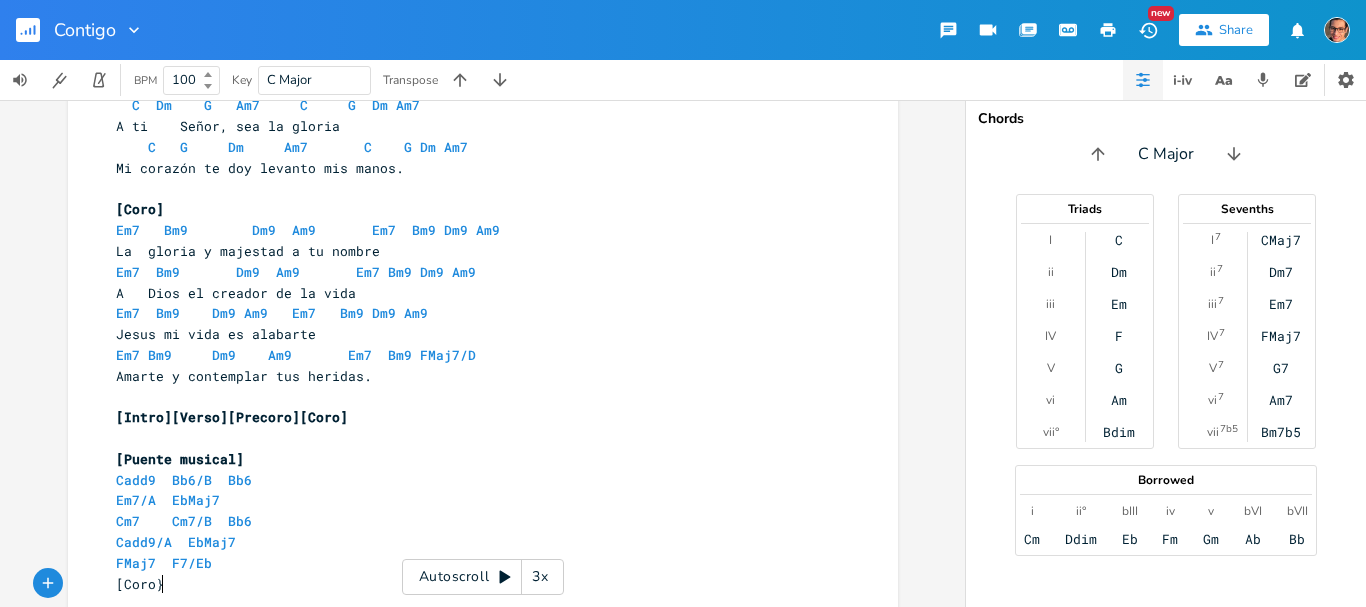 scroll, scrollTop: 0, scrollLeft: 36, axis: horizontal 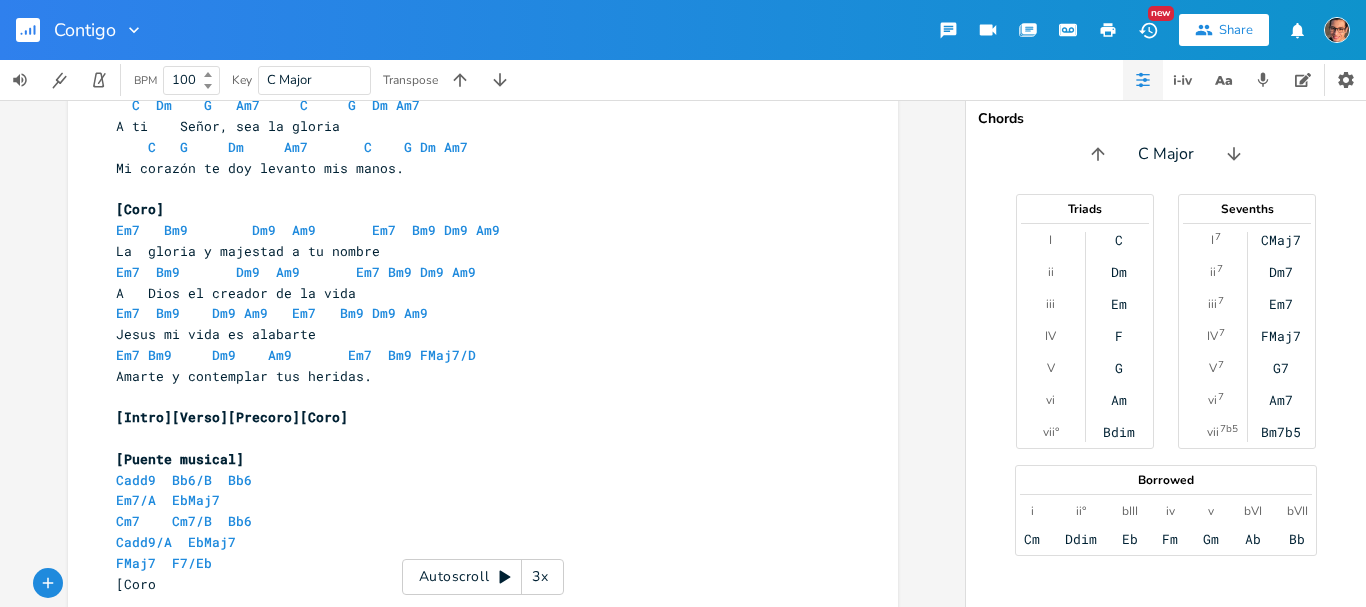 type on "*" 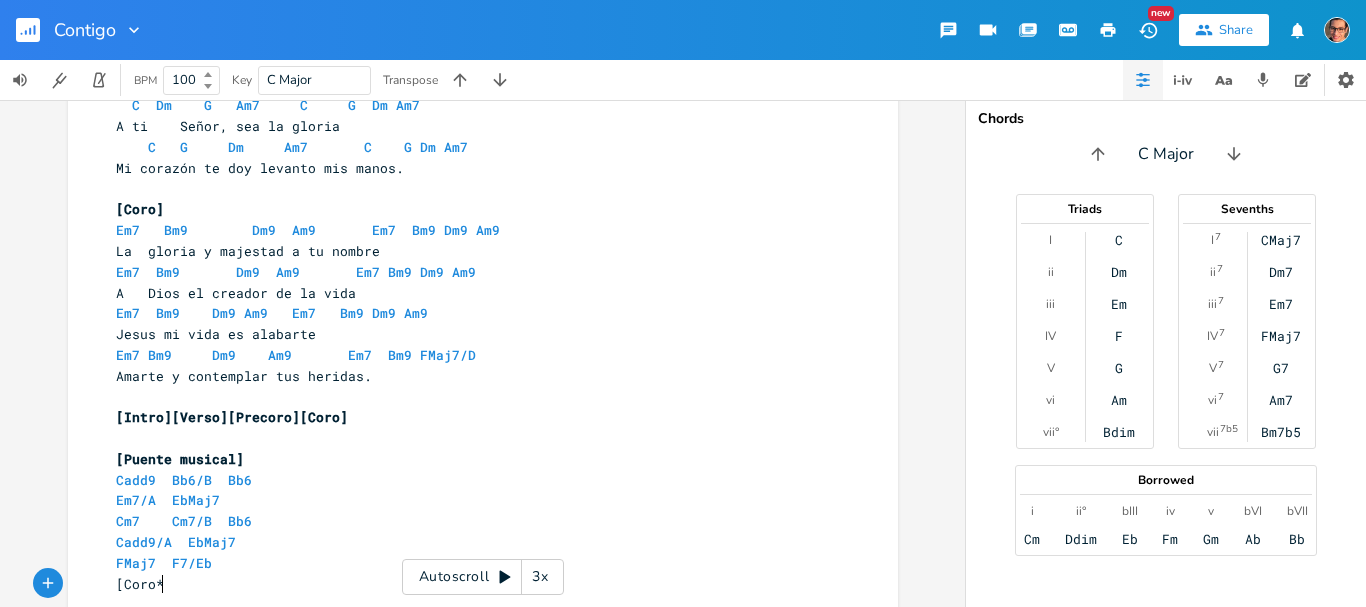 scroll, scrollTop: 0, scrollLeft: 7, axis: horizontal 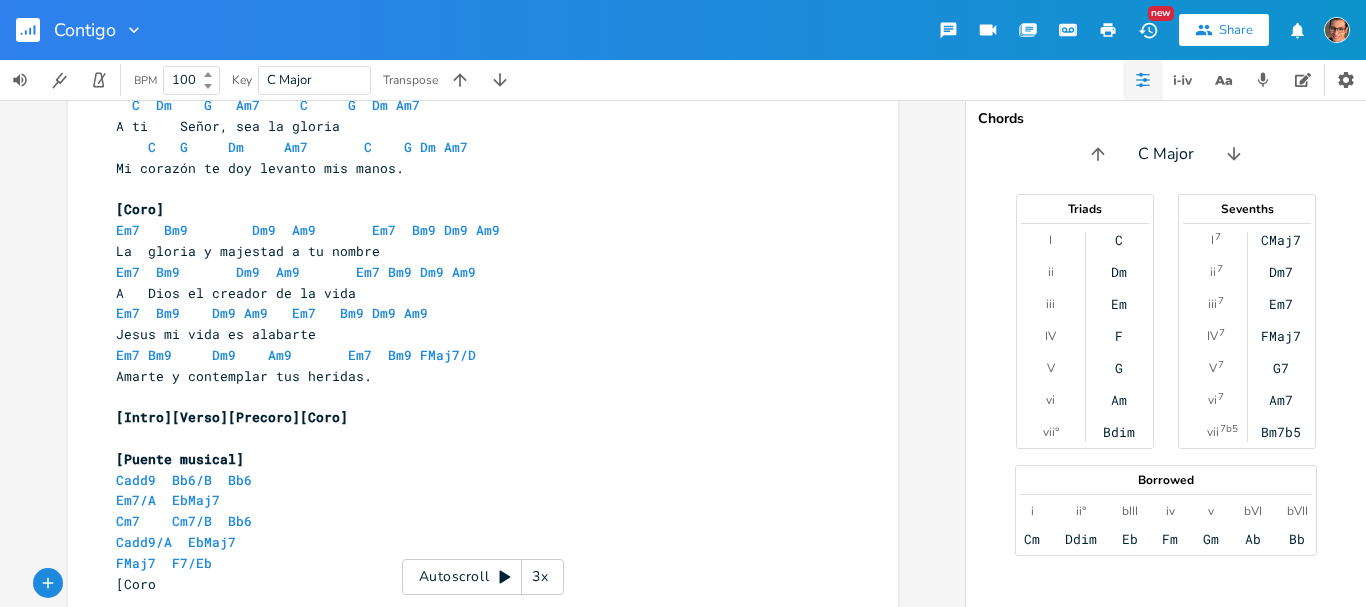 type on "]" 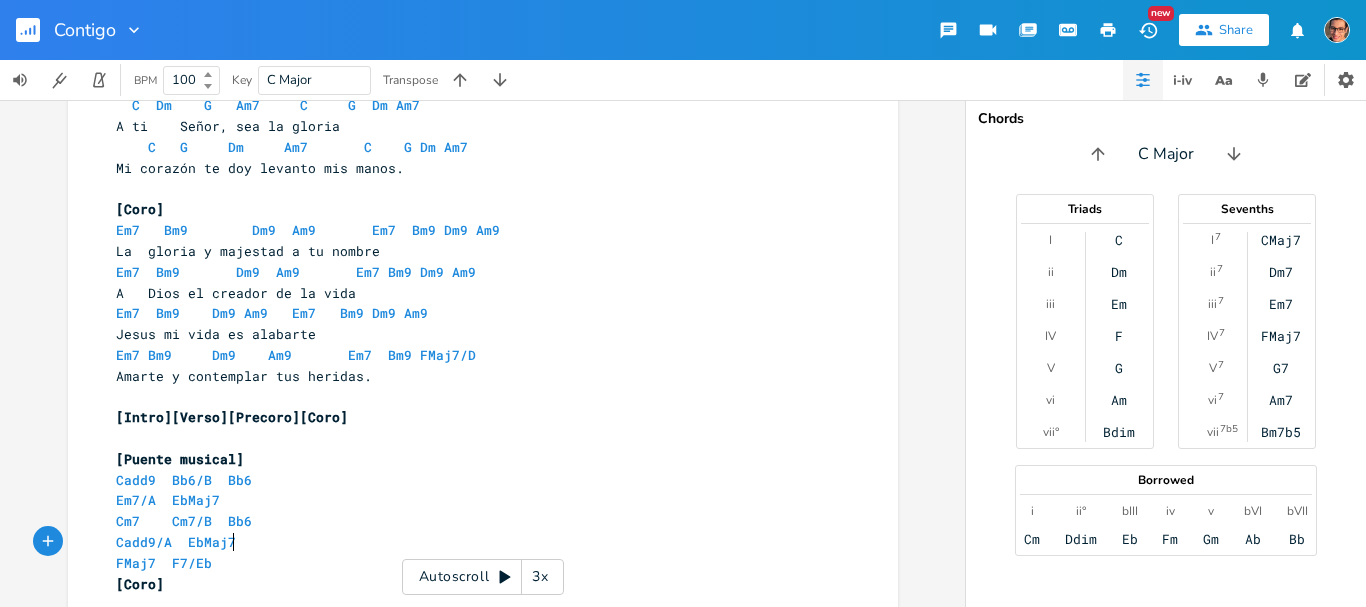 click on "Cadd9/A    EbMaj7" at bounding box center [473, 542] 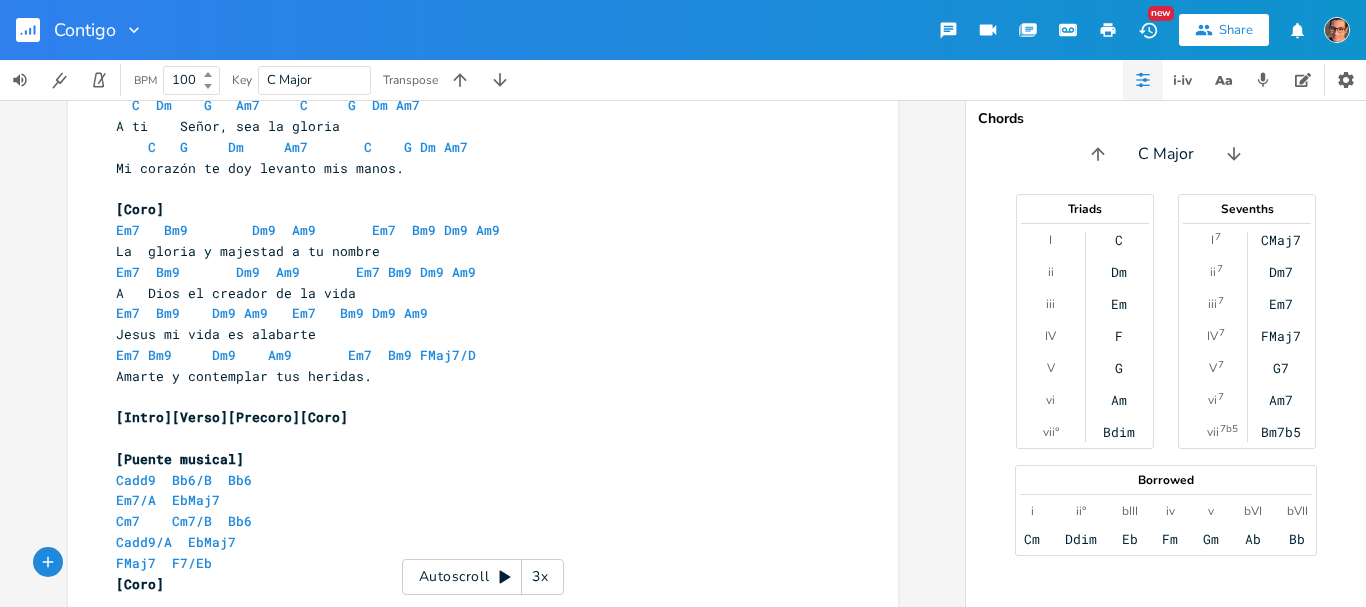 type on "}" 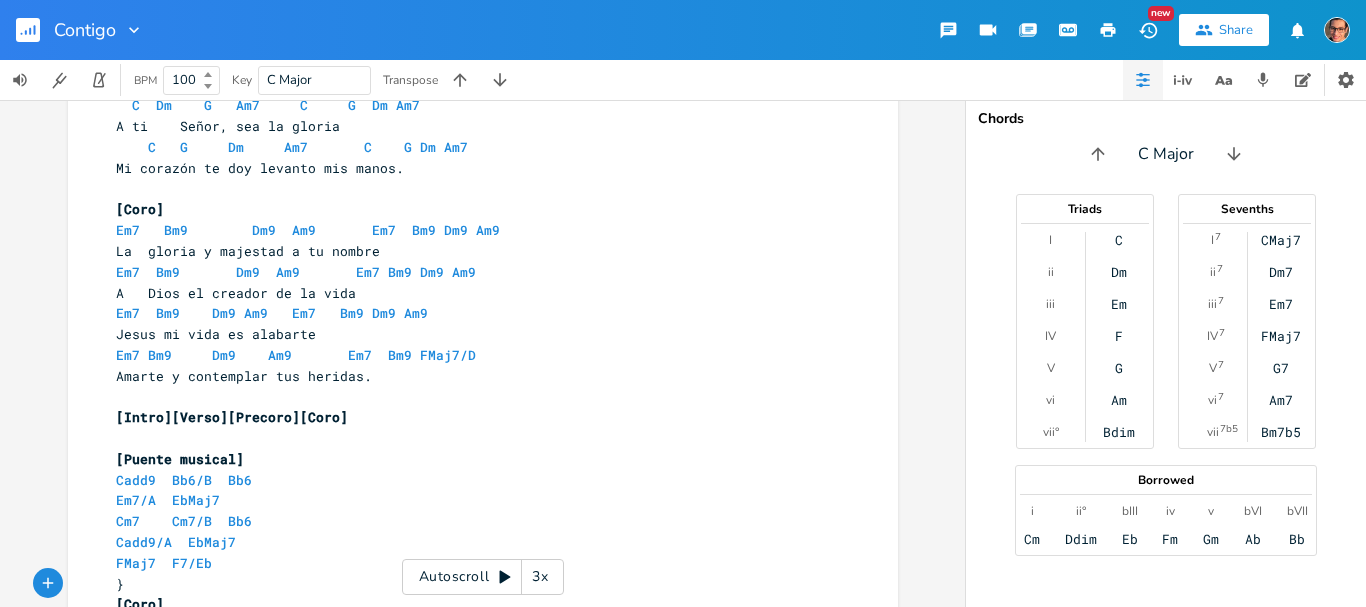 type 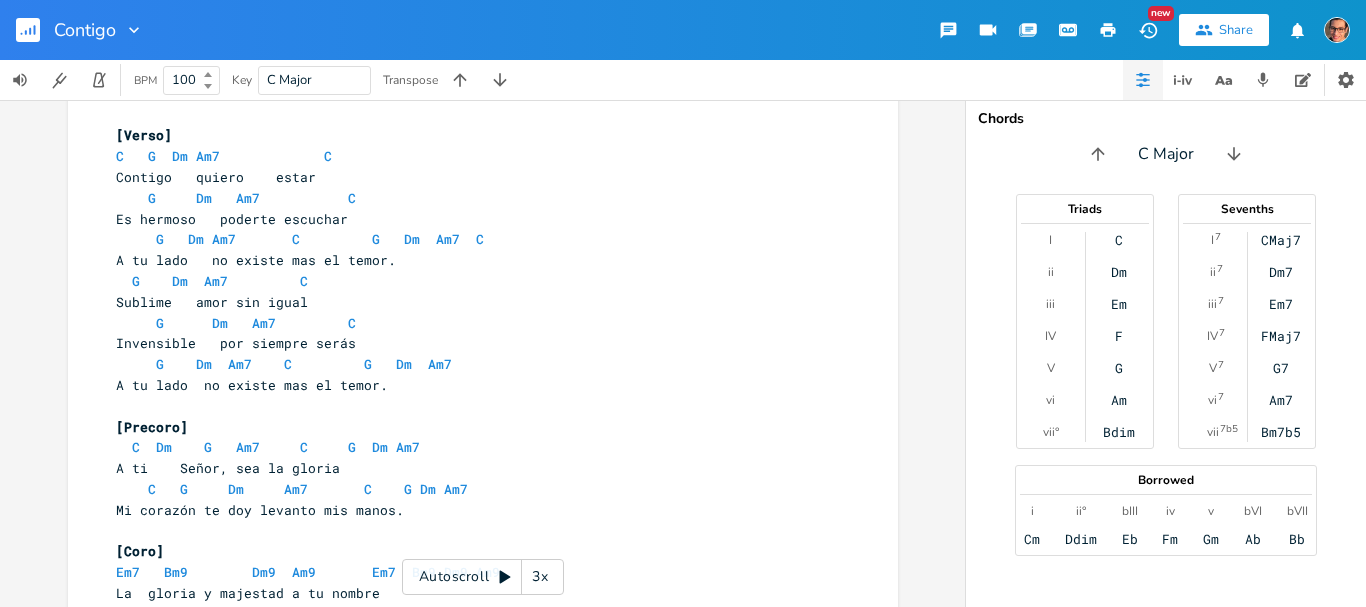 scroll, scrollTop: 0, scrollLeft: 0, axis: both 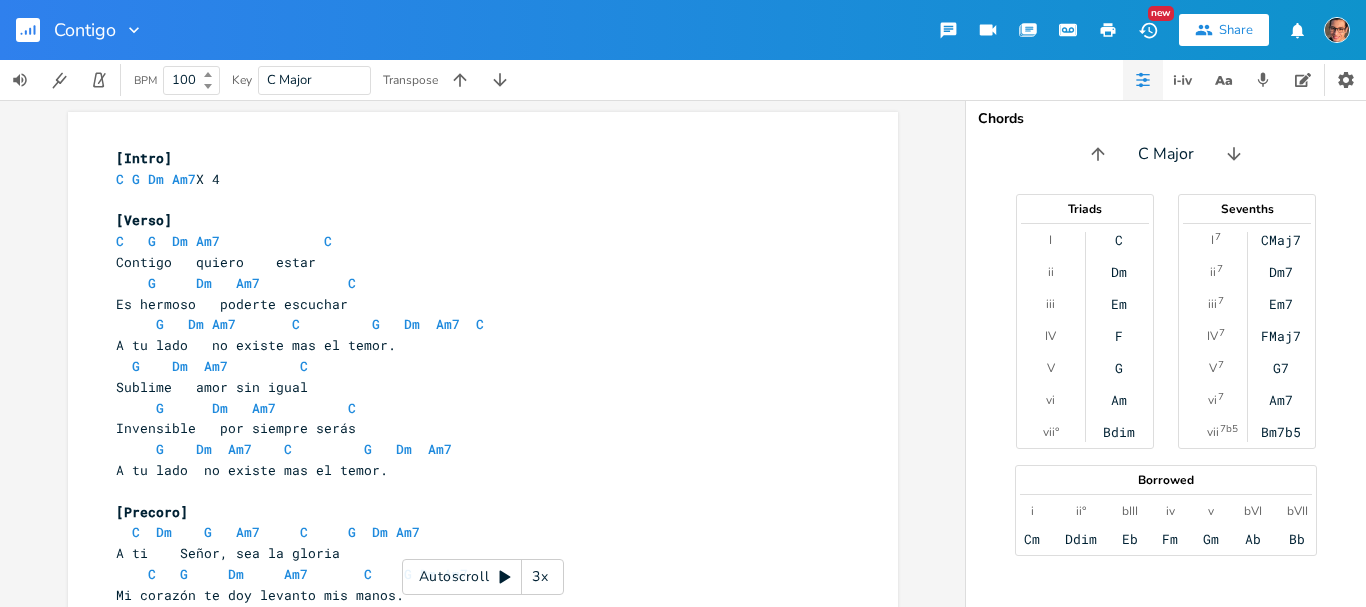 click 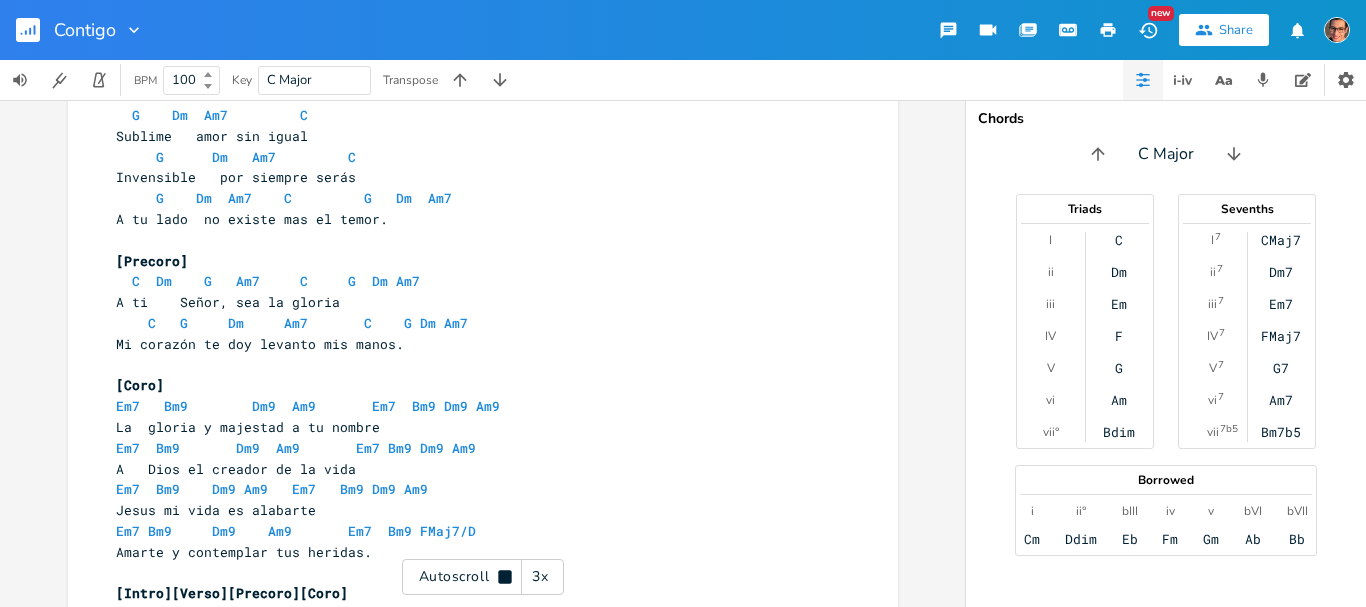 click 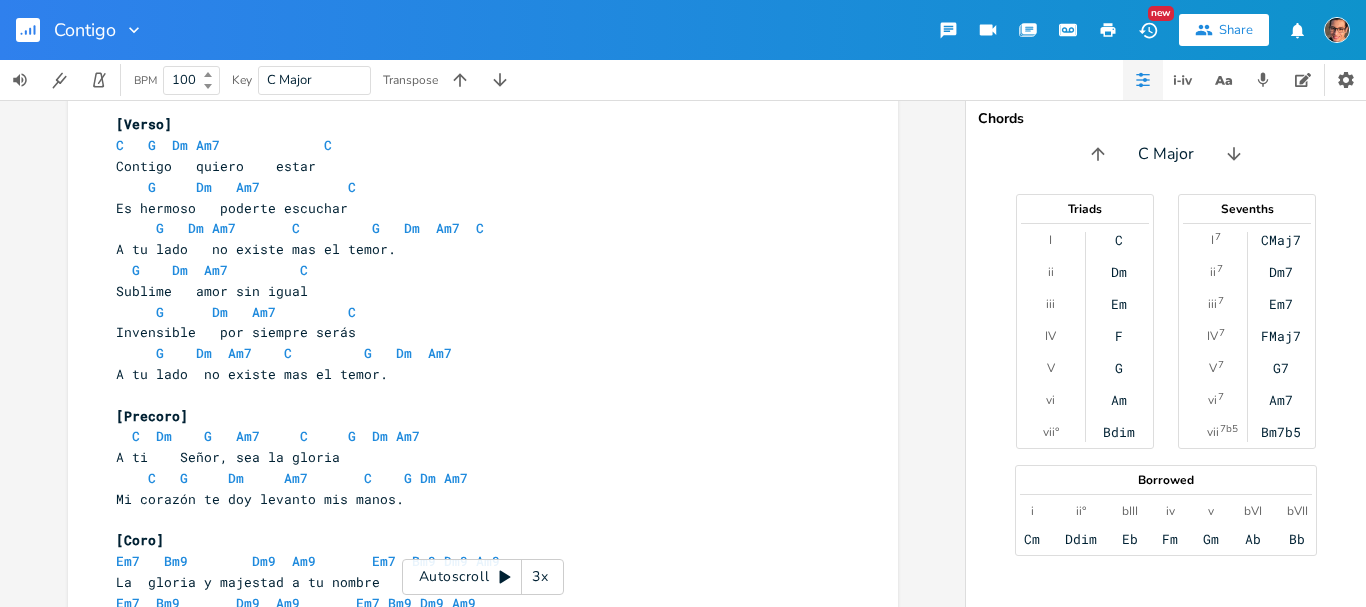 scroll, scrollTop: 0, scrollLeft: 0, axis: both 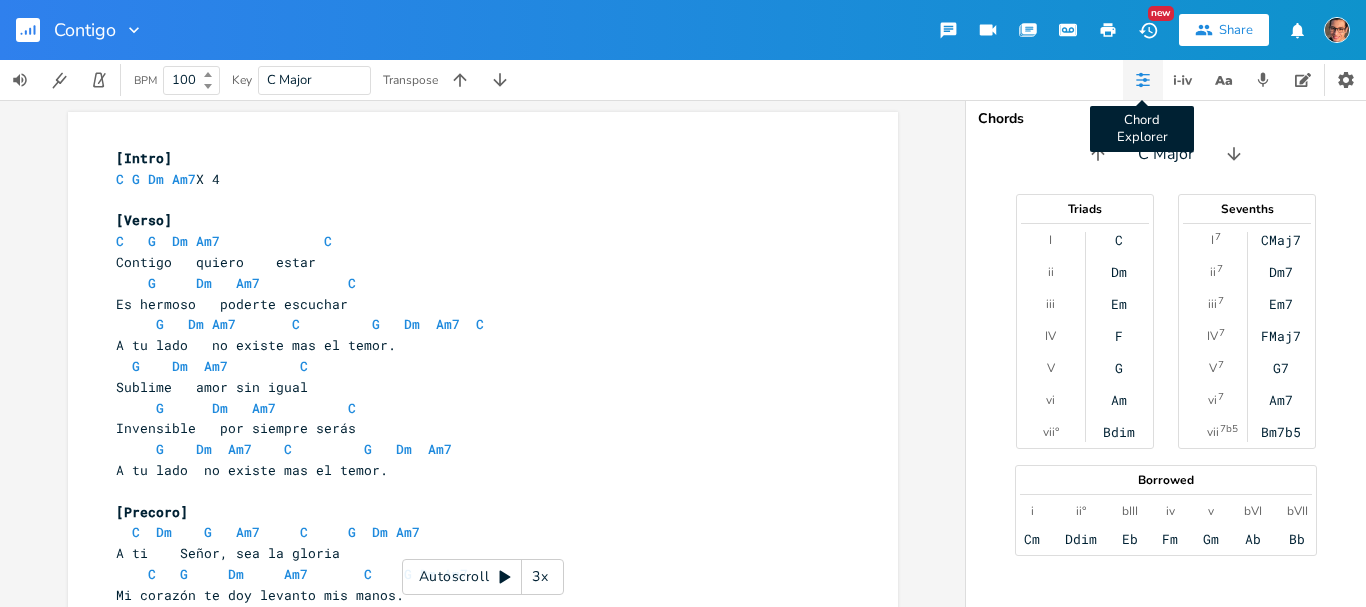 click 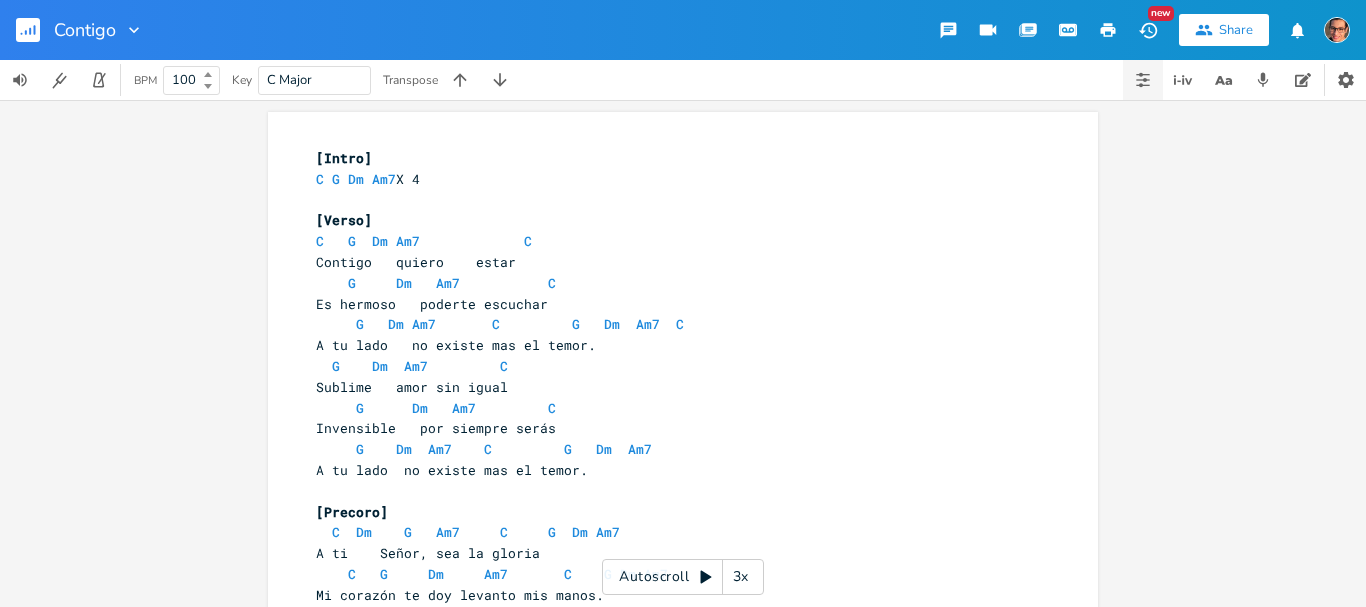 click 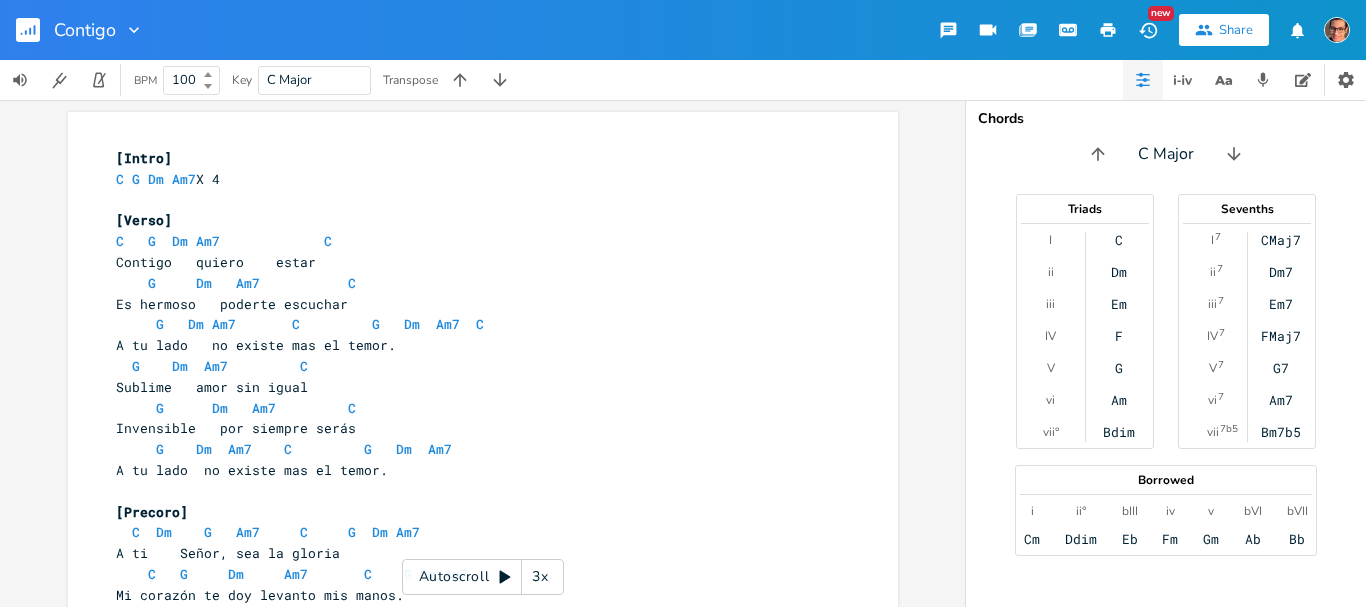 click 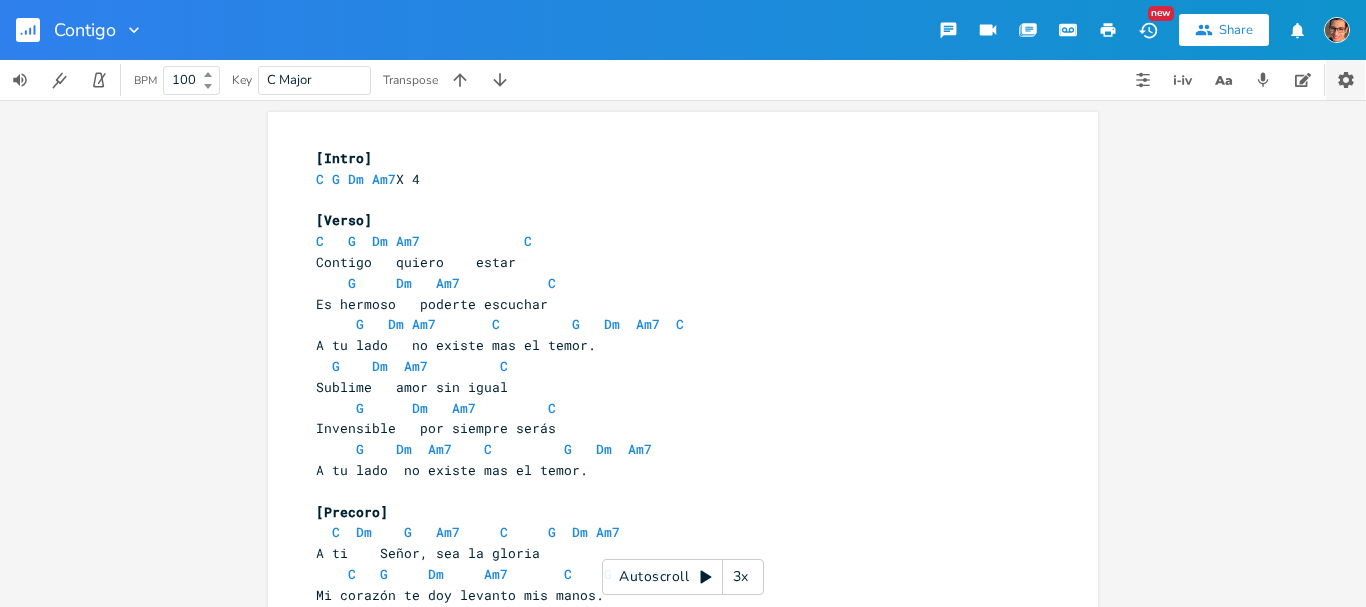 click 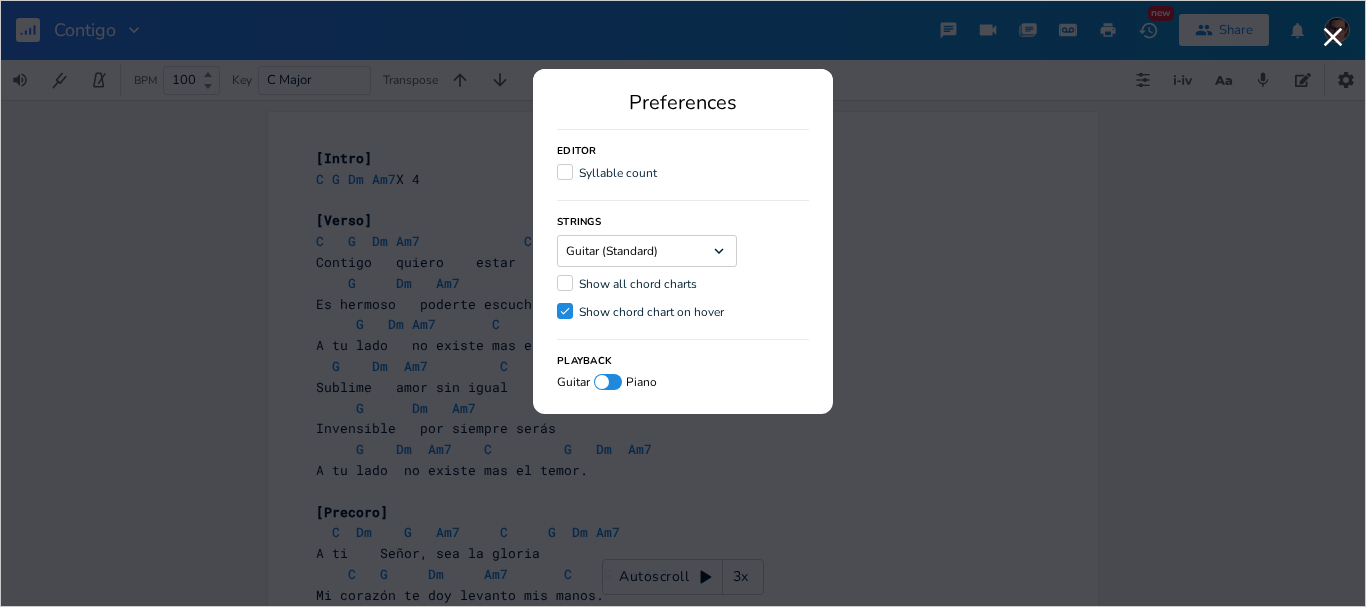 click at bounding box center [565, 283] 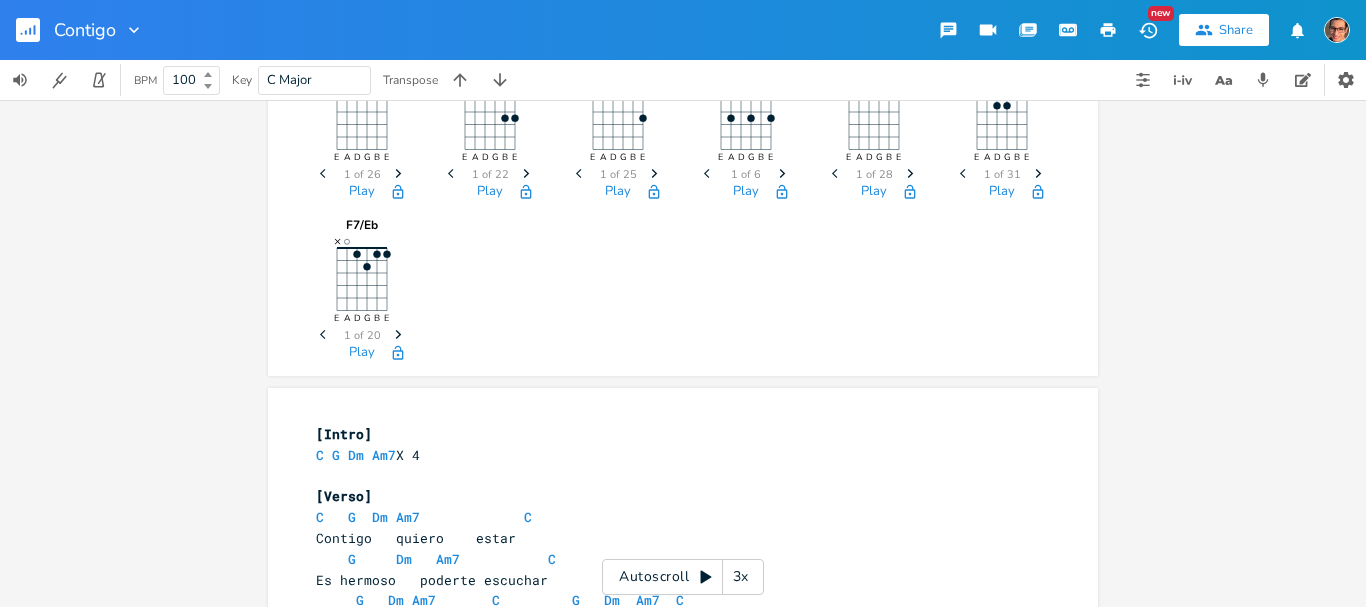 scroll, scrollTop: 400, scrollLeft: 0, axis: vertical 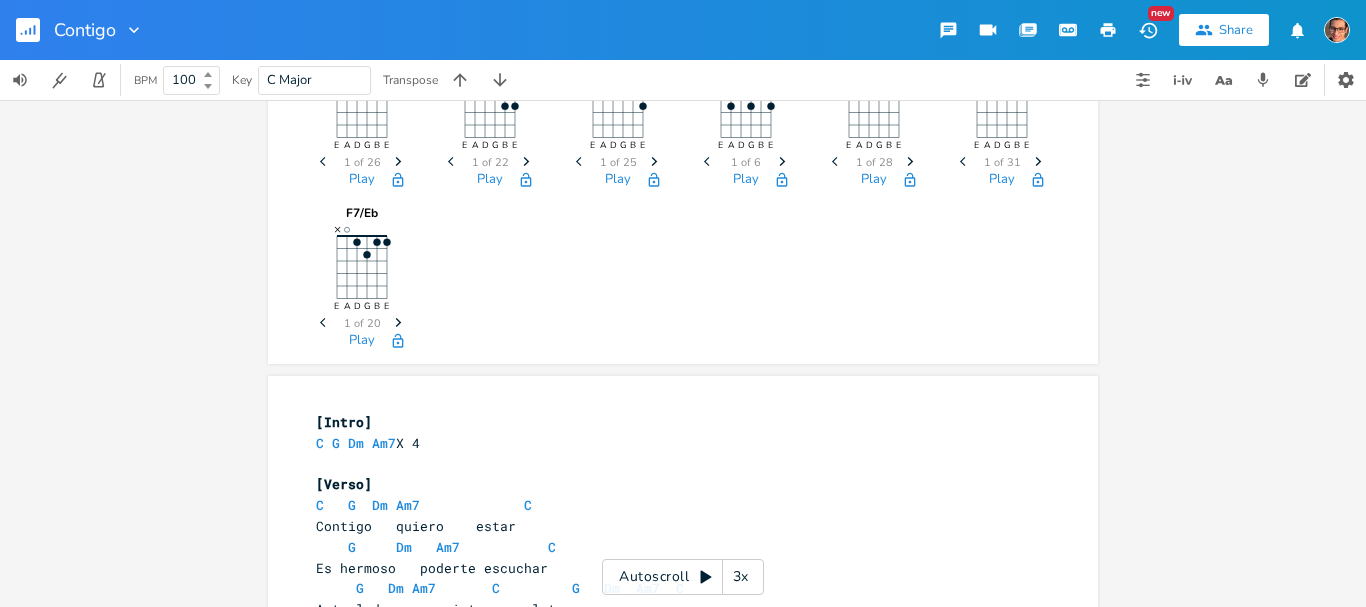 click 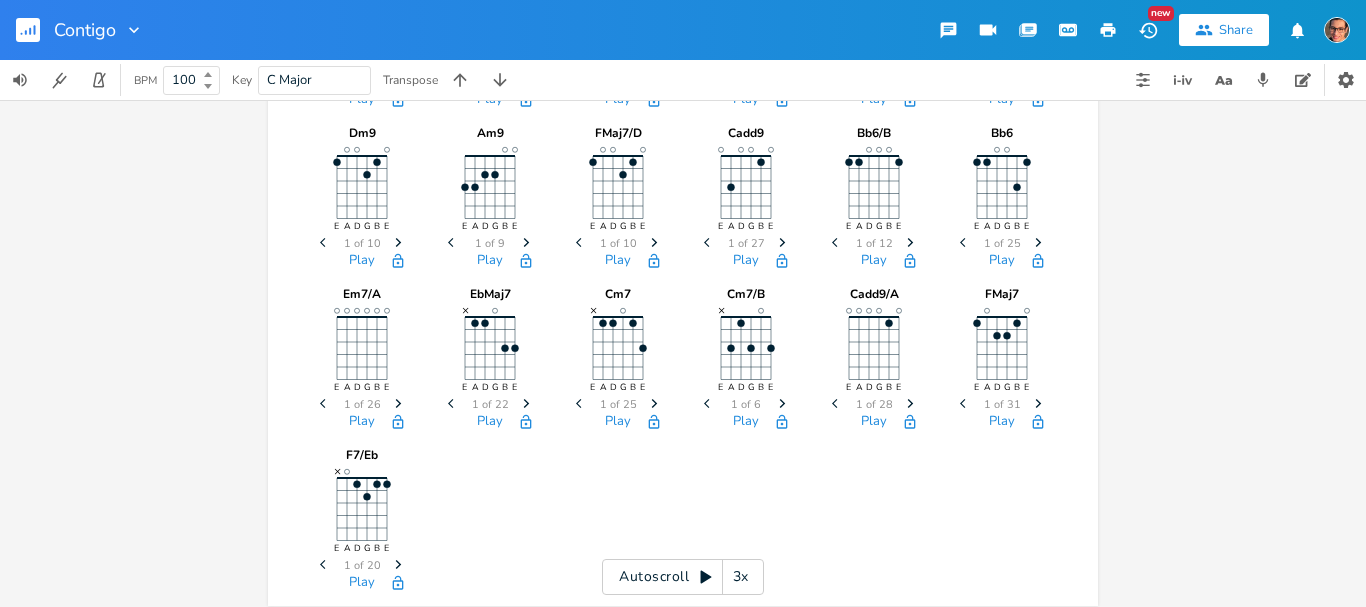 scroll, scrollTop: 0, scrollLeft: 0, axis: both 